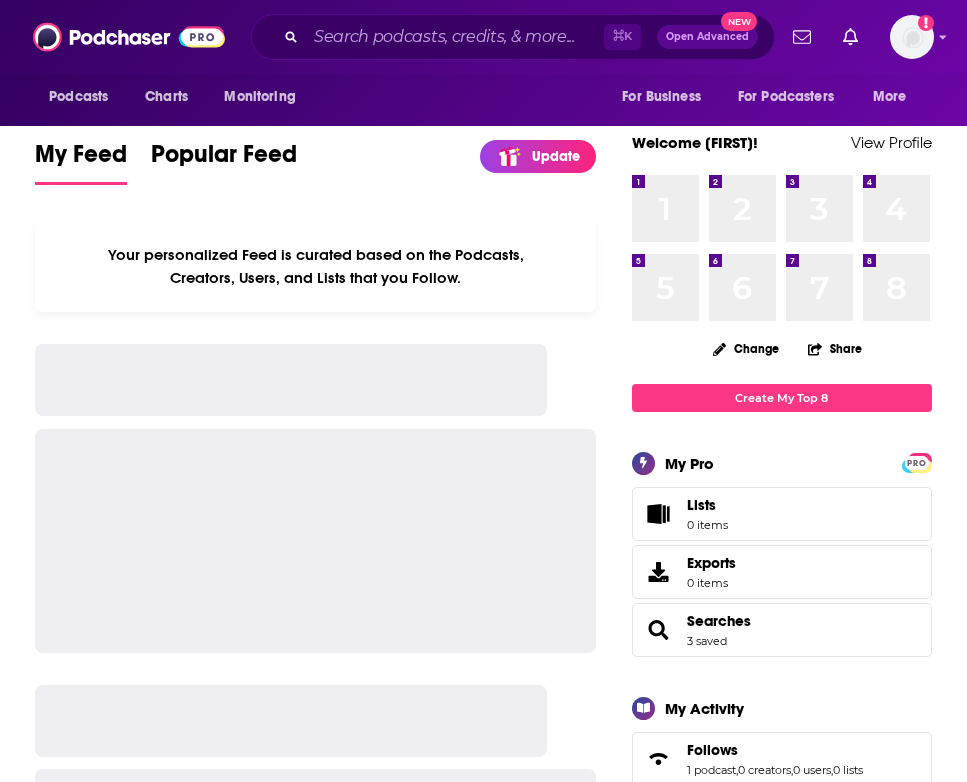 scroll, scrollTop: 0, scrollLeft: 0, axis: both 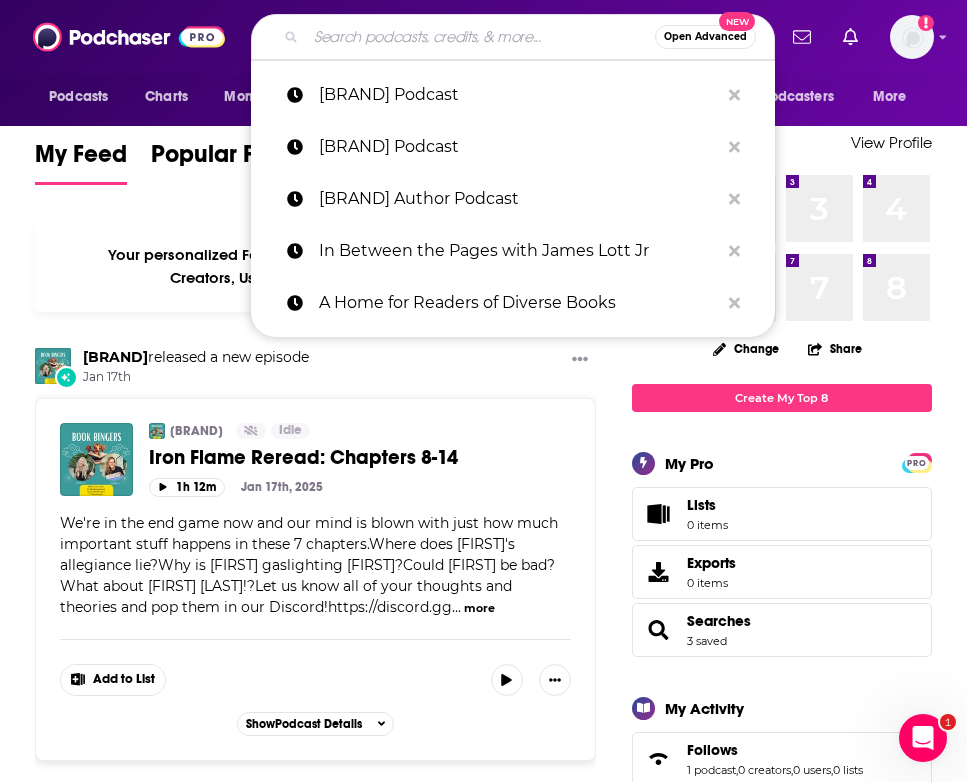 click at bounding box center [480, 37] 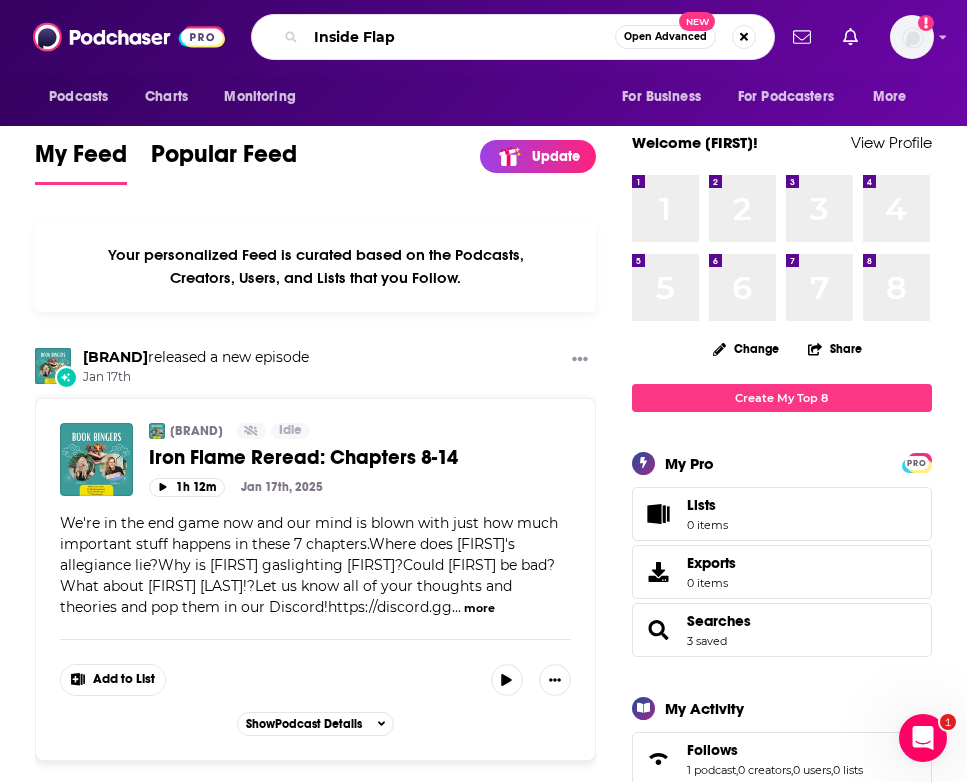 type on "Inside Flap" 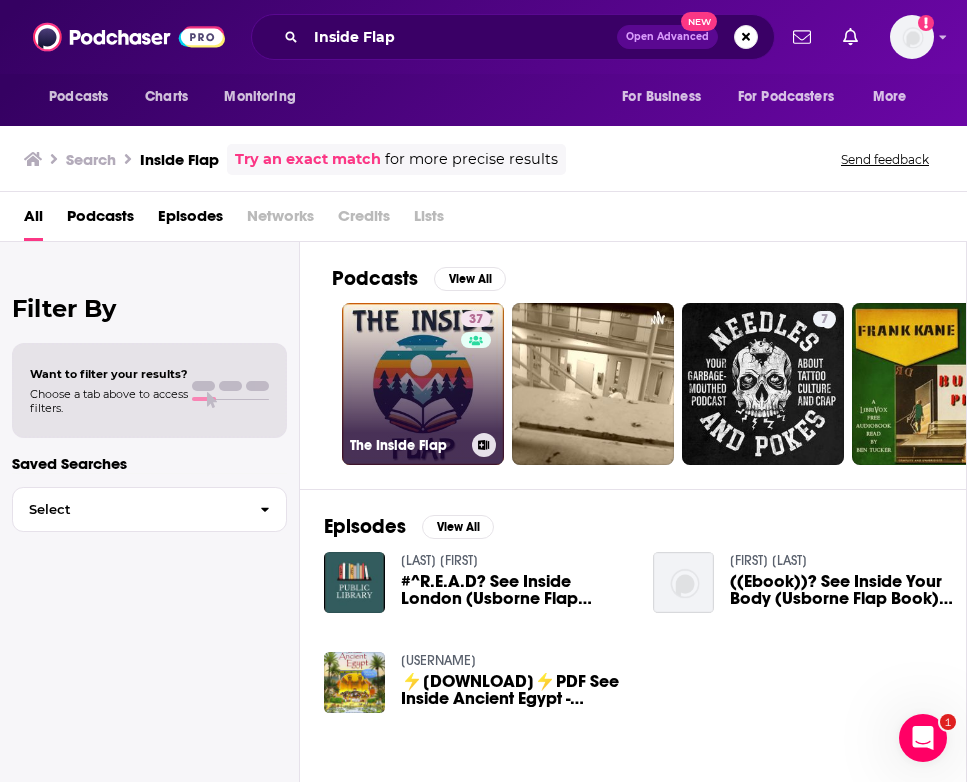 click on "37 The Inside Flap" at bounding box center [423, 384] 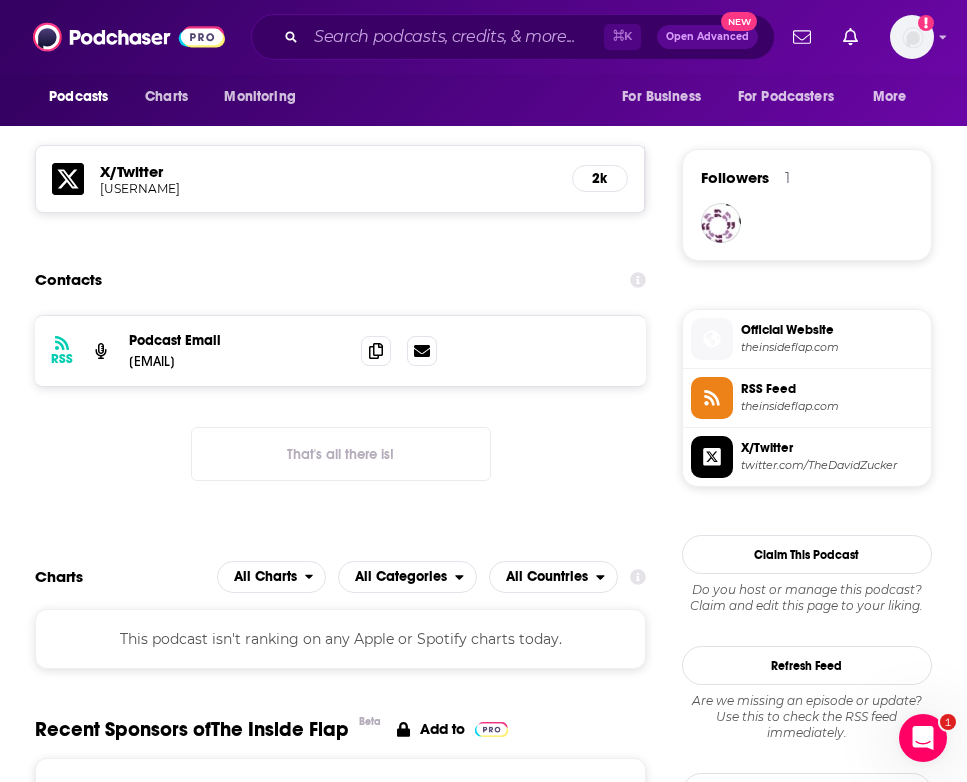 scroll, scrollTop: 1377, scrollLeft: 0, axis: vertical 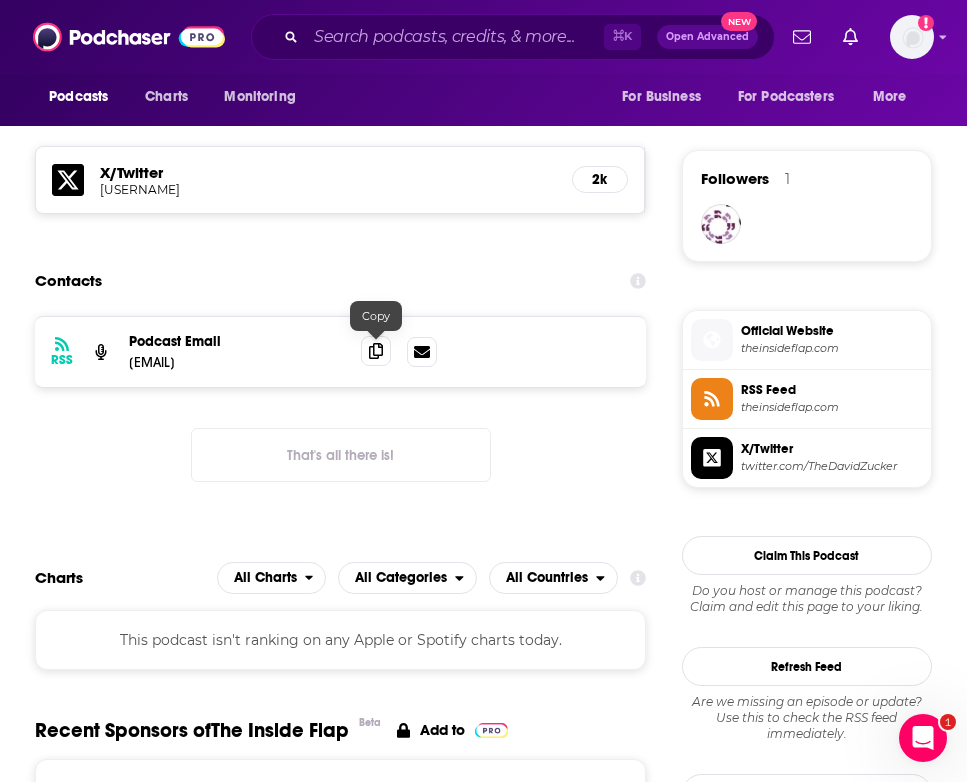 click 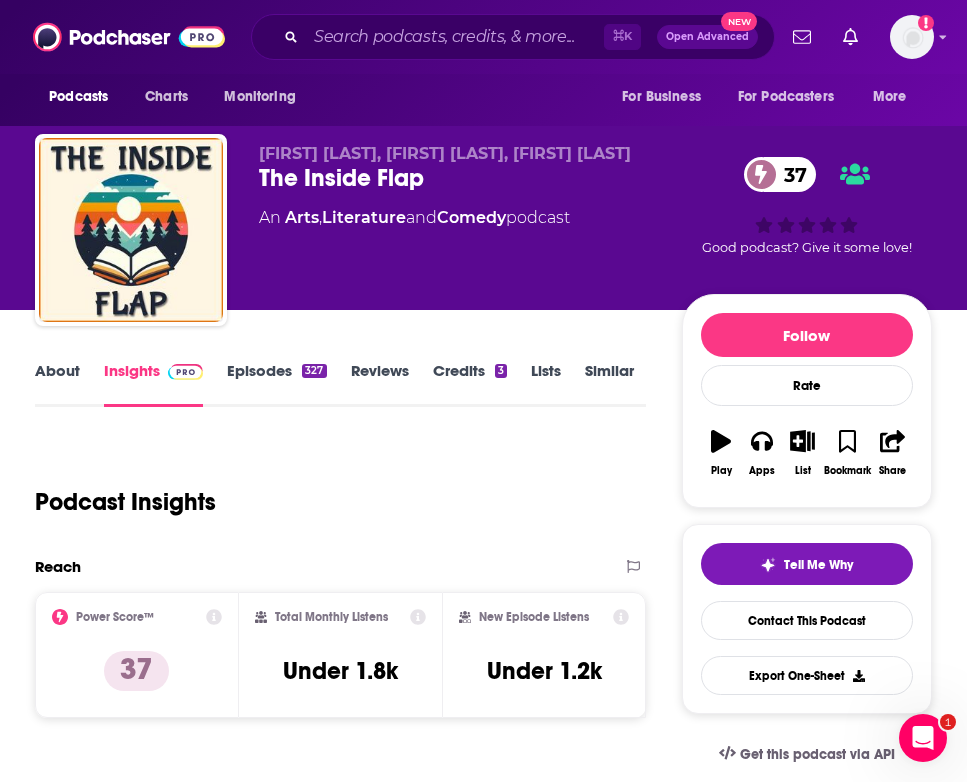 scroll, scrollTop: -1, scrollLeft: 0, axis: vertical 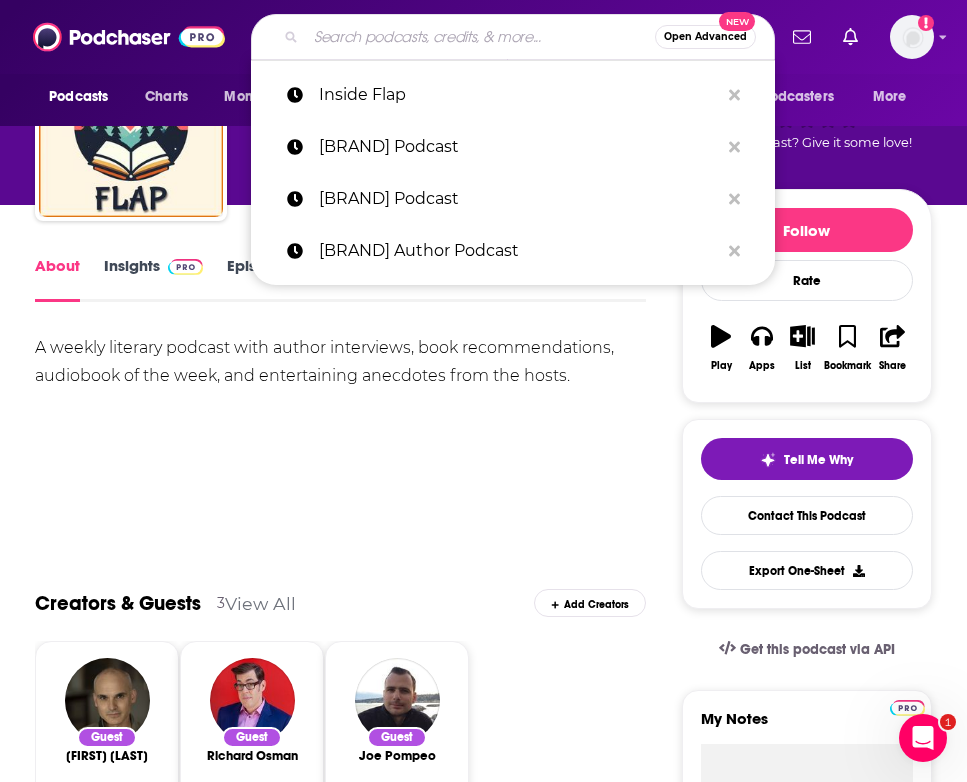 click at bounding box center (480, 37) 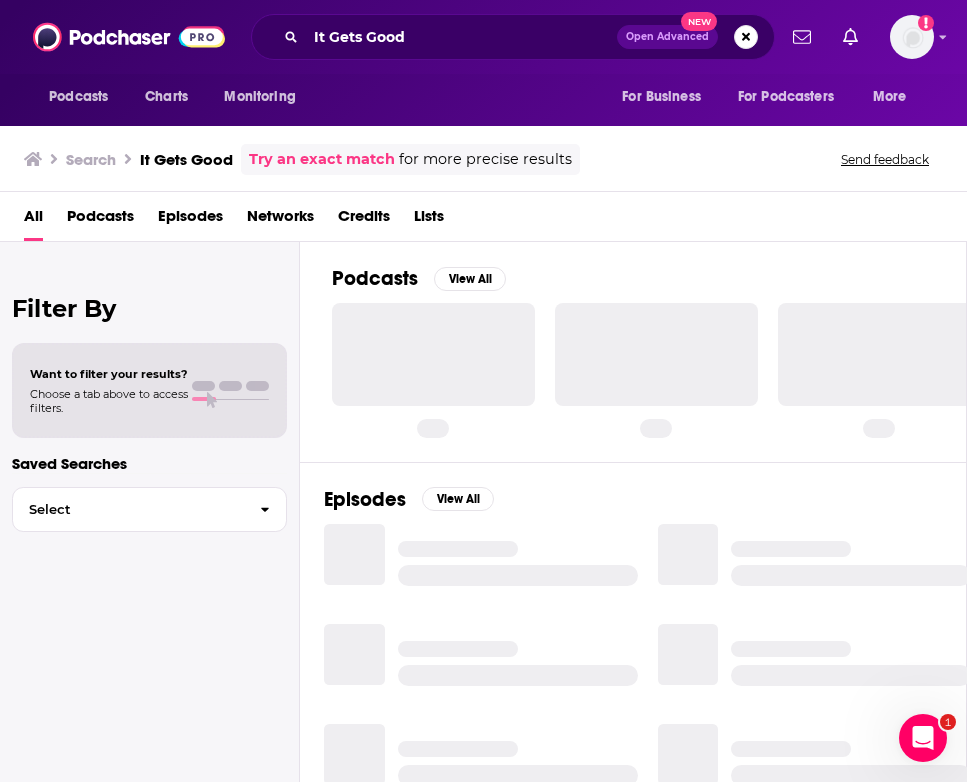 scroll, scrollTop: 0, scrollLeft: 0, axis: both 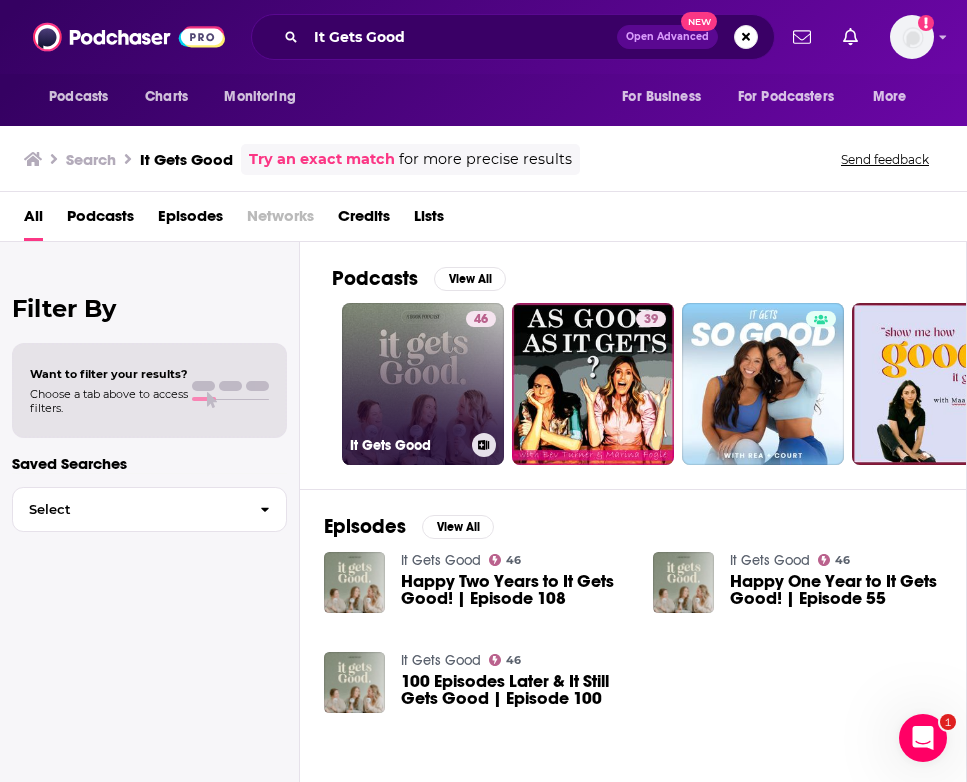 click on "46 It Gets Good" at bounding box center (423, 384) 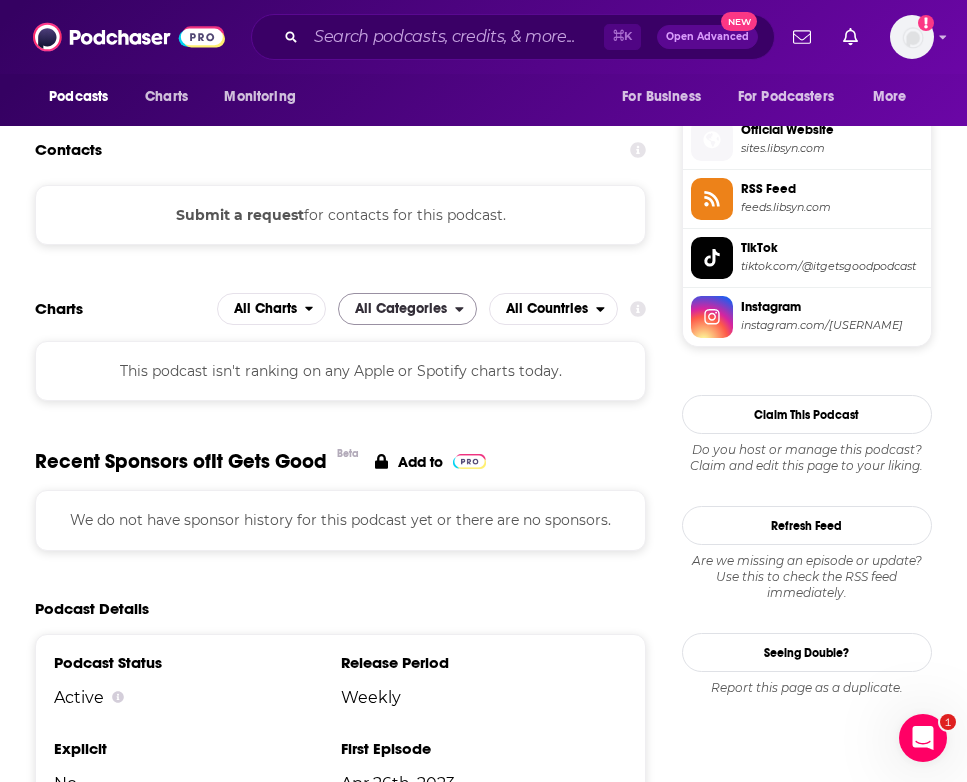 scroll, scrollTop: 1442, scrollLeft: 0, axis: vertical 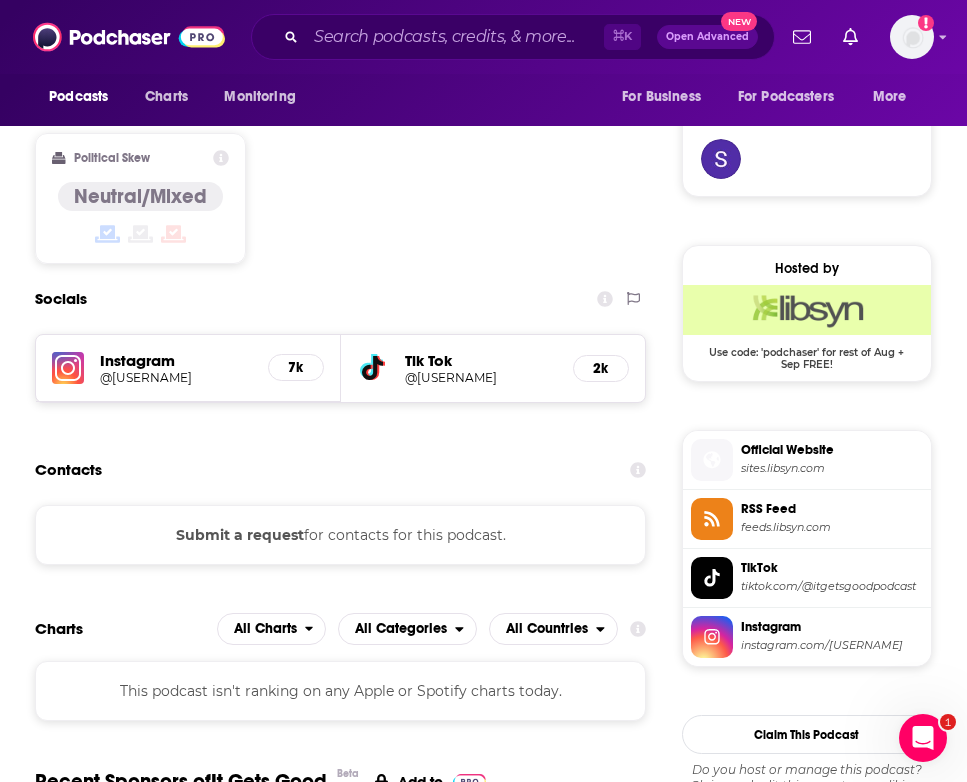 click on "Instagram @itgetsgoodpodcast 7k" at bounding box center [188, 368] 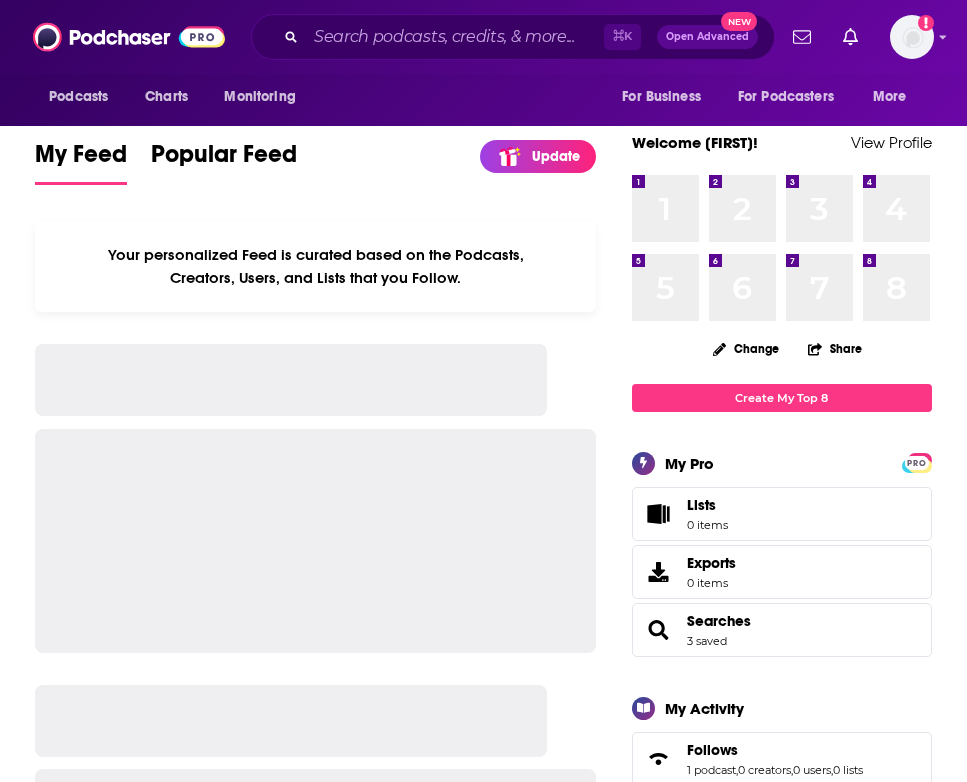 scroll, scrollTop: 0, scrollLeft: 0, axis: both 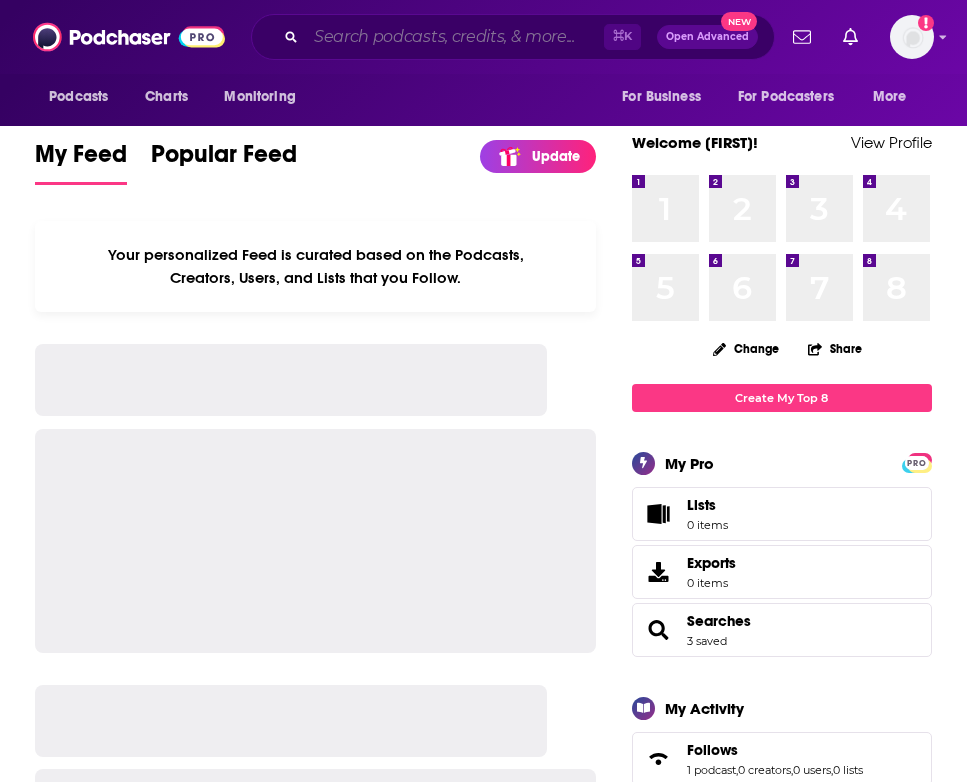 click at bounding box center [455, 37] 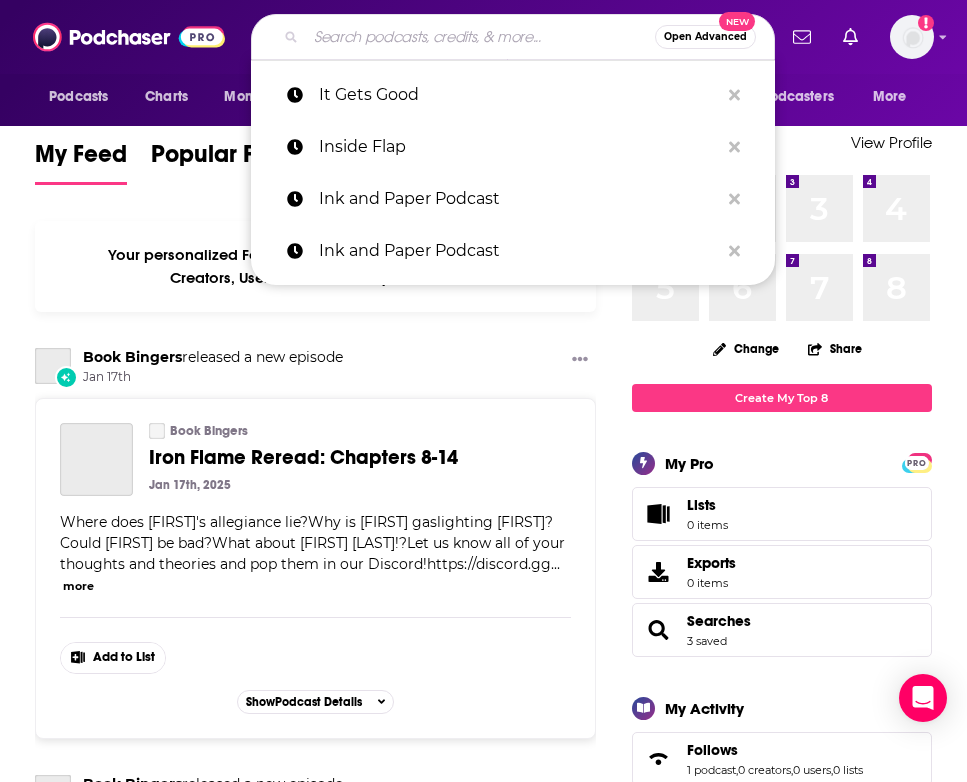 paste on "[FIRST] Read What" 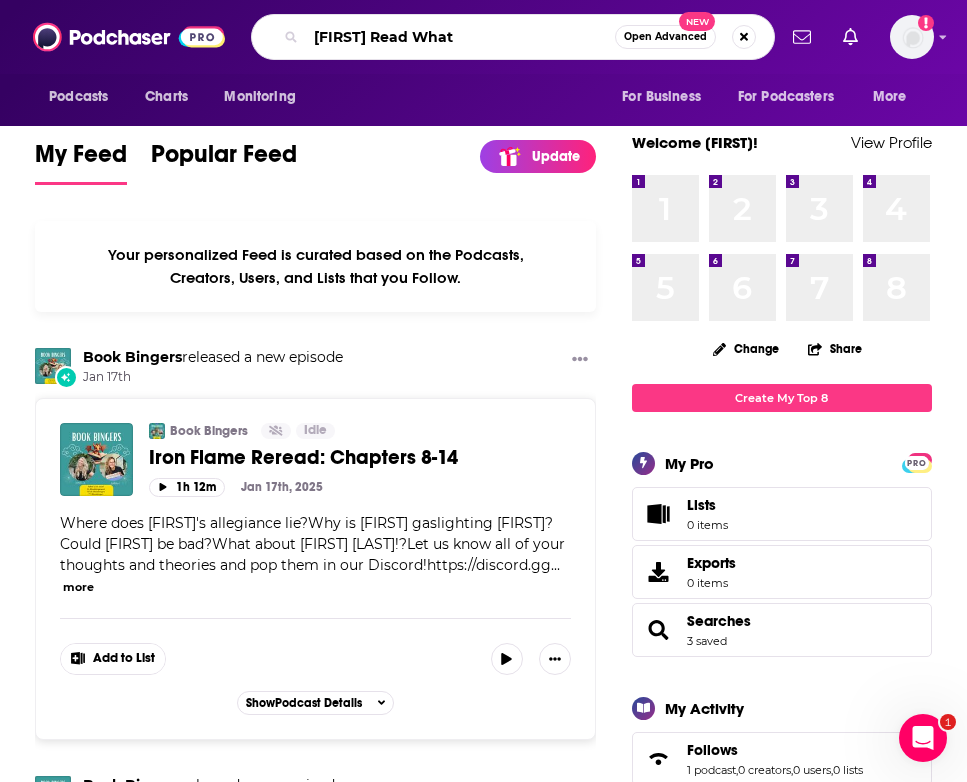 scroll, scrollTop: 0, scrollLeft: 0, axis: both 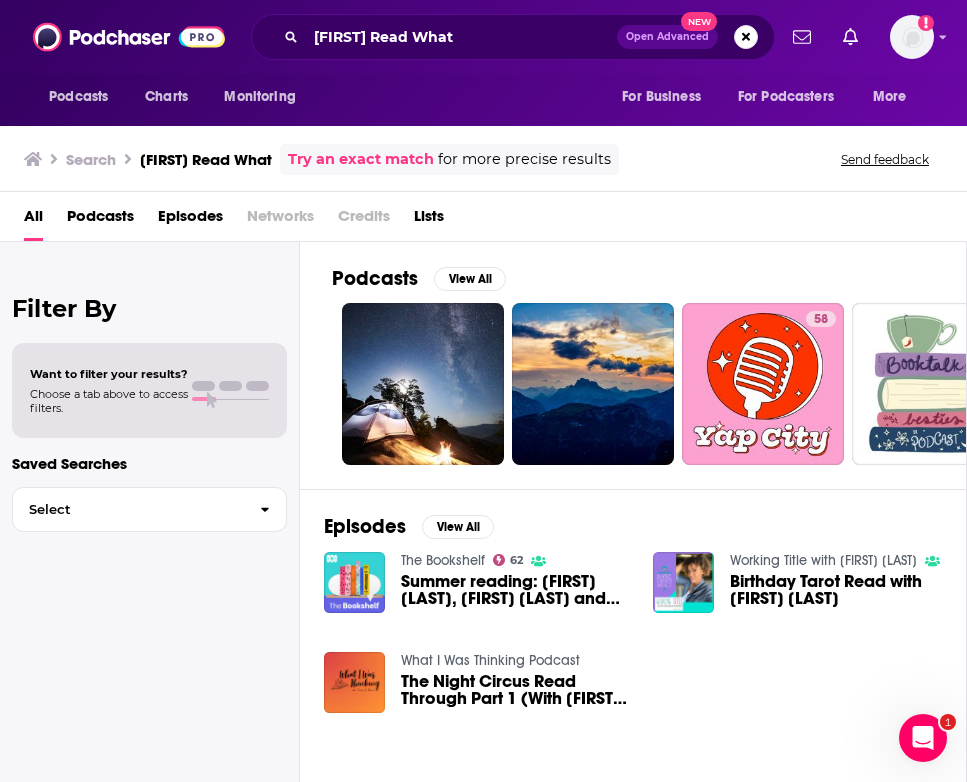 click on "Episodes" at bounding box center [190, 220] 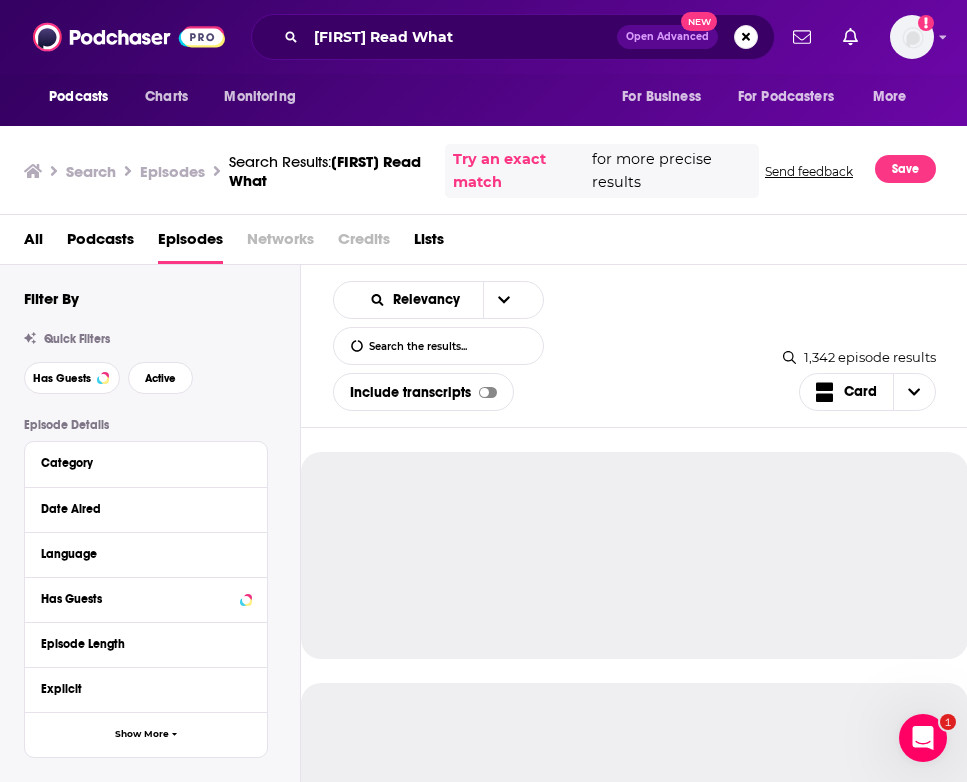 click on "Podcasts" at bounding box center [100, 243] 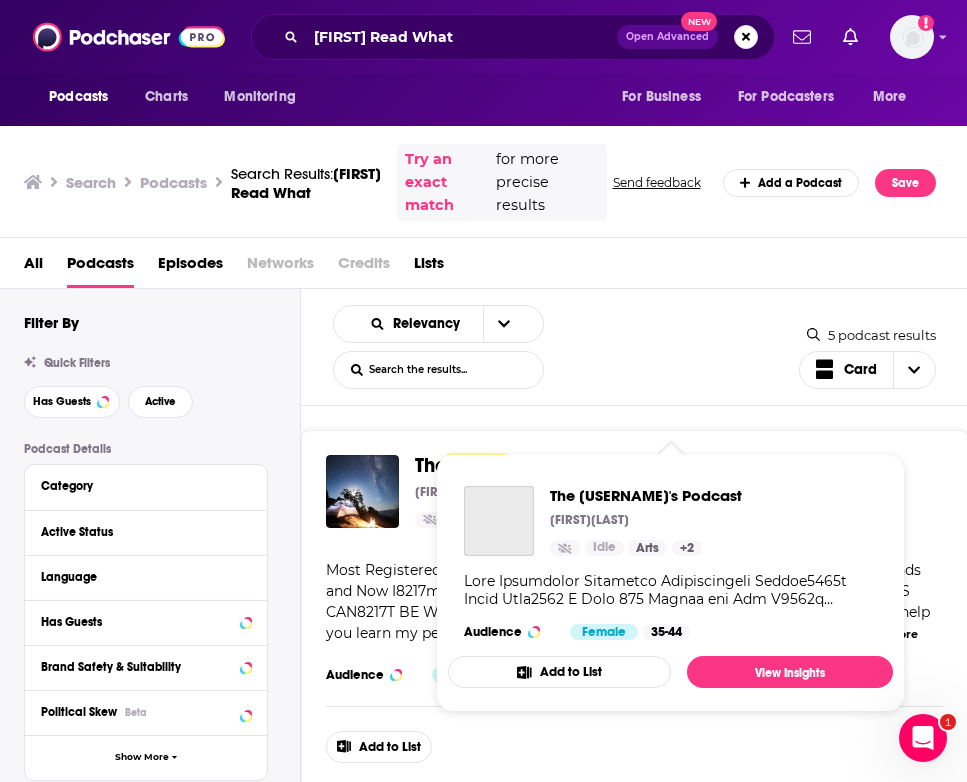 scroll, scrollTop: 114, scrollLeft: 0, axis: vertical 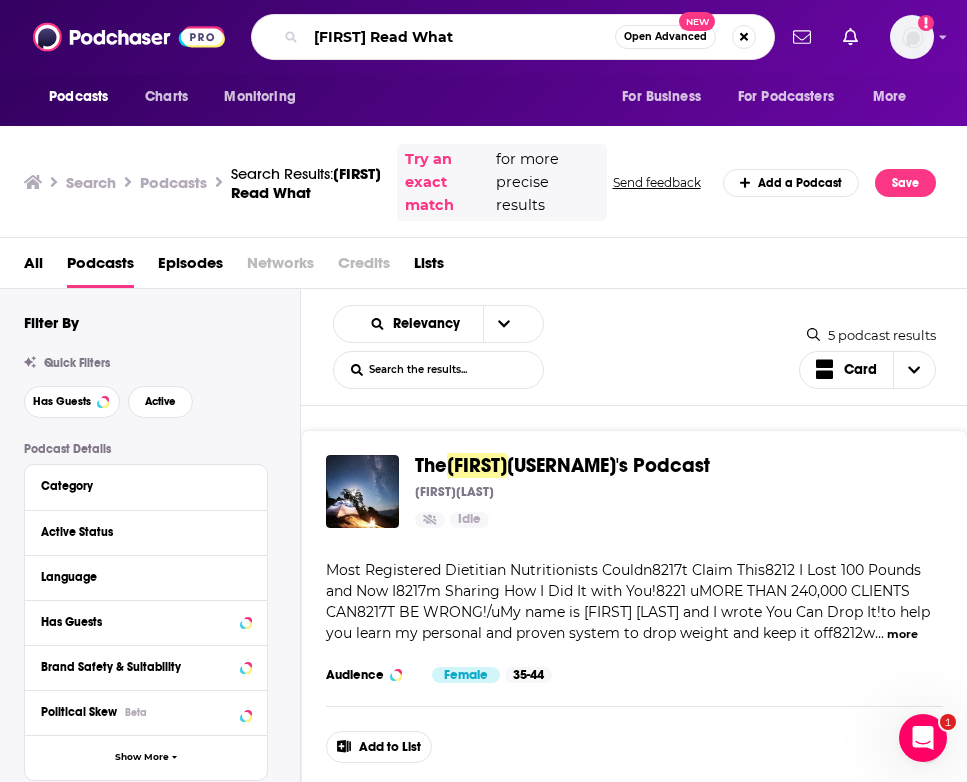 drag, startPoint x: 280, startPoint y: 24, endPoint x: 203, endPoint y: 23, distance: 77.00649 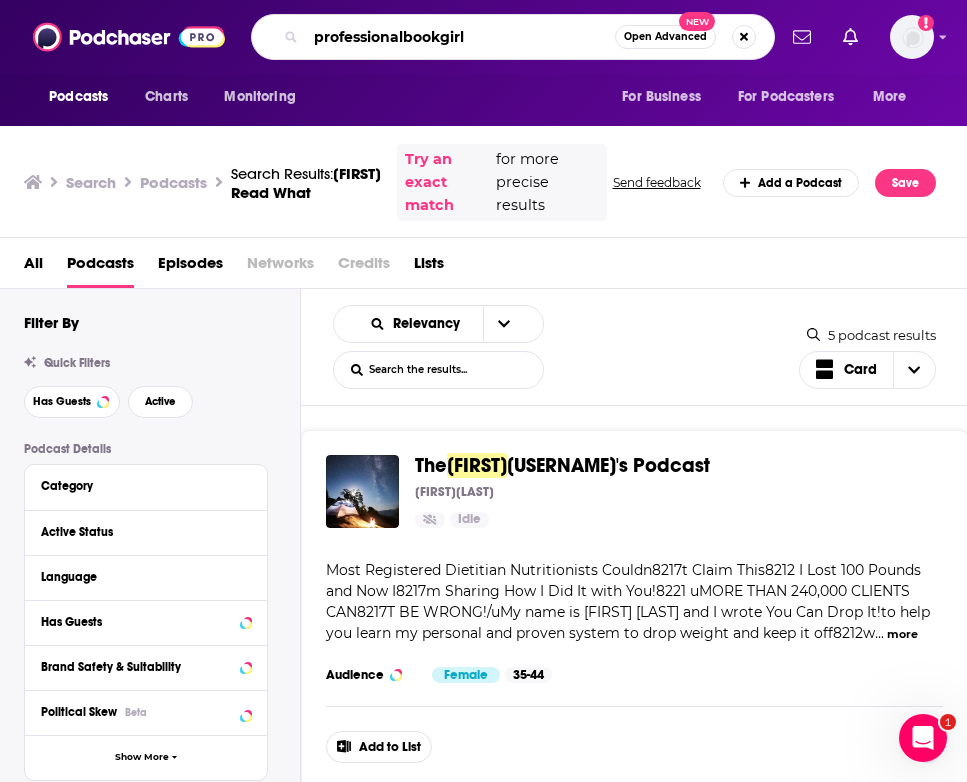type on "professionalbookgirl" 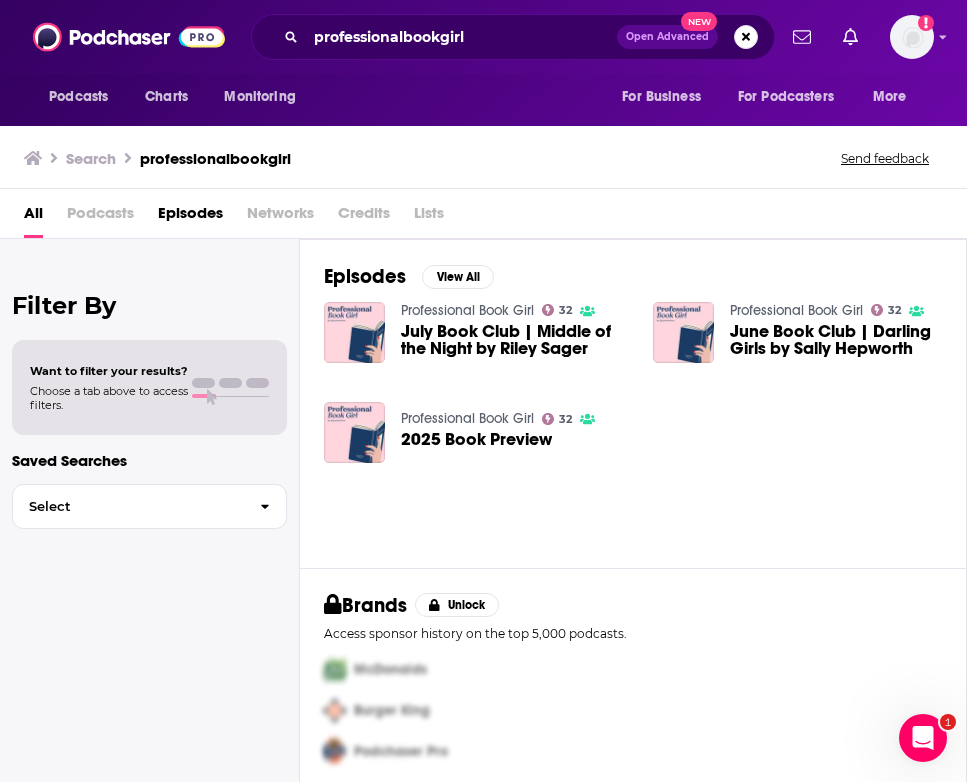 click on "Podcasts" at bounding box center (100, 217) 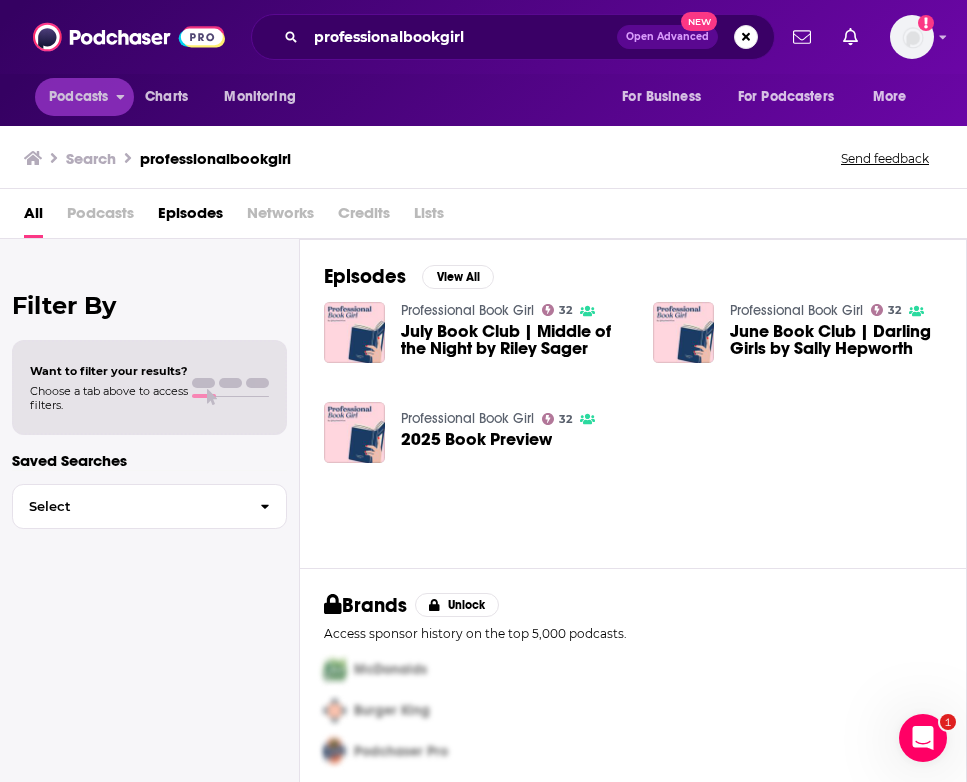 click on "Podcasts" at bounding box center (78, 97) 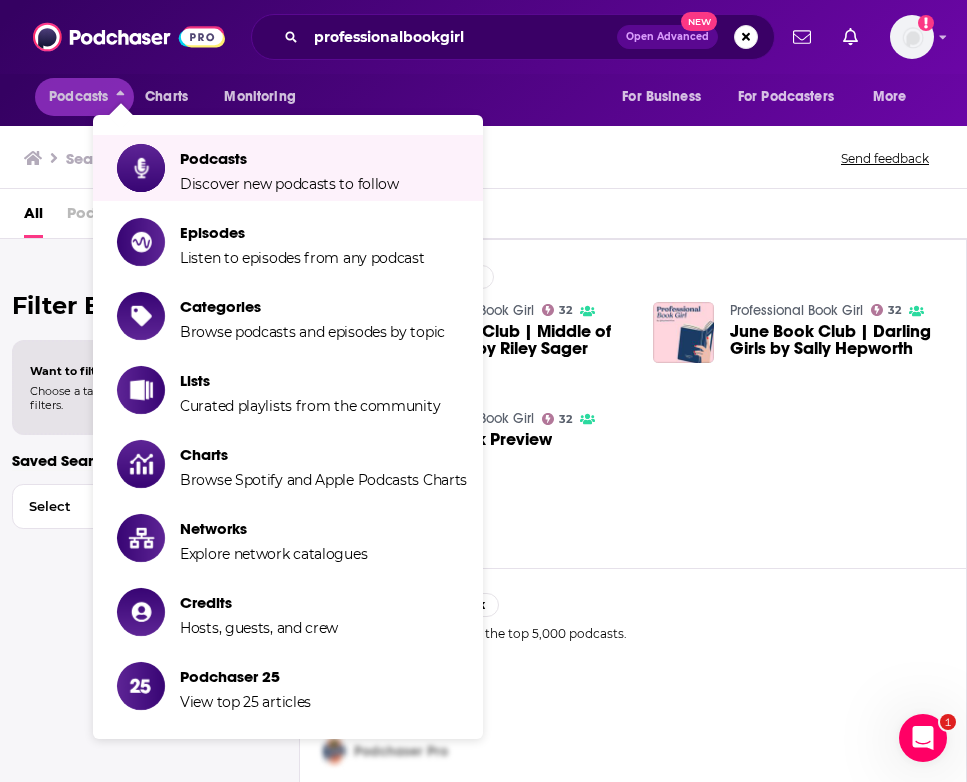 click on "All Podcasts Episodes Networks Credits Lists" at bounding box center (483, 214) 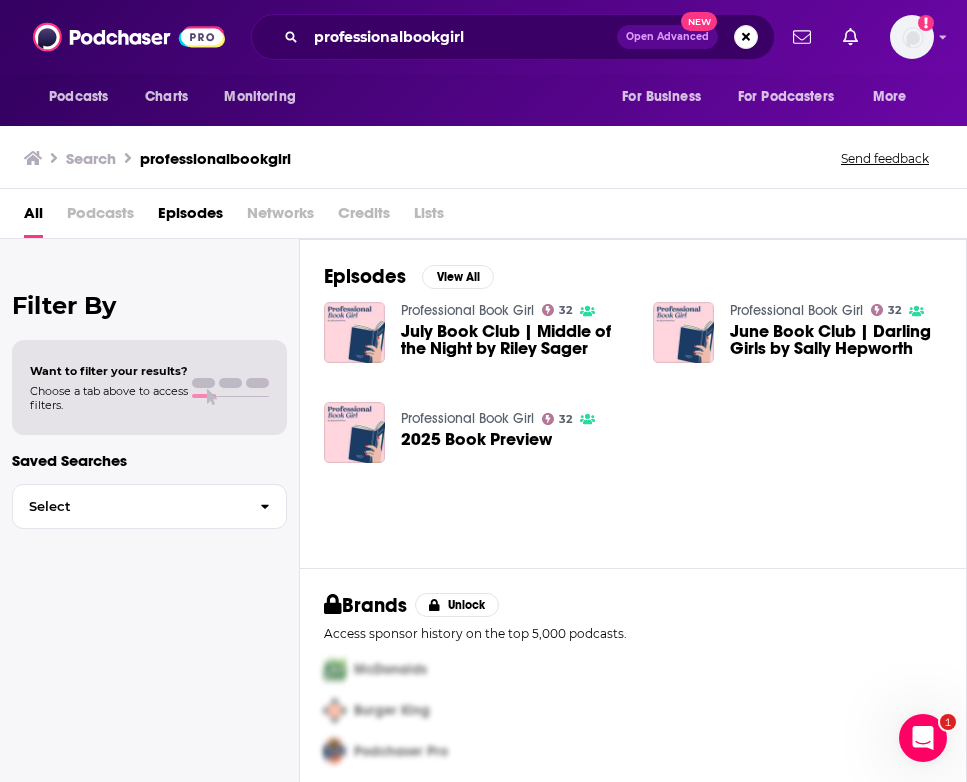 click on "Professional Book Girl" at bounding box center (467, 310) 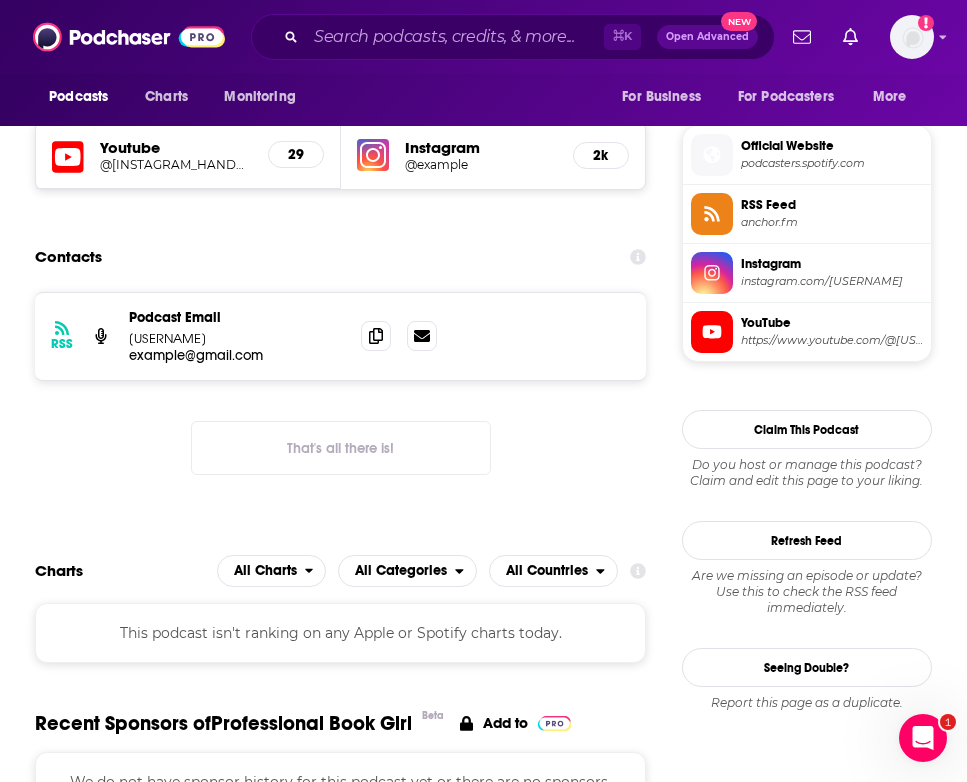 scroll, scrollTop: 1403, scrollLeft: 0, axis: vertical 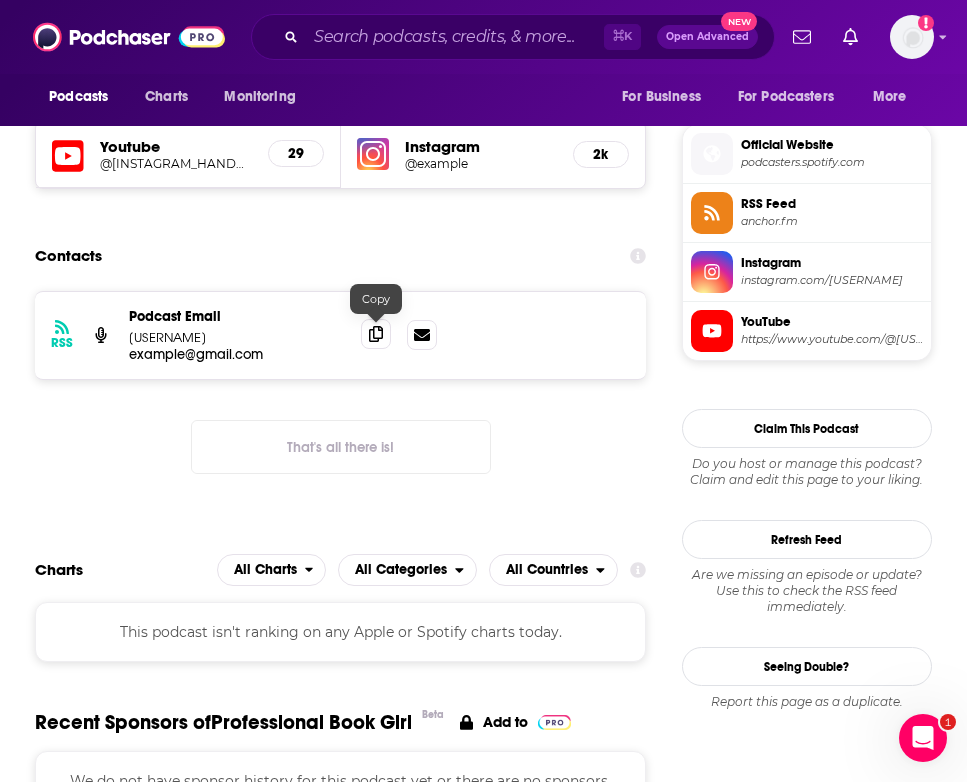 click 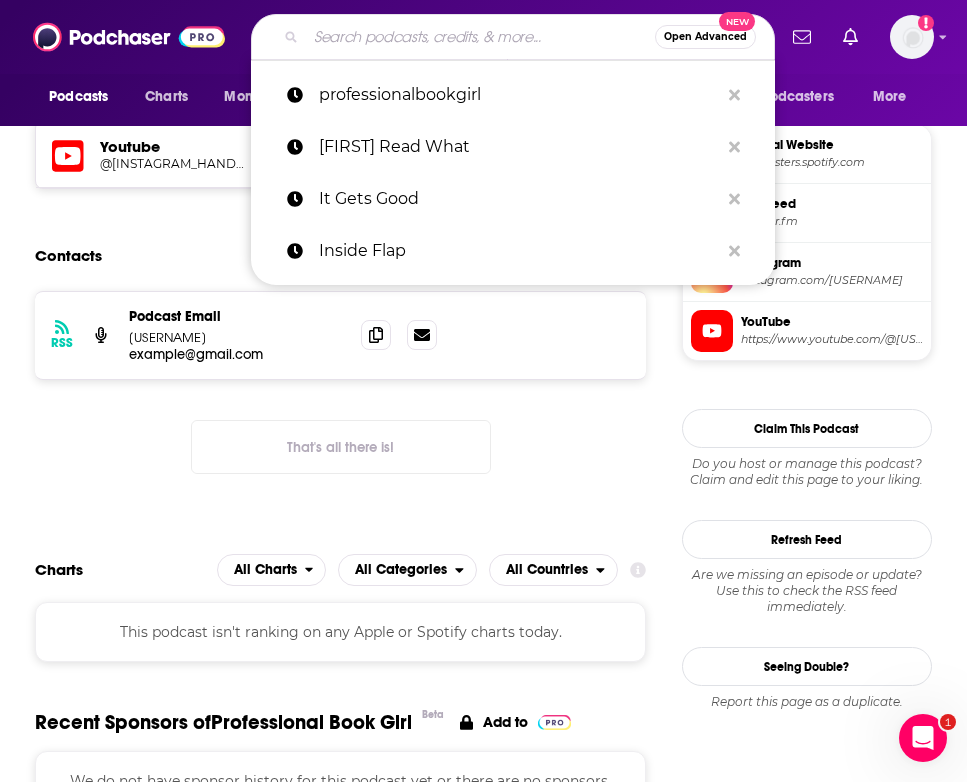 click at bounding box center [480, 37] 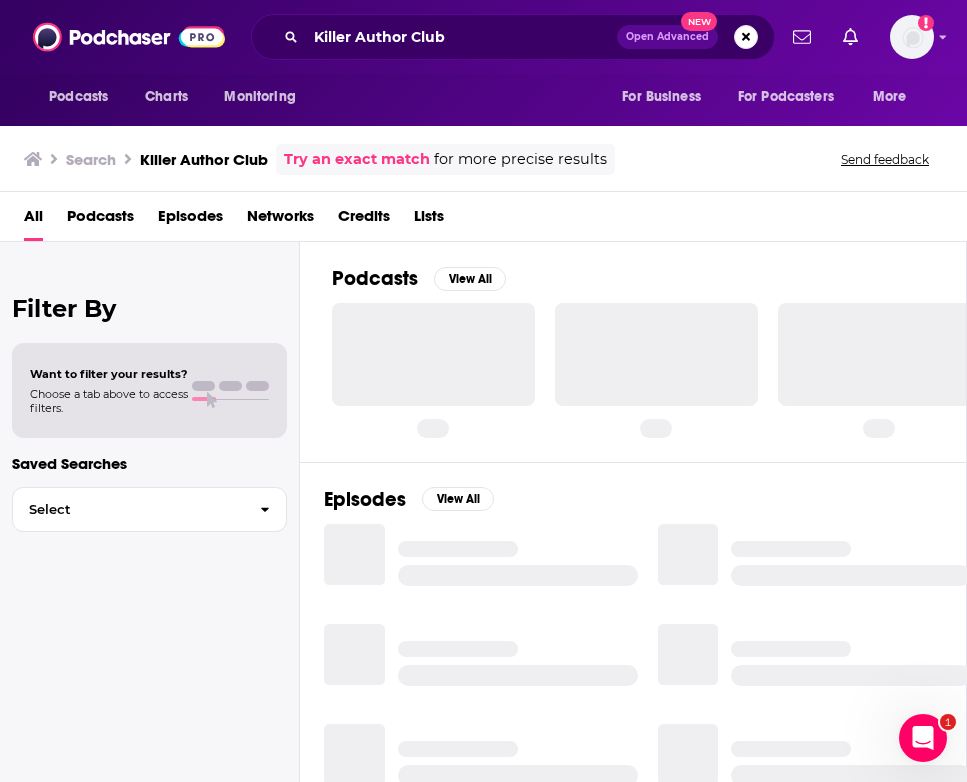 scroll, scrollTop: 0, scrollLeft: 0, axis: both 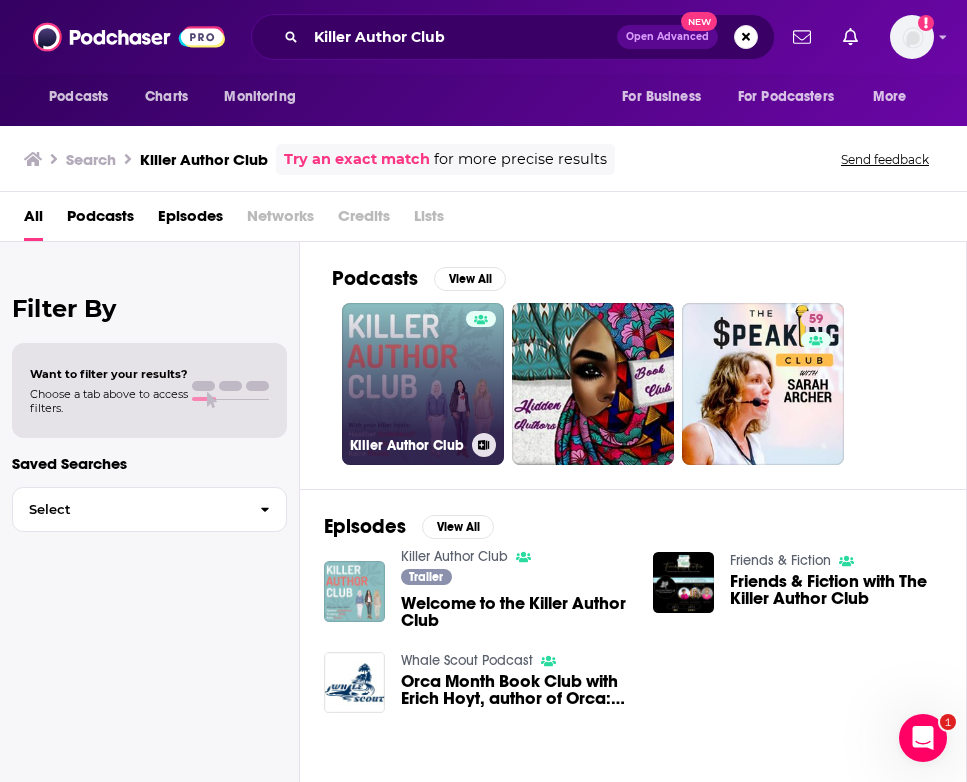 click on "Killer Author Club" at bounding box center [423, 384] 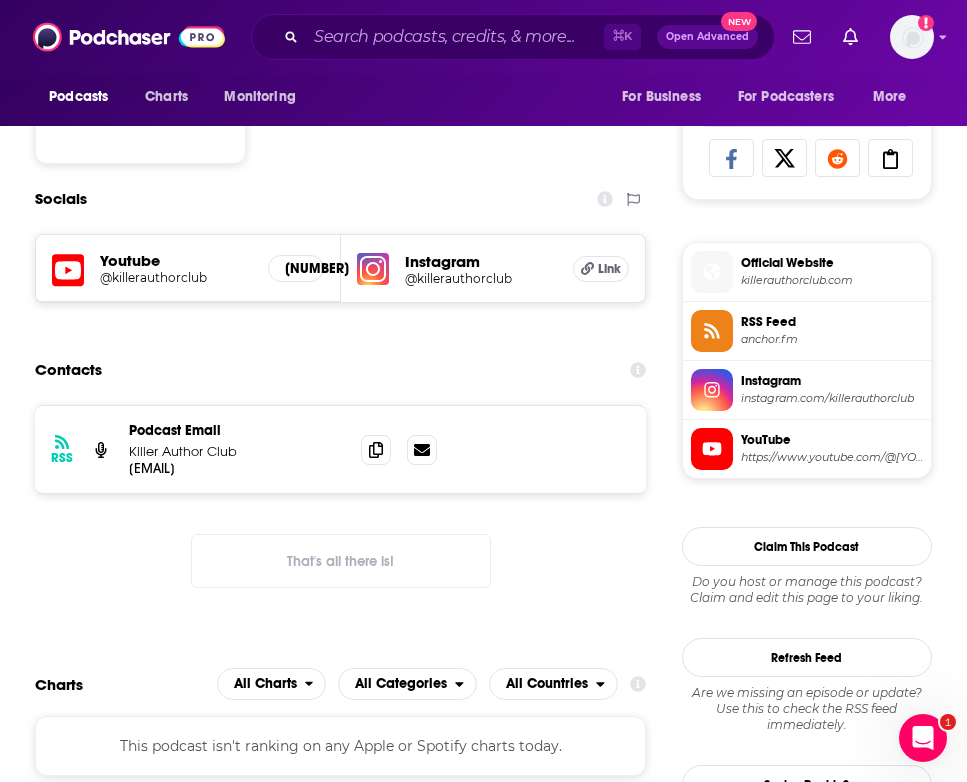 scroll, scrollTop: 1289, scrollLeft: 0, axis: vertical 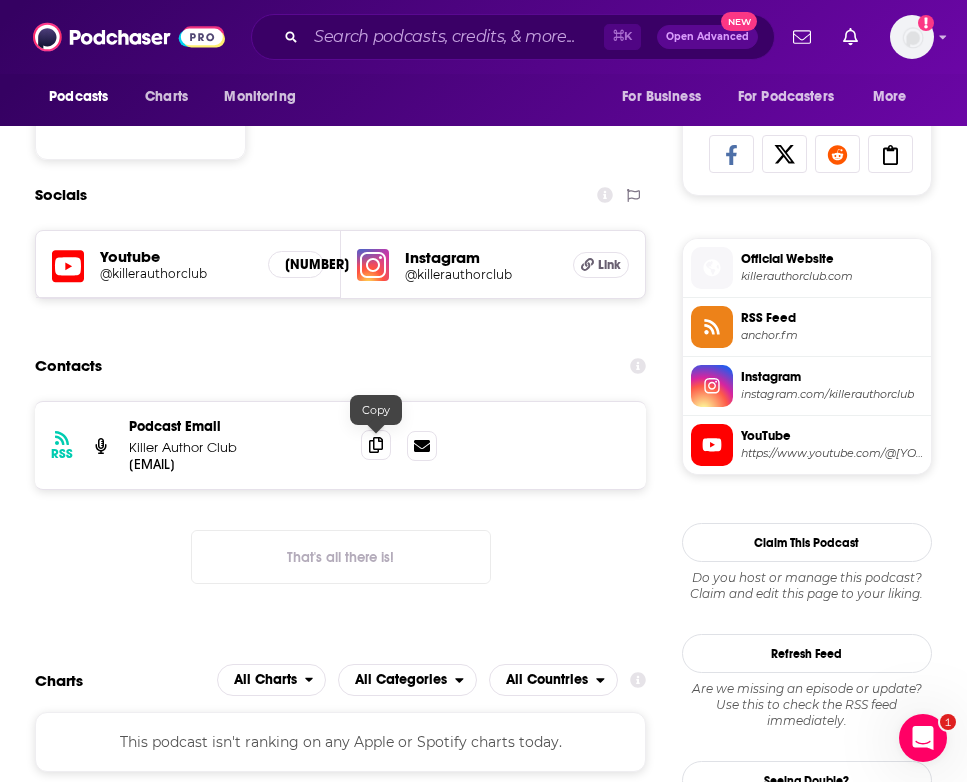 click 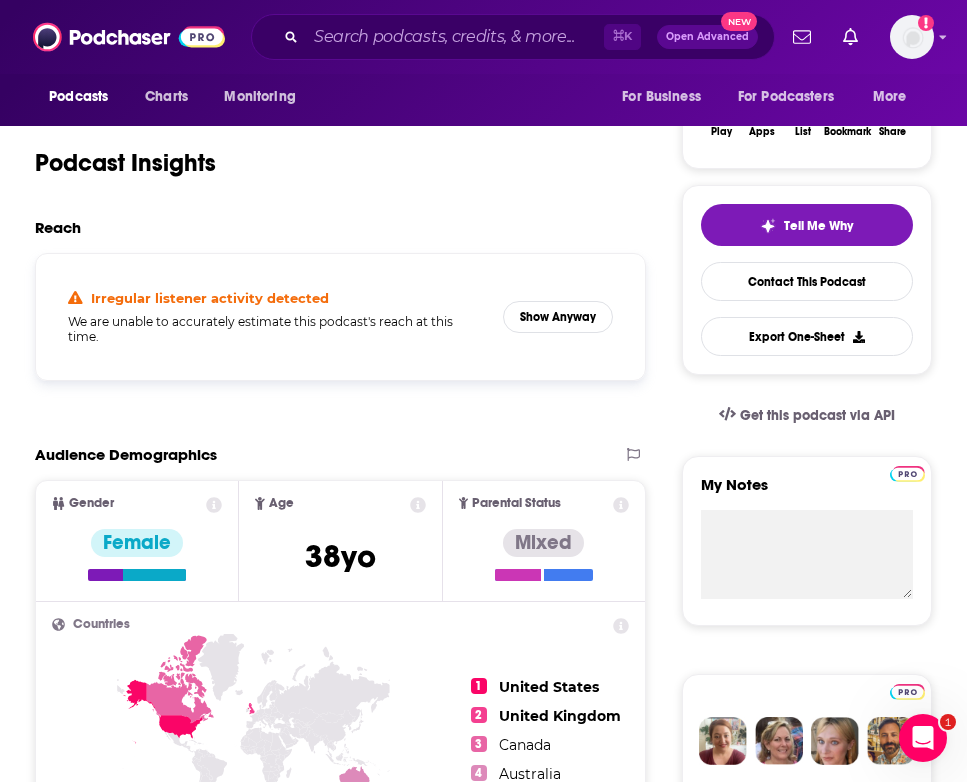 scroll, scrollTop: 0, scrollLeft: 0, axis: both 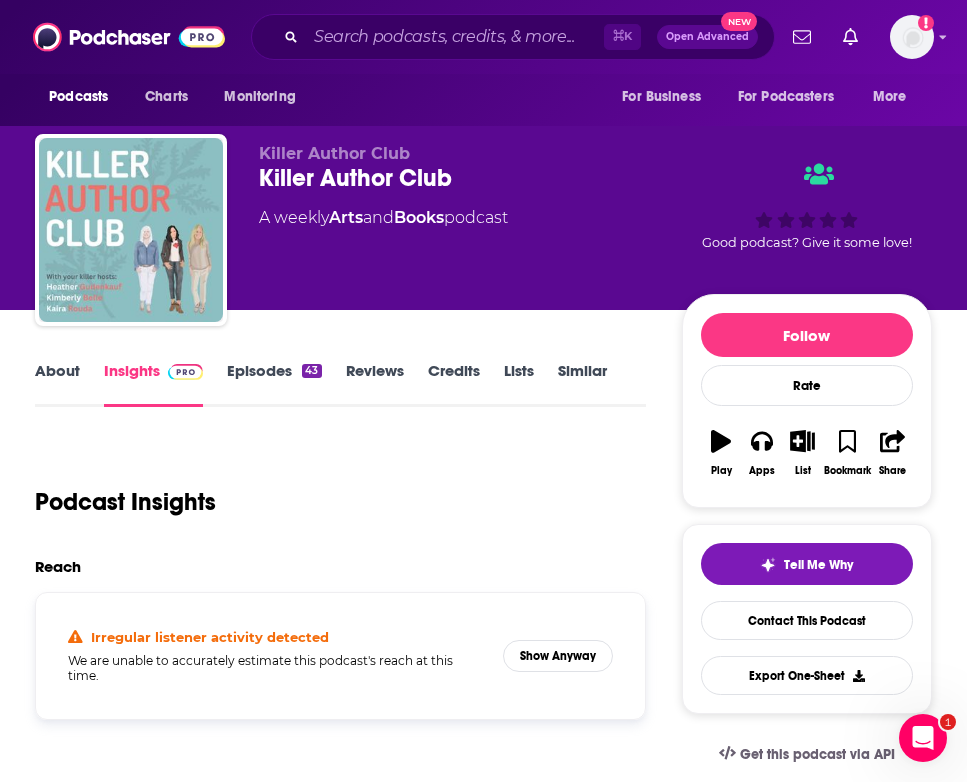 click on "About" at bounding box center [57, 384] 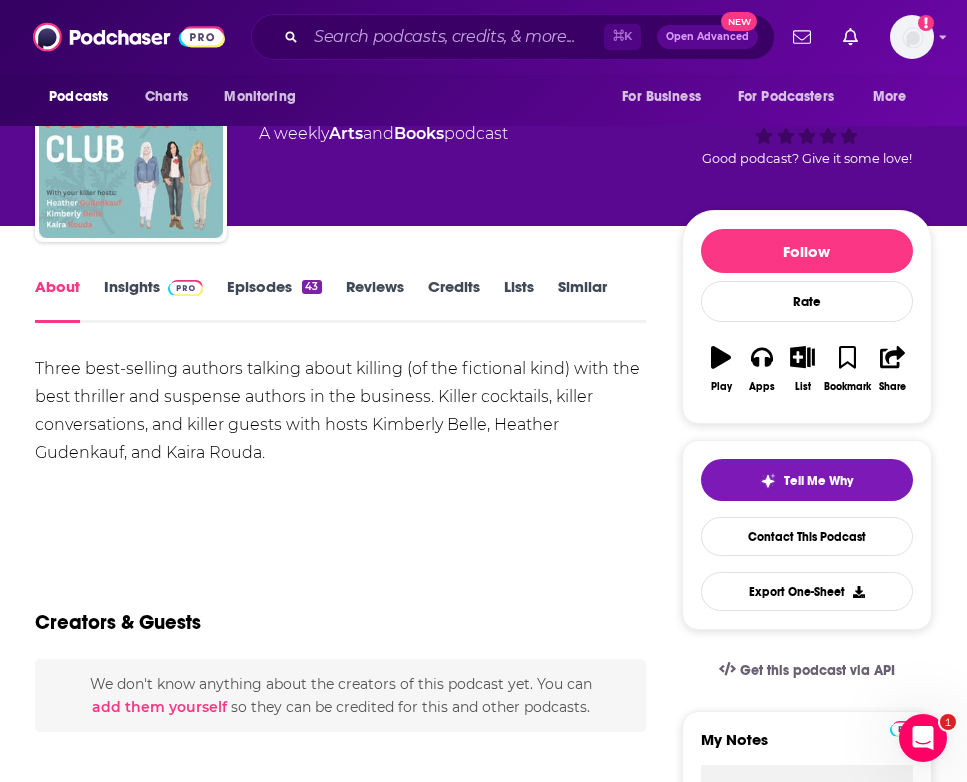 scroll, scrollTop: 89, scrollLeft: 0, axis: vertical 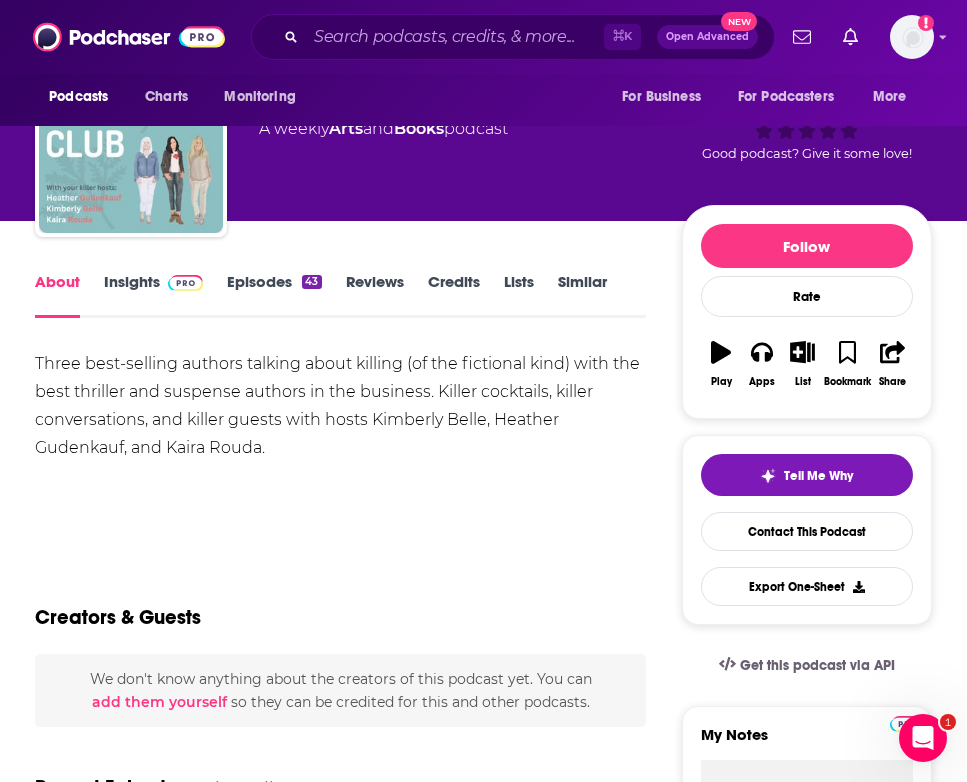click on "Three best-selling authors talking about killing (of the fictional kind) with the best thriller and suspense authors in the business. Killer cocktails, killer conversations, and killer guests with hosts Kimberly Belle, Heather Gudenkauf, and Kaira Rouda." at bounding box center [340, 406] 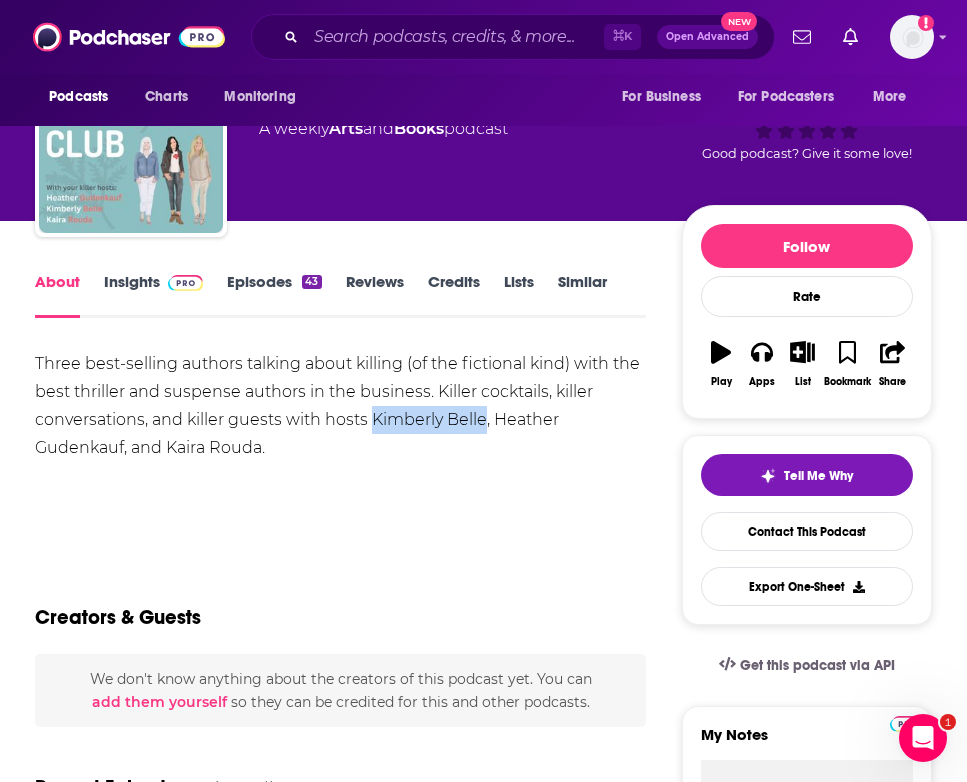 drag, startPoint x: 372, startPoint y: 419, endPoint x: 487, endPoint y: 425, distance: 115.15642 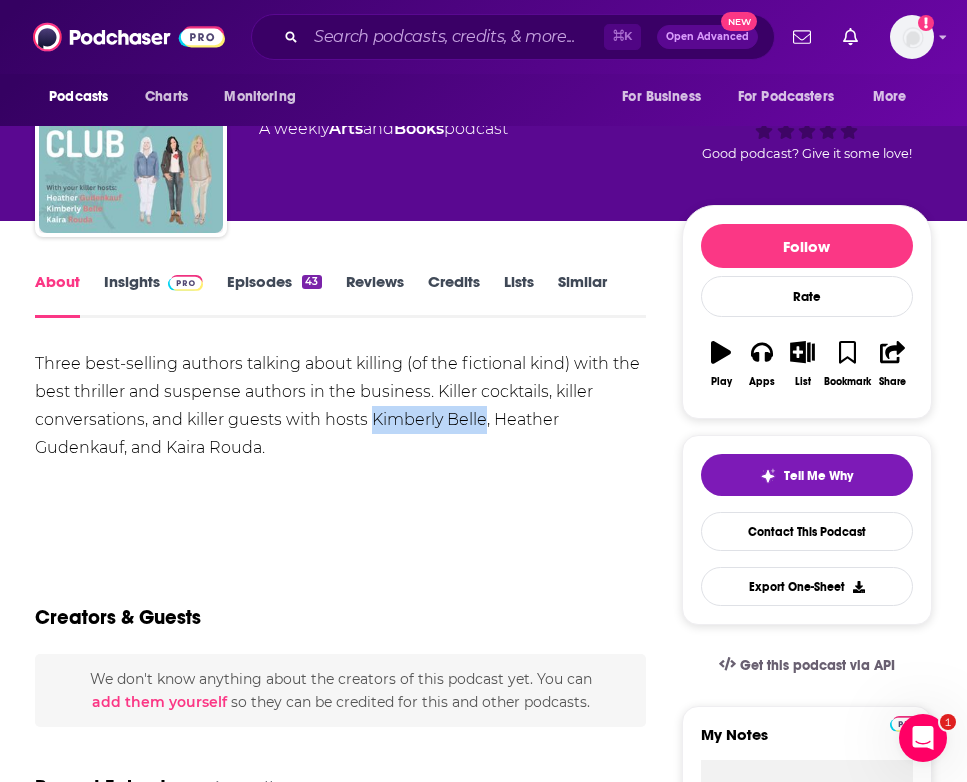 click on "Three best-selling authors talking about killing (of the fictional kind) with the best thriller and suspense authors in the business. Killer cocktails, killer conversations, and killer guests with hosts Kimberly Belle, Heather Gudenkauf, and Kaira Rouda." at bounding box center (340, 406) 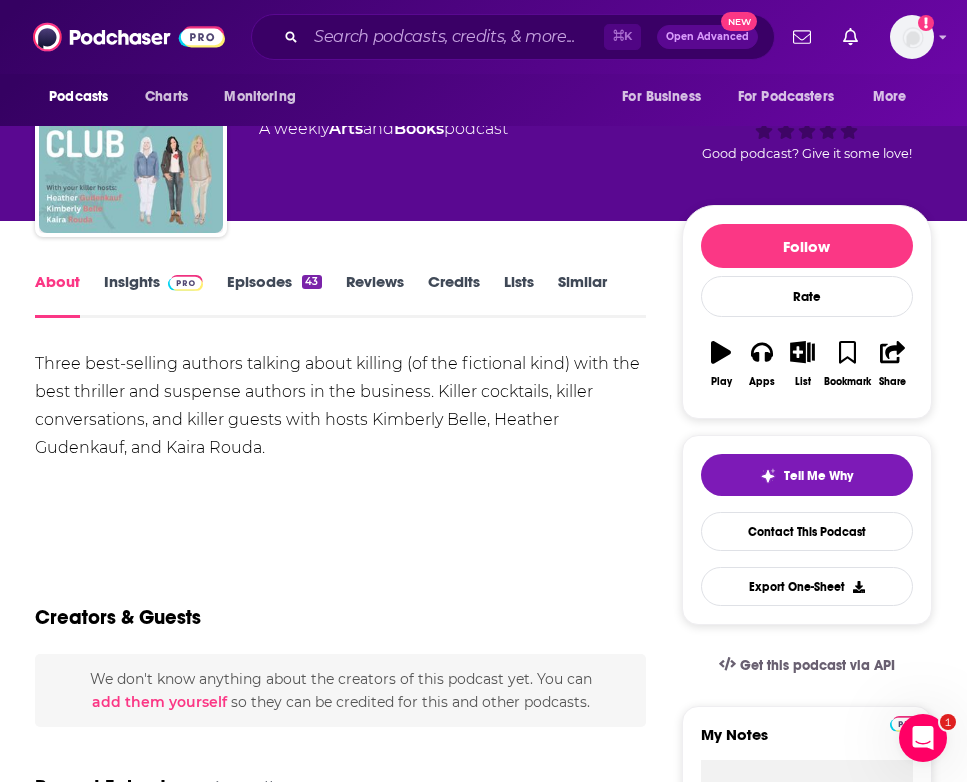 click on "Three best-selling authors talking about killing (of the fictional kind) with the best thriller and suspense authors in the business. Killer cocktails, killer conversations, and killer guests with hosts Kimberly Belle, Heather Gudenkauf, and Kaira Rouda." at bounding box center (340, 406) 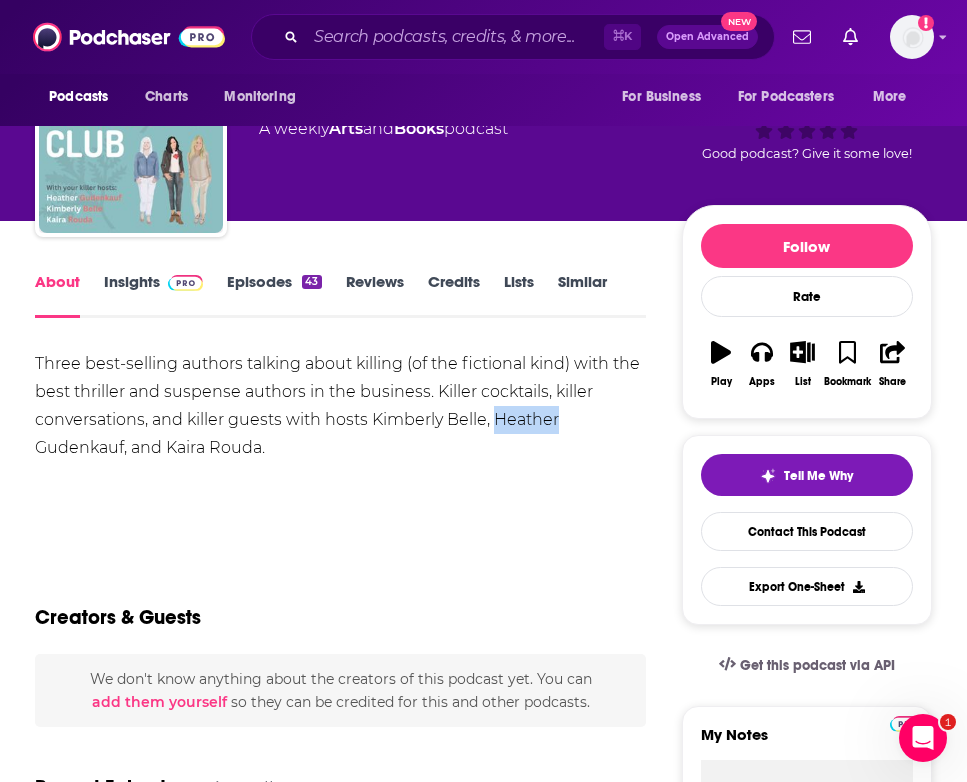 drag, startPoint x: 495, startPoint y: 419, endPoint x: 562, endPoint y: 420, distance: 67.00746 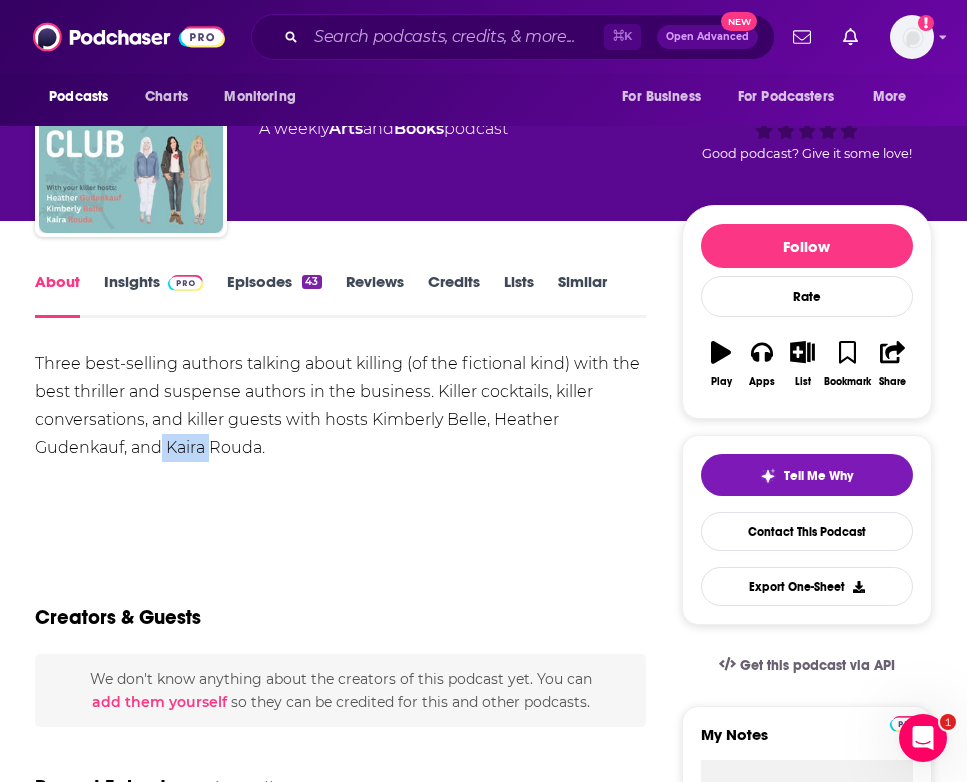 drag, startPoint x: 164, startPoint y: 441, endPoint x: 211, endPoint y: 447, distance: 47.38143 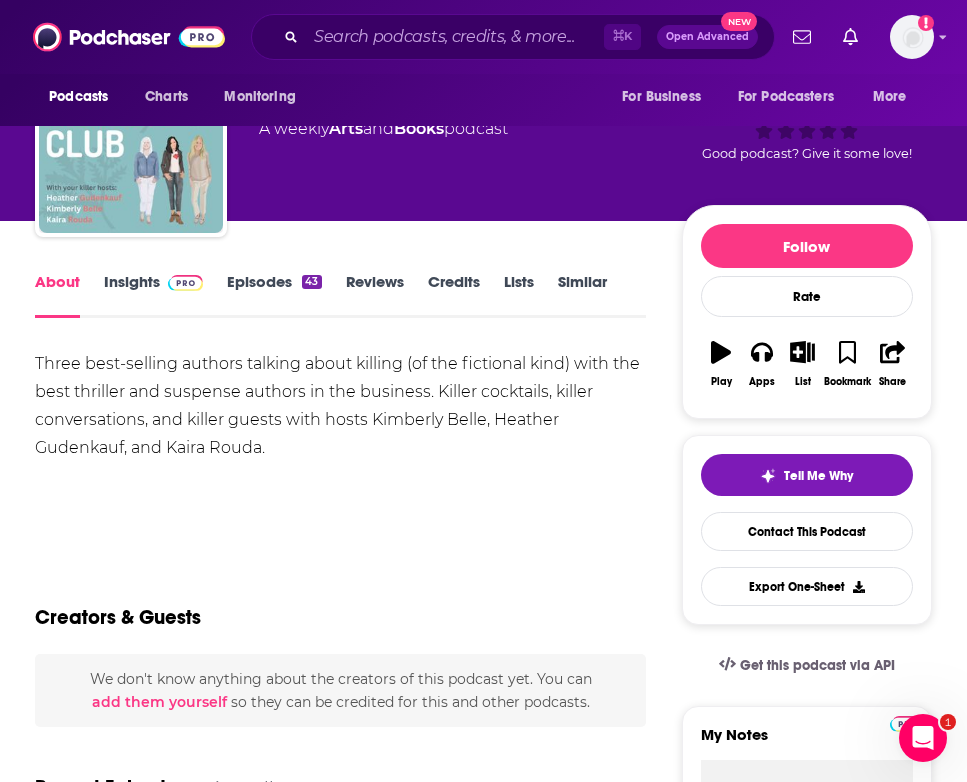 click on "Podcasts Charts Monitoring ⌘  K Open Advanced New For Business For Podcasters More Add a profile image" at bounding box center [483, 37] 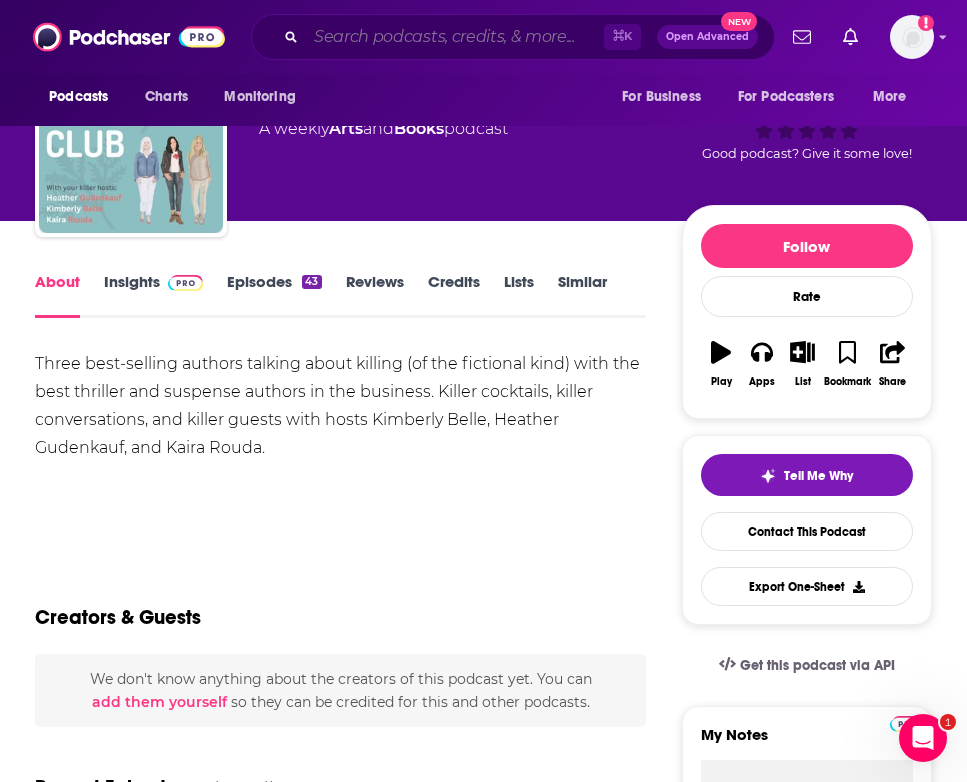 click at bounding box center [455, 37] 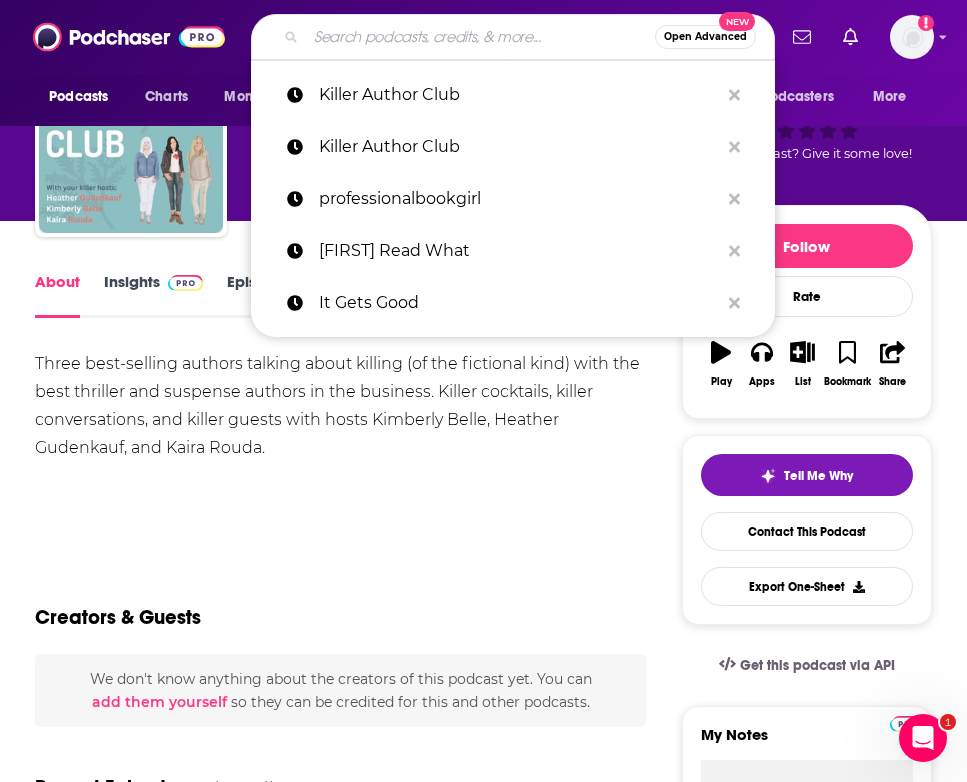 paste on "Killer Women" 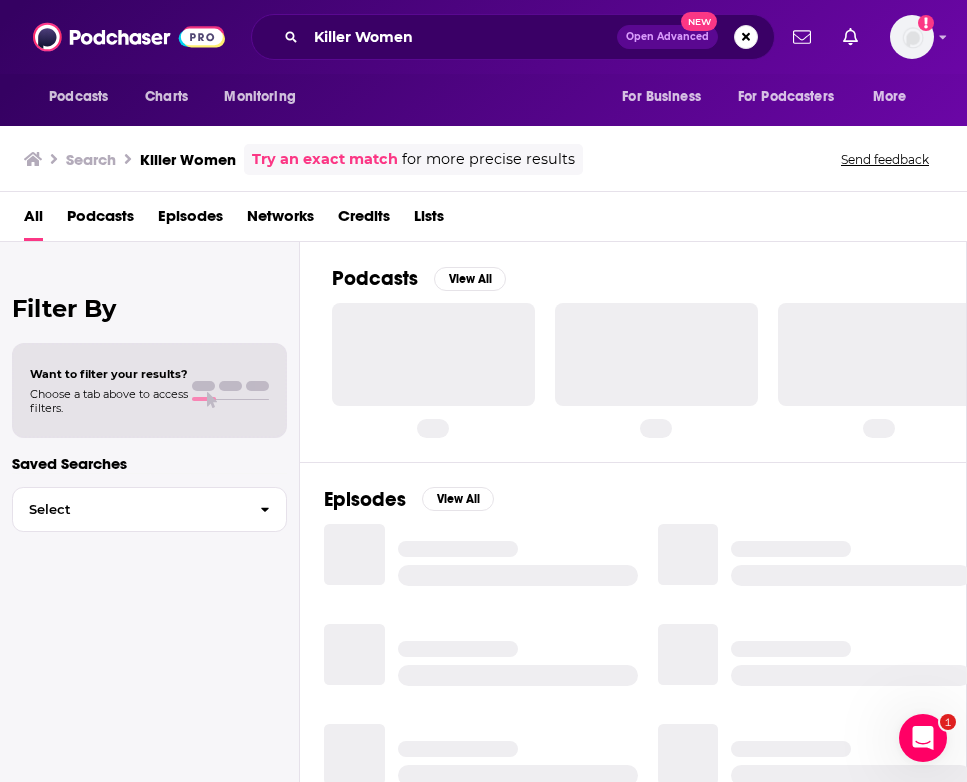 scroll, scrollTop: 0, scrollLeft: 0, axis: both 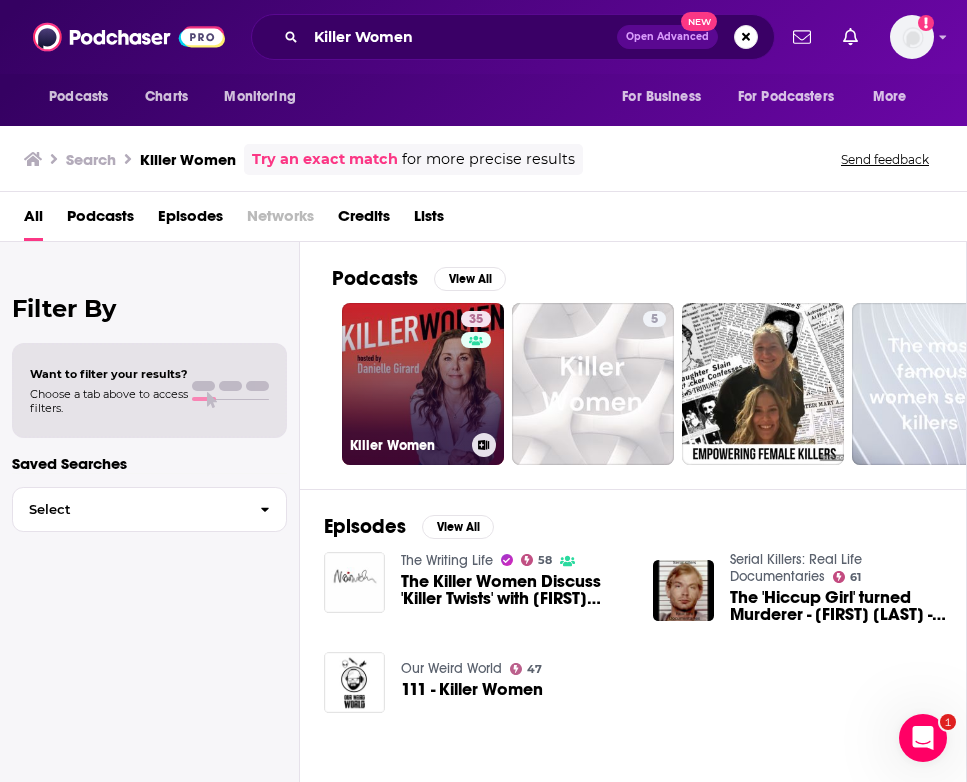click on "35 Killer Women" at bounding box center (423, 384) 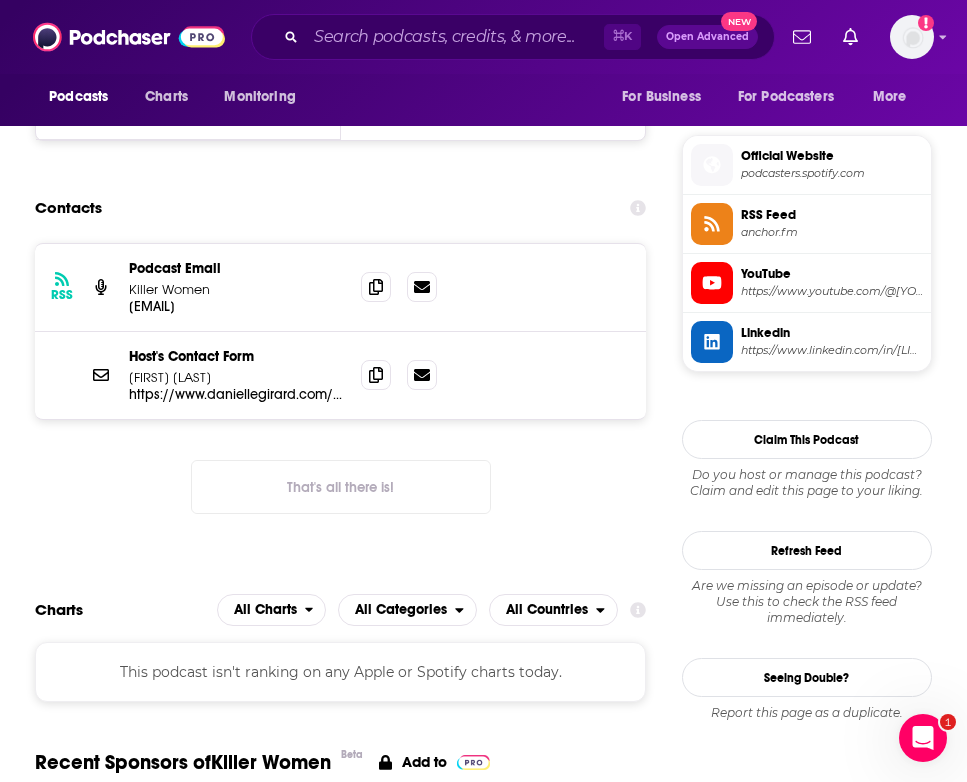 scroll, scrollTop: 1382, scrollLeft: 0, axis: vertical 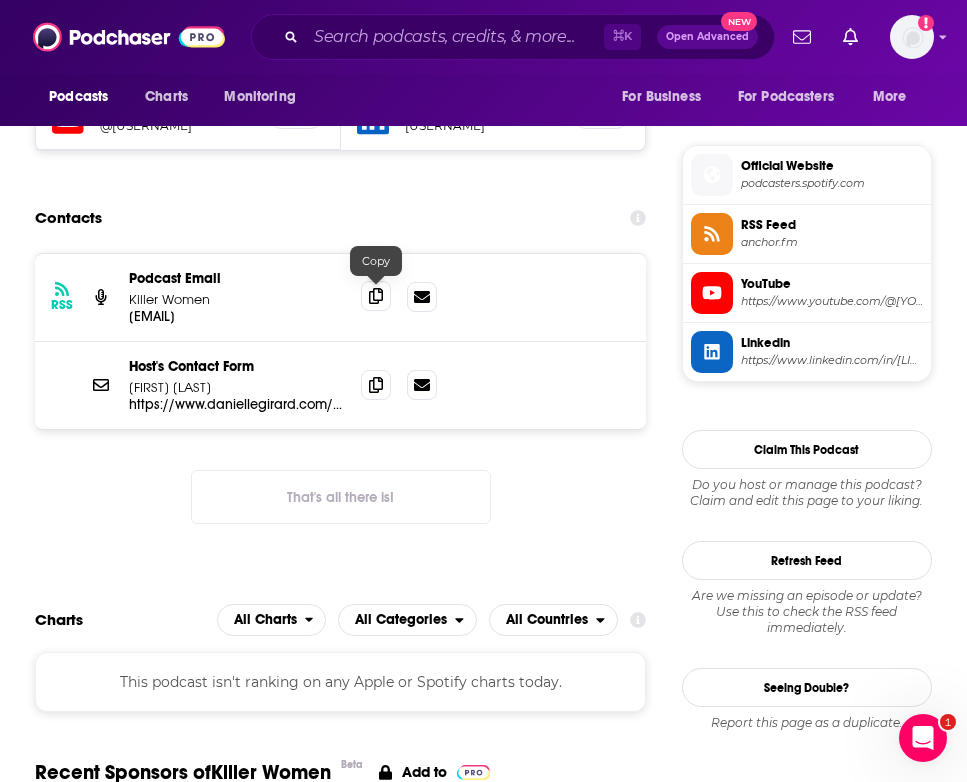 click 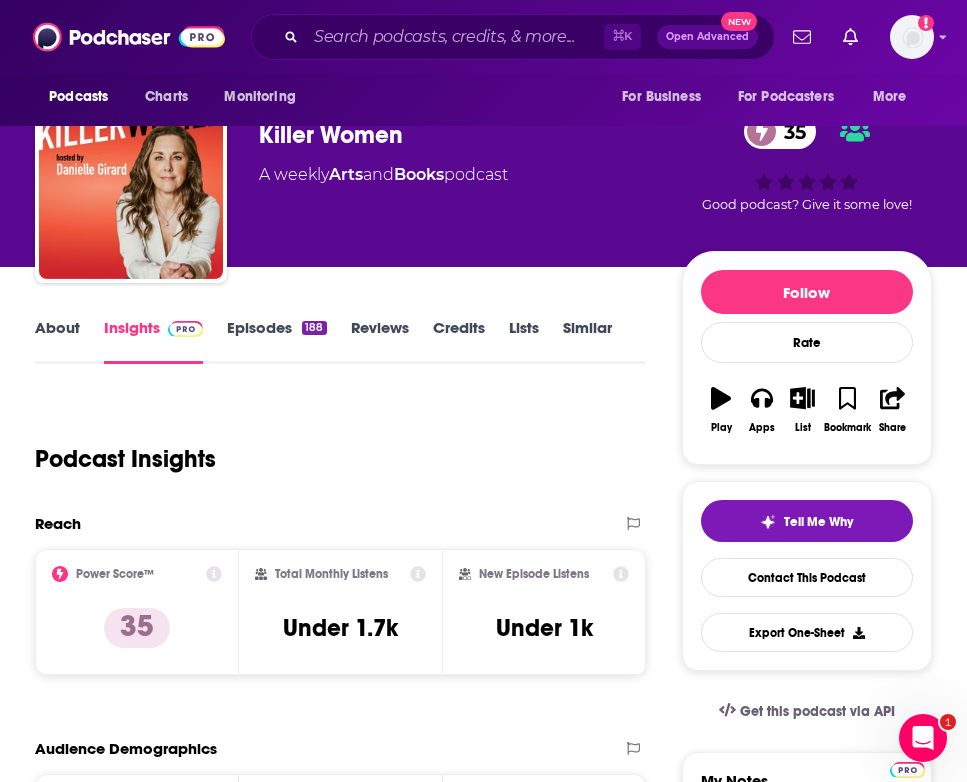 scroll, scrollTop: 45, scrollLeft: 0, axis: vertical 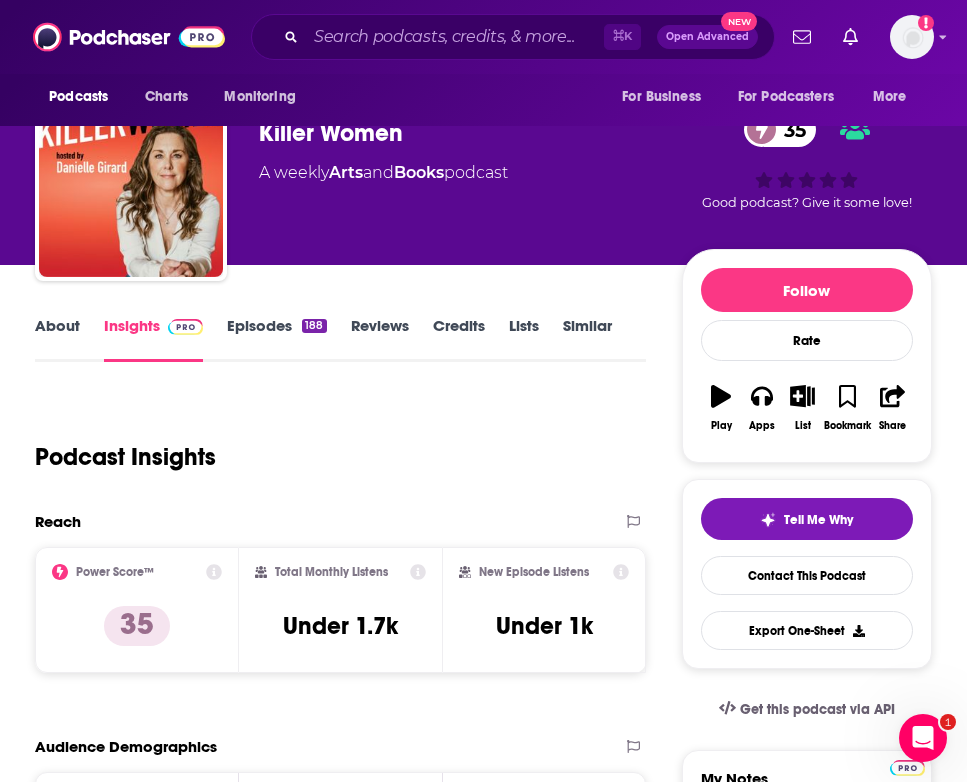 click on "About" at bounding box center (57, 339) 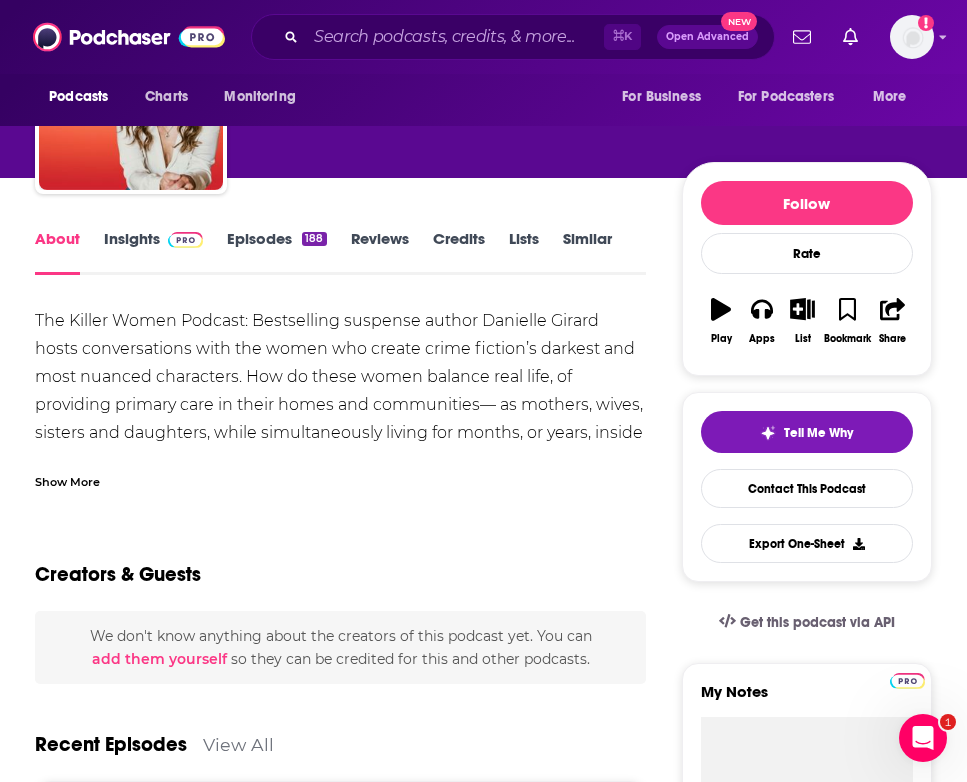 scroll, scrollTop: 162, scrollLeft: 0, axis: vertical 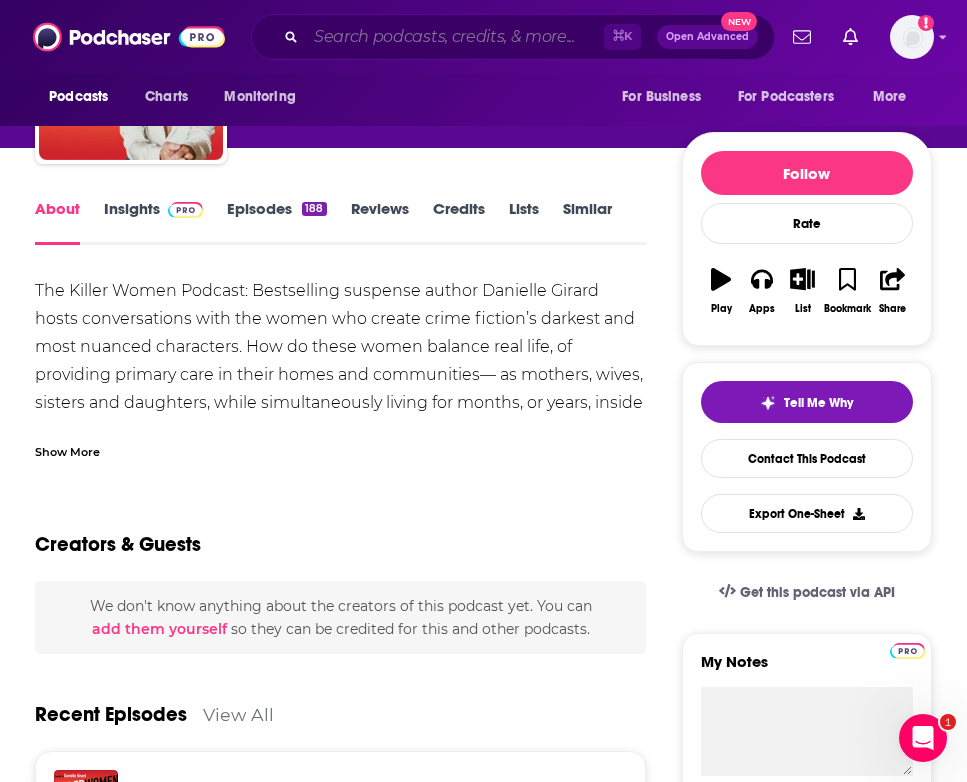click at bounding box center [455, 37] 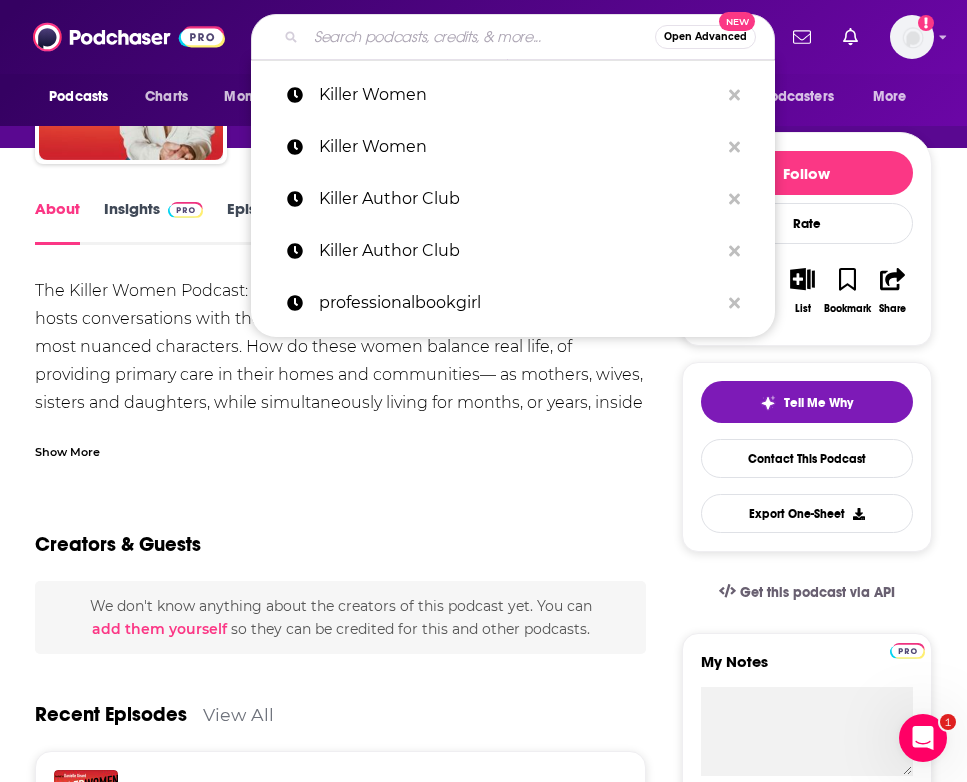 paste on "KINGSTON RADIO / Planet Seniors" 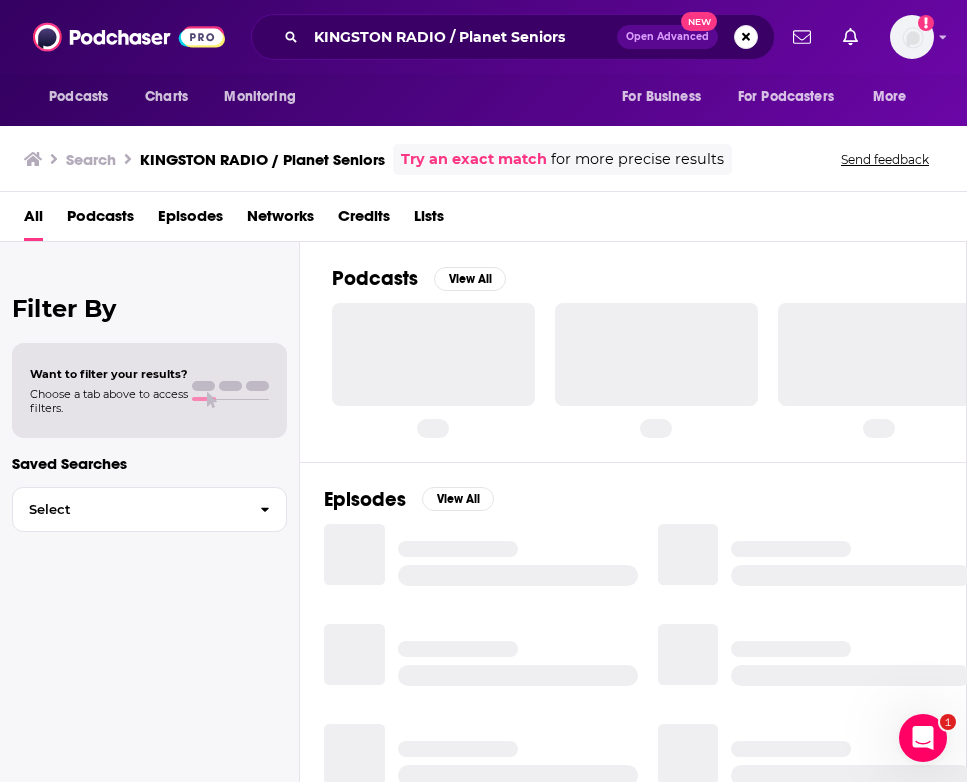 scroll, scrollTop: 0, scrollLeft: 0, axis: both 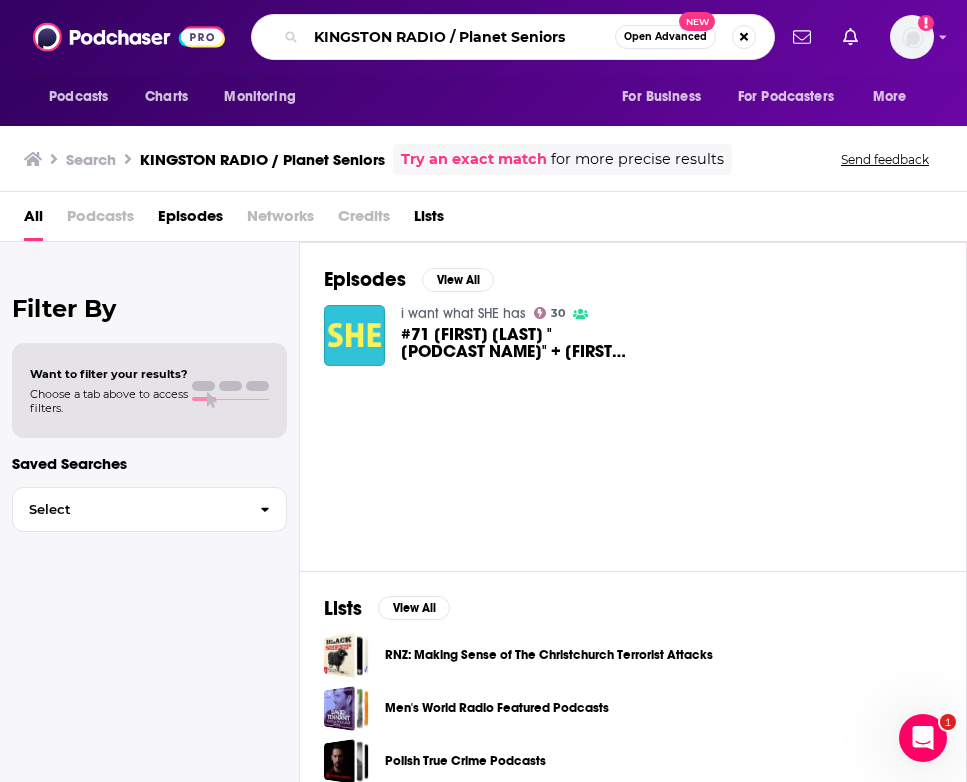 drag, startPoint x: 582, startPoint y: 44, endPoint x: 447, endPoint y: 38, distance: 135.13327 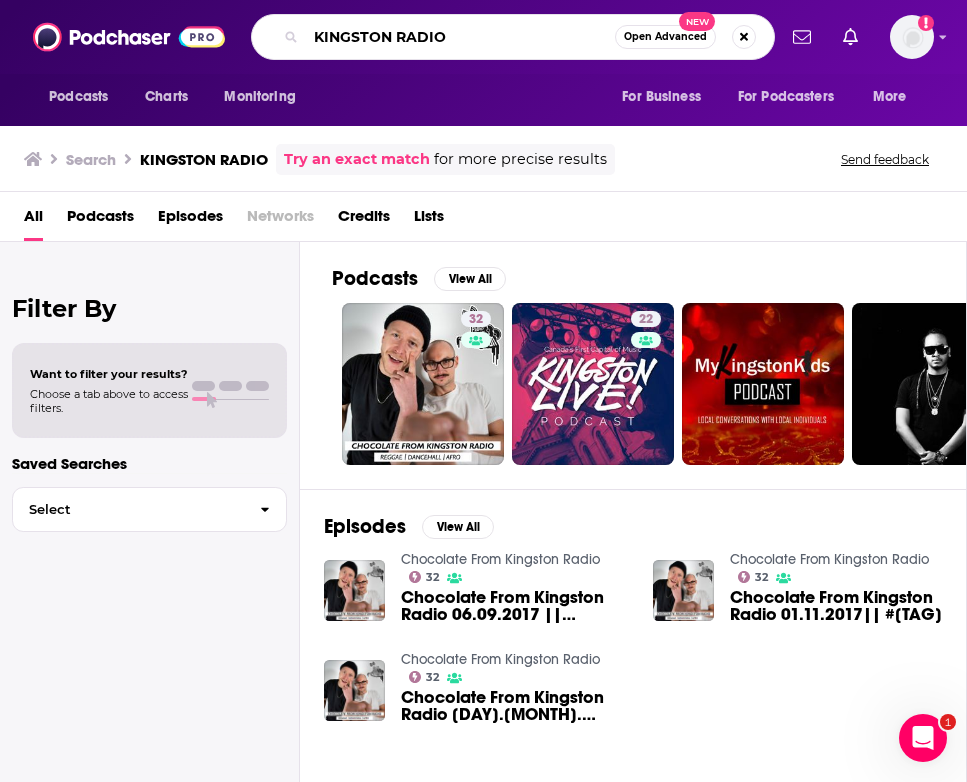 drag, startPoint x: 468, startPoint y: 34, endPoint x: 236, endPoint y: 32, distance: 232.00862 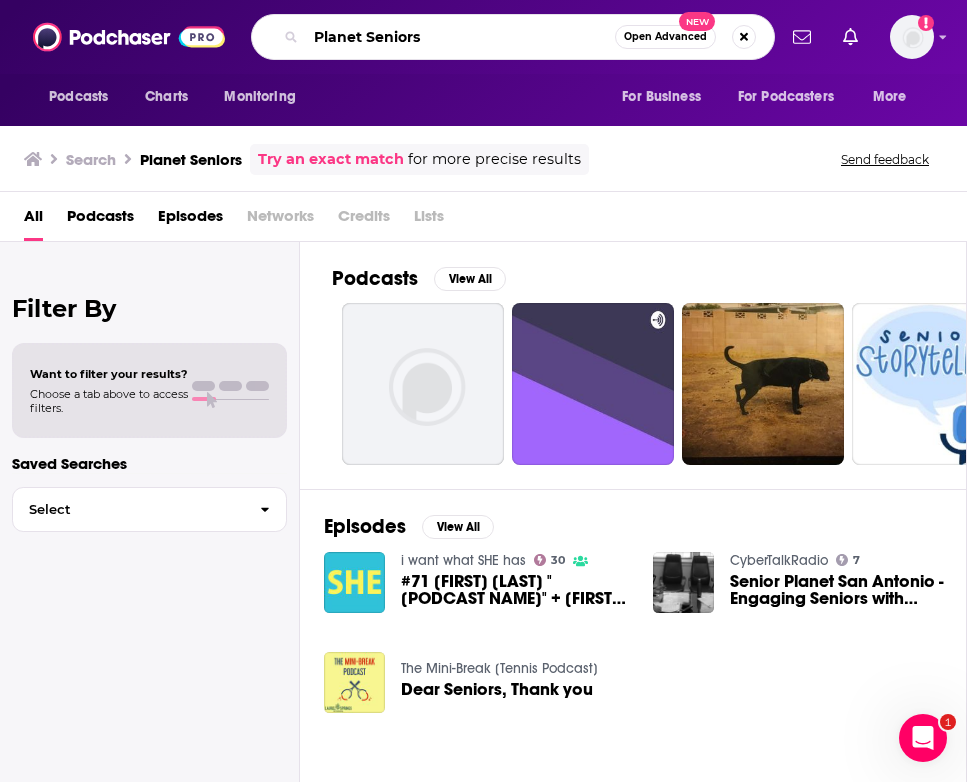 drag, startPoint x: 456, startPoint y: 46, endPoint x: 230, endPoint y: 45, distance: 226.00221 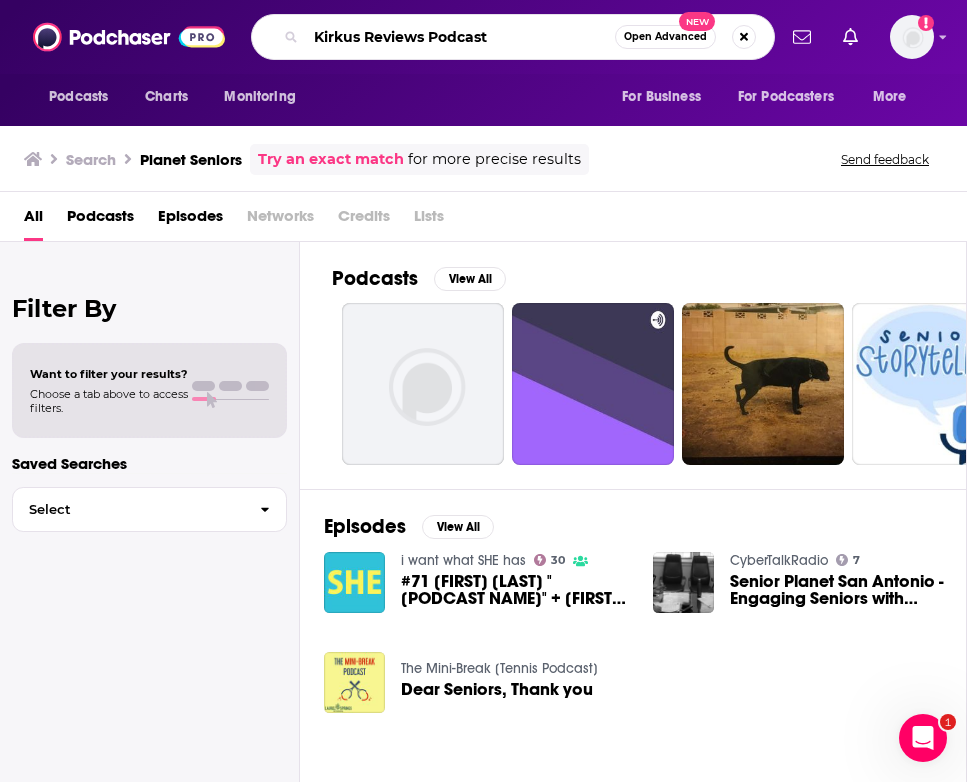 type on "Kirkus Reviews Podcast" 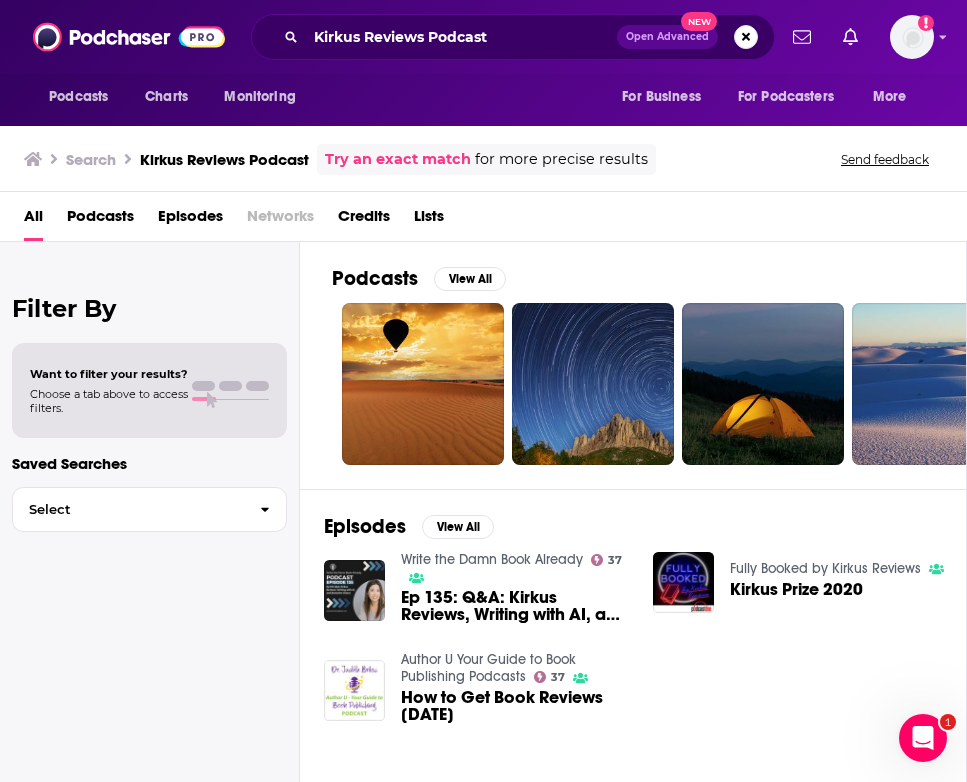 scroll, scrollTop: 0, scrollLeft: 0, axis: both 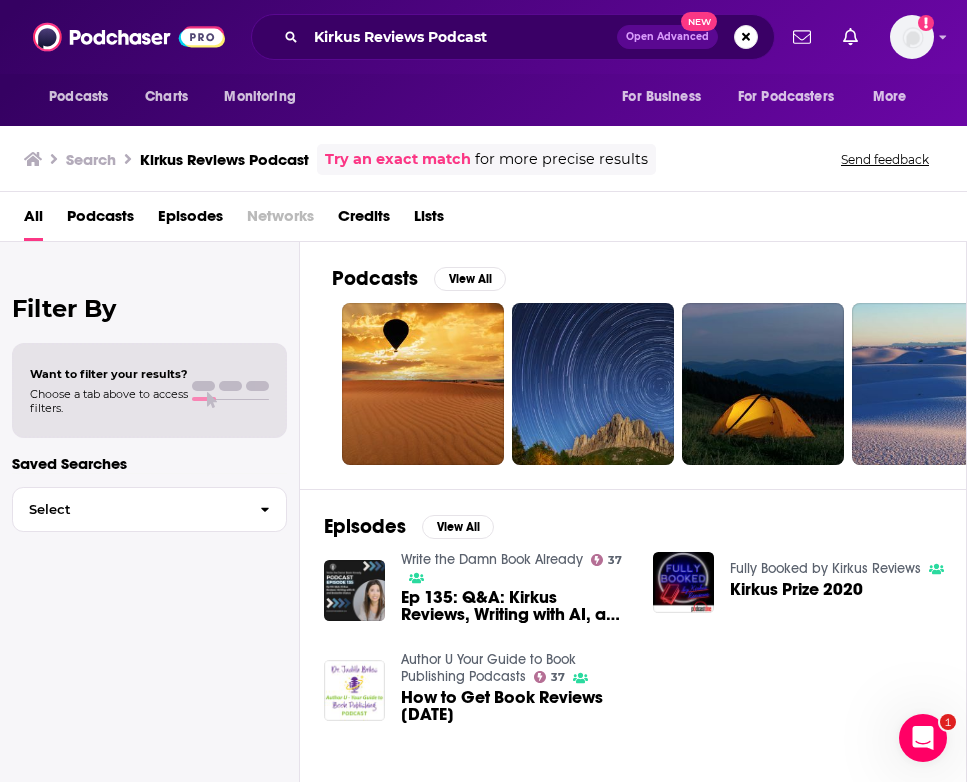 click on "Fully Booked by Kirkus Reviews Kirkus Prize 2020" at bounding box center (837, 582) 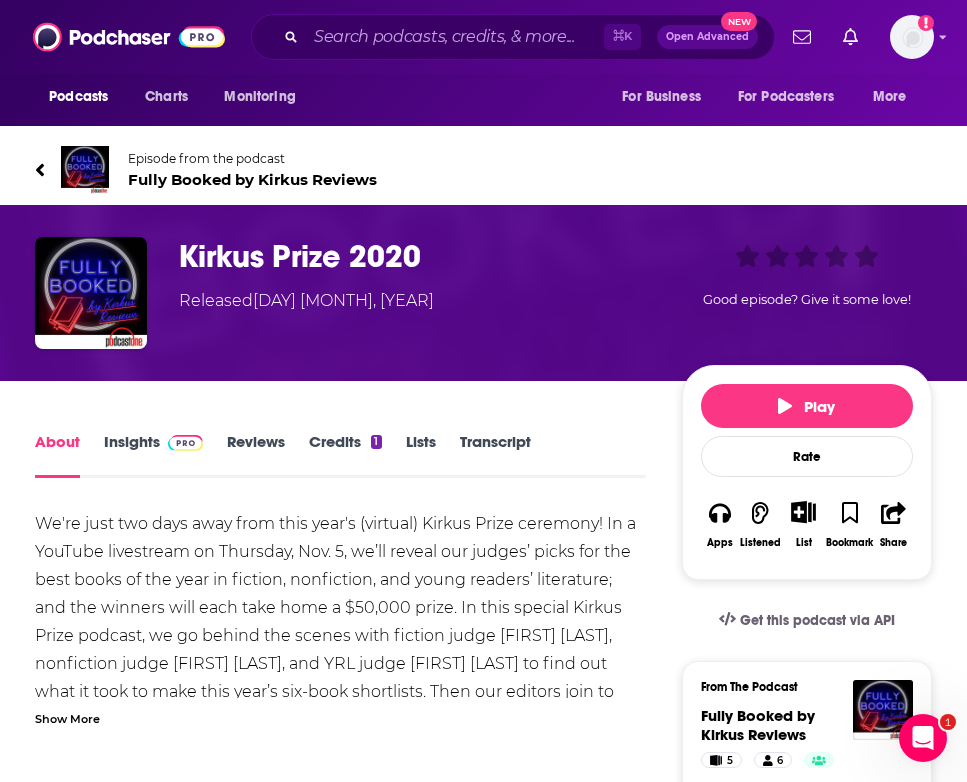 scroll, scrollTop: 0, scrollLeft: 0, axis: both 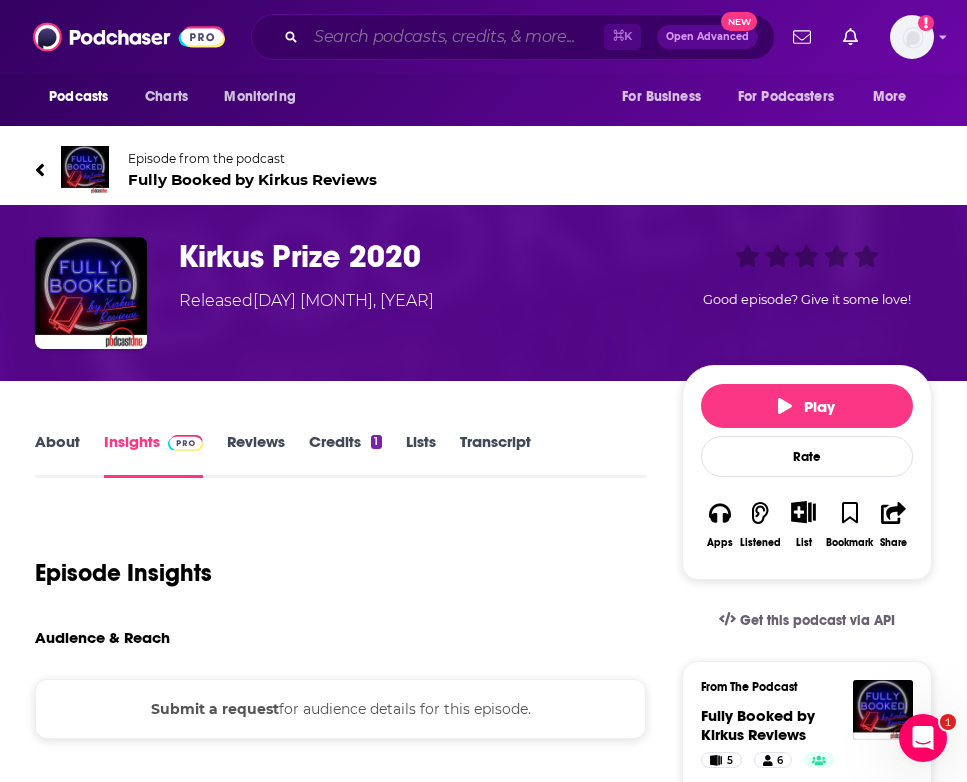 click at bounding box center (455, 37) 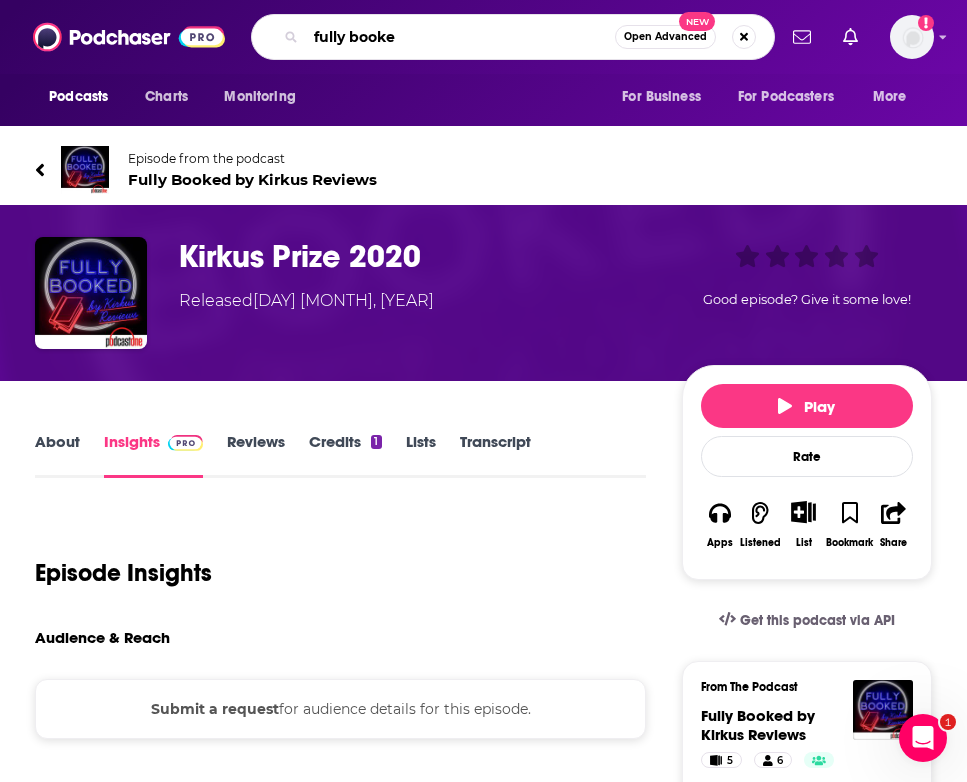 type on "fully booked" 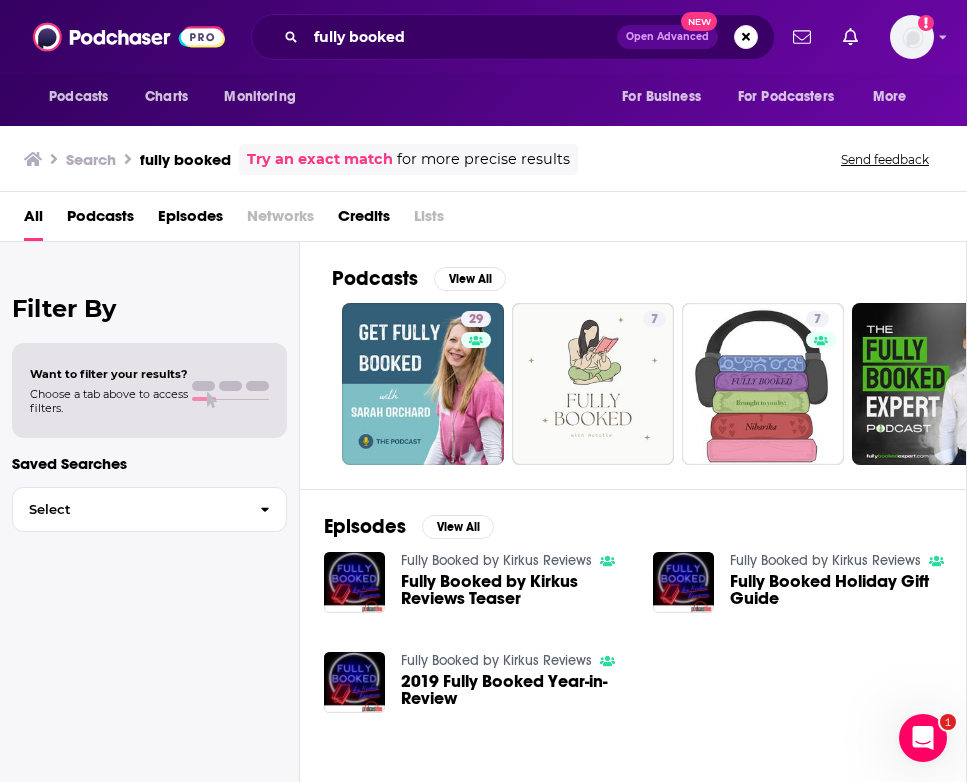 click on "Fully Booked by Kirkus Reviews" at bounding box center [496, 560] 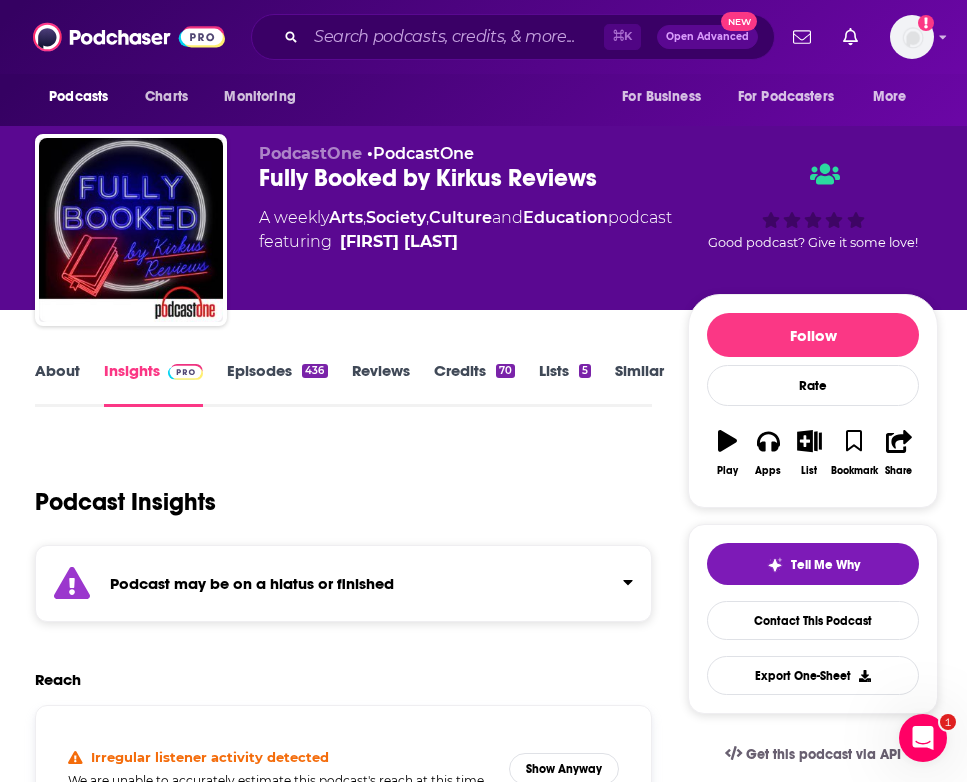 click on "Fully Booked by Kirkus Reviews" at bounding box center (473, 178) 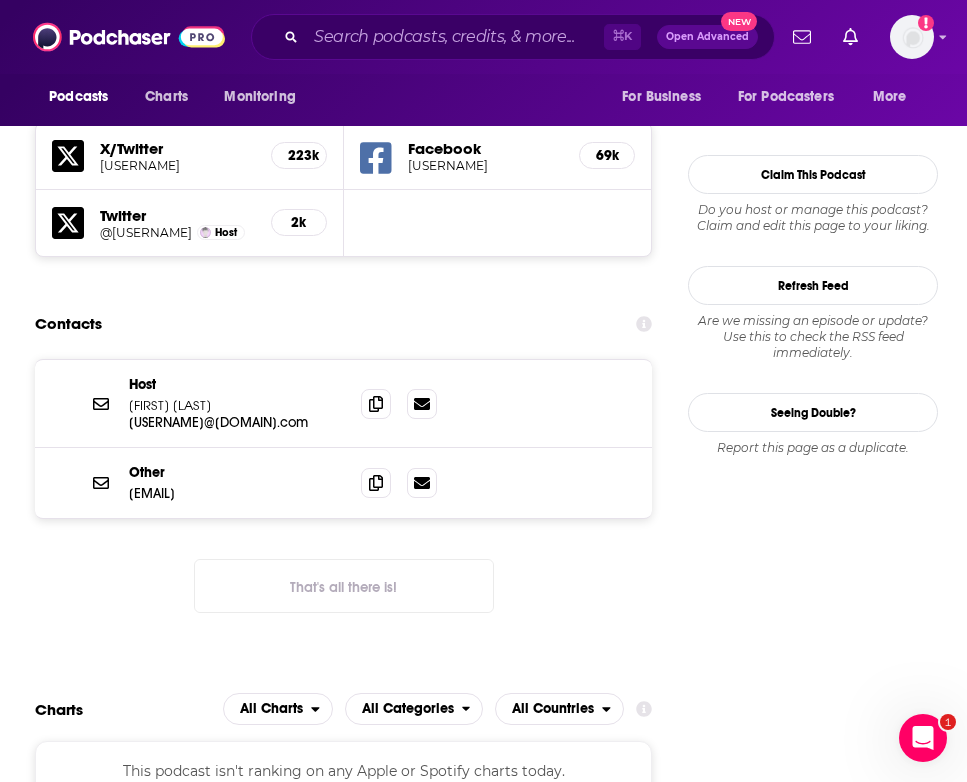 scroll, scrollTop: 1771, scrollLeft: 0, axis: vertical 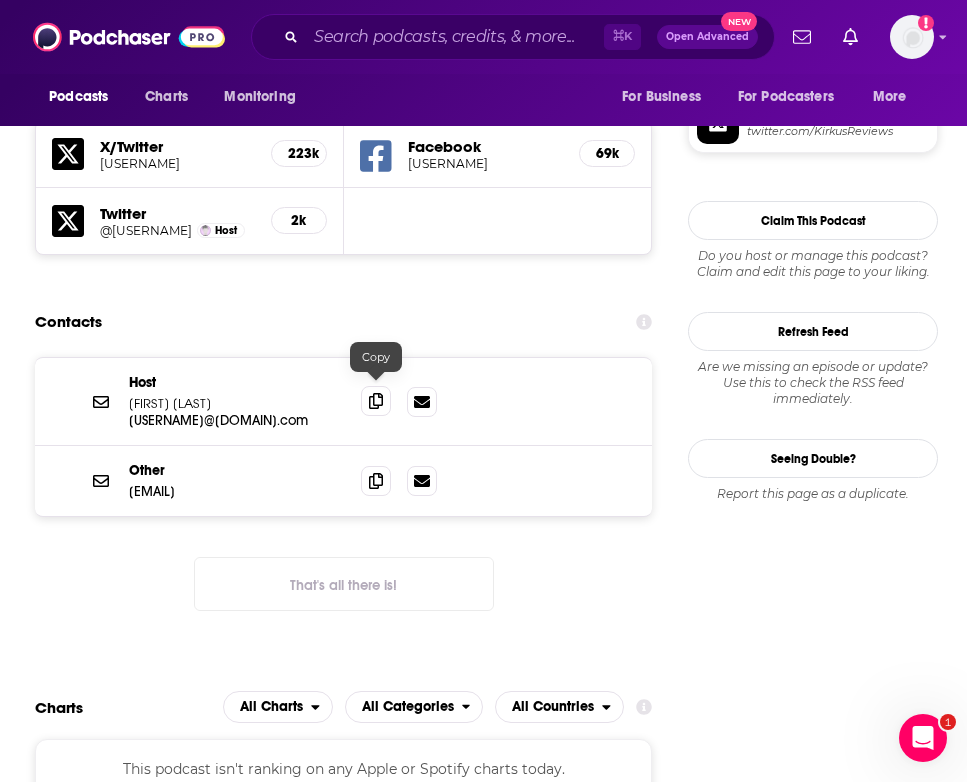 click 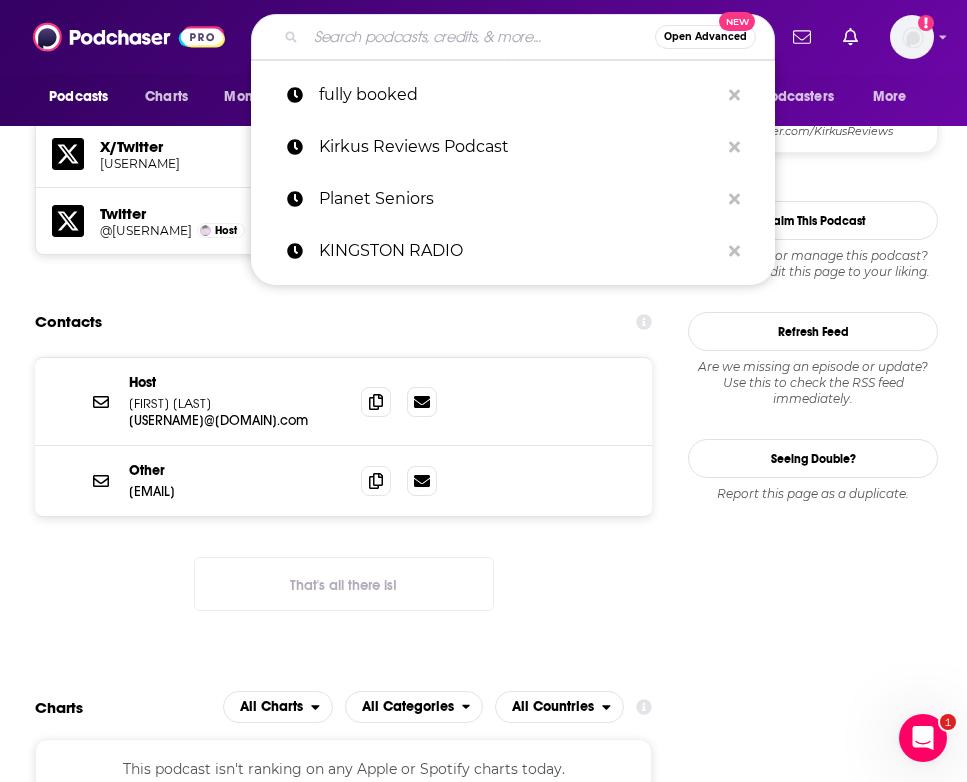 click at bounding box center [480, 37] 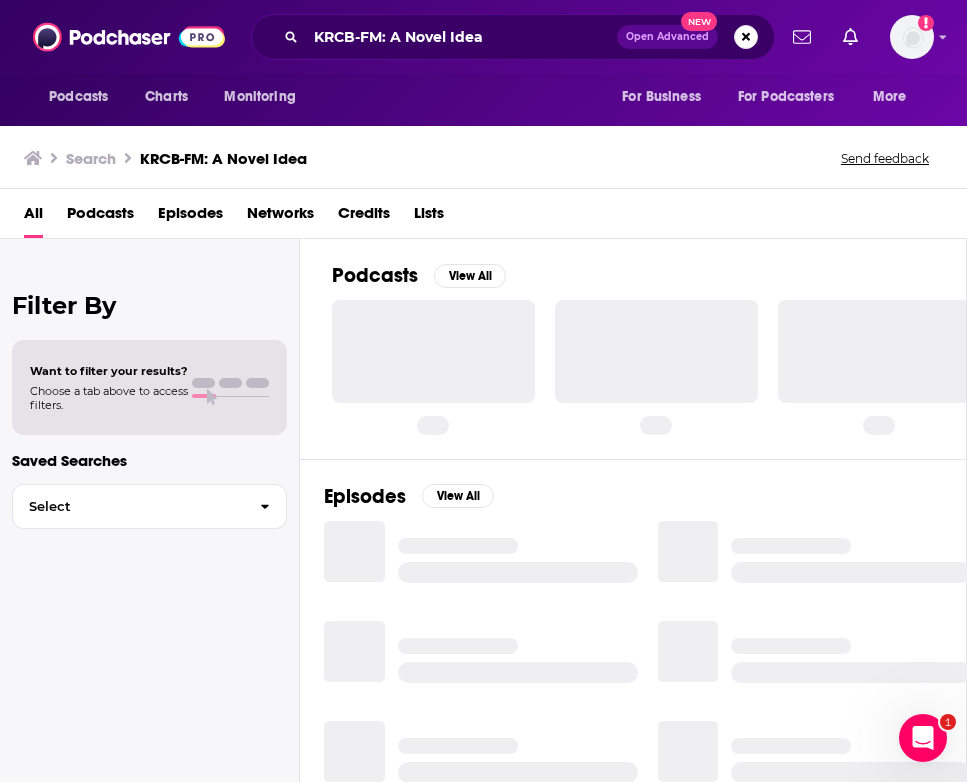 scroll, scrollTop: 0, scrollLeft: 0, axis: both 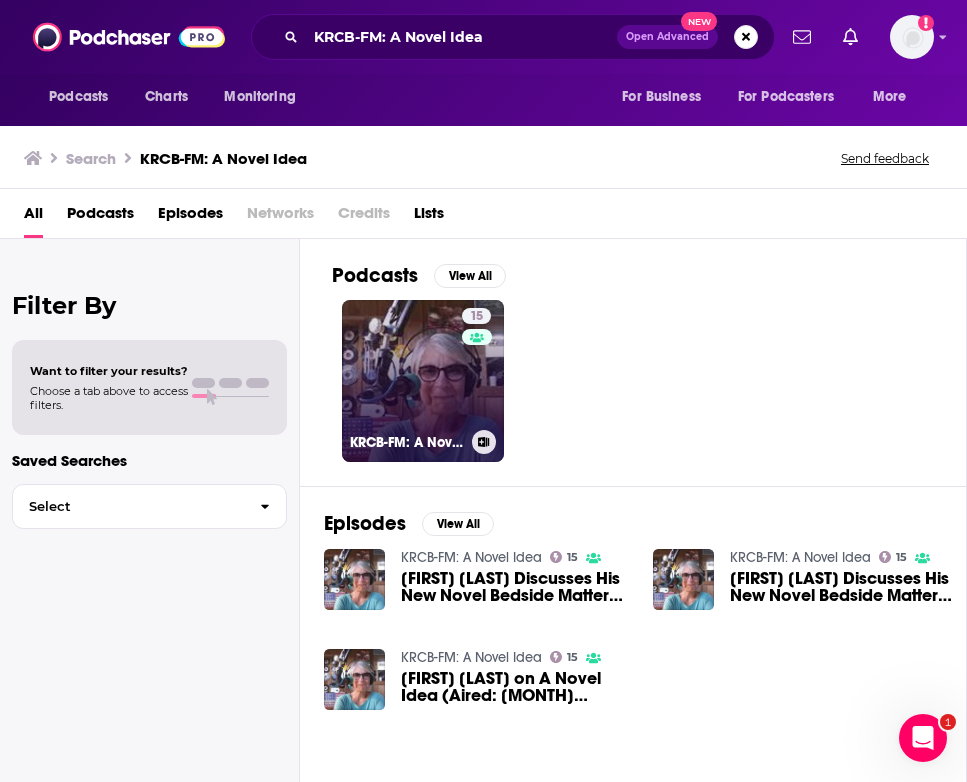click on "15 KRCB-FM: A Novel Idea" at bounding box center [423, 381] 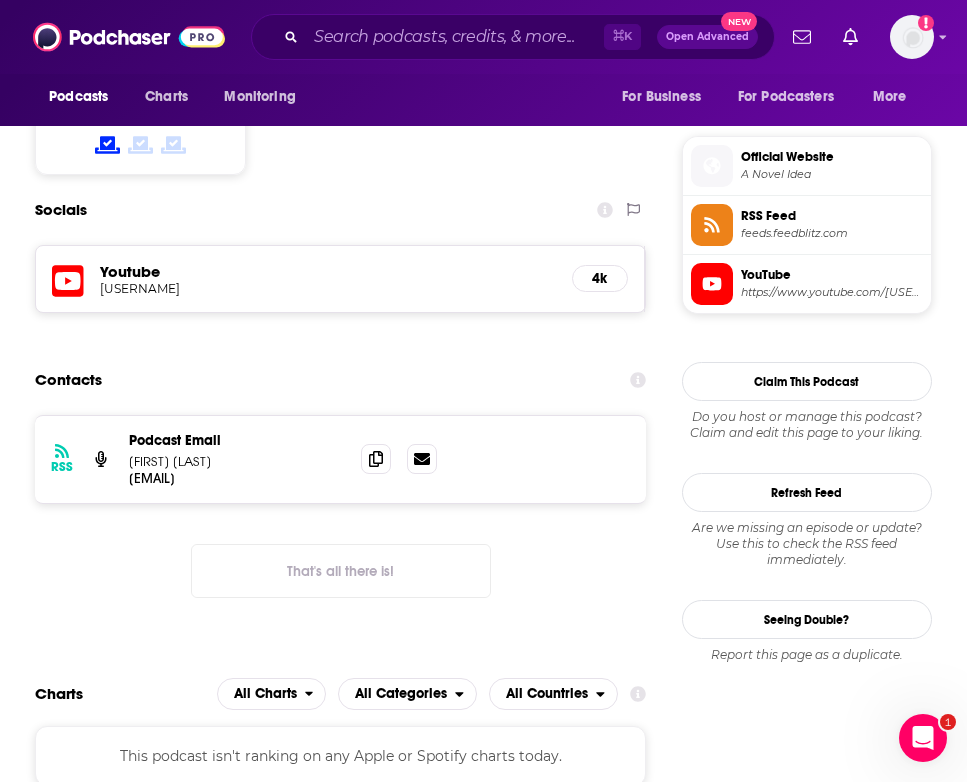 scroll, scrollTop: 1396, scrollLeft: 0, axis: vertical 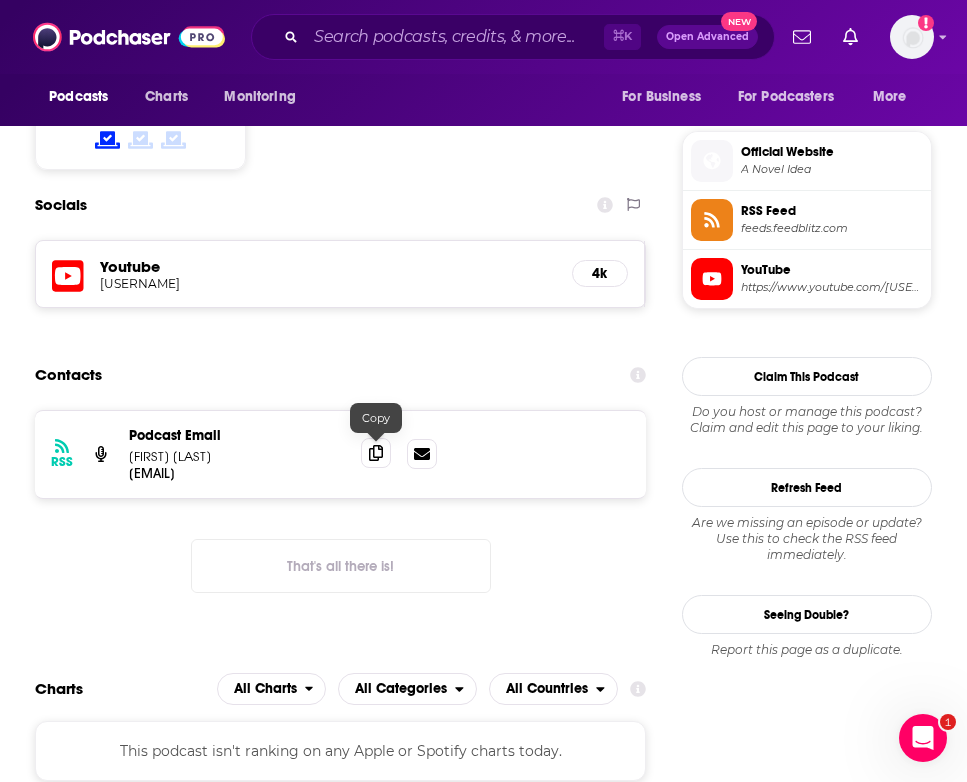 click 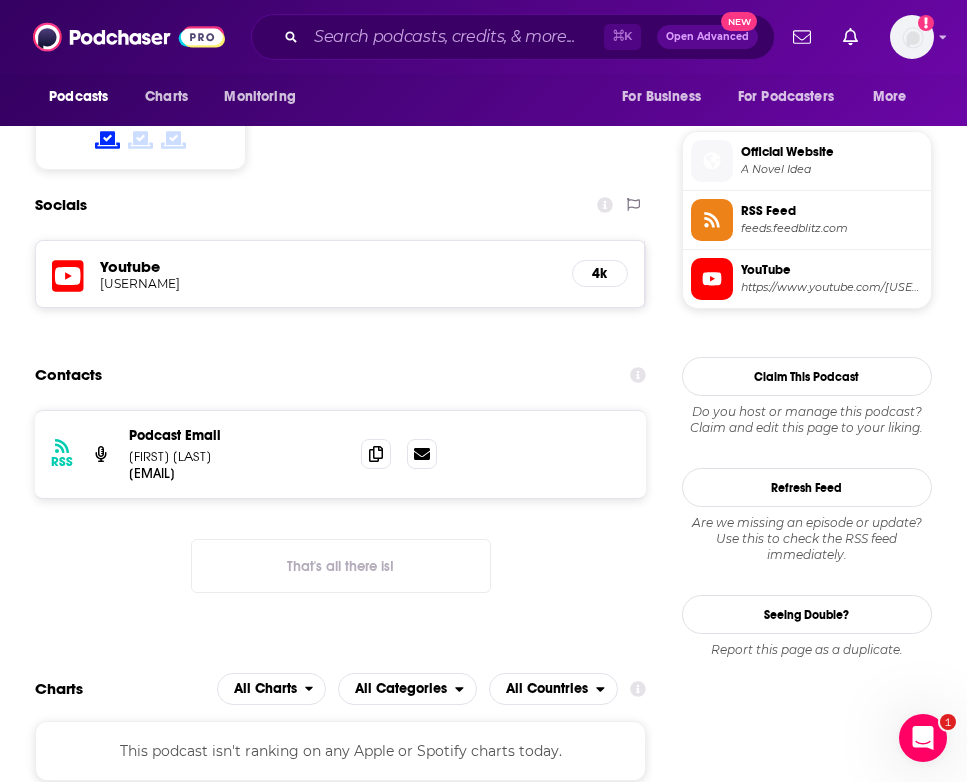click on "Podcasts Charts Monitoring ⌘  K Open Advanced New For Business For Podcasters More Add a profile image" at bounding box center [483, 37] 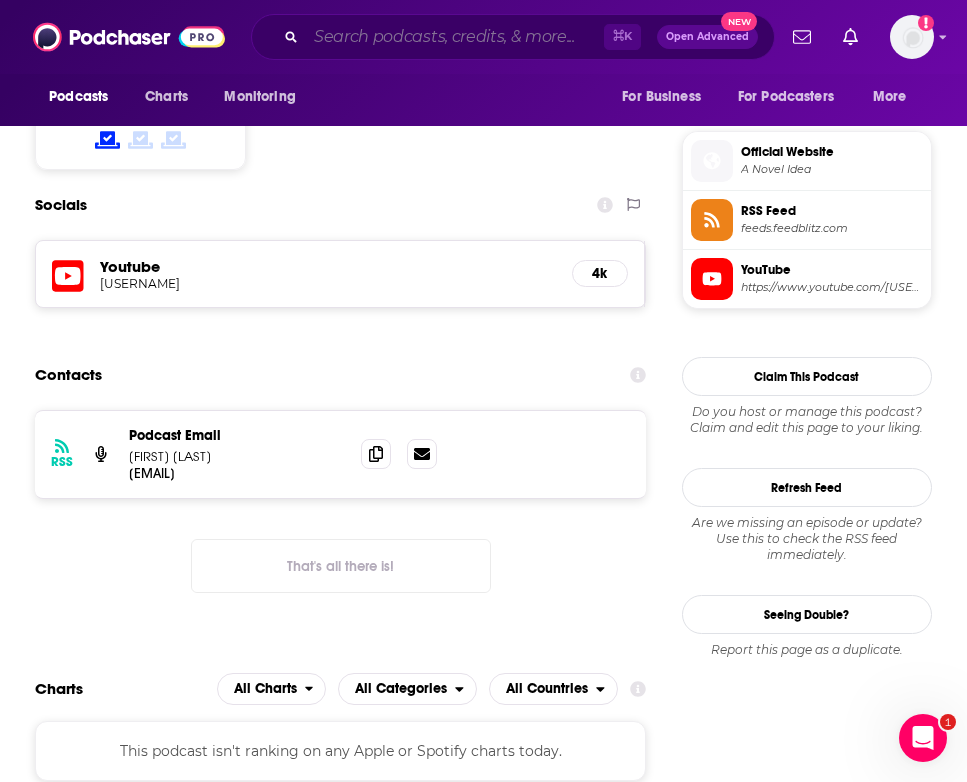 click at bounding box center [455, 37] 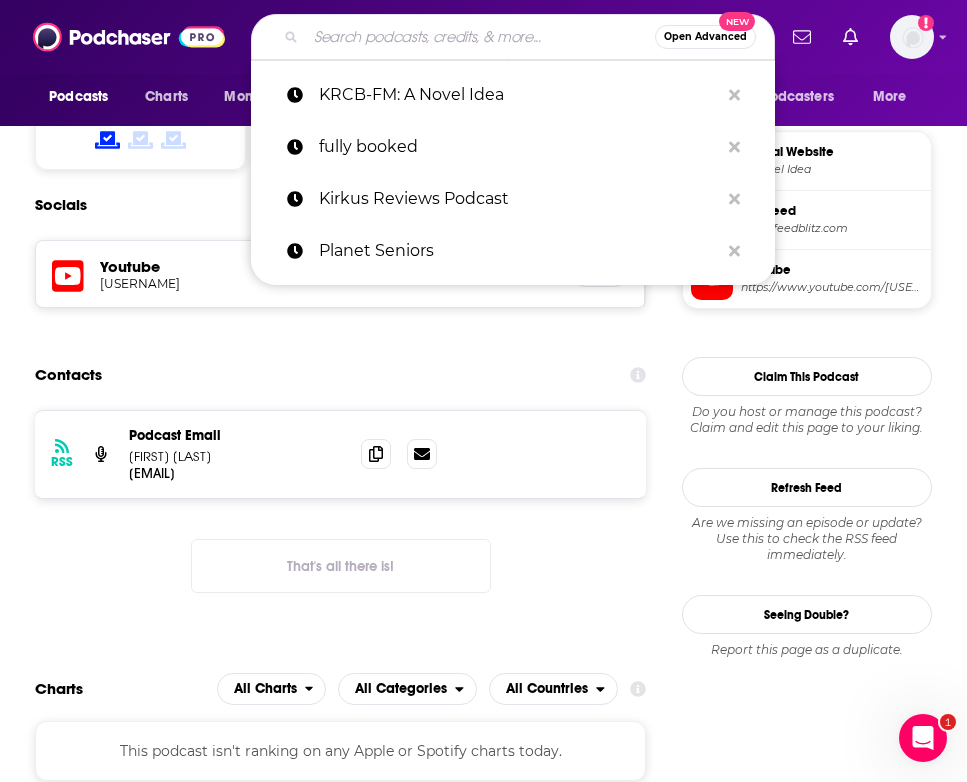 paste on "KUCI-FM /Writers on Writing" 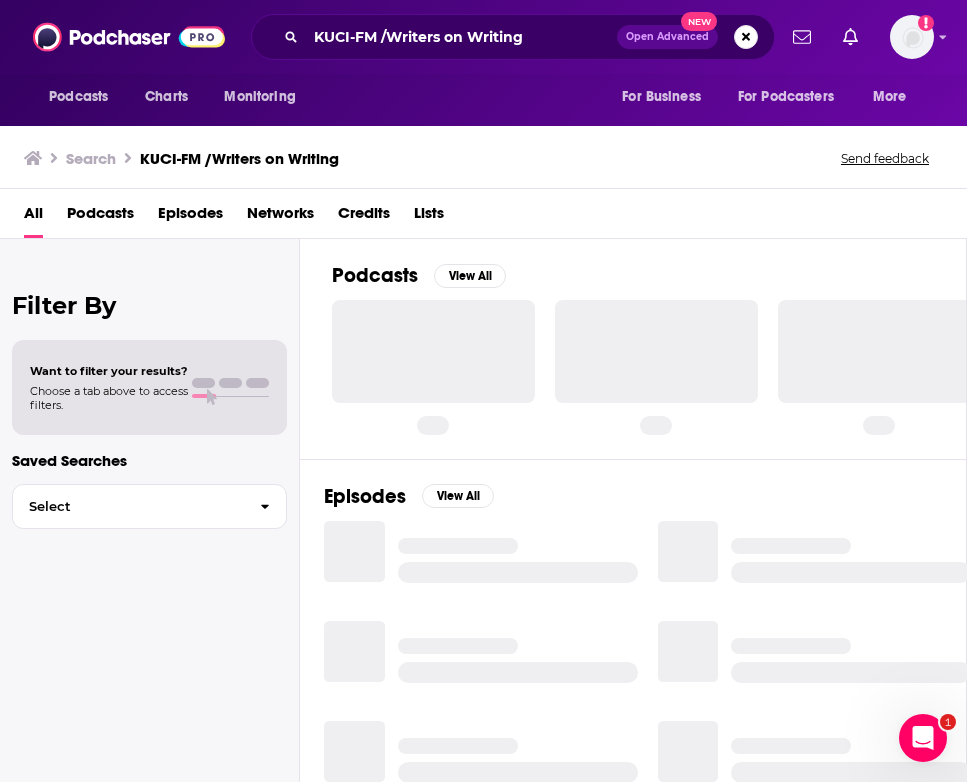 scroll, scrollTop: 0, scrollLeft: 0, axis: both 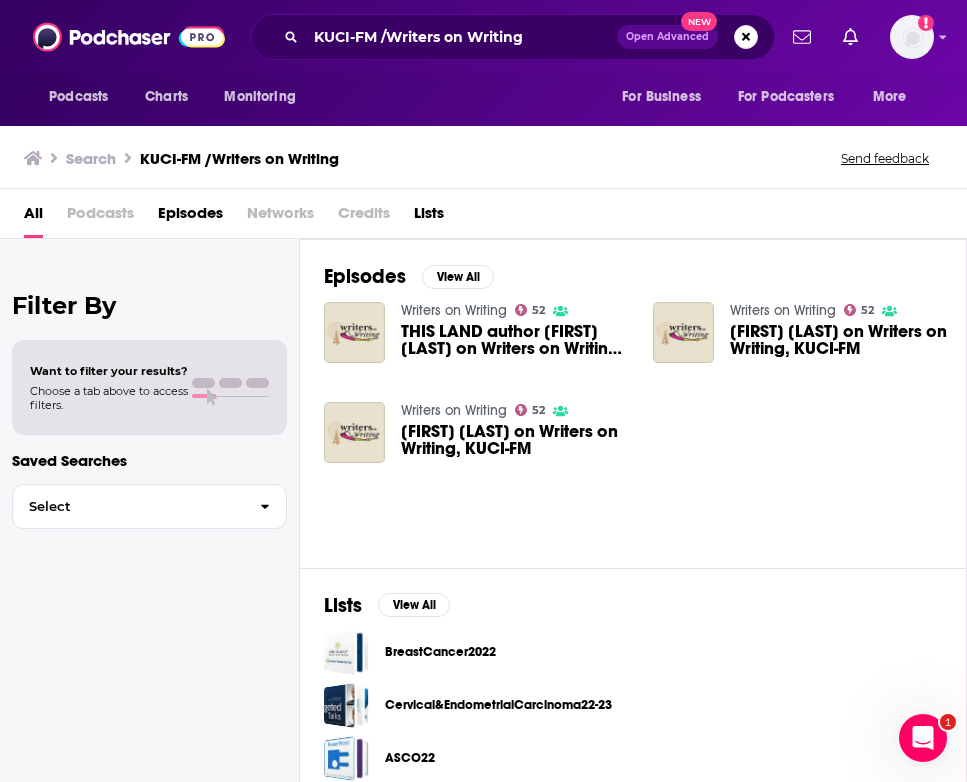 click on "Writers on Writing" at bounding box center (454, 310) 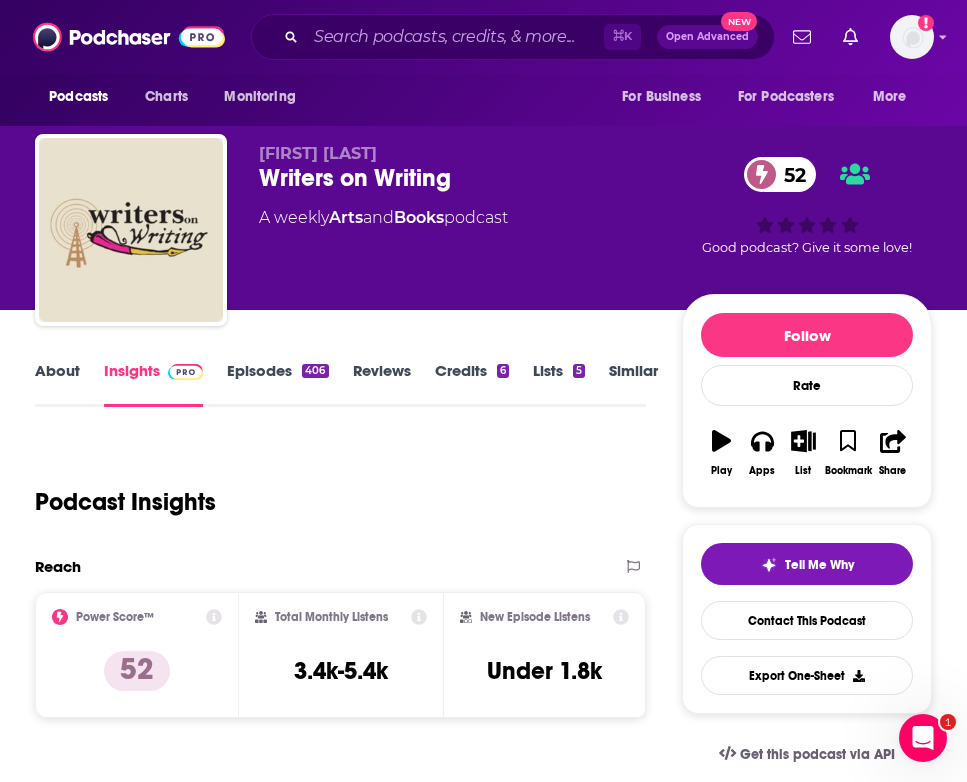 click on "Episodes 406" at bounding box center (277, 384) 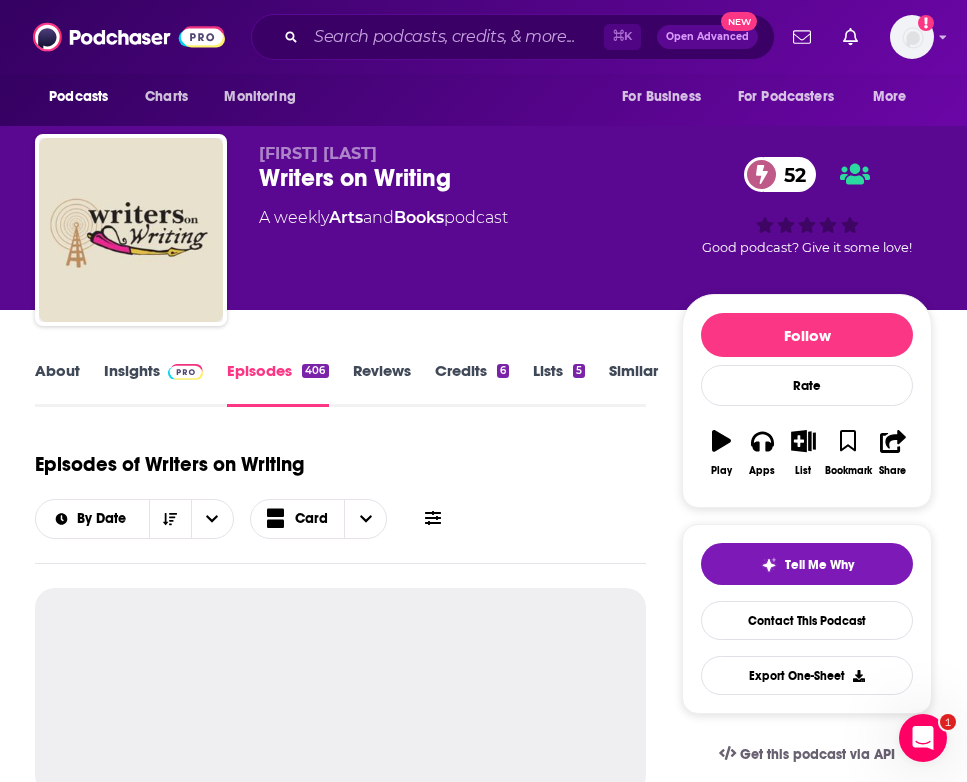 click on "Insights" at bounding box center [153, 384] 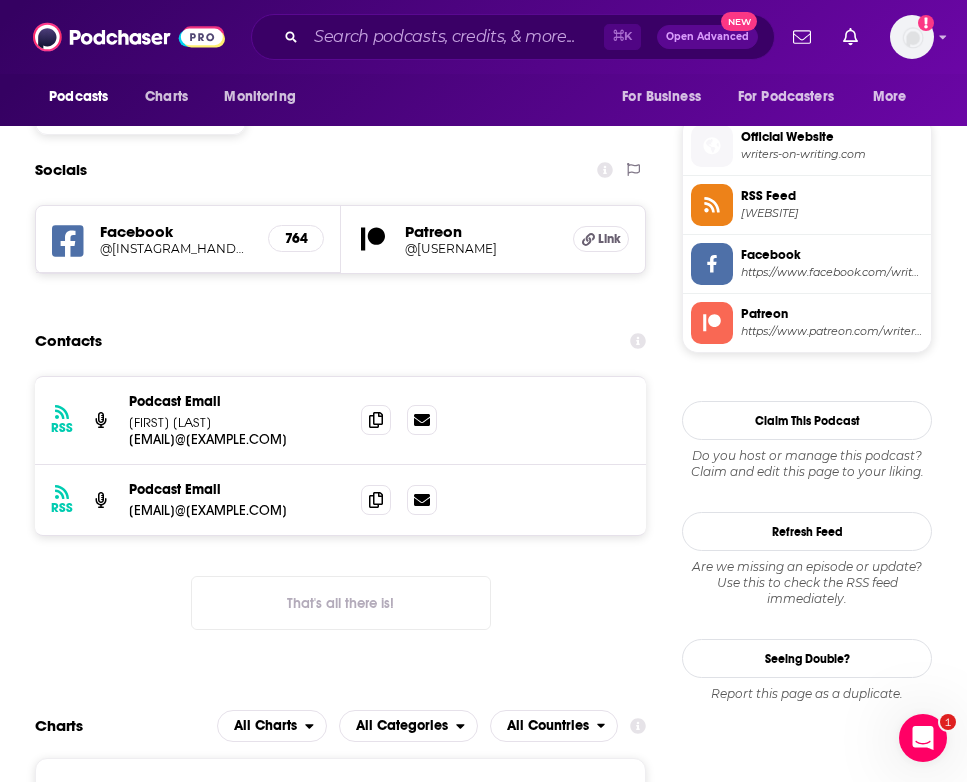 scroll, scrollTop: 1593, scrollLeft: 0, axis: vertical 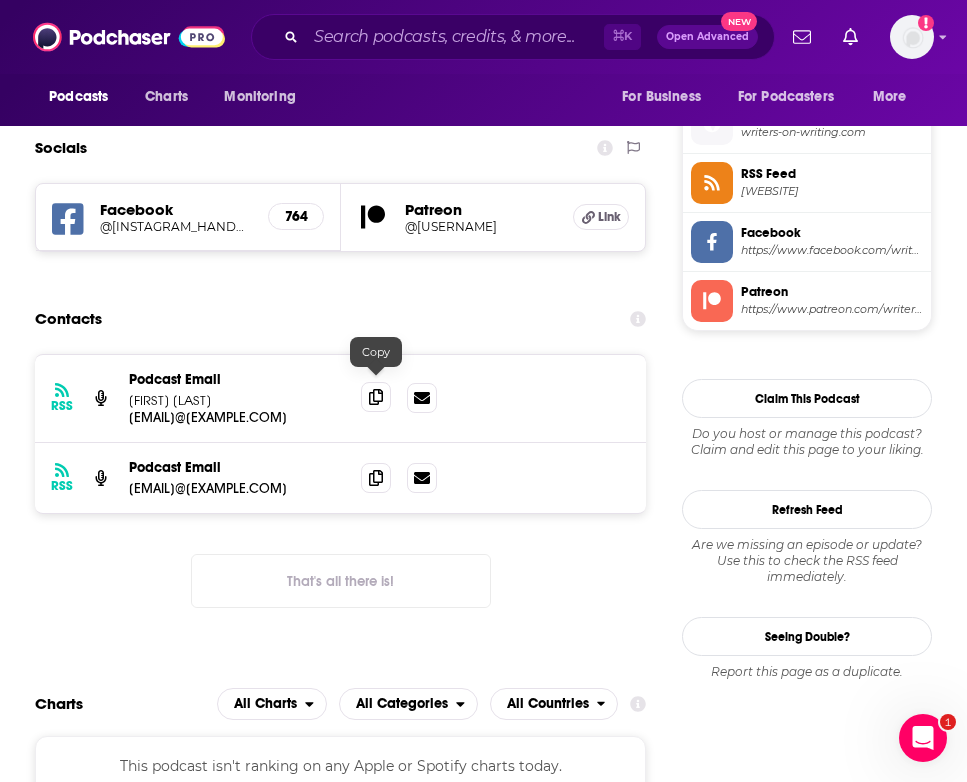 click 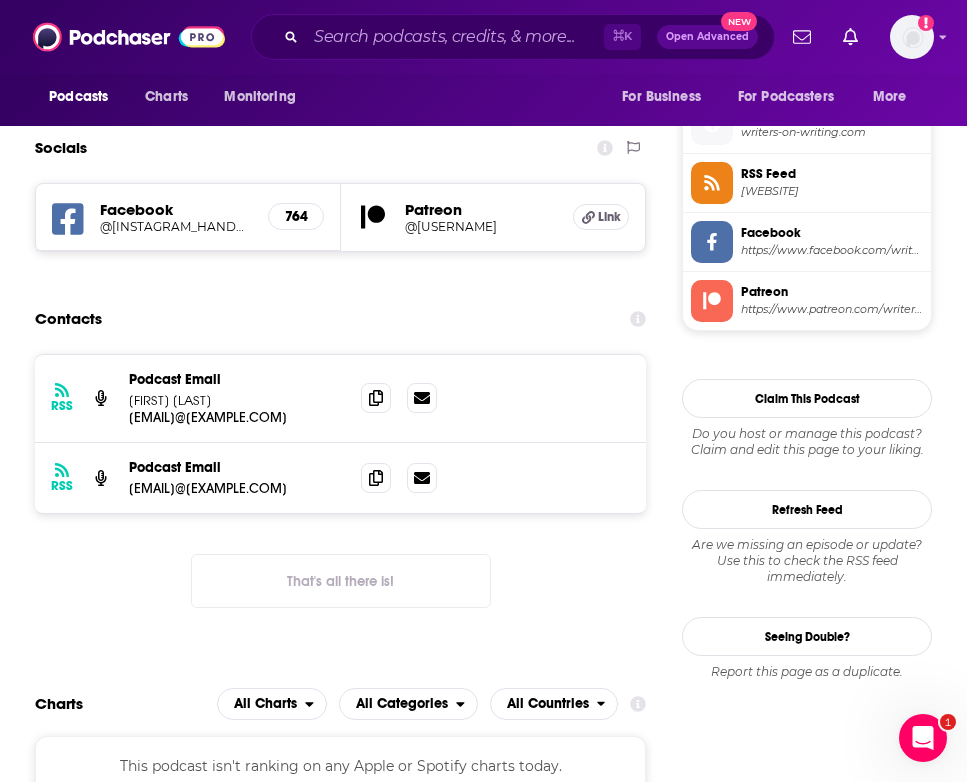 click on "Podcasts Charts Monitoring ⌘  K Open Advanced New For Business For Podcasters More Add a profile image" at bounding box center [483, 37] 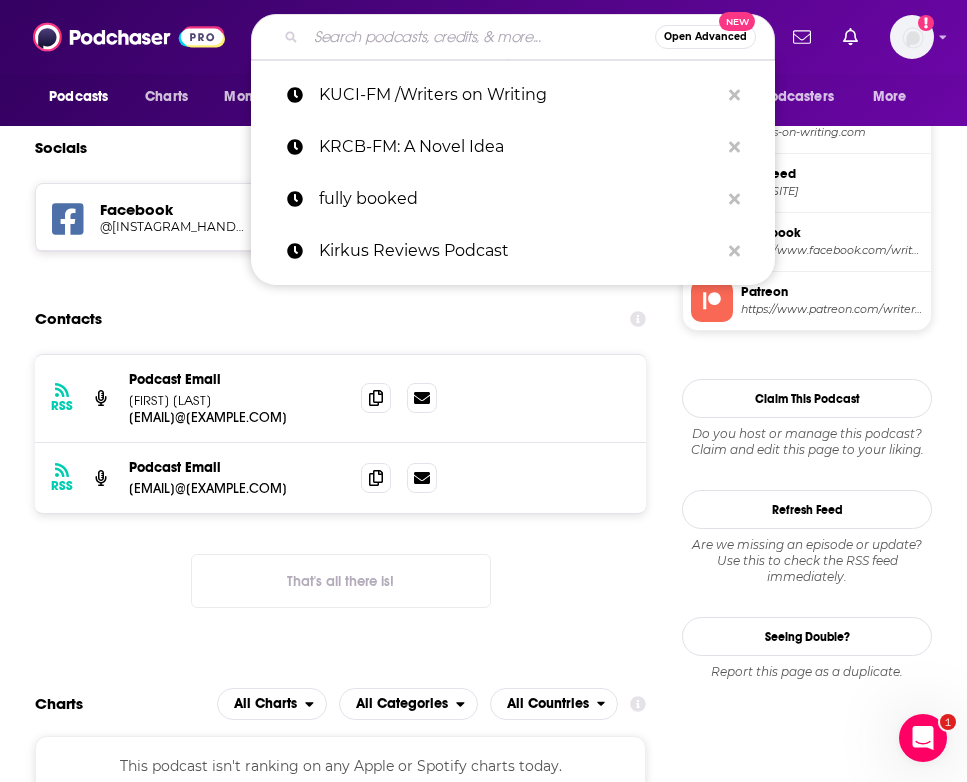click at bounding box center [480, 37] 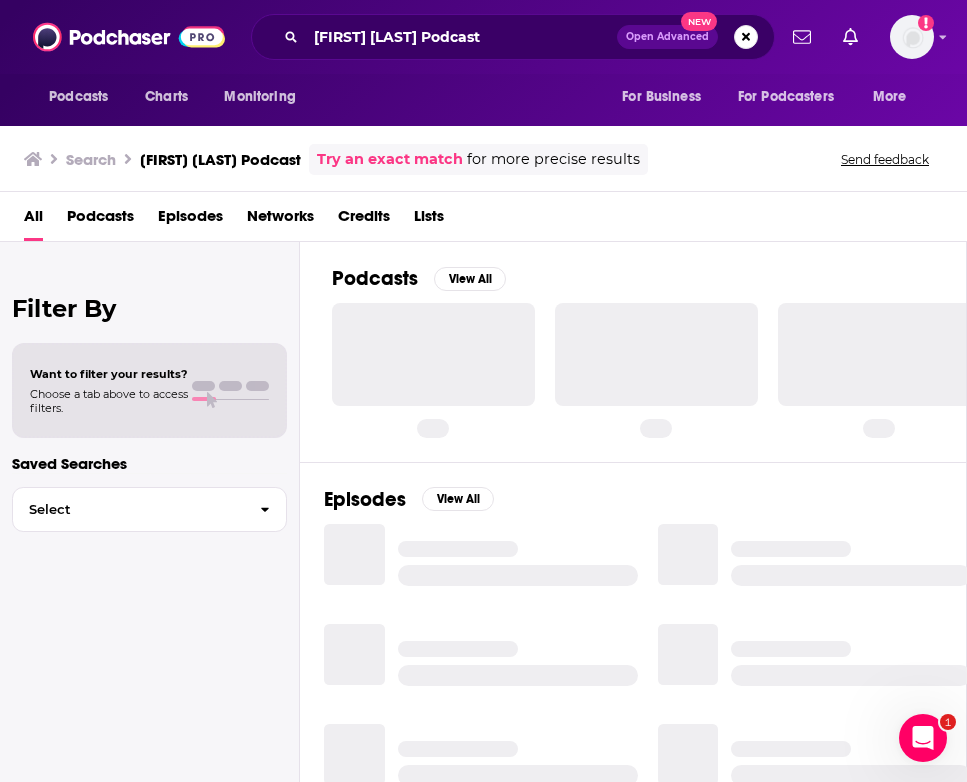 scroll, scrollTop: 0, scrollLeft: 0, axis: both 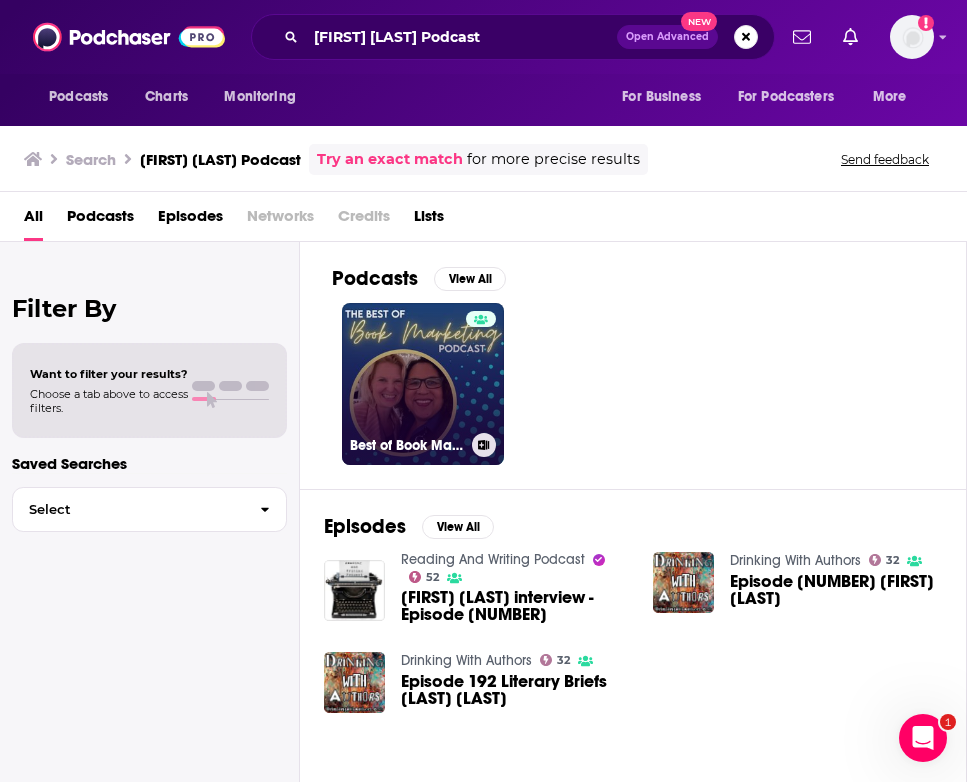 click on "Best of Book Marketing" at bounding box center [423, 384] 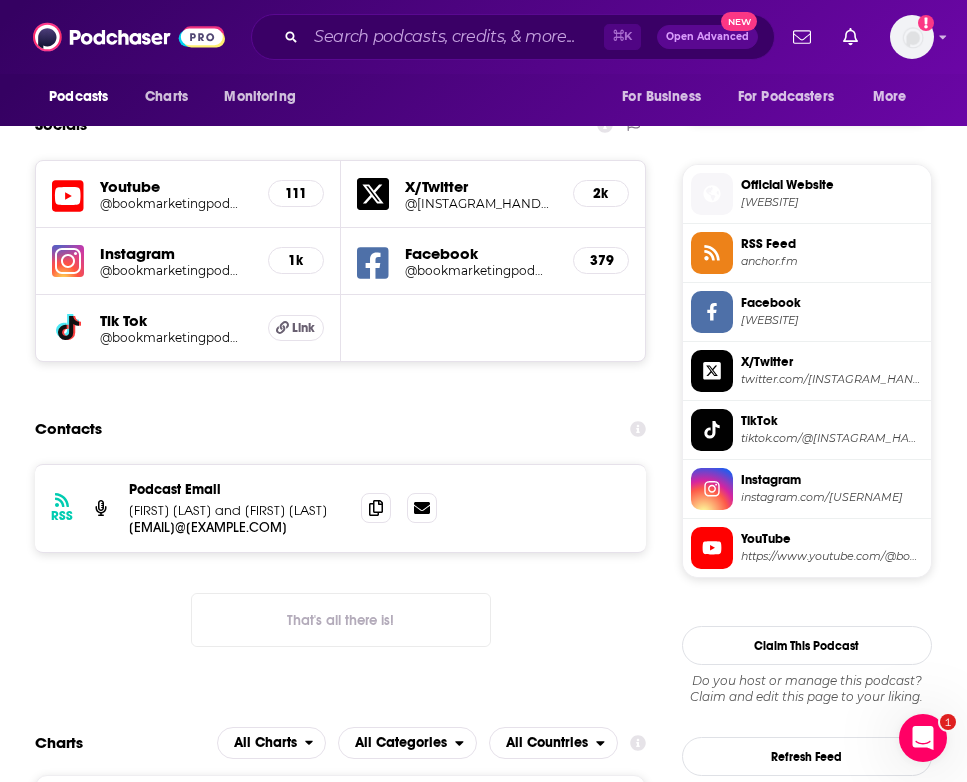 scroll, scrollTop: 1362, scrollLeft: 0, axis: vertical 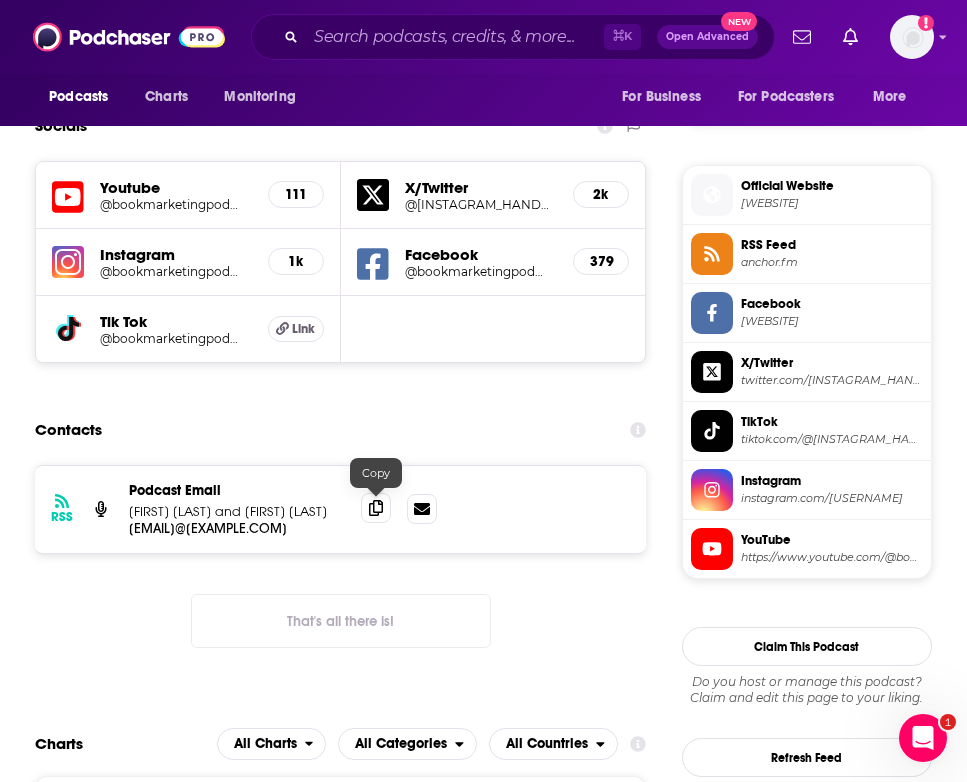 click at bounding box center (376, 508) 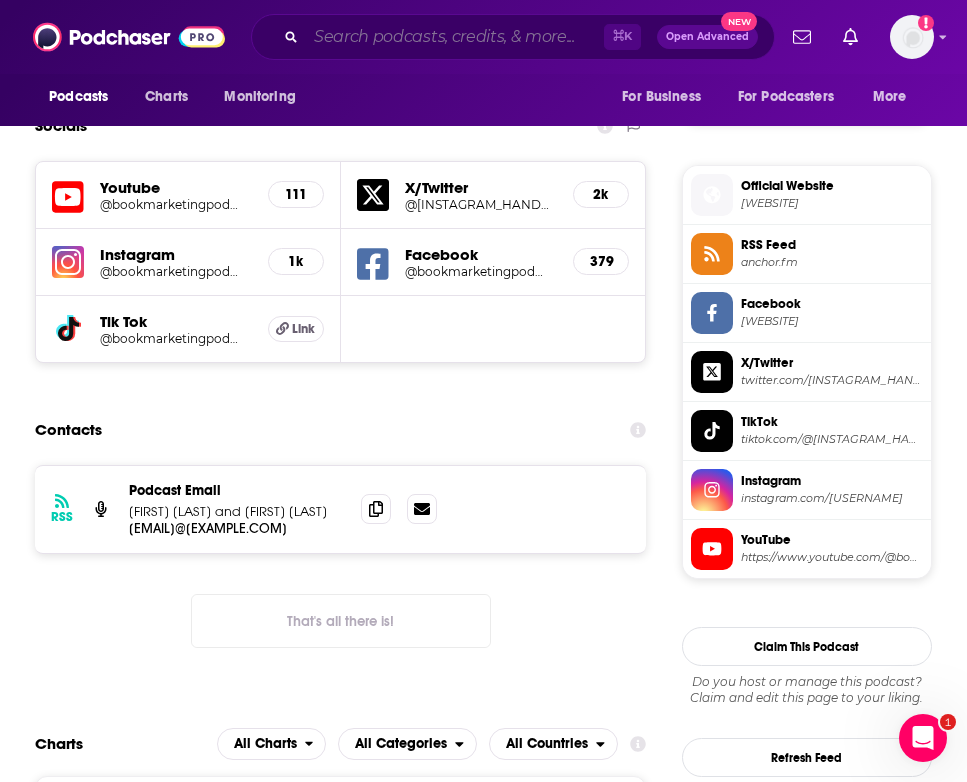 click at bounding box center [455, 37] 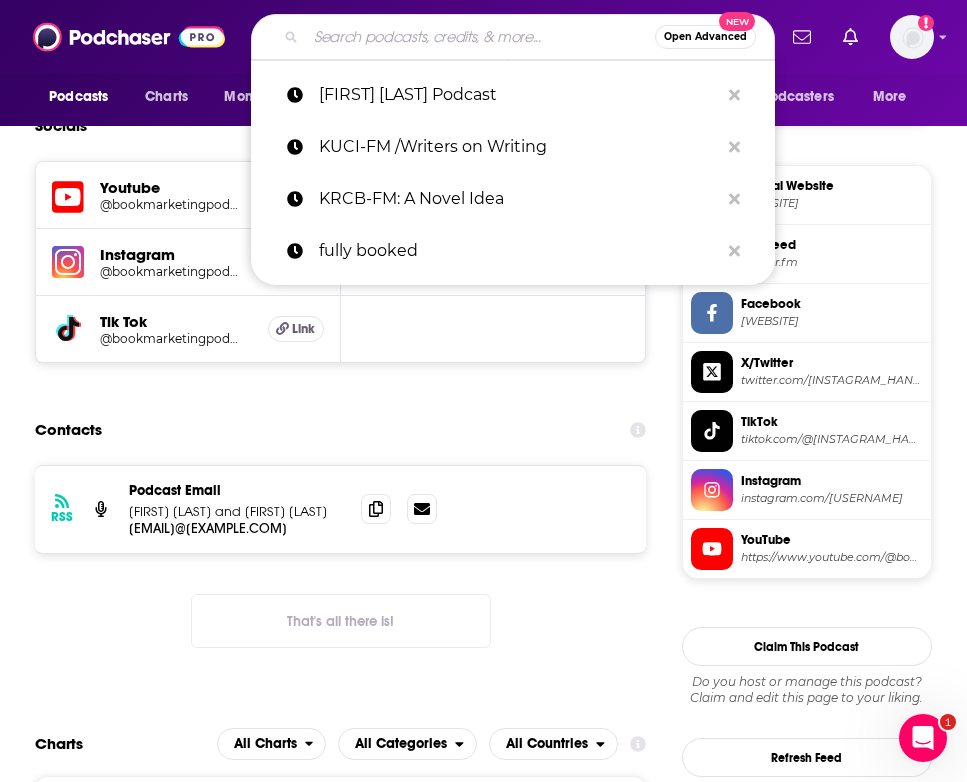paste on "Lit Chicks Read" 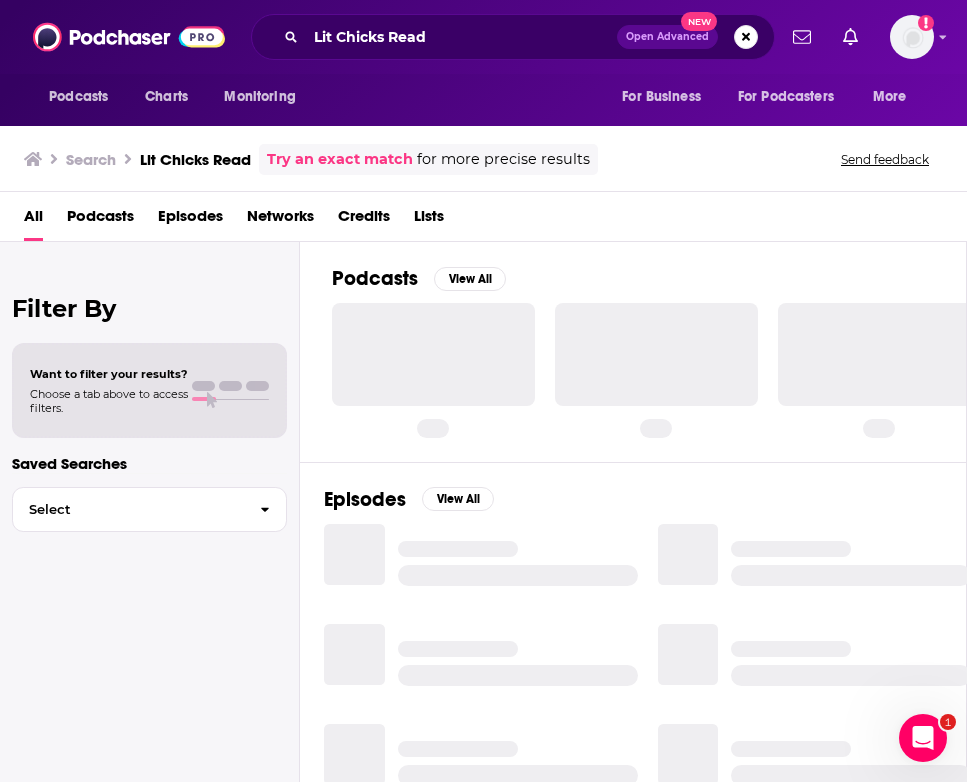 scroll, scrollTop: 0, scrollLeft: 0, axis: both 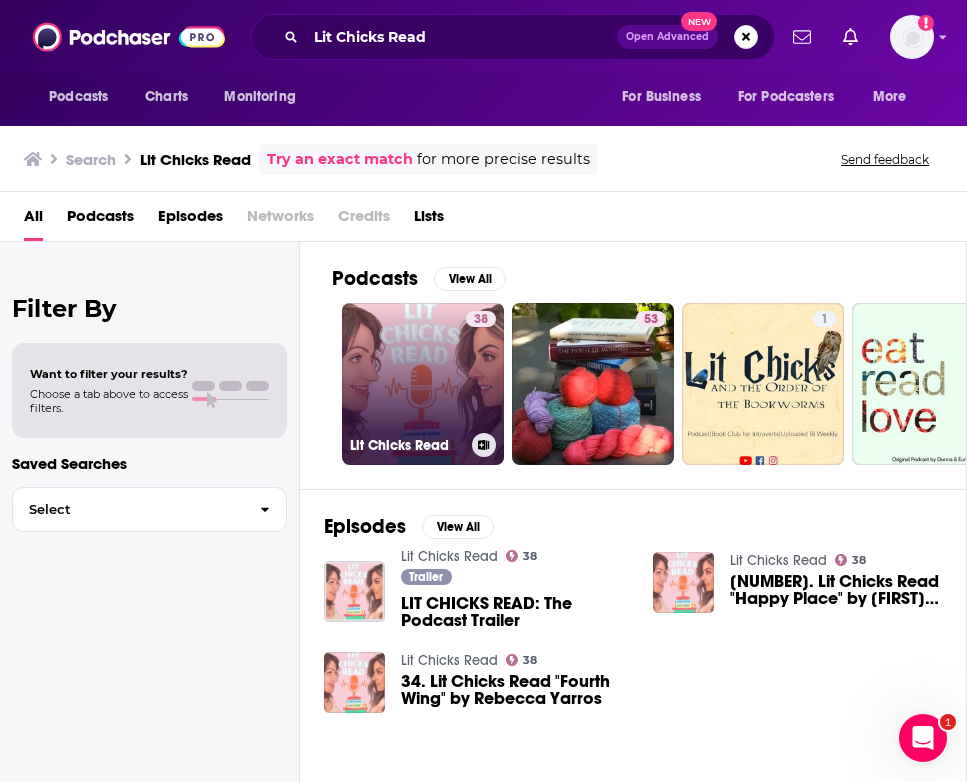 click on "38 Lit Chicks Read" at bounding box center (423, 384) 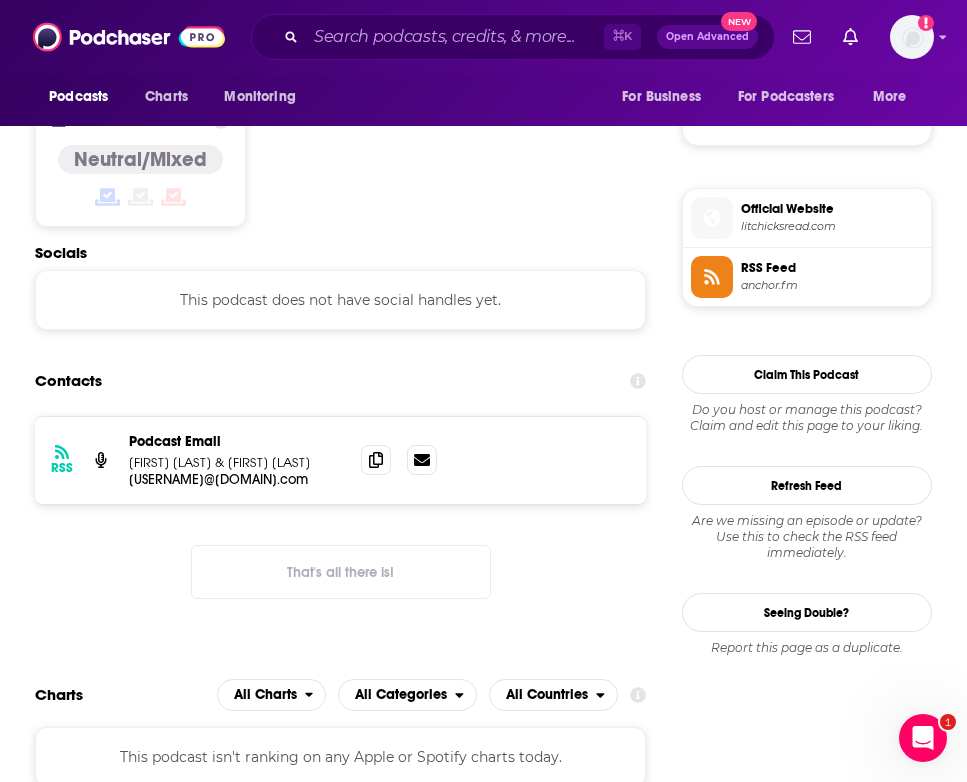 scroll, scrollTop: 1346, scrollLeft: 0, axis: vertical 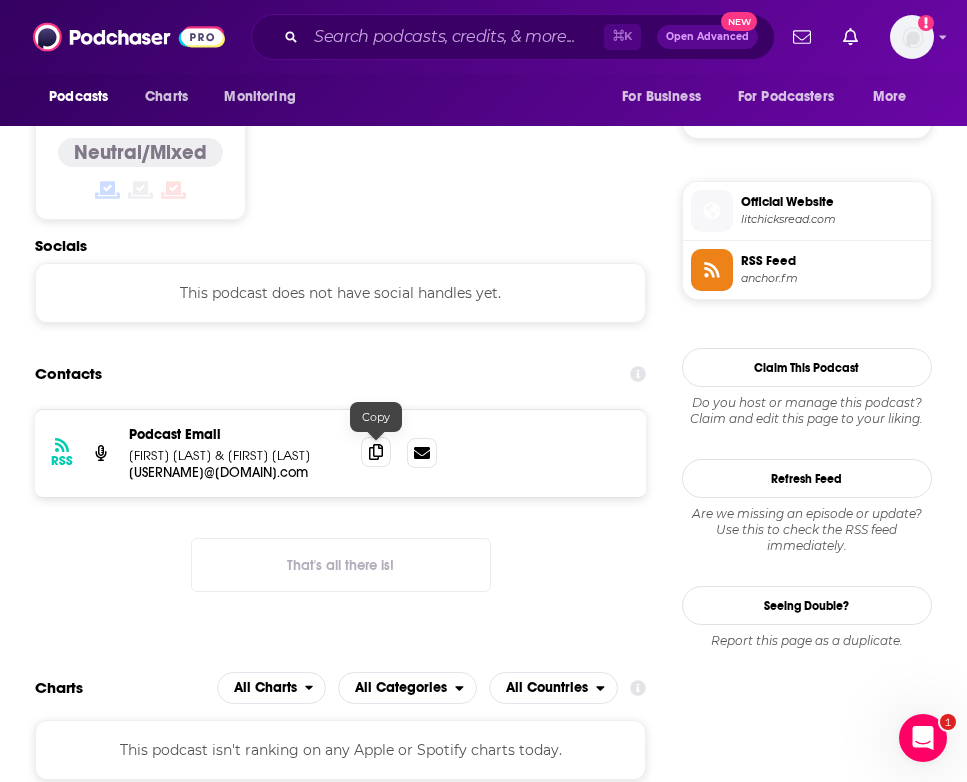 click 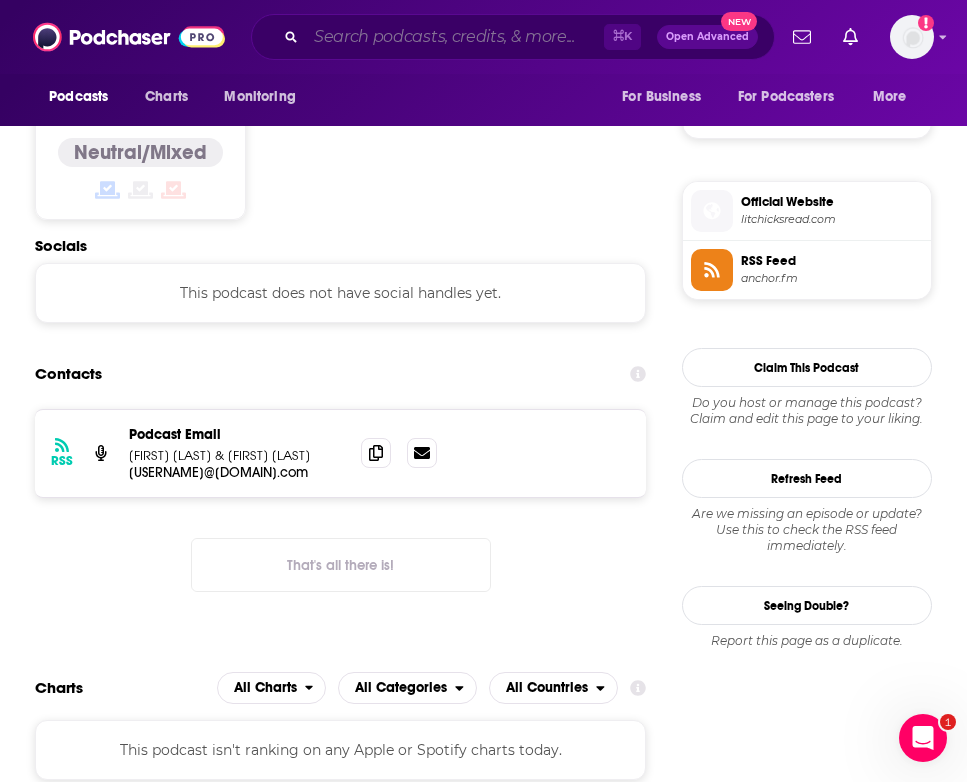 click at bounding box center (455, 37) 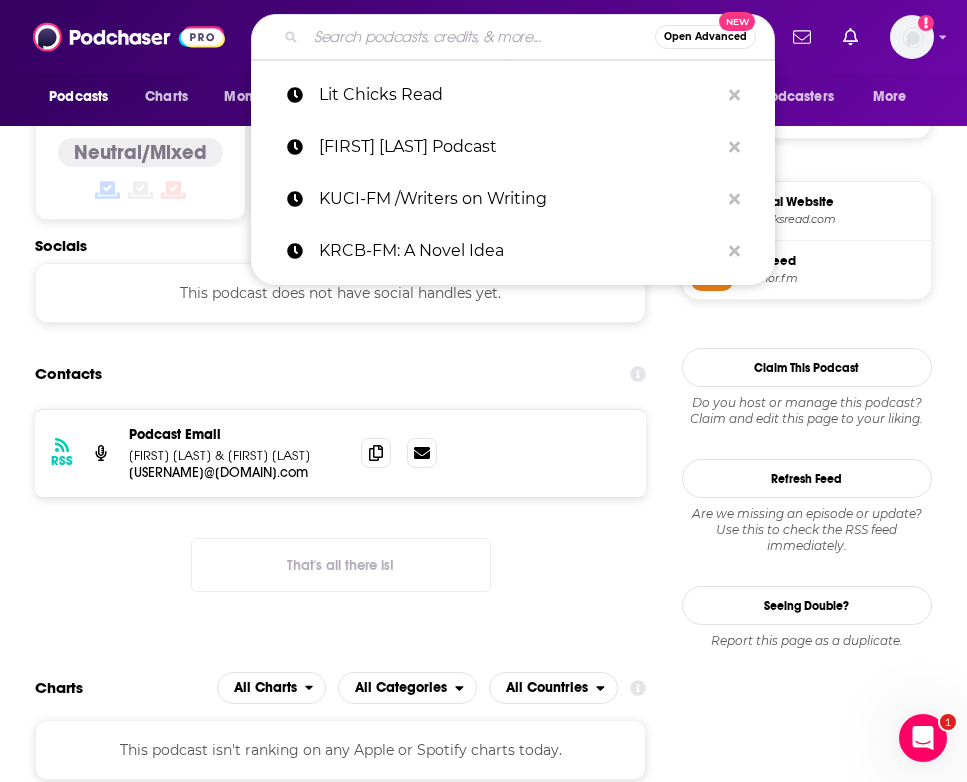paste on "Literary Escapes" 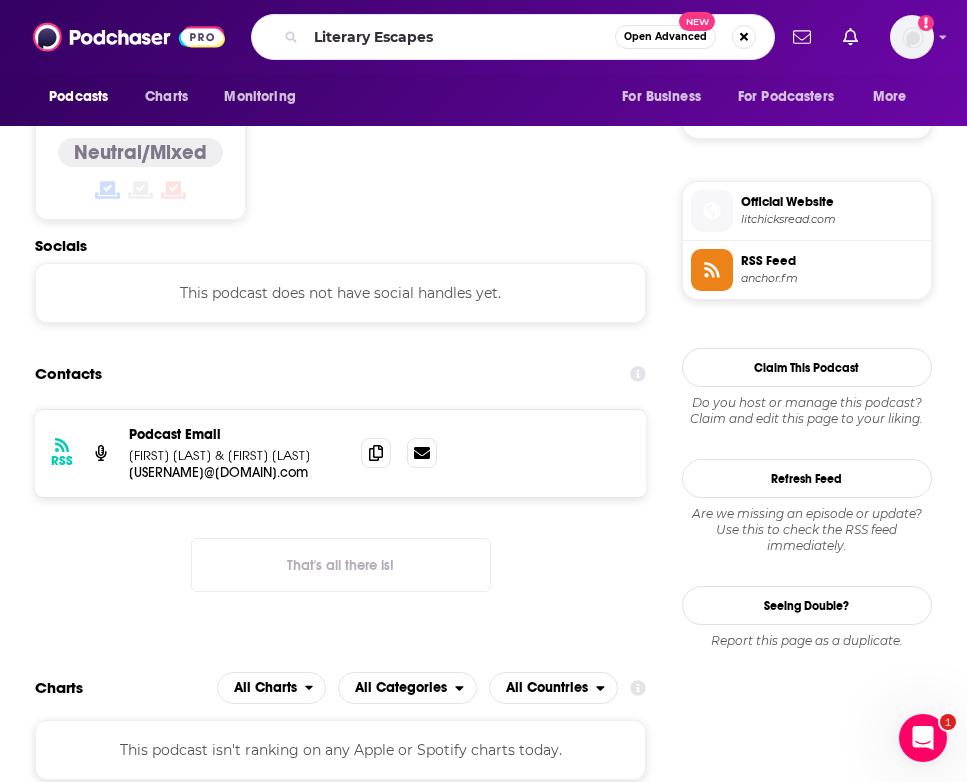 scroll, scrollTop: 0, scrollLeft: 0, axis: both 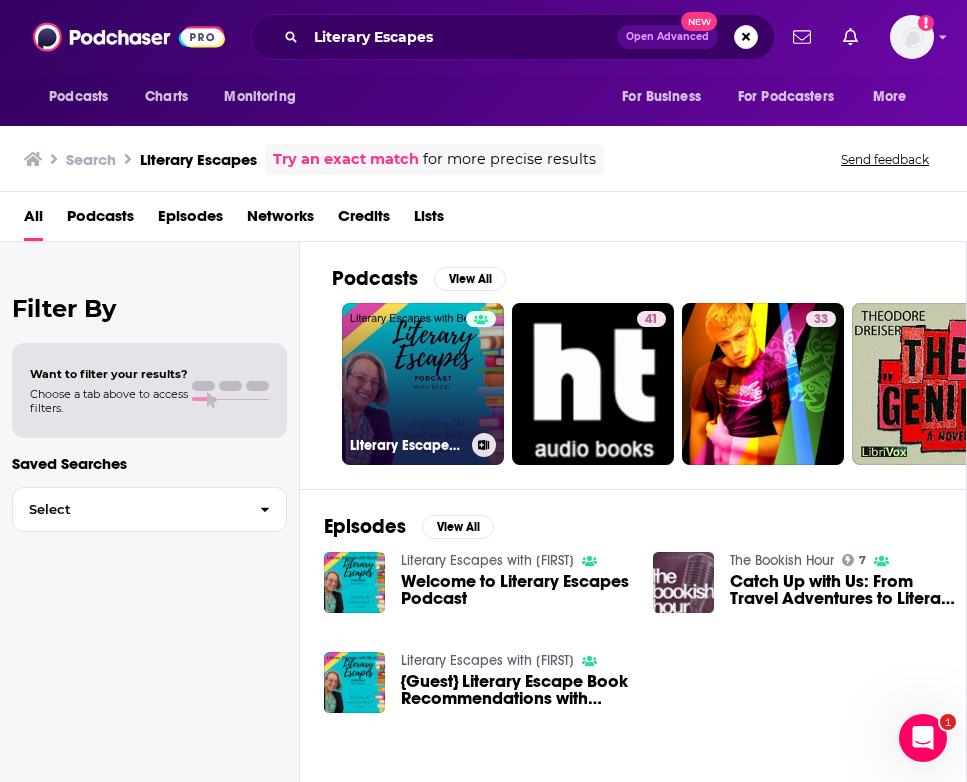 click on "Literary Escapes with Becki" at bounding box center [423, 384] 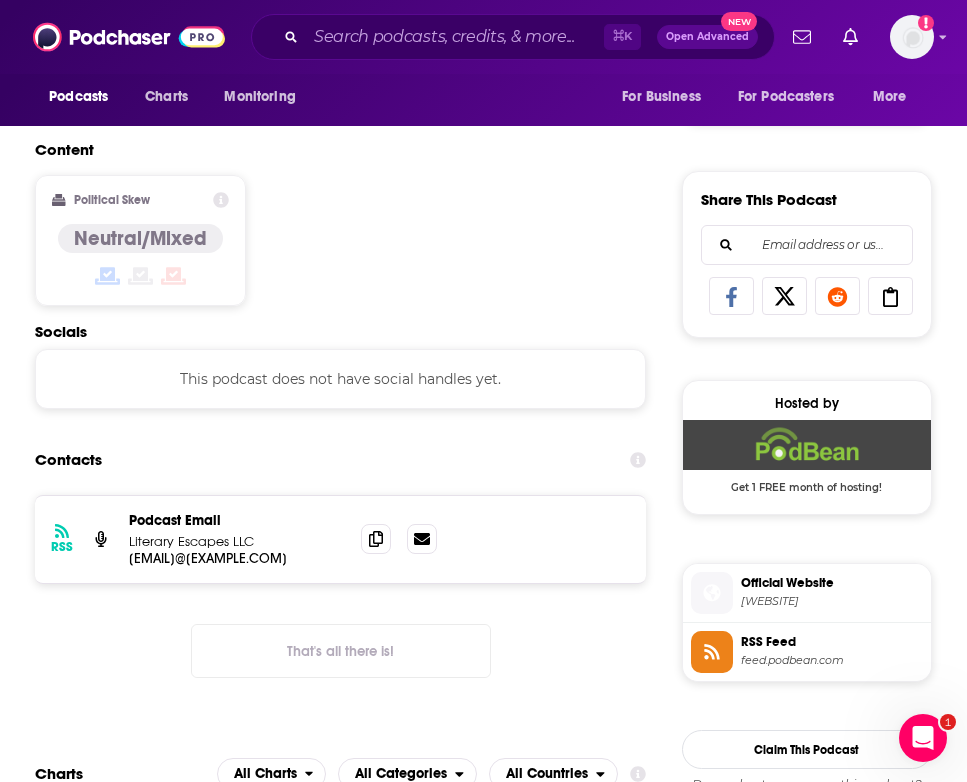 scroll, scrollTop: 1199, scrollLeft: 0, axis: vertical 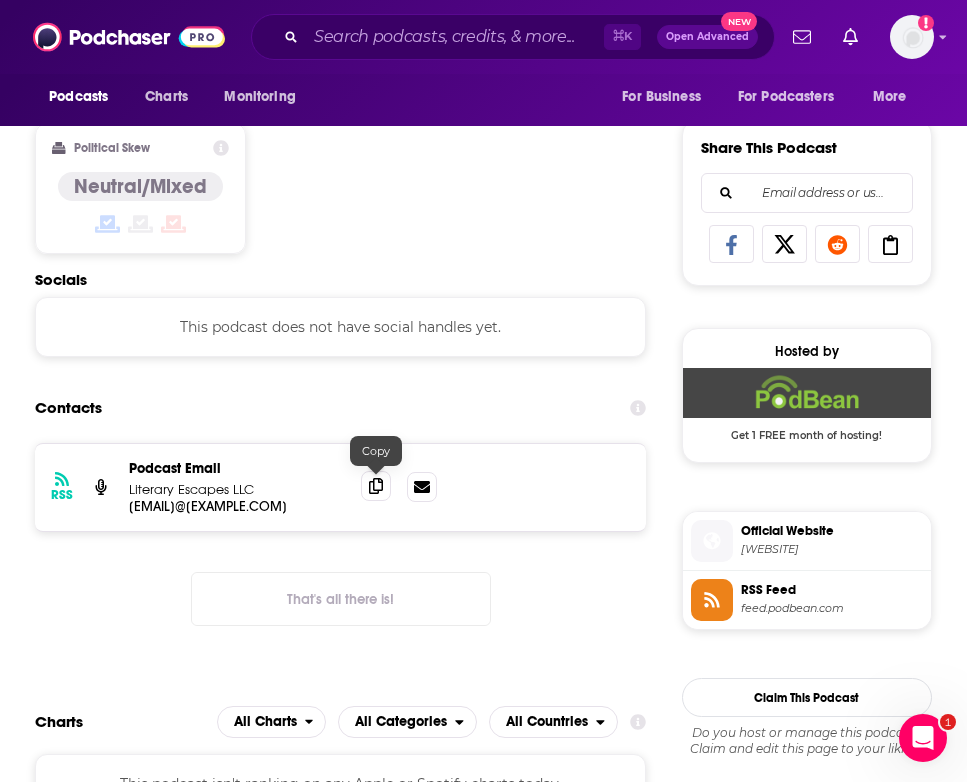click 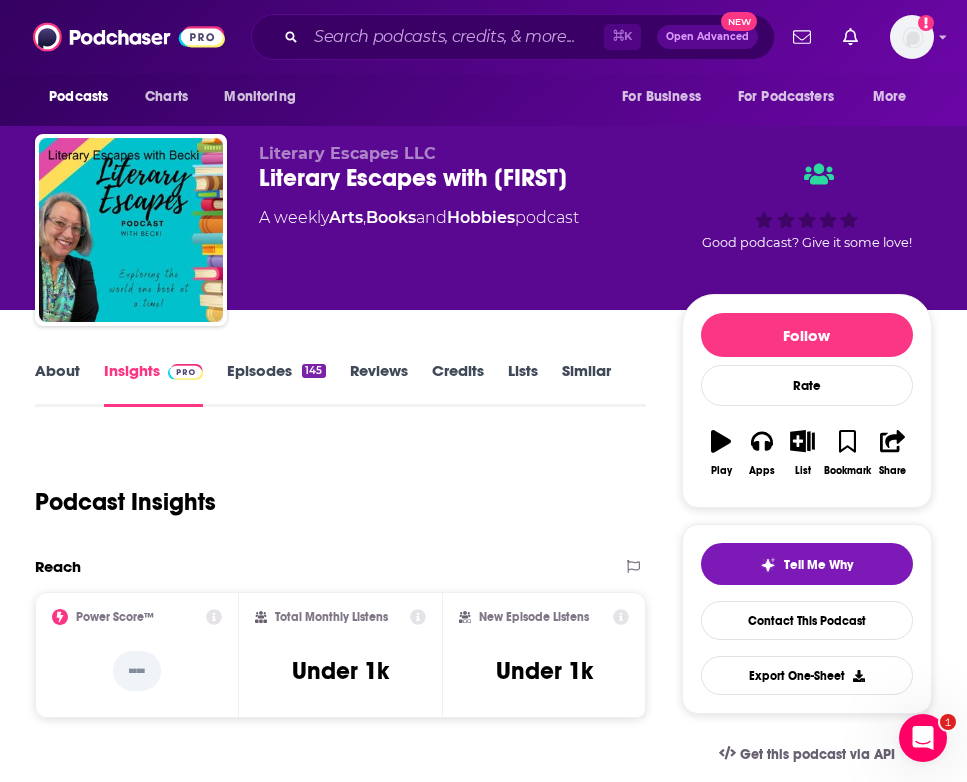 scroll, scrollTop: 0, scrollLeft: 0, axis: both 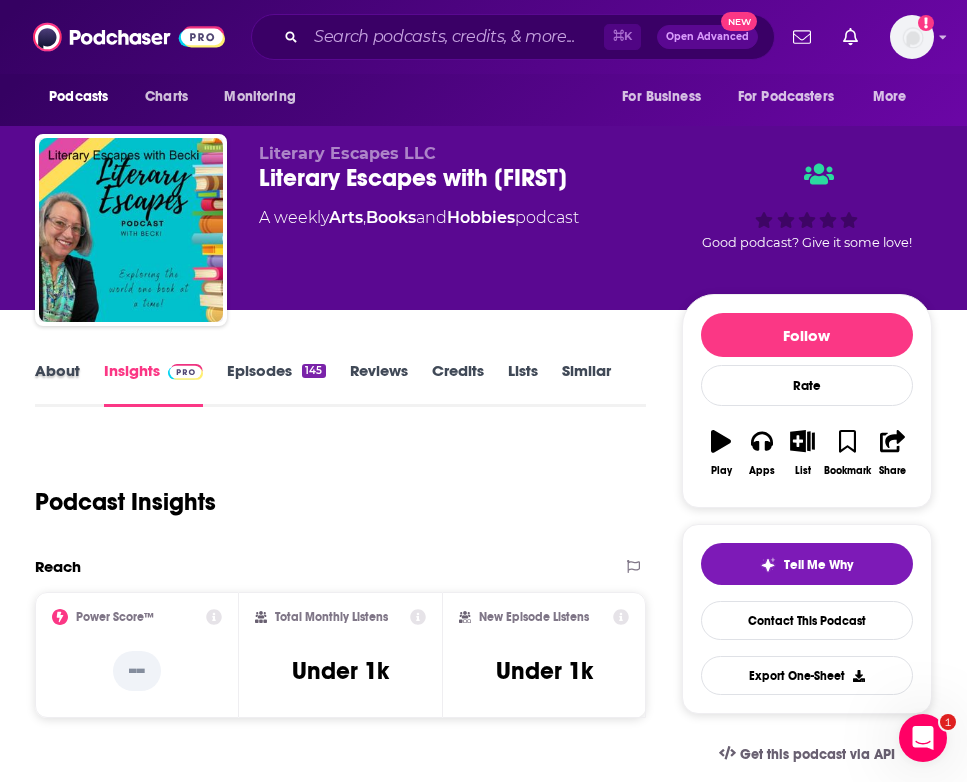 click on "About" at bounding box center (69, 384) 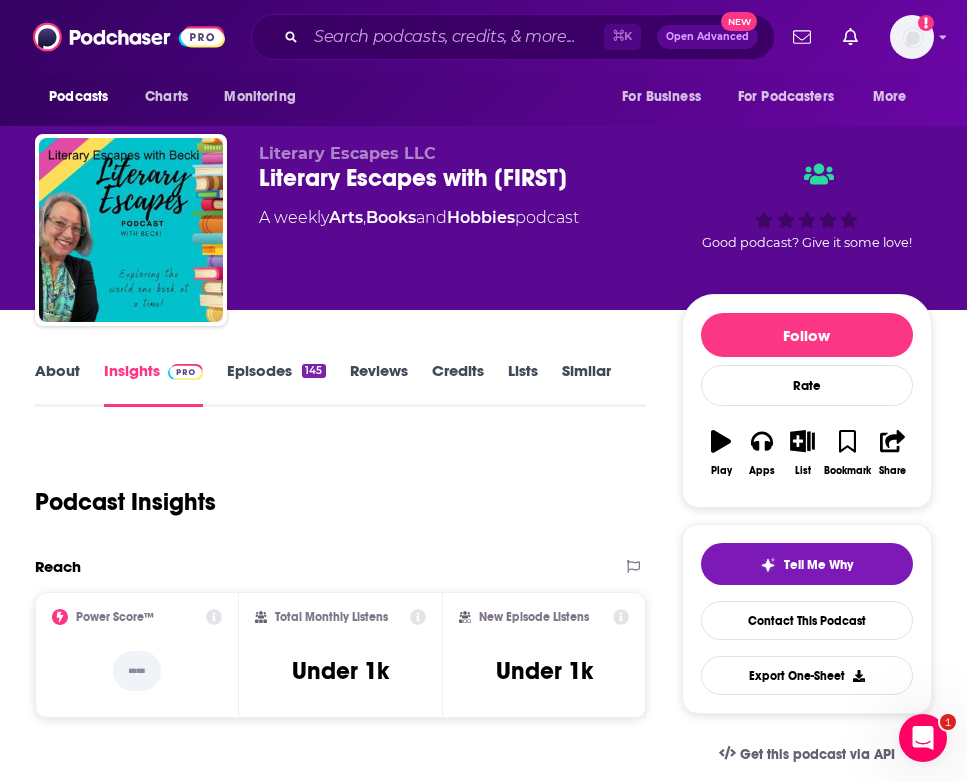 click on "About" at bounding box center [57, 384] 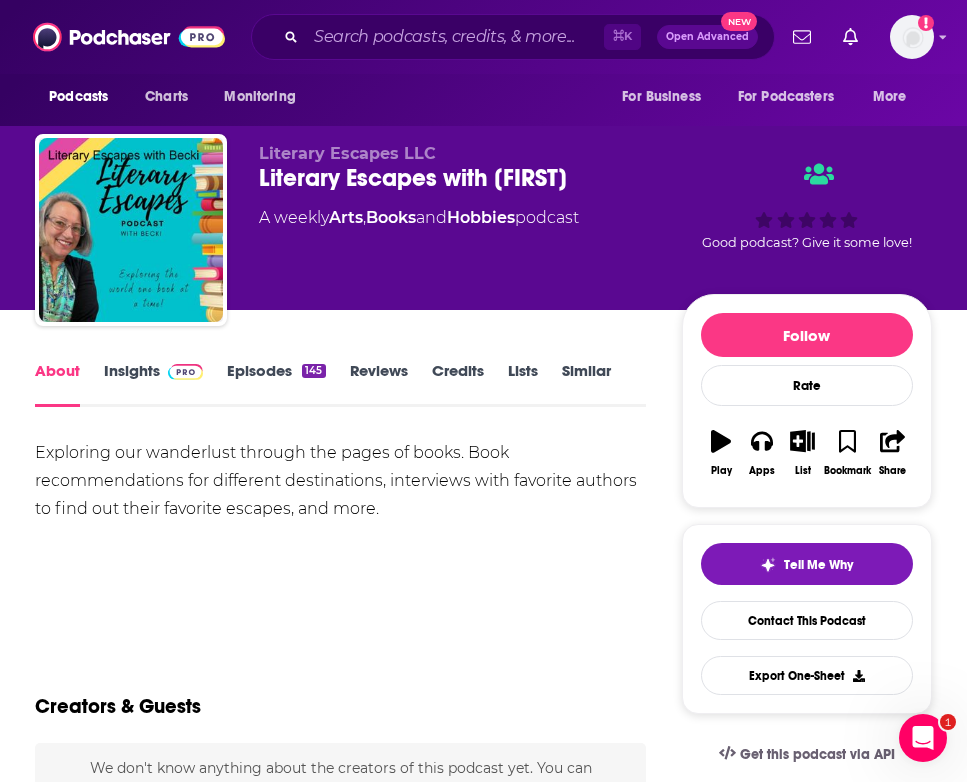 scroll, scrollTop: 0, scrollLeft: 0, axis: both 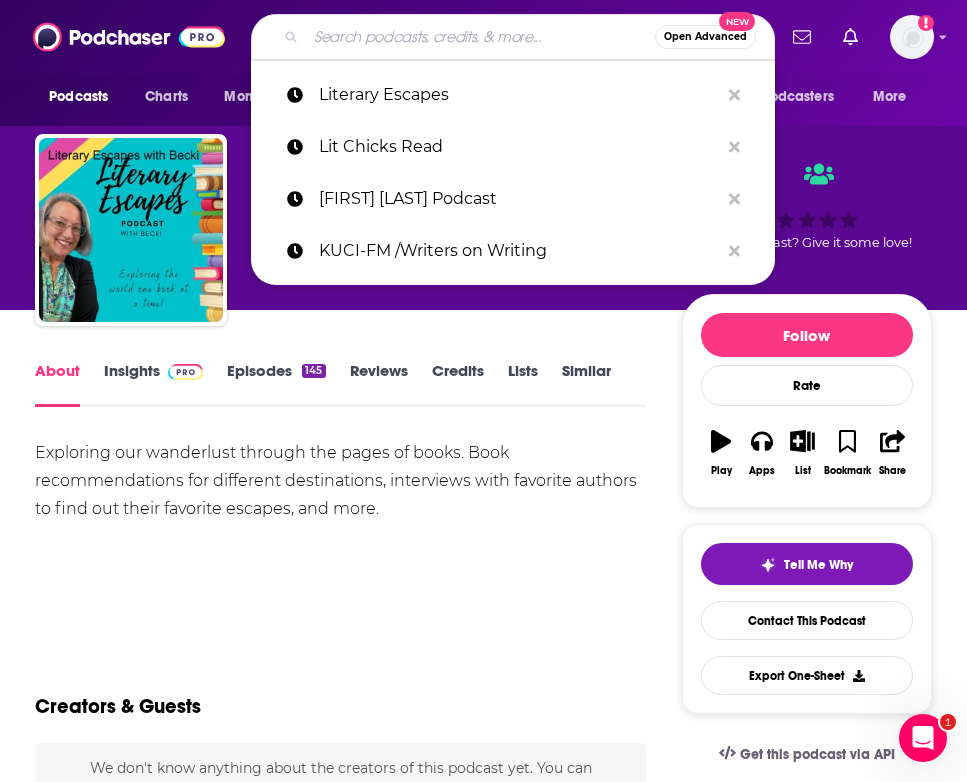 click at bounding box center [480, 37] 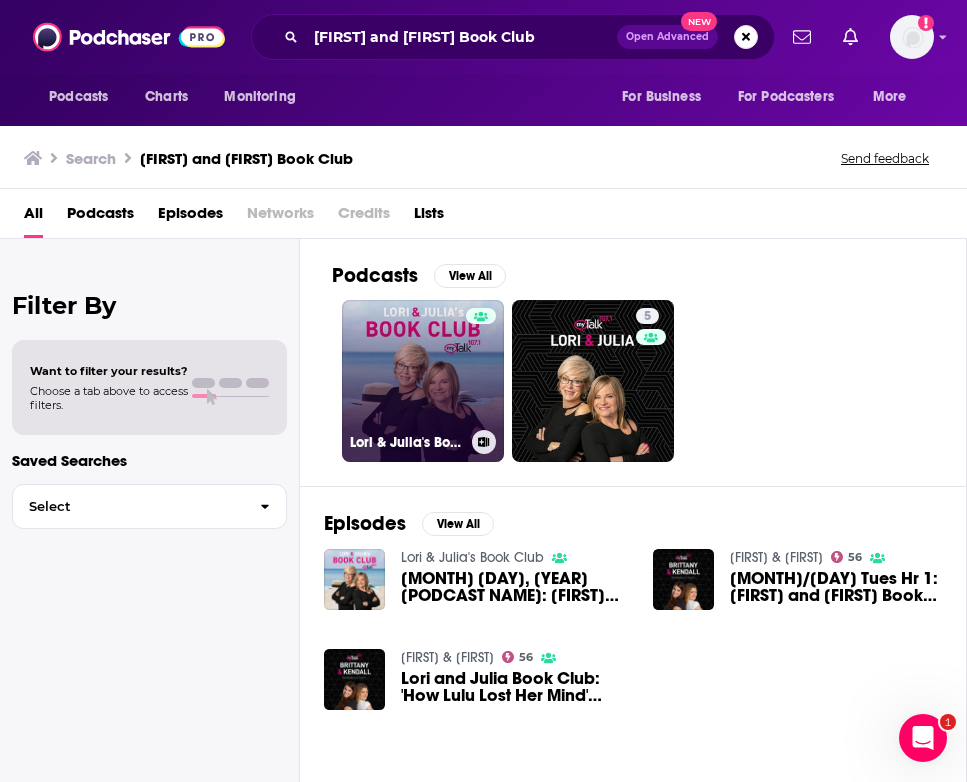 click on "Lori & Julia's Book Club" at bounding box center (423, 381) 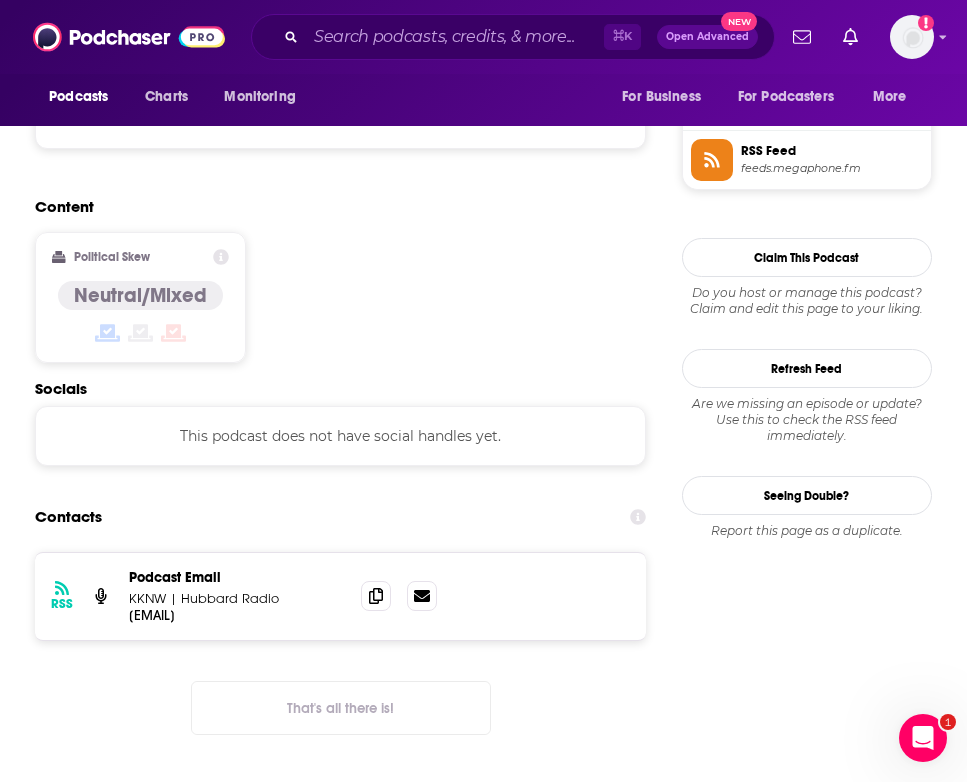 scroll, scrollTop: 1508, scrollLeft: 0, axis: vertical 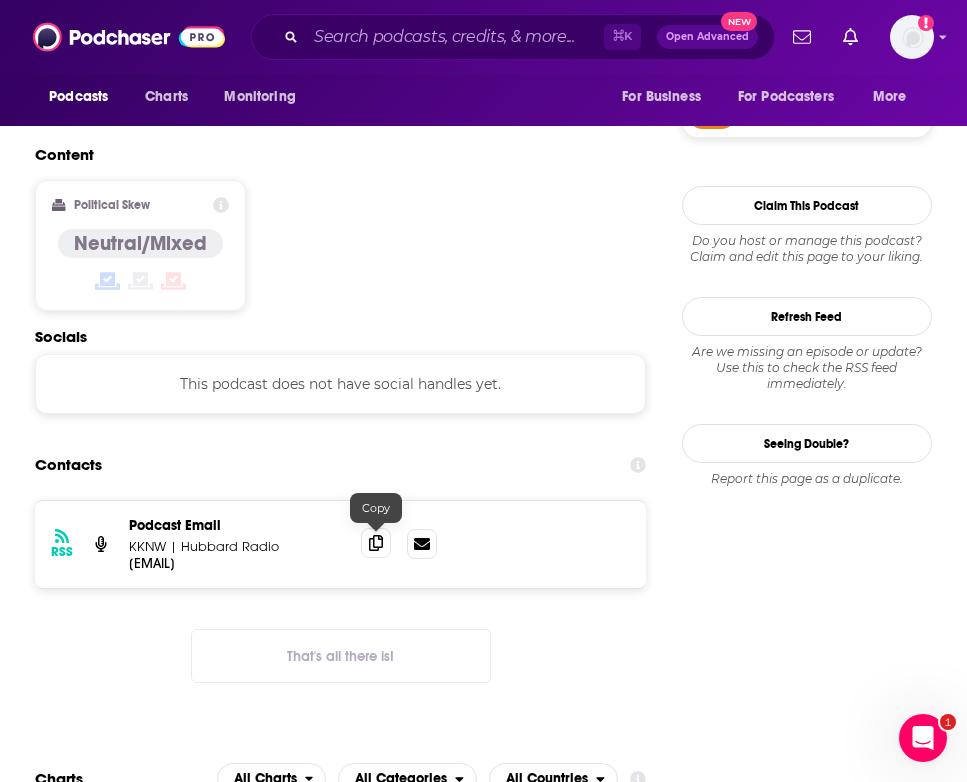 click at bounding box center [376, 543] 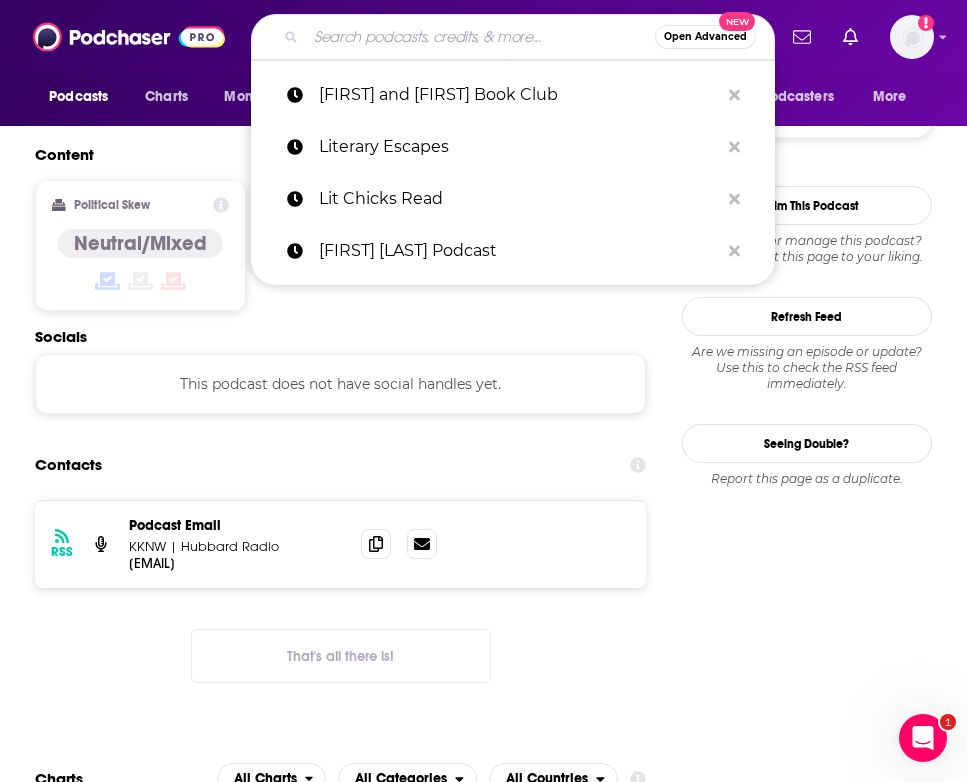 click at bounding box center (480, 37) 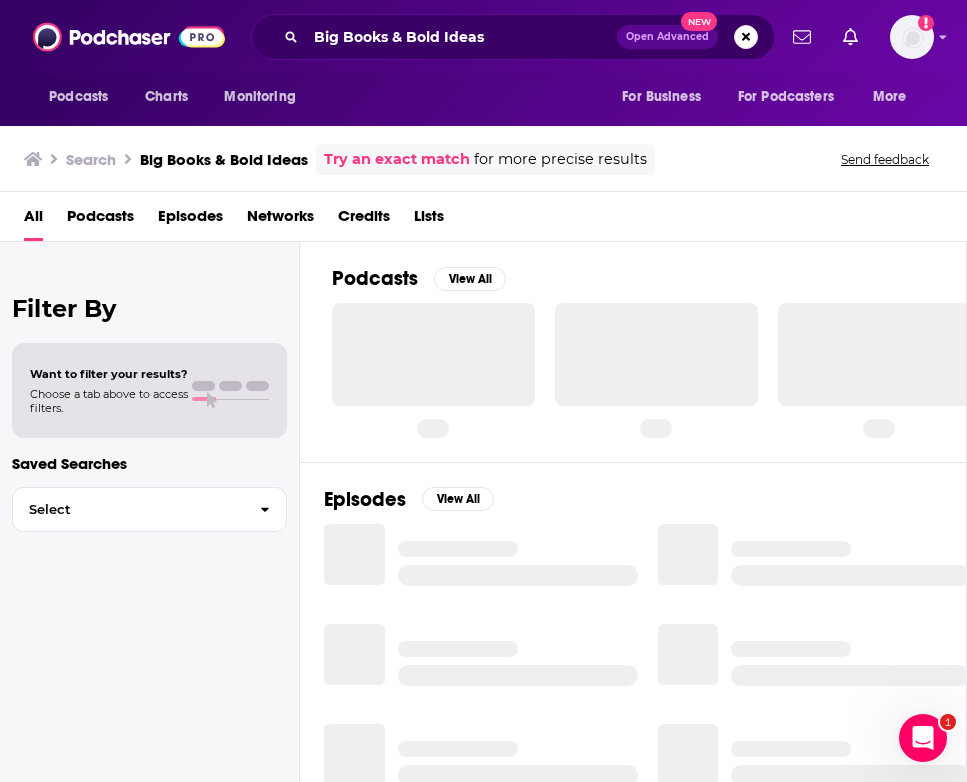 scroll, scrollTop: 0, scrollLeft: 0, axis: both 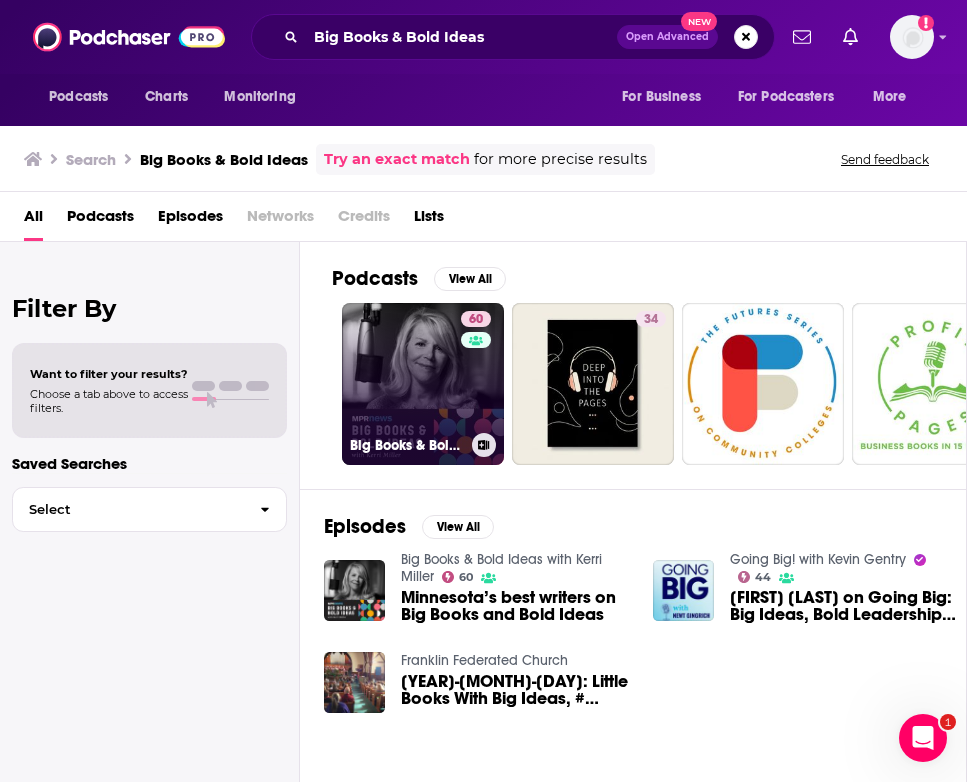 click on "60 Big Books & Bold Ideas with Kerri Miller" at bounding box center (423, 384) 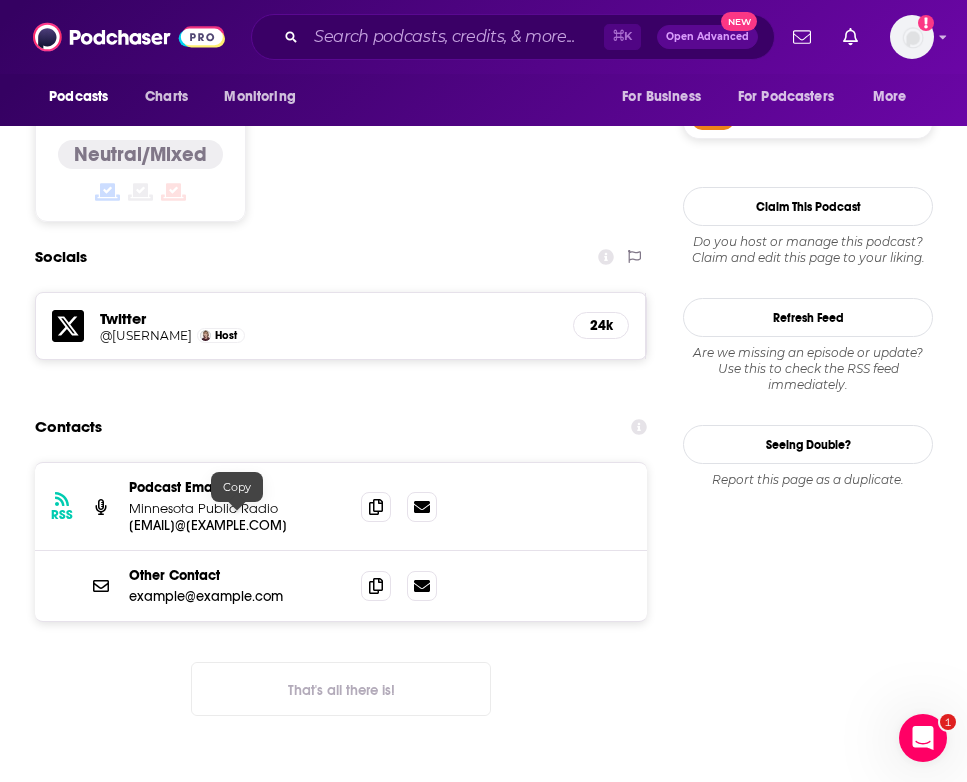 scroll, scrollTop: 1524, scrollLeft: 0, axis: vertical 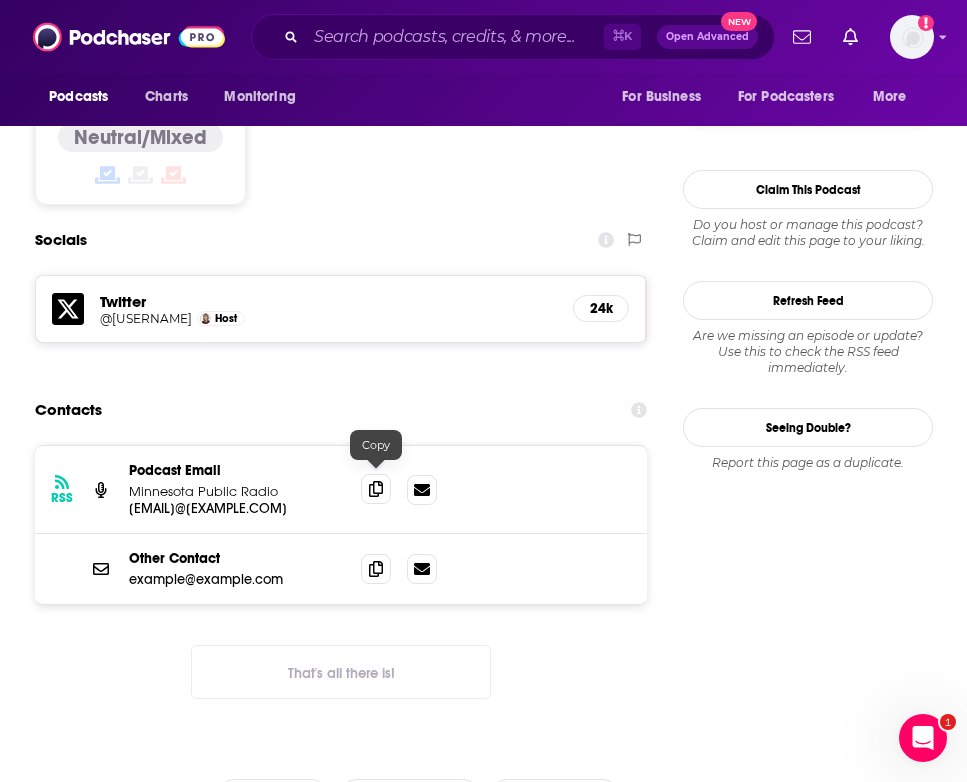 click 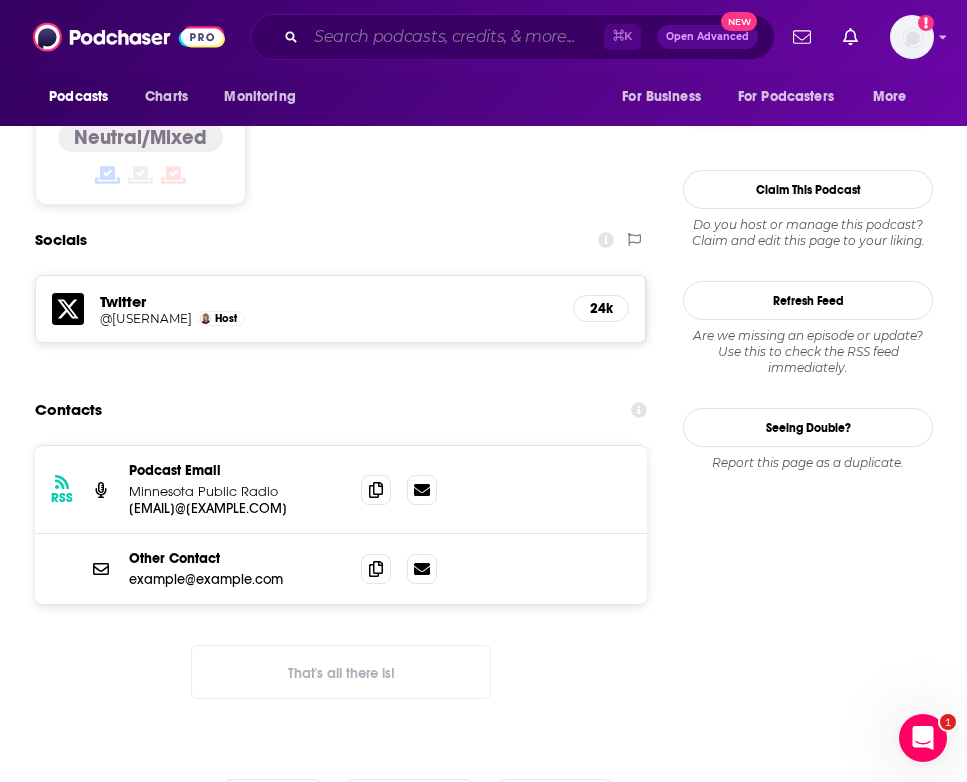 click at bounding box center [455, 37] 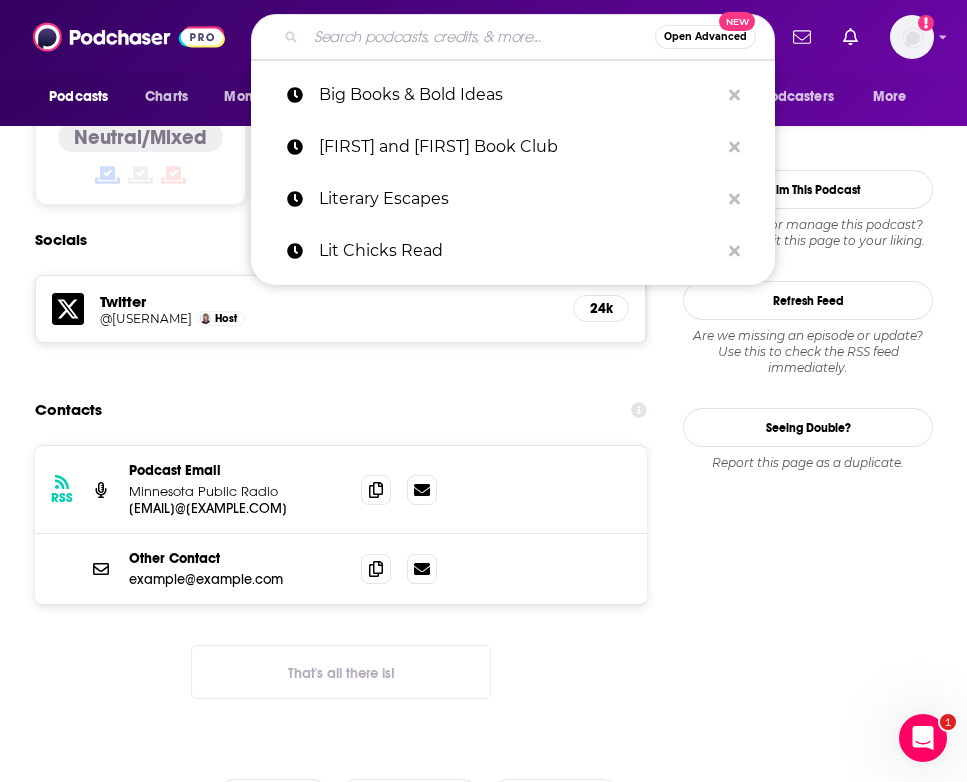 paste on "Moms Don't Have Time to Read Books" 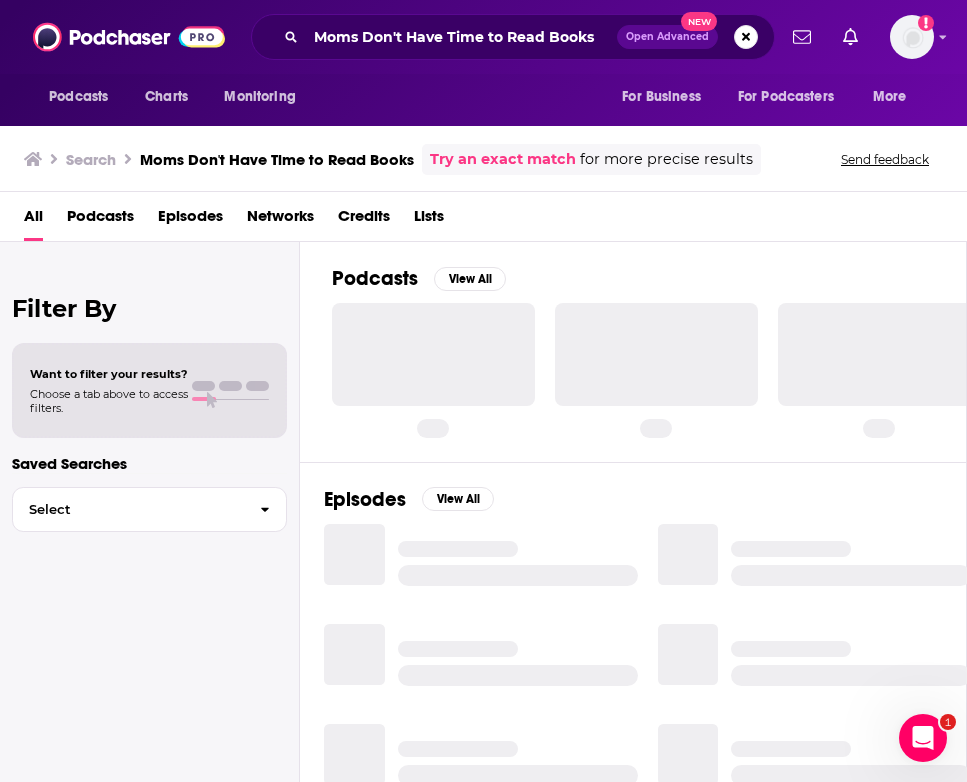 scroll, scrollTop: 0, scrollLeft: 0, axis: both 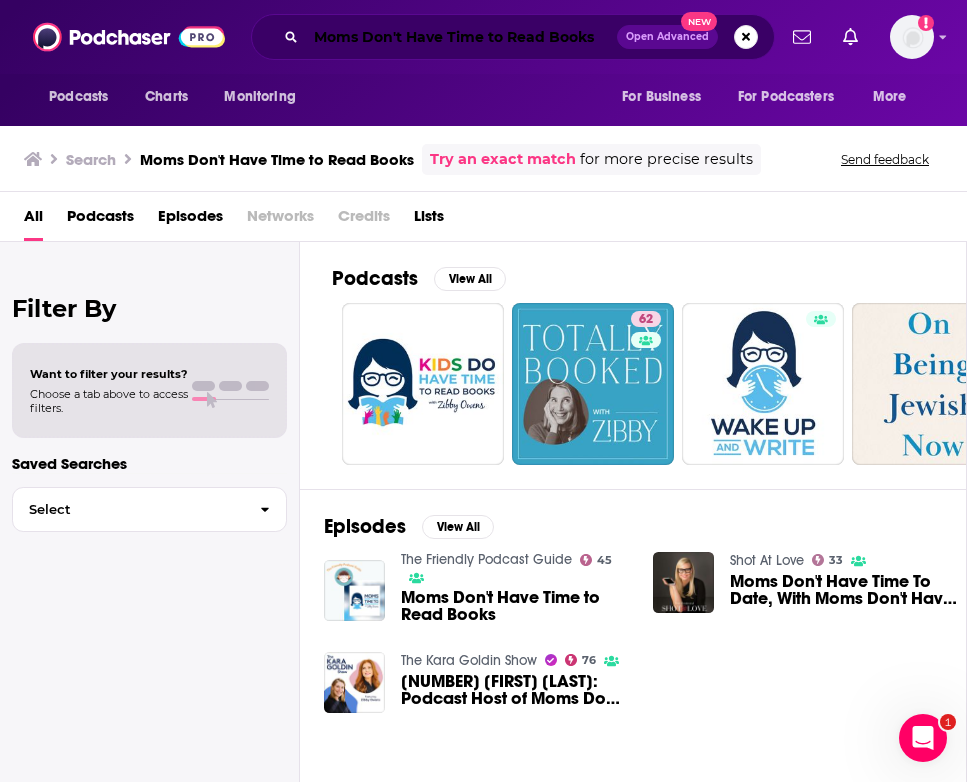 click on "Moms Don't Have Time to Read Books" at bounding box center (461, 37) 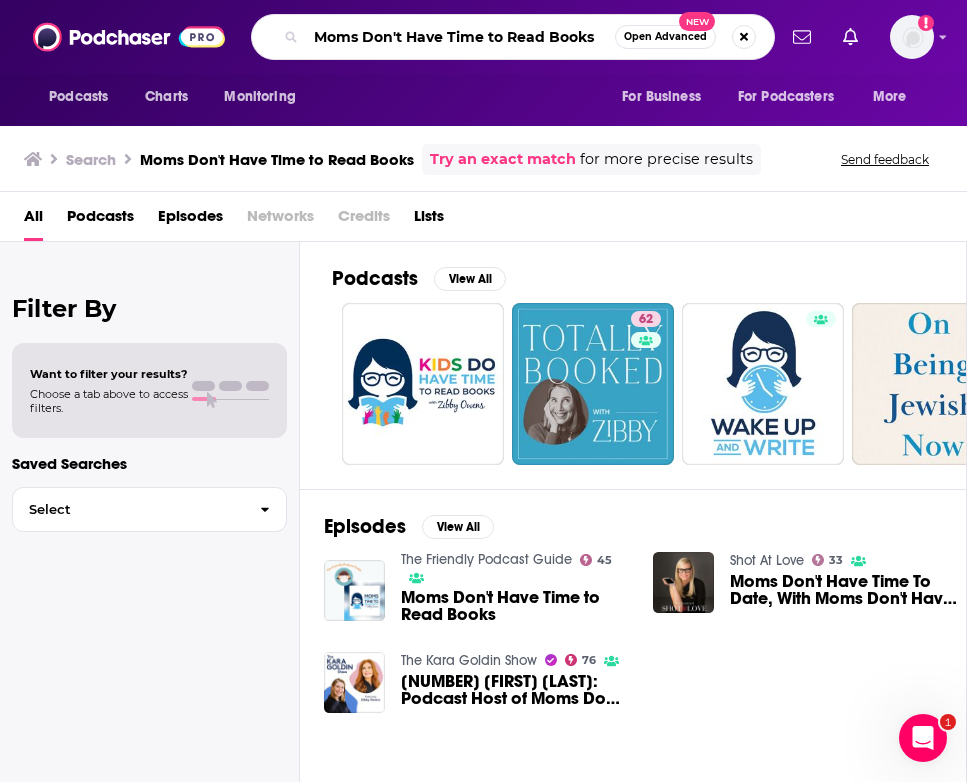 drag, startPoint x: 309, startPoint y: 33, endPoint x: 620, endPoint y: 45, distance: 311.2314 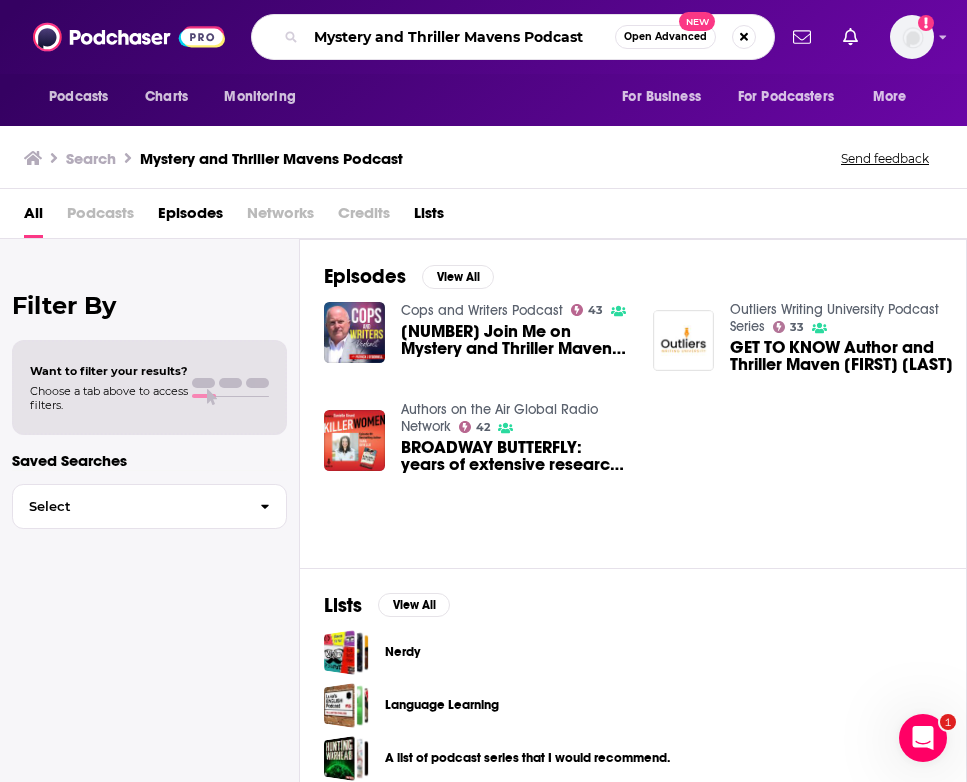 drag, startPoint x: 594, startPoint y: 42, endPoint x: 282, endPoint y: 35, distance: 312.07852 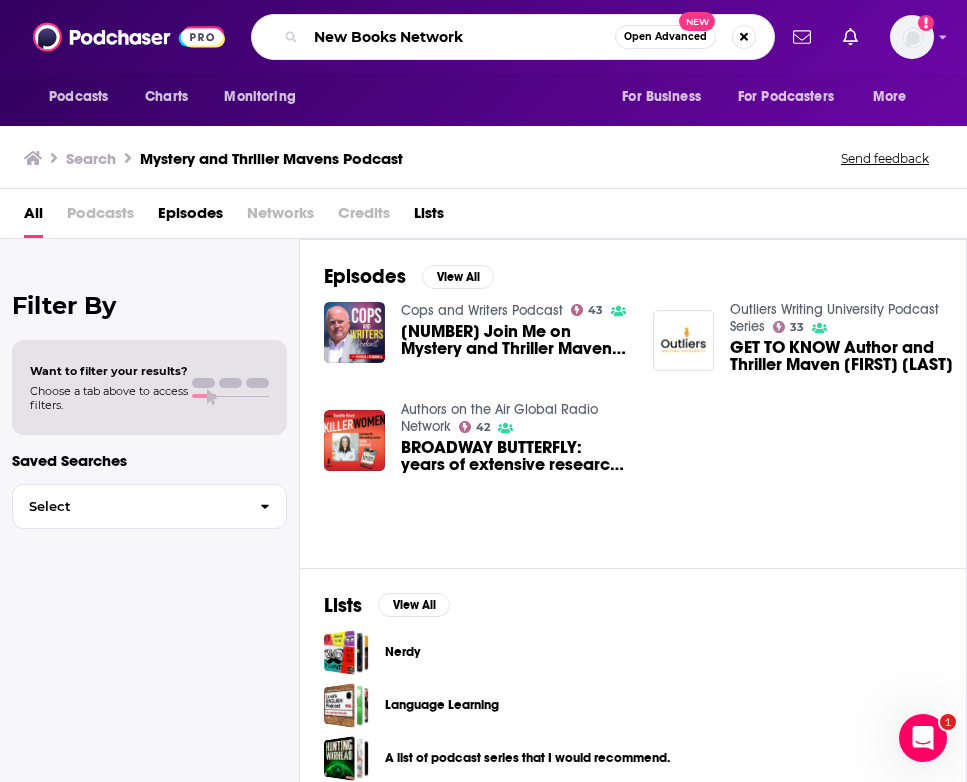 type on "New Books Network" 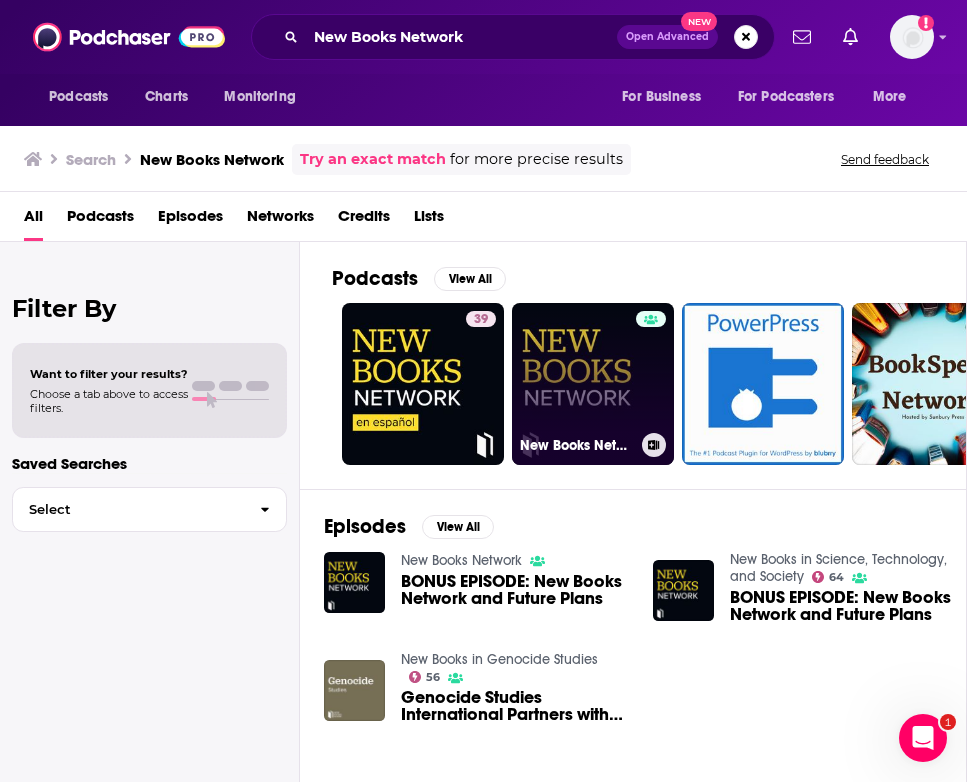 click on "New Books Network" at bounding box center (593, 384) 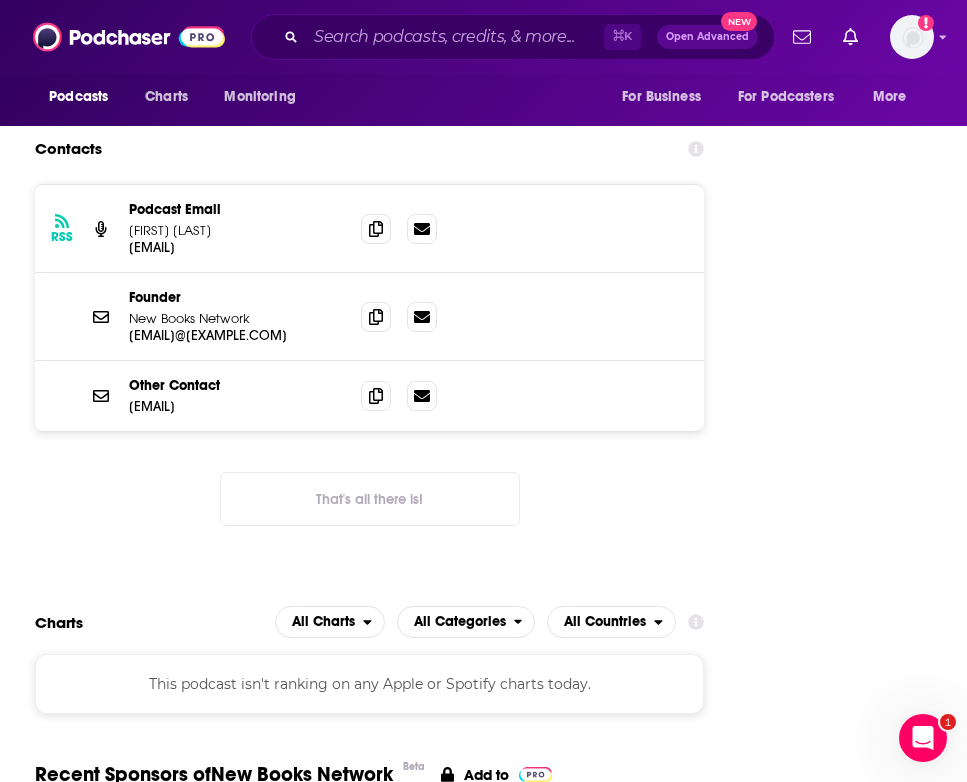 scroll, scrollTop: 3390, scrollLeft: 0, axis: vertical 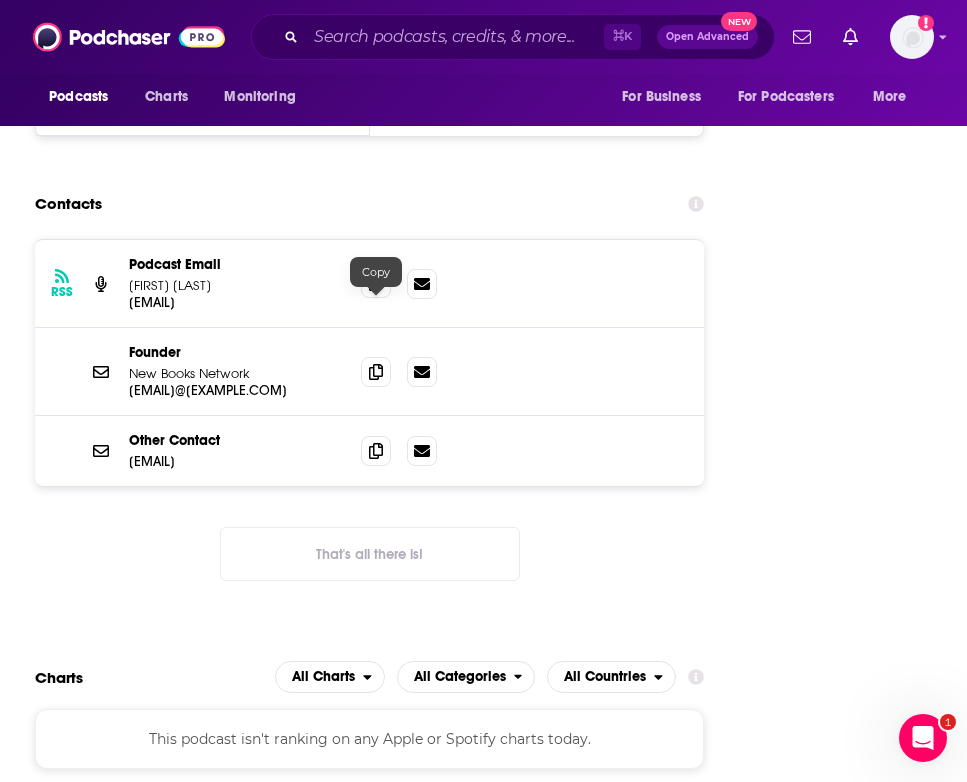 click 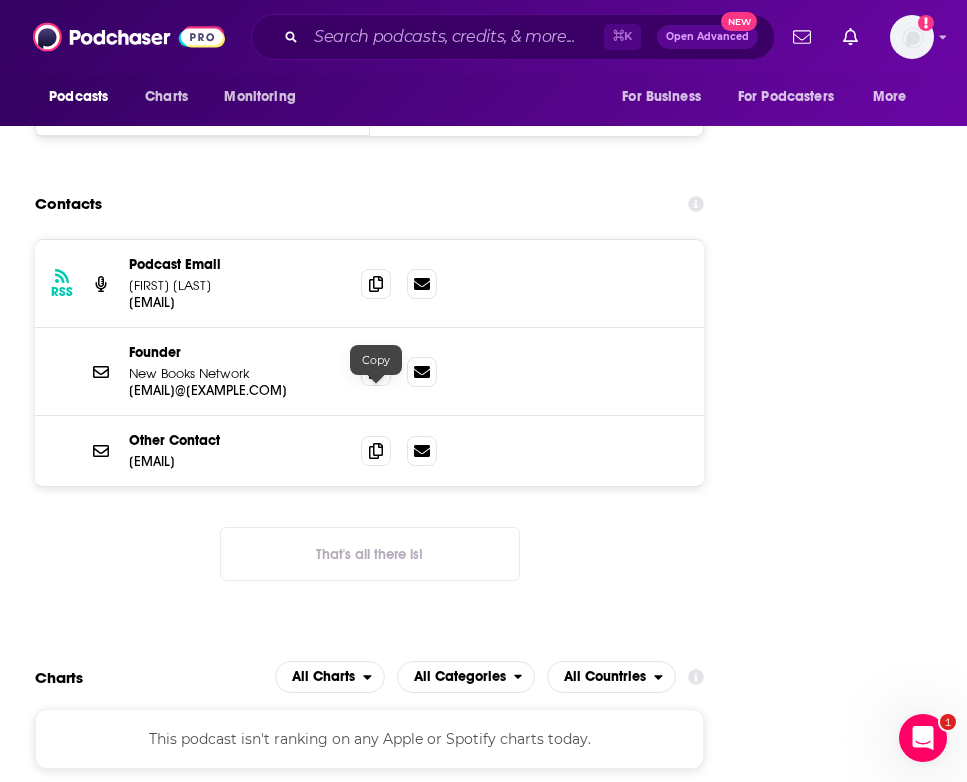 click 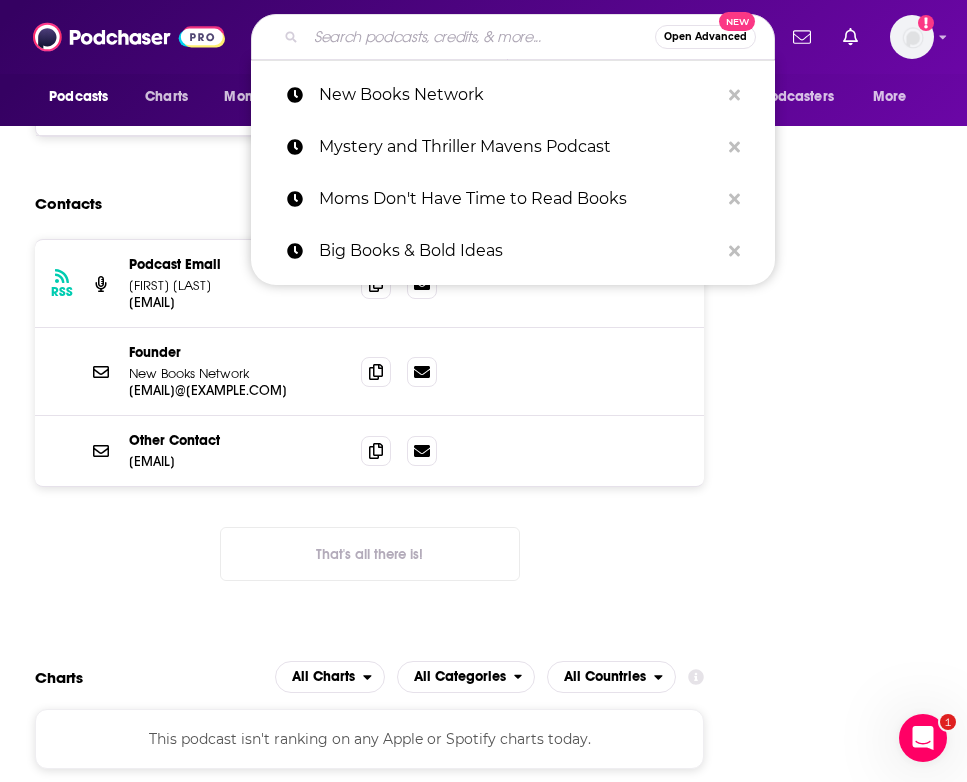 click at bounding box center [480, 37] 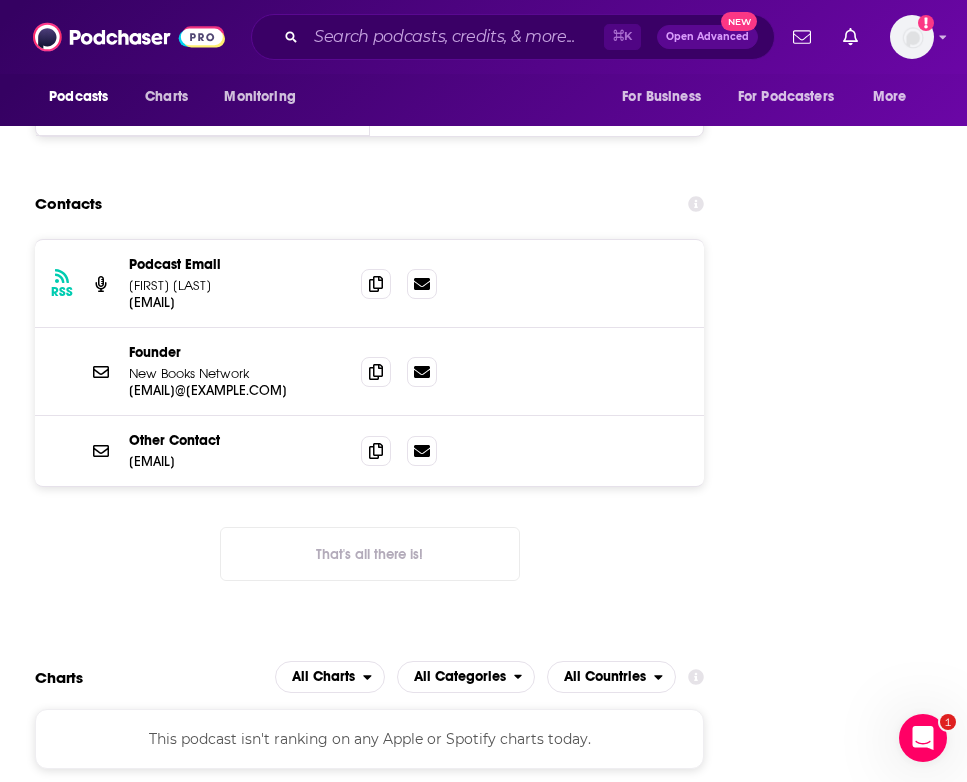 click on "Follow Rate Play Apps List Bookmark Share Tell Me Why Contact This Podcast Export One-Sheet Get this podcast via API My Notes Your concierge team Ask a question or make a request. Send a message Share This Podcast Recommendation sent https://www.podchaser.com/podcasts/new-books-network-103904 Copy Link Followers 26 +24 Official Website newbooksnetwork.com RSS Feed feeds.megaphone.fm Facebook https://www.facebook.com/NewBooksNetwork X/Twitter twitter.com/NewBooksNetwork Instagram instagram.com/newbooksnetworkes YouTube https://www.youtube.com/@NewBooksNetworkFilms Patreon https://www.patreon.com/newbooksnetwork Claim This Podcast Do you host or manage this podcast? Claim and edit this page to your liking. Refresh Feed Are we missing an episode or update? Use this to check the RSS feed immediately. Seeing Double? Report this page as a duplicate." at bounding box center [867, 1863] 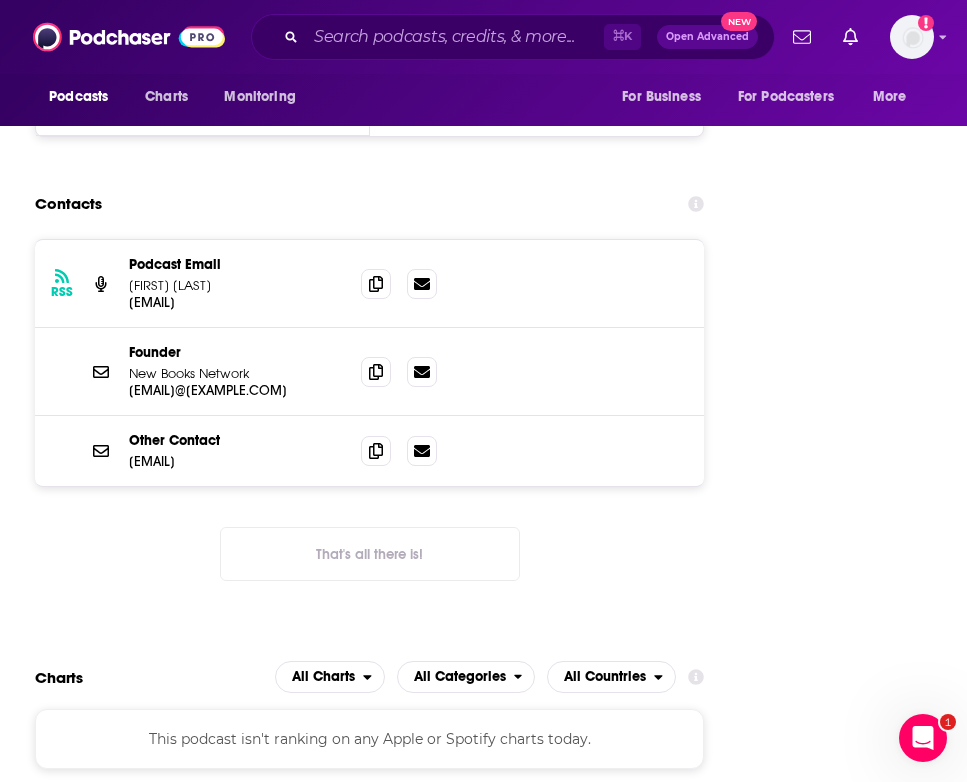 click on "⌘  K Open Advanced New" at bounding box center (513, 37) 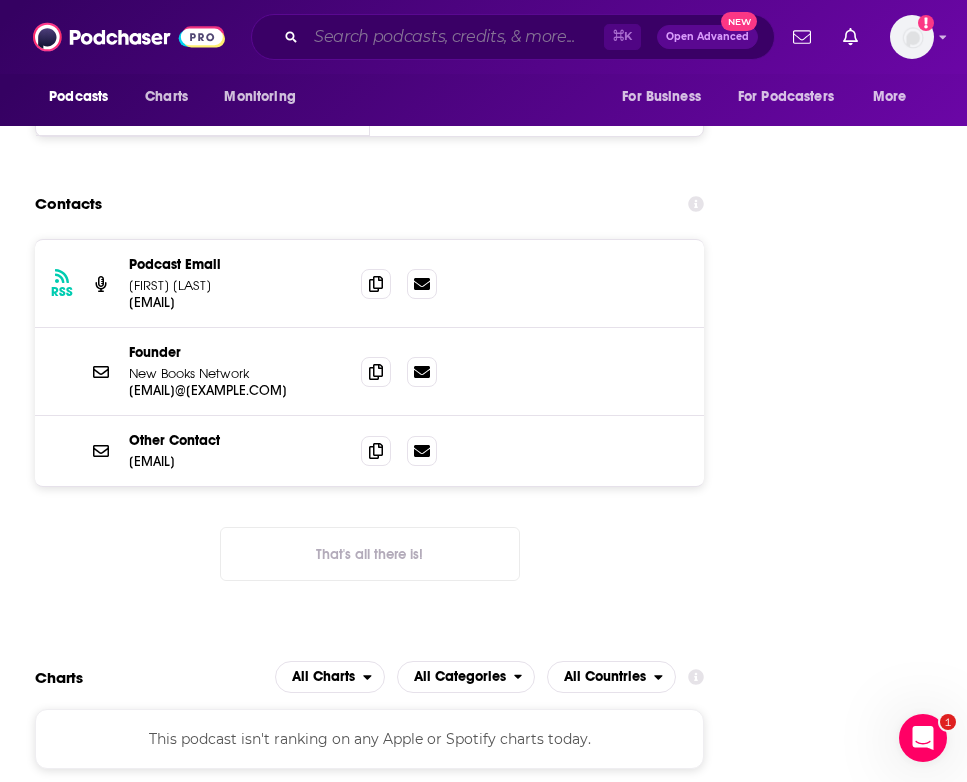 click at bounding box center (455, 37) 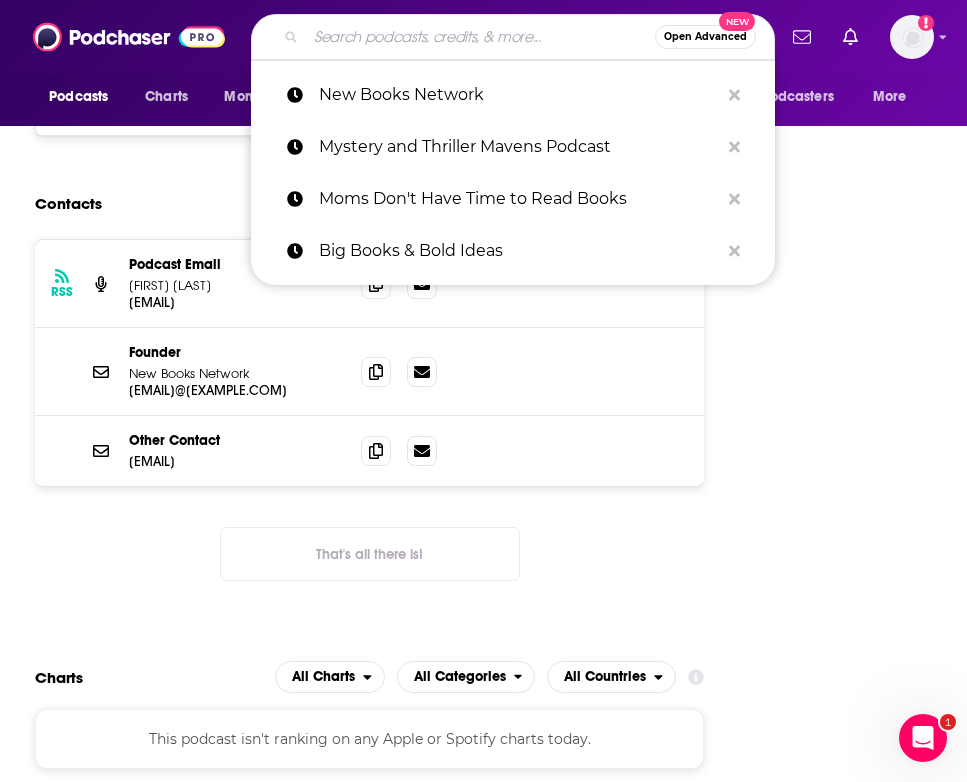 paste on "Of the Publishing Persuasion" 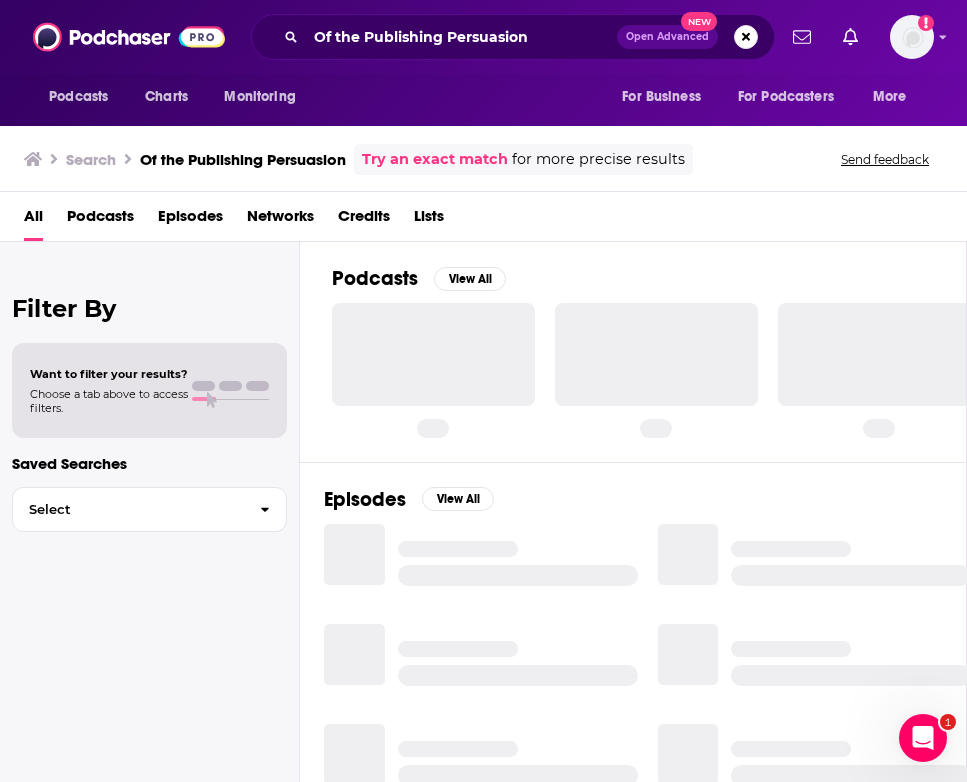 scroll, scrollTop: 0, scrollLeft: 0, axis: both 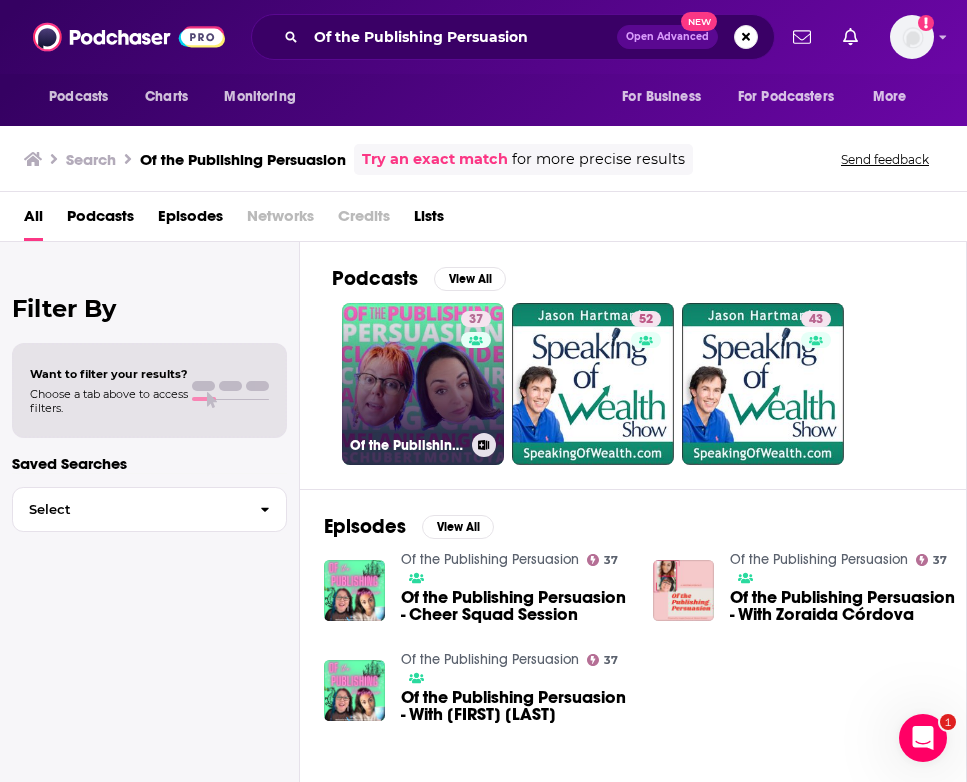 click on "37 Of the Publishing Persuasion" at bounding box center (423, 384) 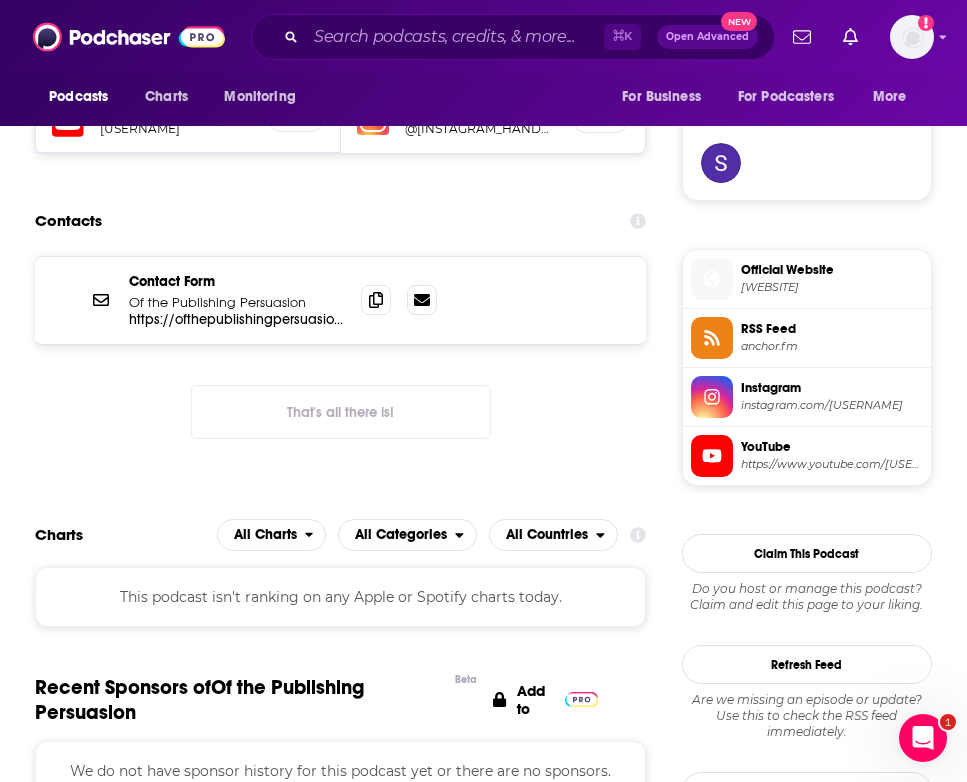 scroll, scrollTop: 1432, scrollLeft: 0, axis: vertical 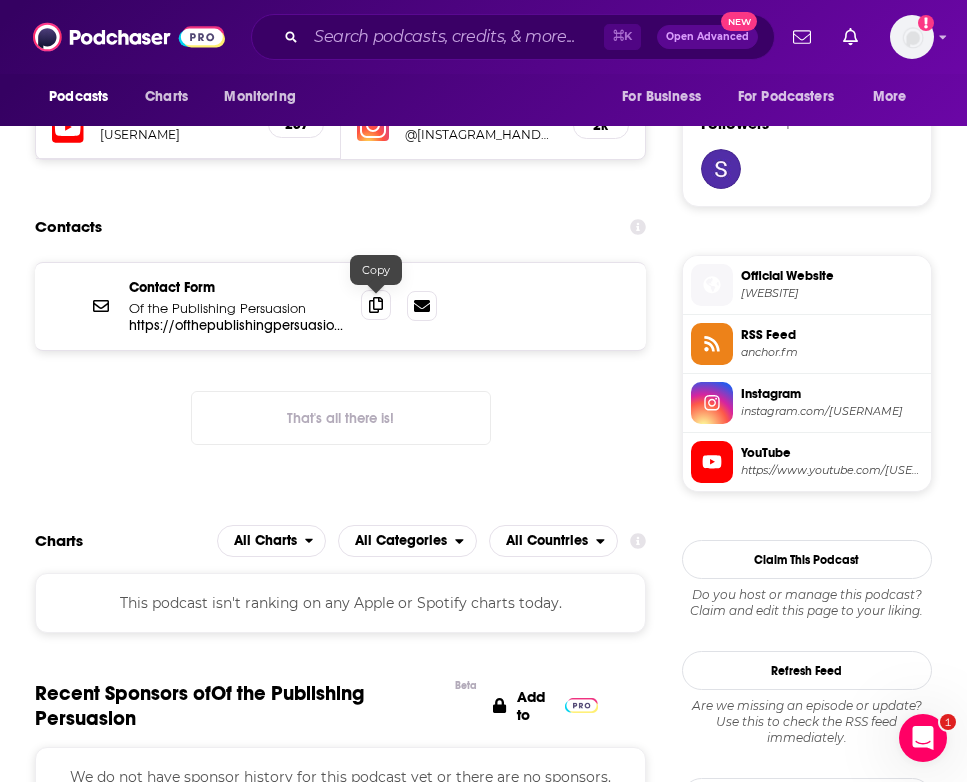 click 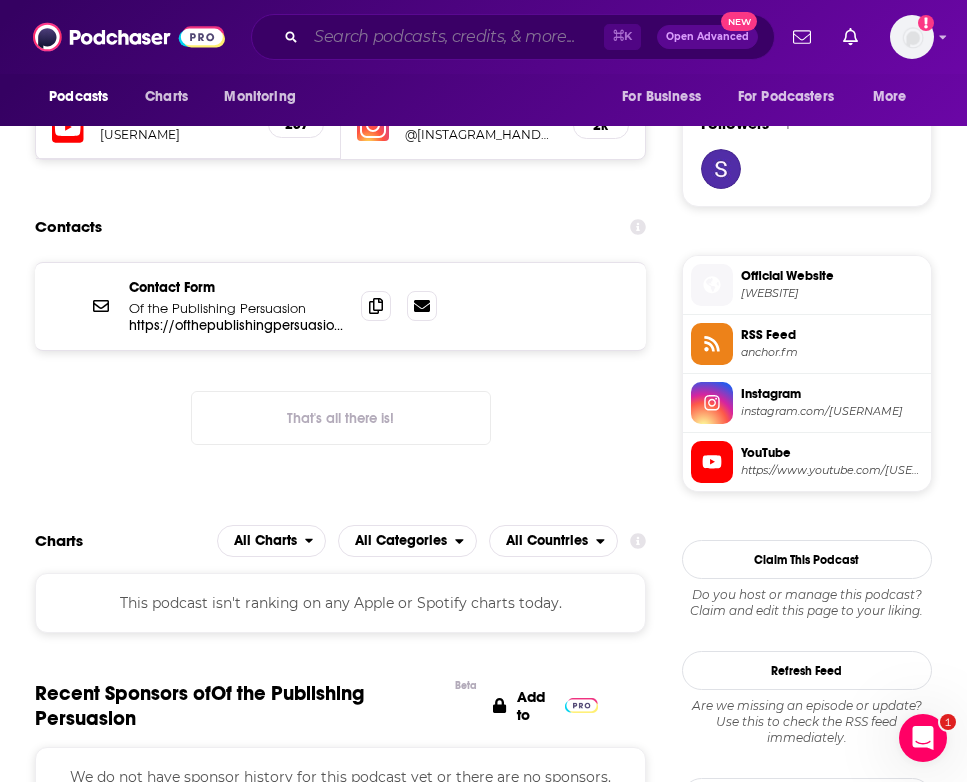 click at bounding box center [455, 37] 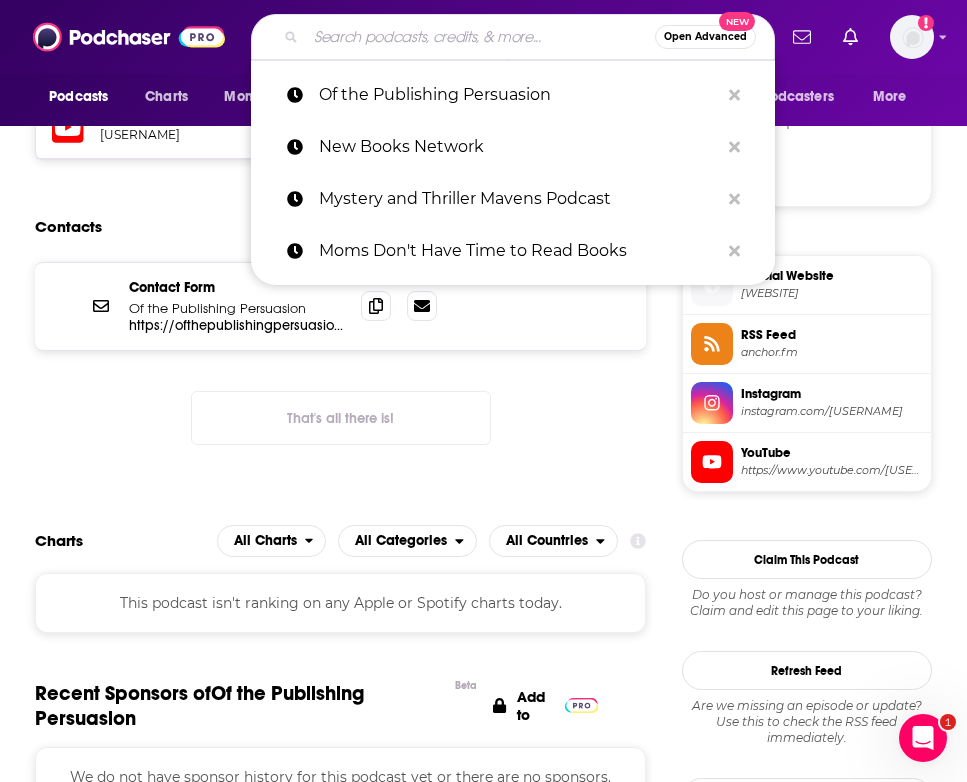 paste on "Read It or List It" 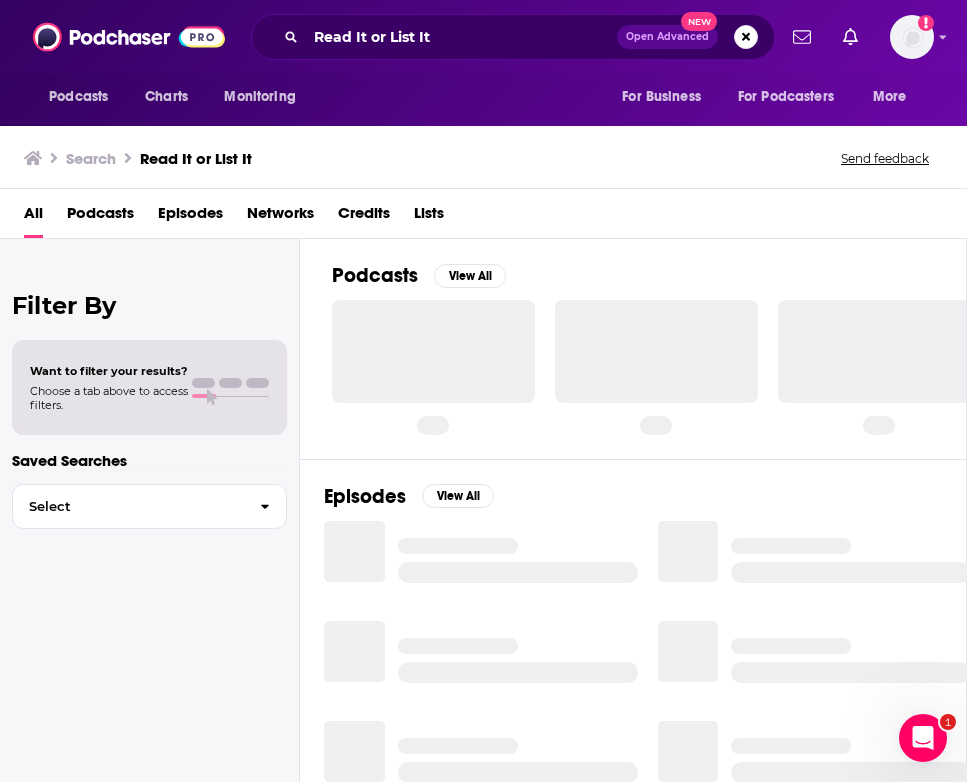 scroll, scrollTop: 0, scrollLeft: 0, axis: both 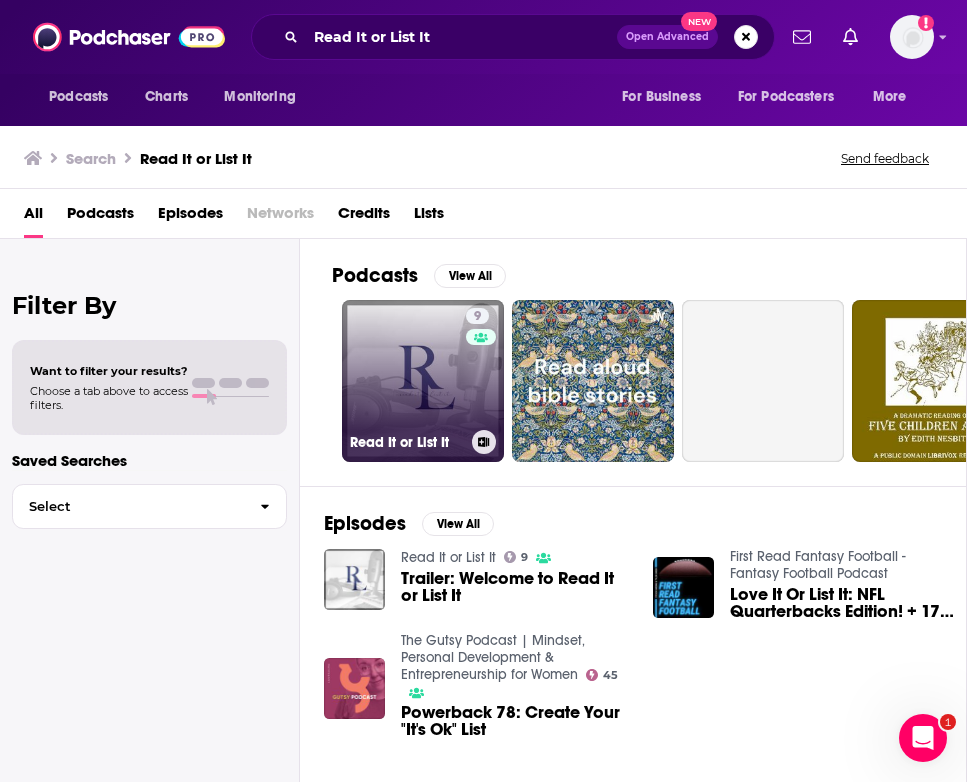 click on "9 Read It or List It" at bounding box center [423, 381] 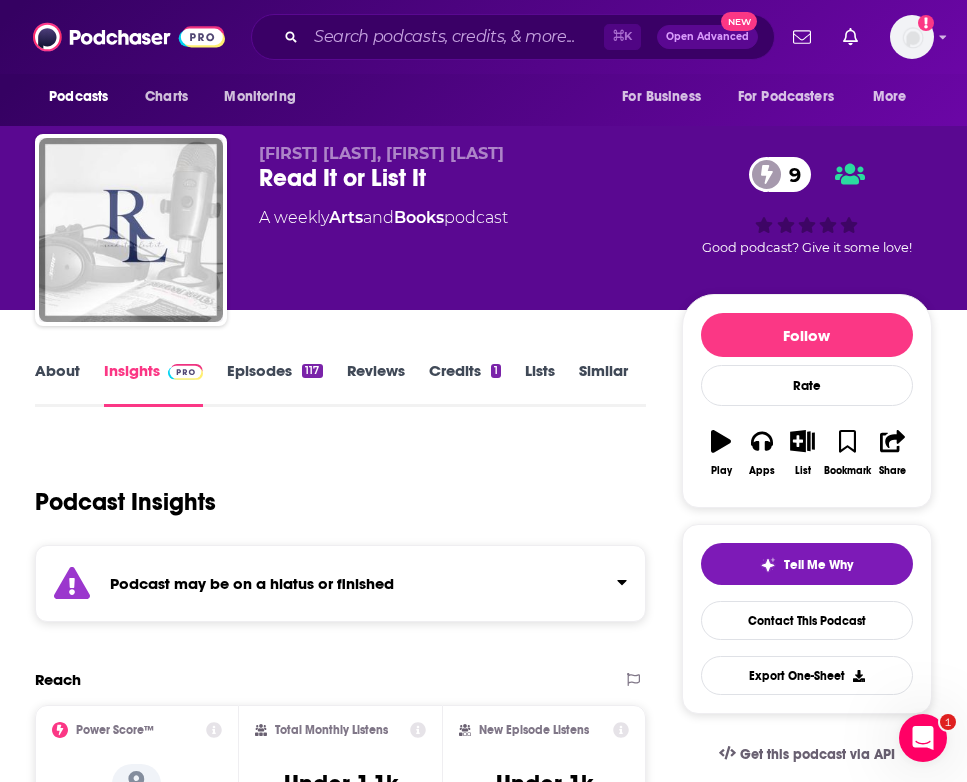 click on "Podcasts Charts Monitoring ⌘  K Open Advanced New For Business For Podcasters More Add a profile image" at bounding box center (483, 37) 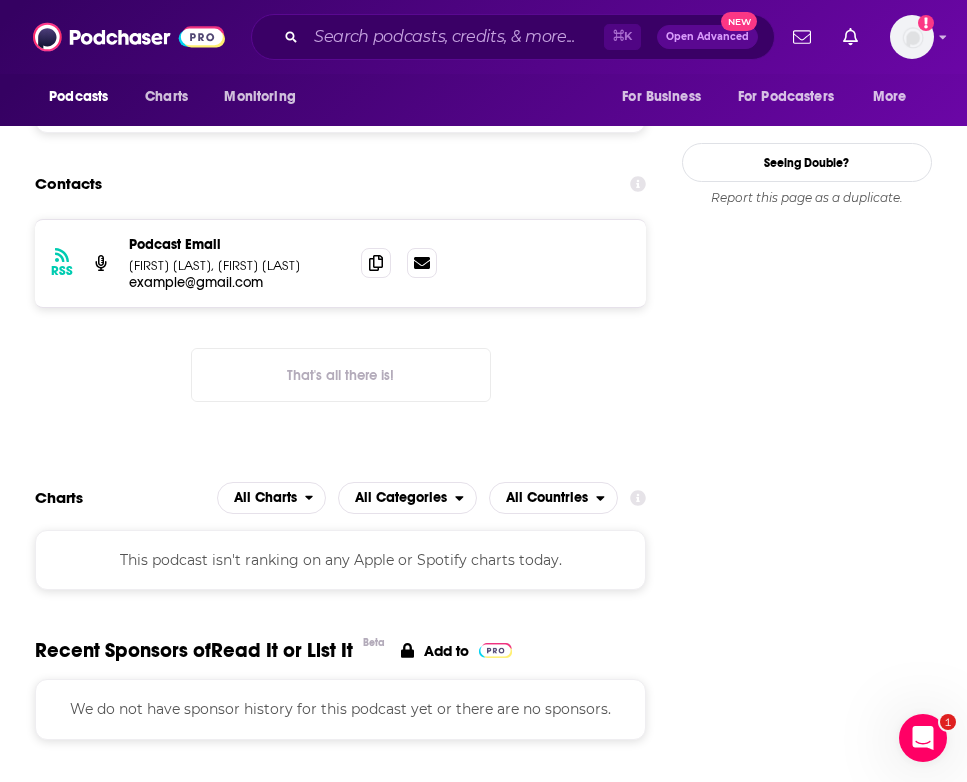 scroll, scrollTop: 1786, scrollLeft: 0, axis: vertical 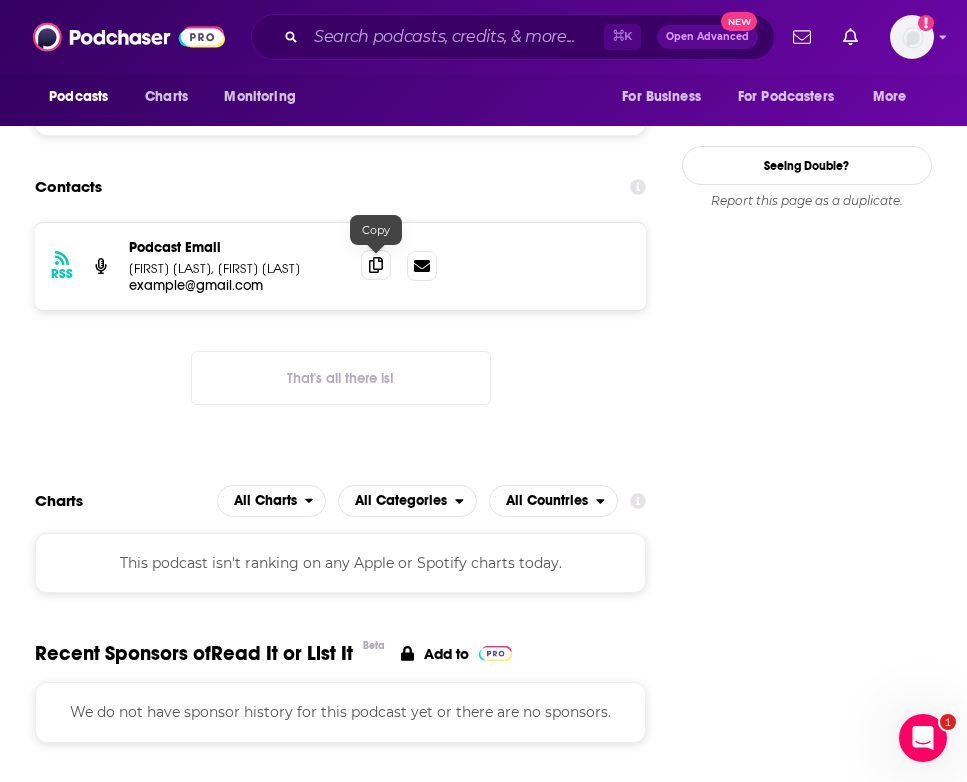 click 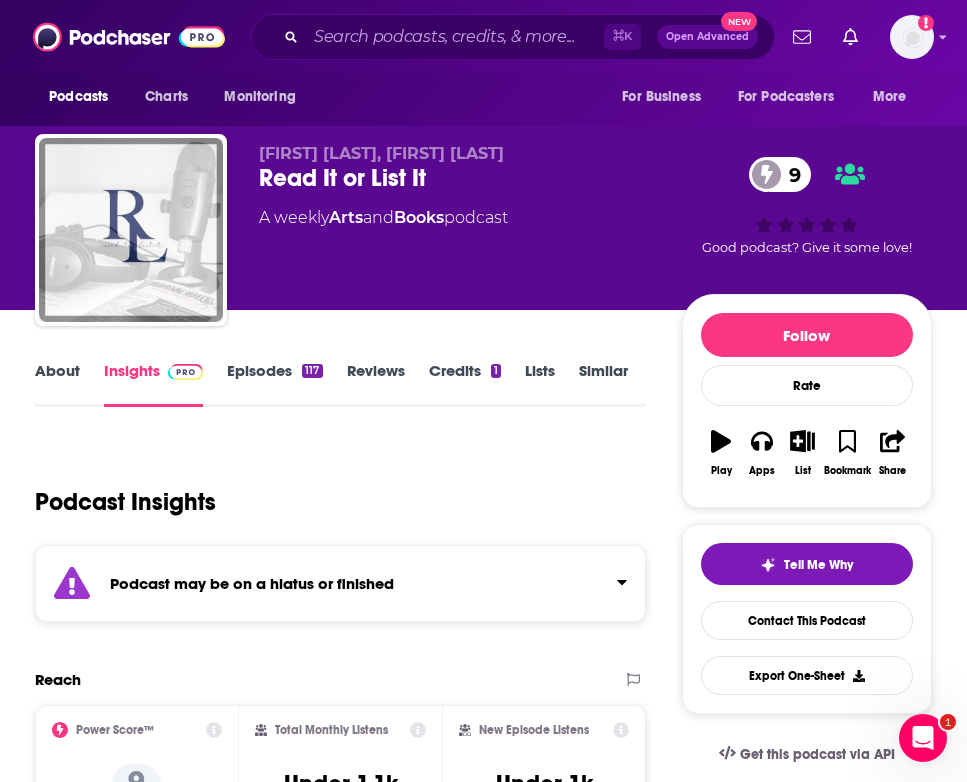 scroll, scrollTop: 0, scrollLeft: 0, axis: both 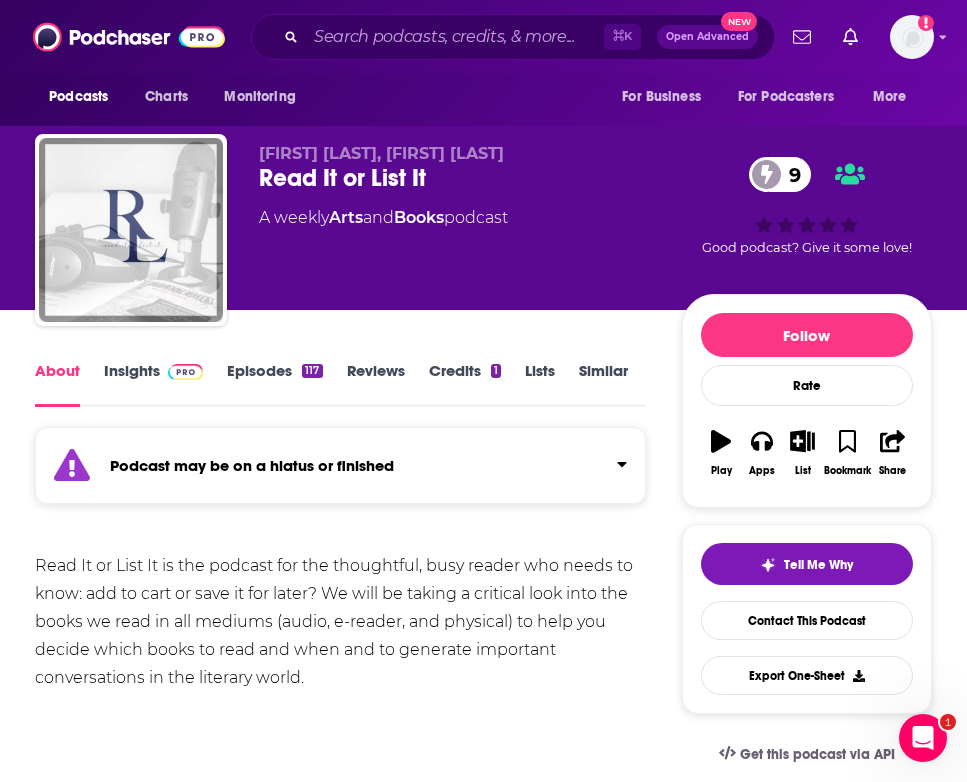 click on "Episodes 117" at bounding box center [274, 384] 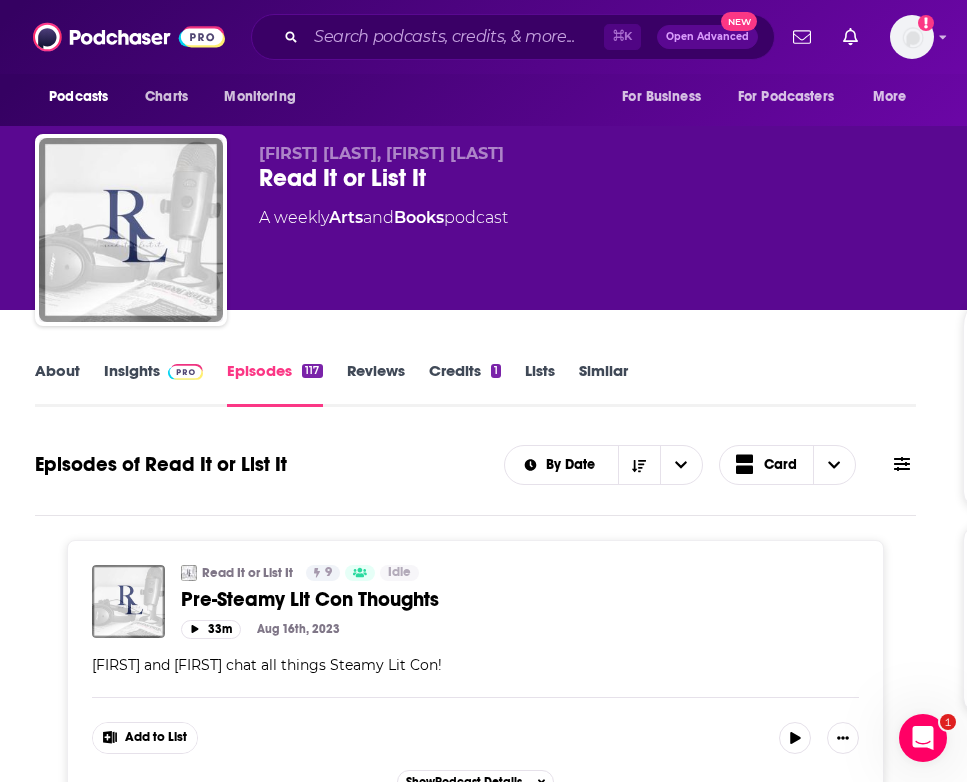 scroll, scrollTop: 0, scrollLeft: 0, axis: both 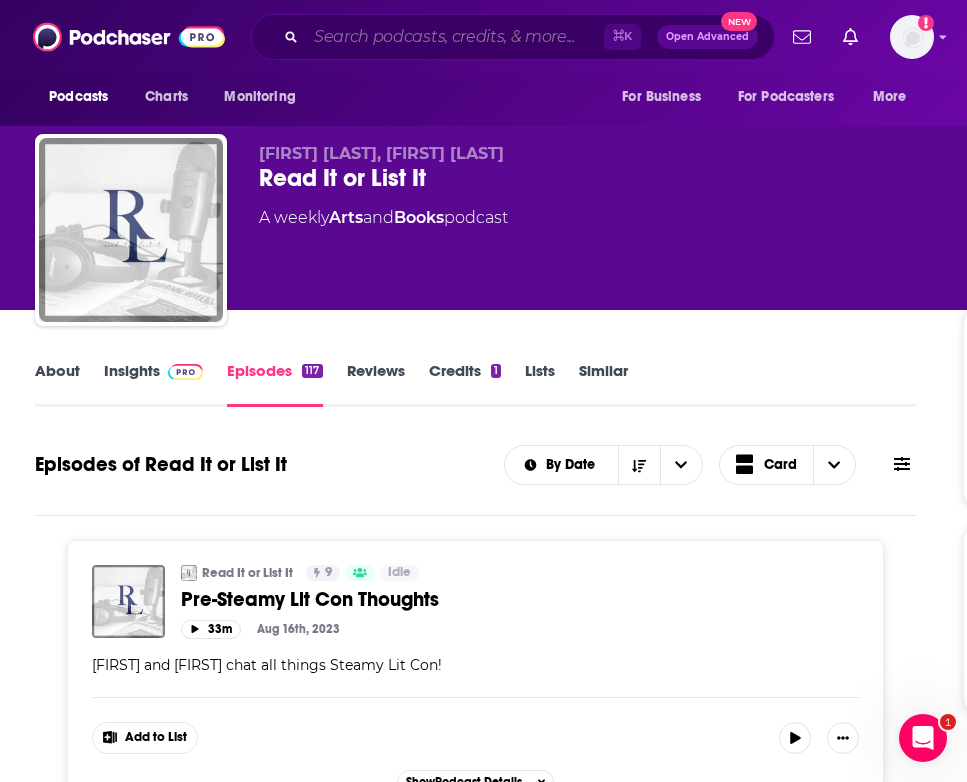 click at bounding box center [455, 37] 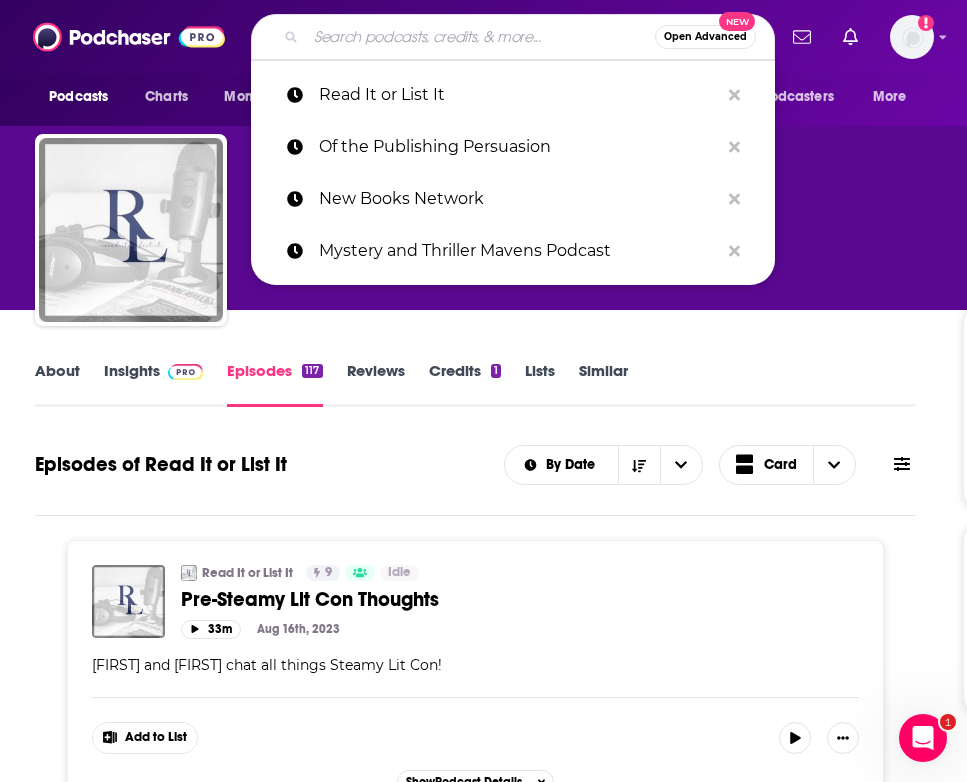 paste on "Readerly Report" 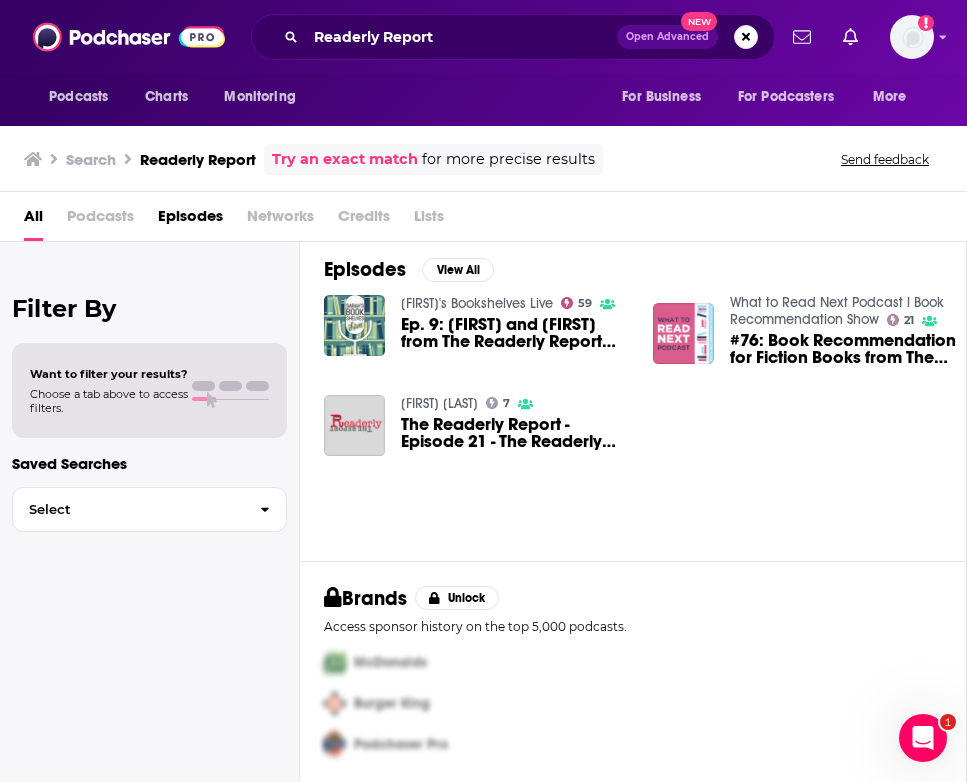 scroll, scrollTop: 10, scrollLeft: 0, axis: vertical 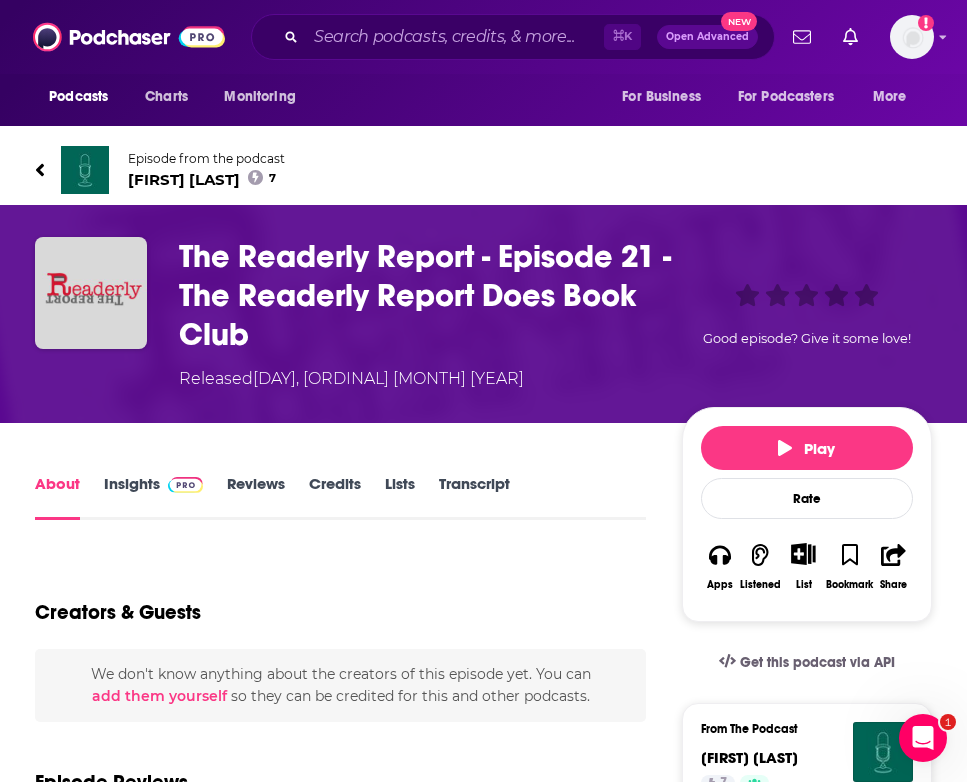 click on "The Readerly Report - Episode 21 - The Readerly Report Does Book Club" at bounding box center [426, 295] 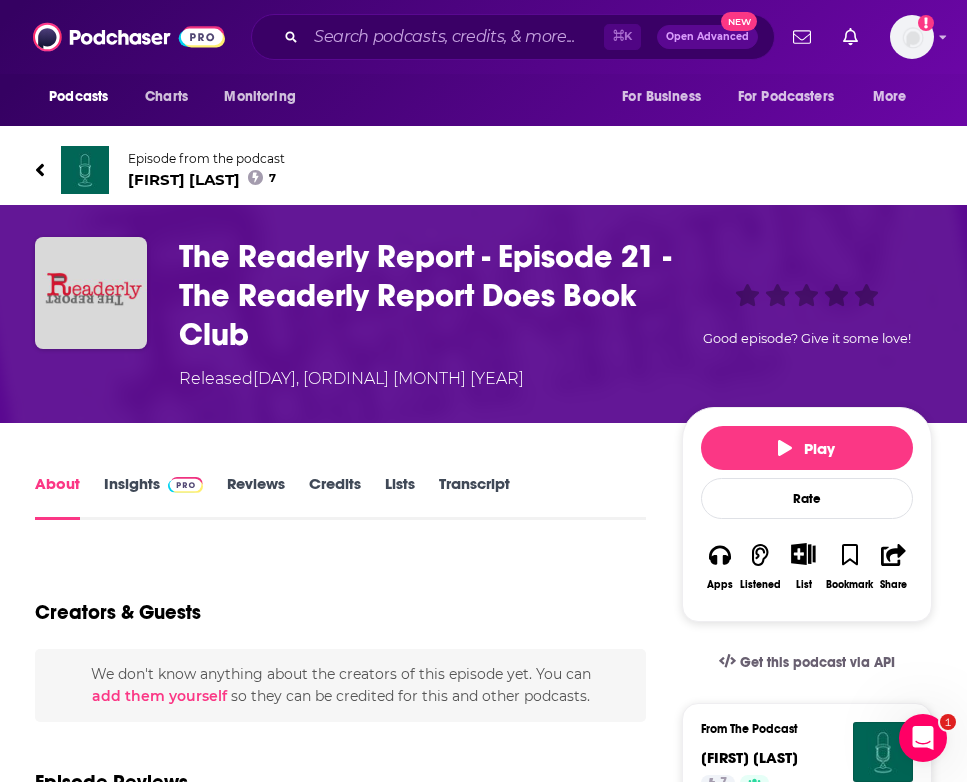 scroll, scrollTop: 0, scrollLeft: 0, axis: both 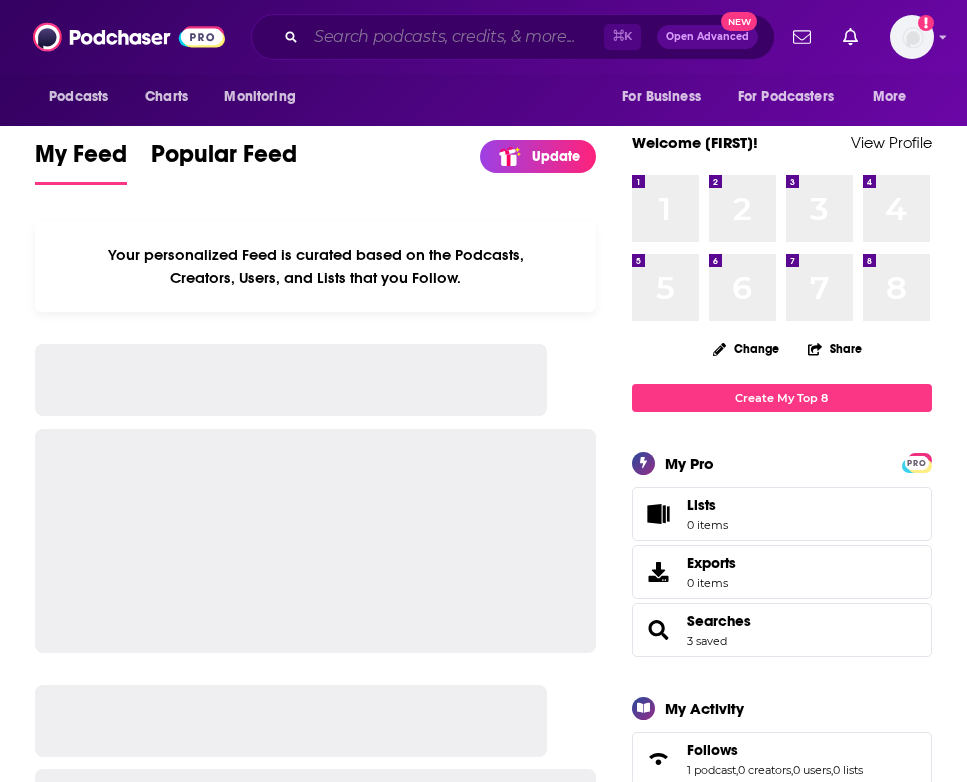 click at bounding box center (455, 37) 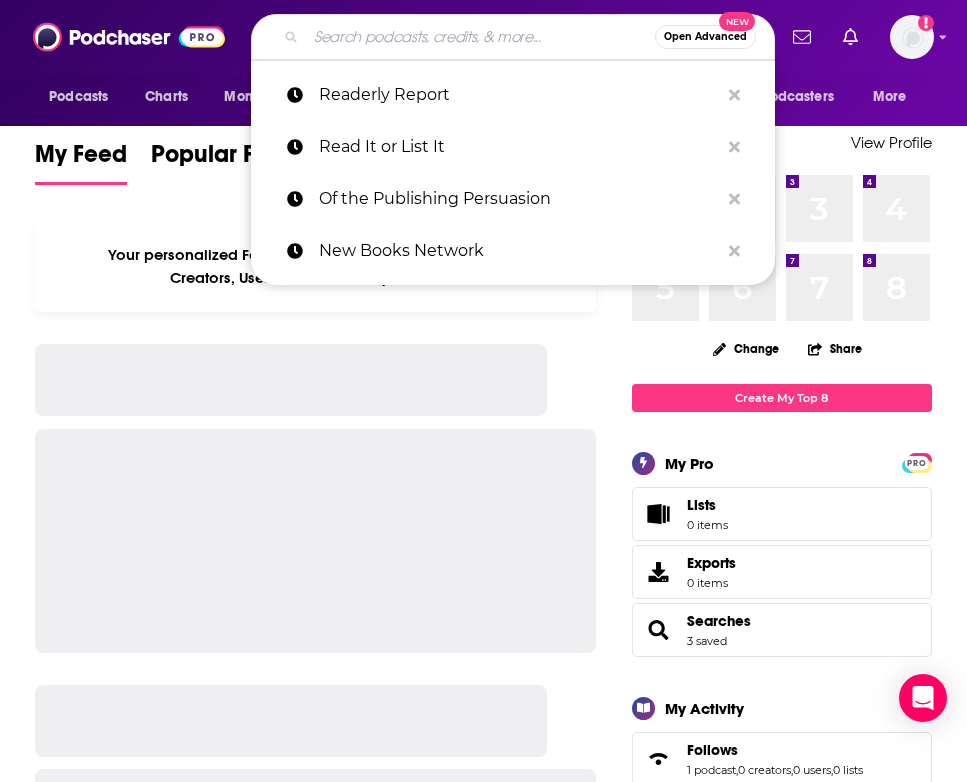 scroll, scrollTop: 0, scrollLeft: 0, axis: both 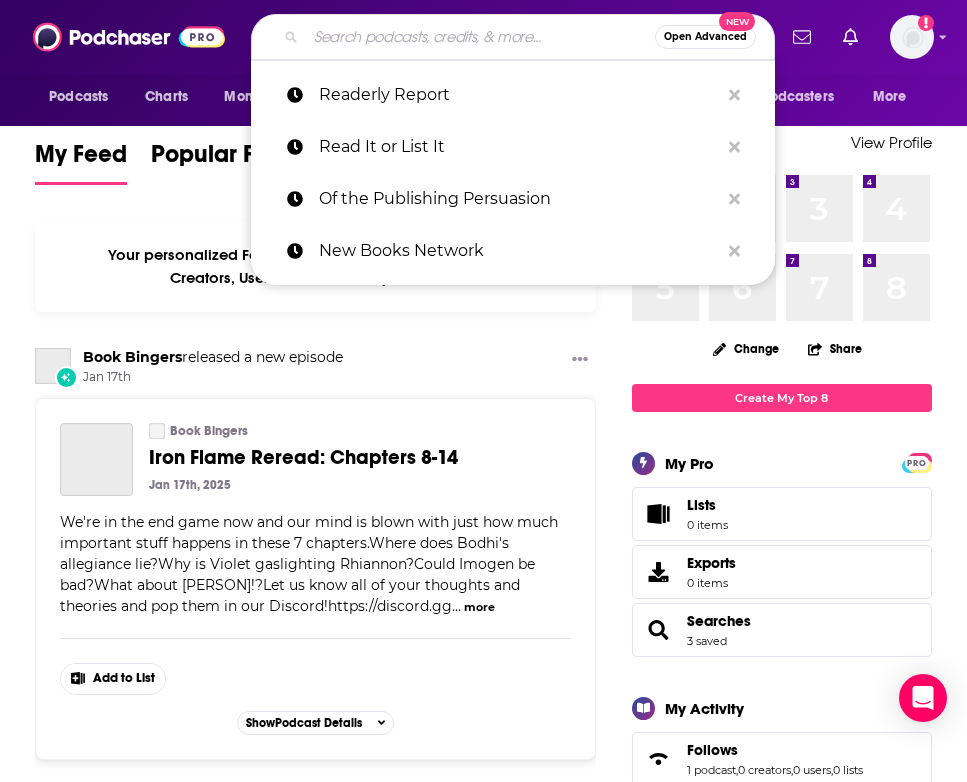 paste on "Book Lights" 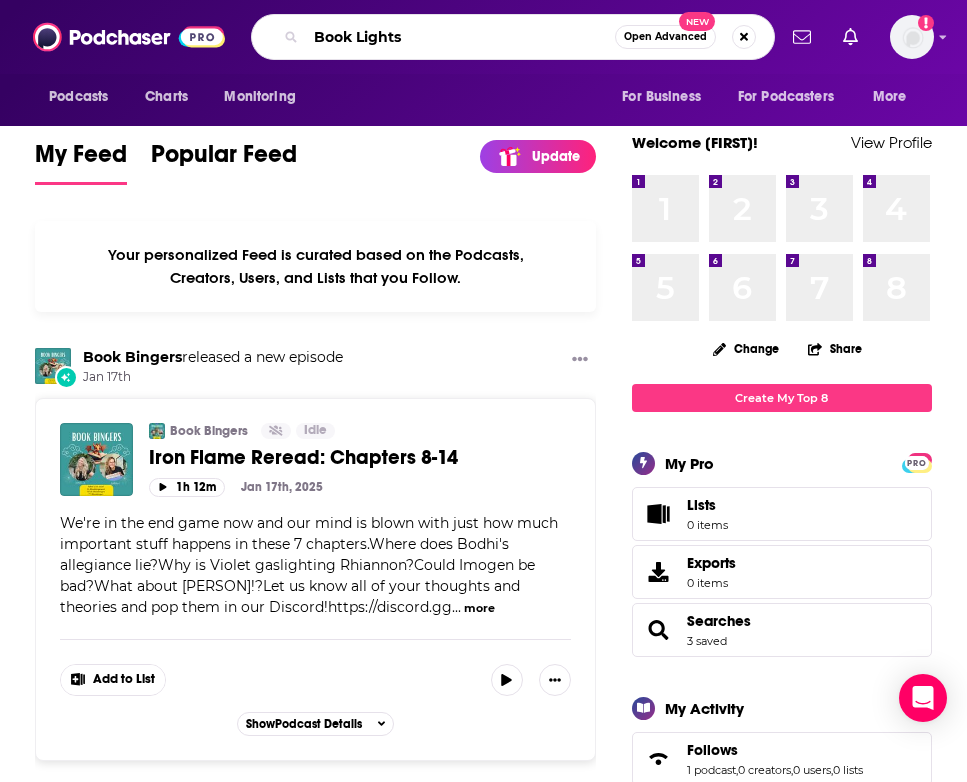 type on "Book Lights" 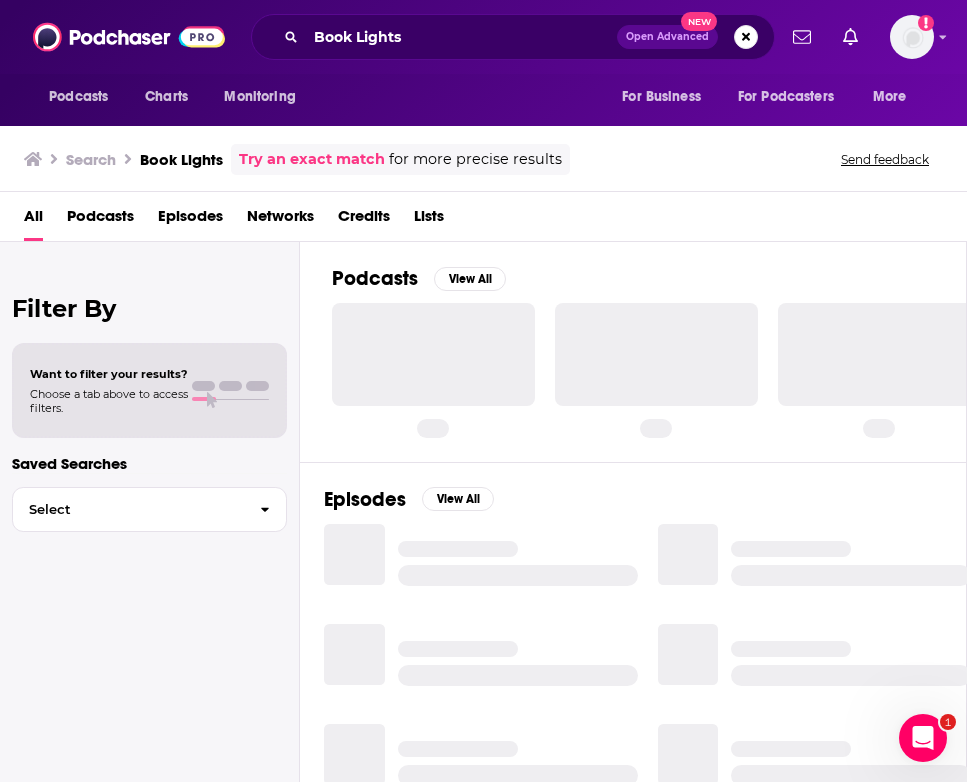scroll, scrollTop: 0, scrollLeft: 0, axis: both 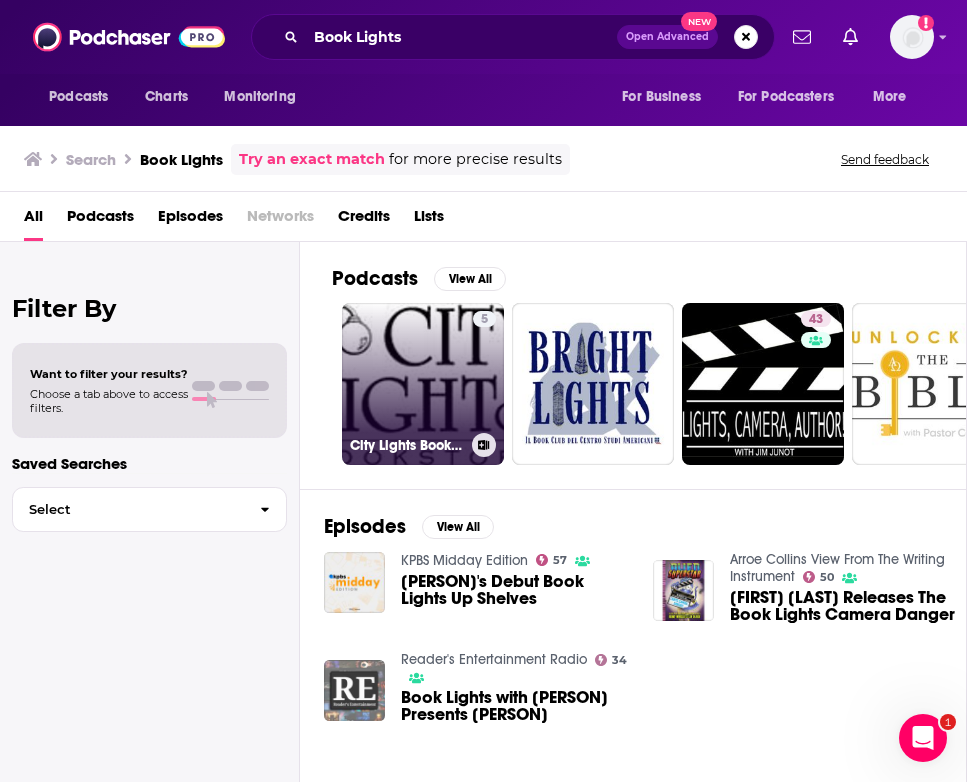 click on "5 City Lights Bookstore" at bounding box center (423, 384) 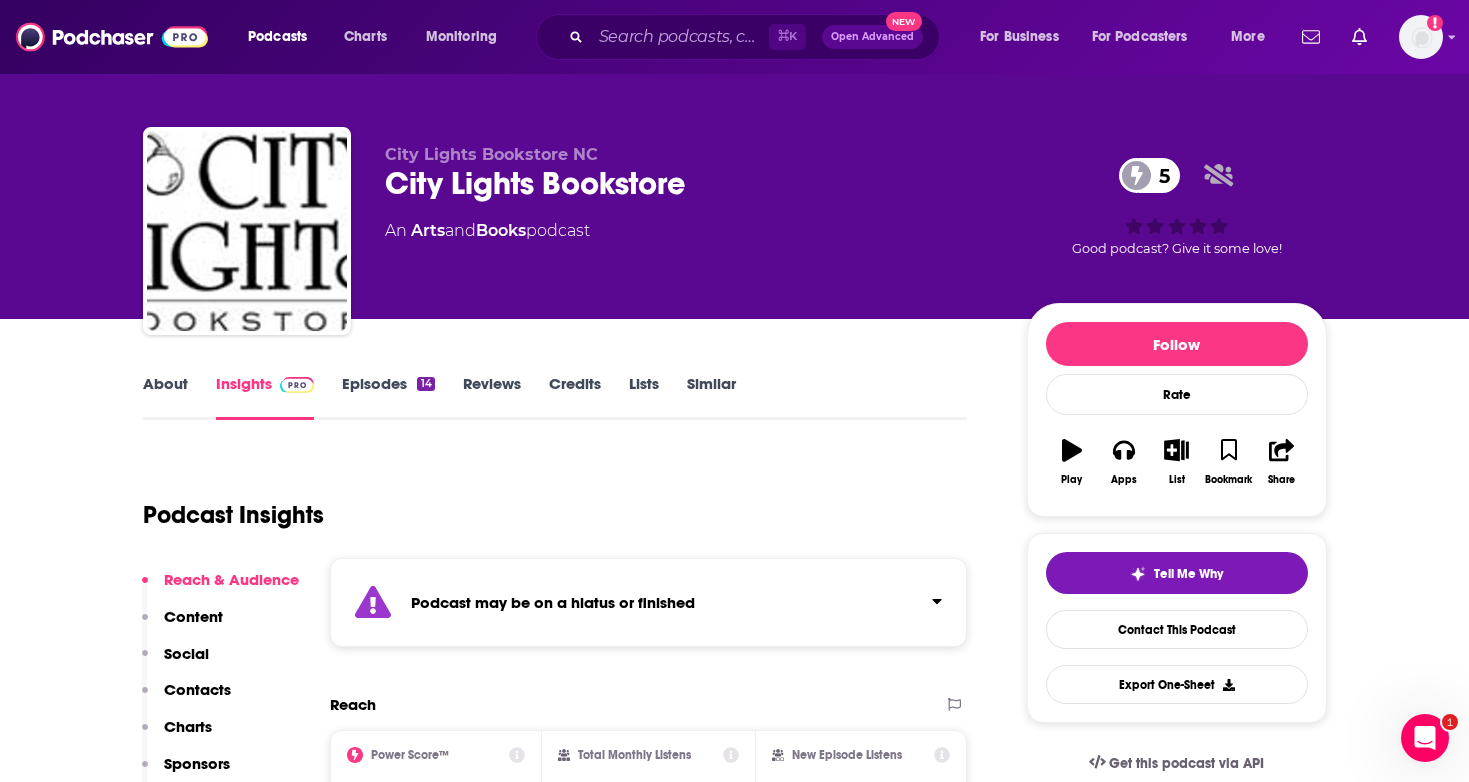 scroll, scrollTop: 180, scrollLeft: 0, axis: vertical 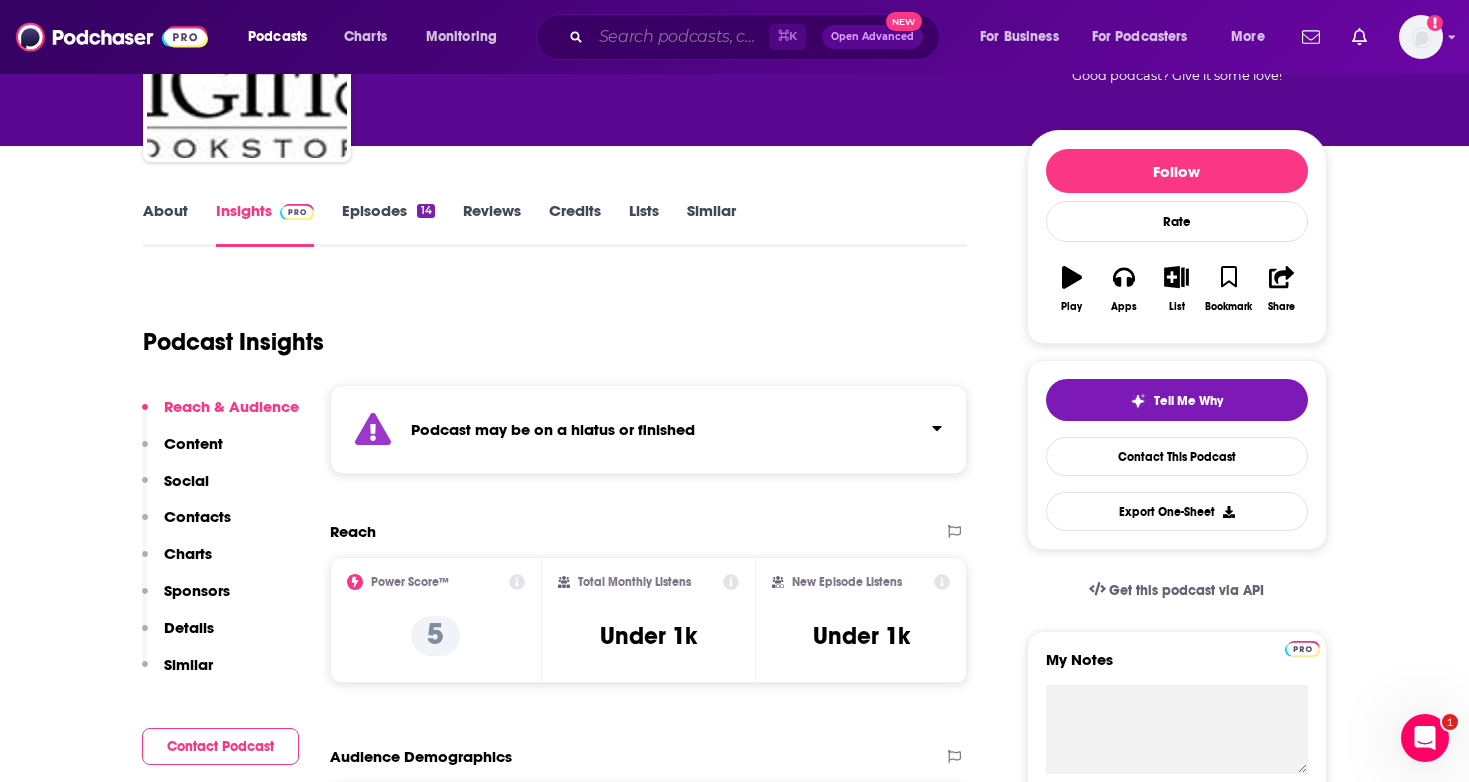 click at bounding box center (680, 37) 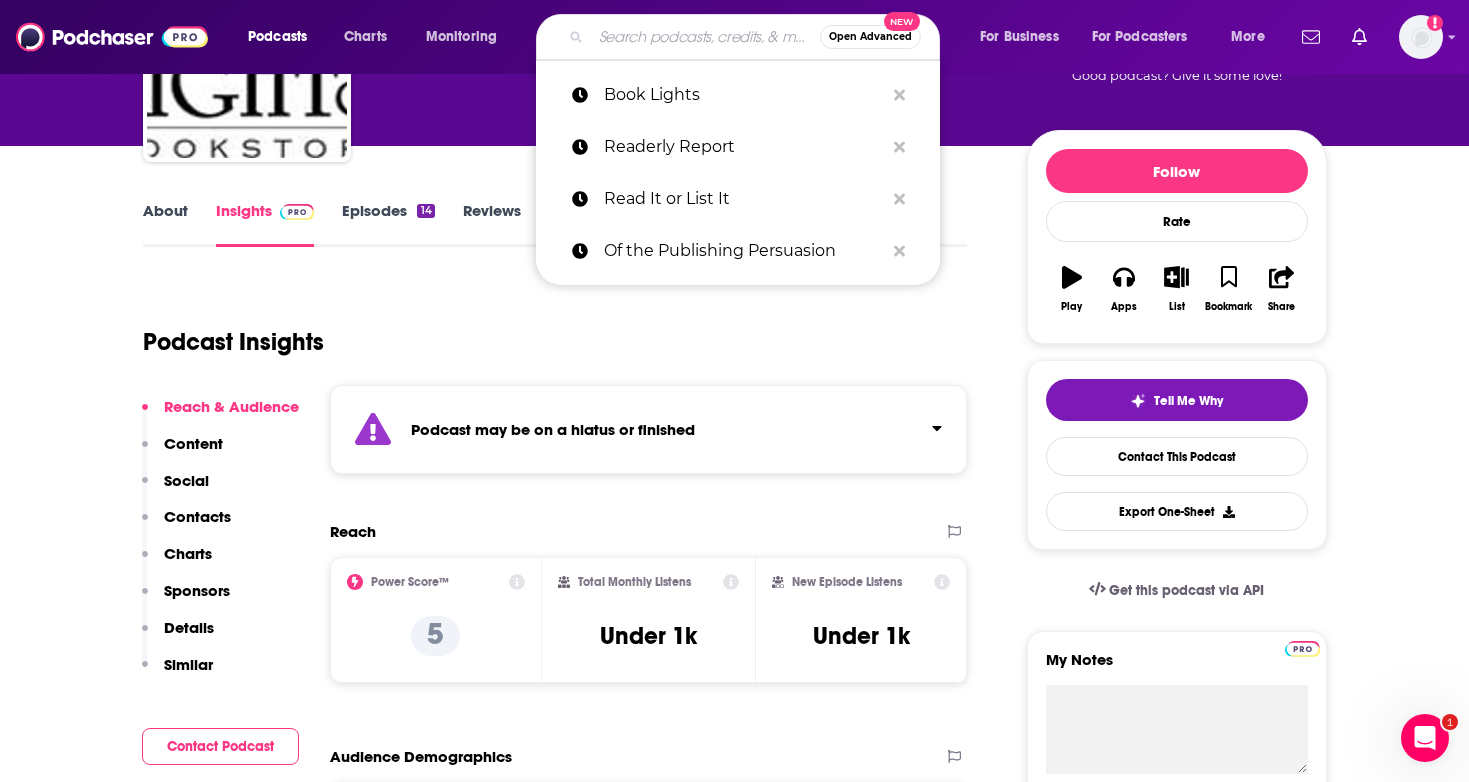 paste on "Reading Envy Podcast" 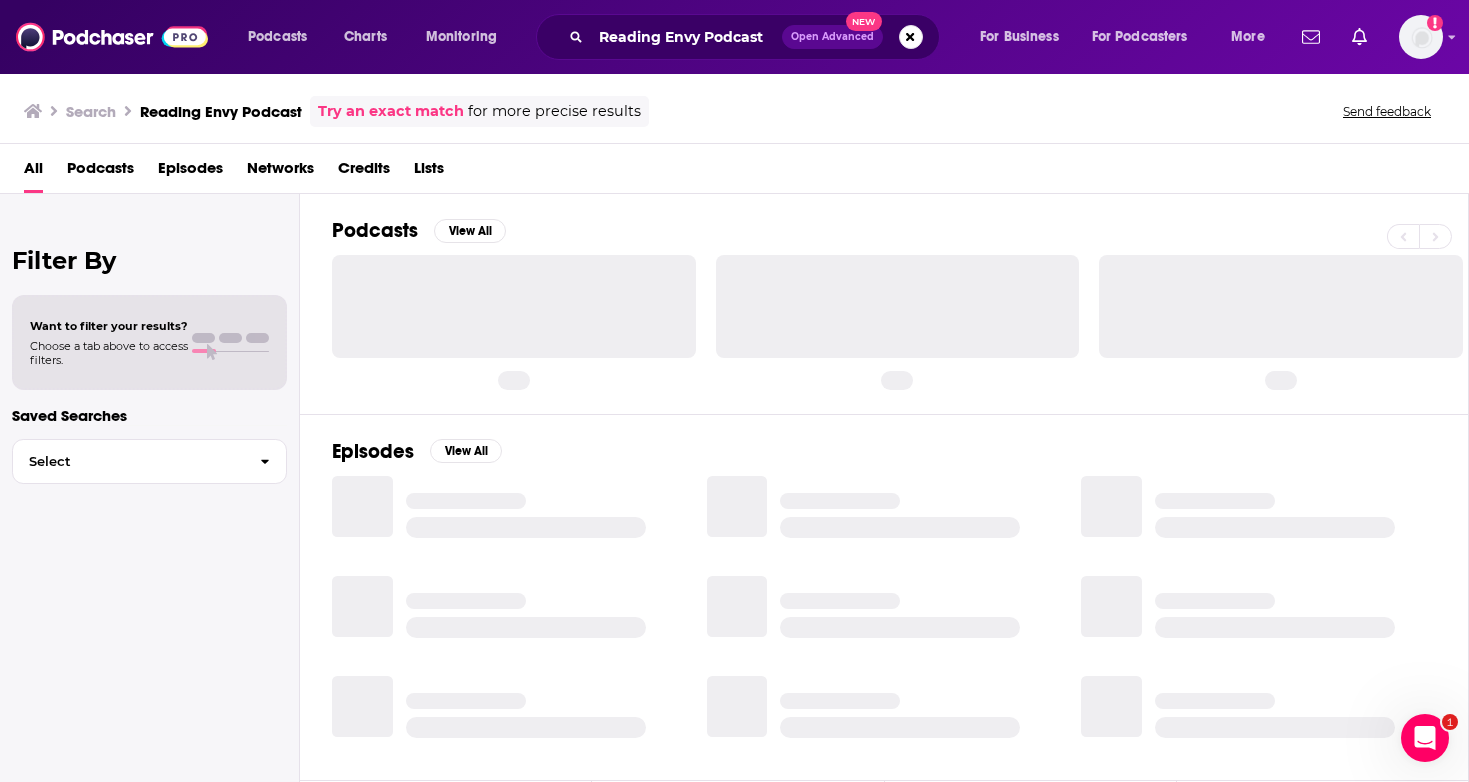 scroll, scrollTop: 0, scrollLeft: 0, axis: both 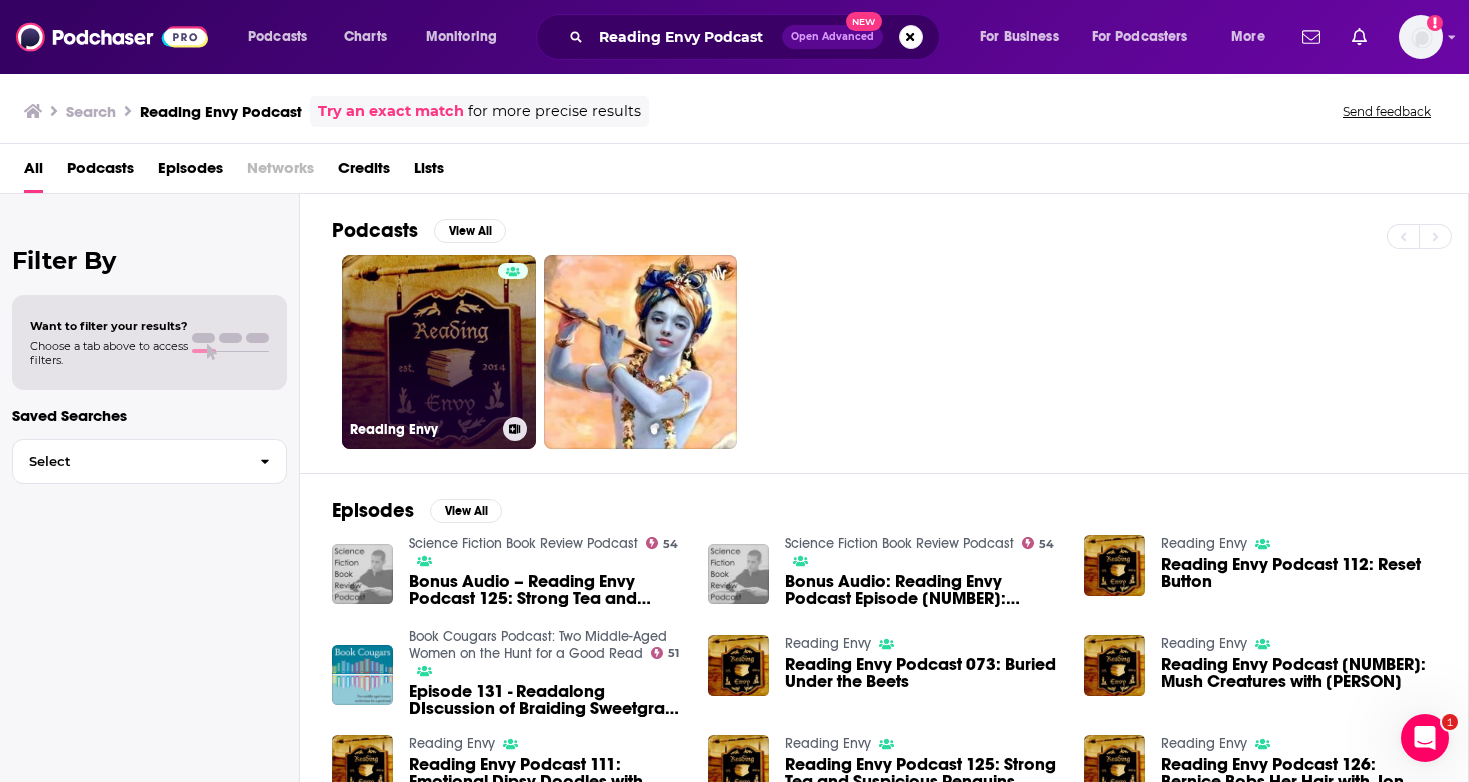 click on "Reading Envy" at bounding box center [439, 352] 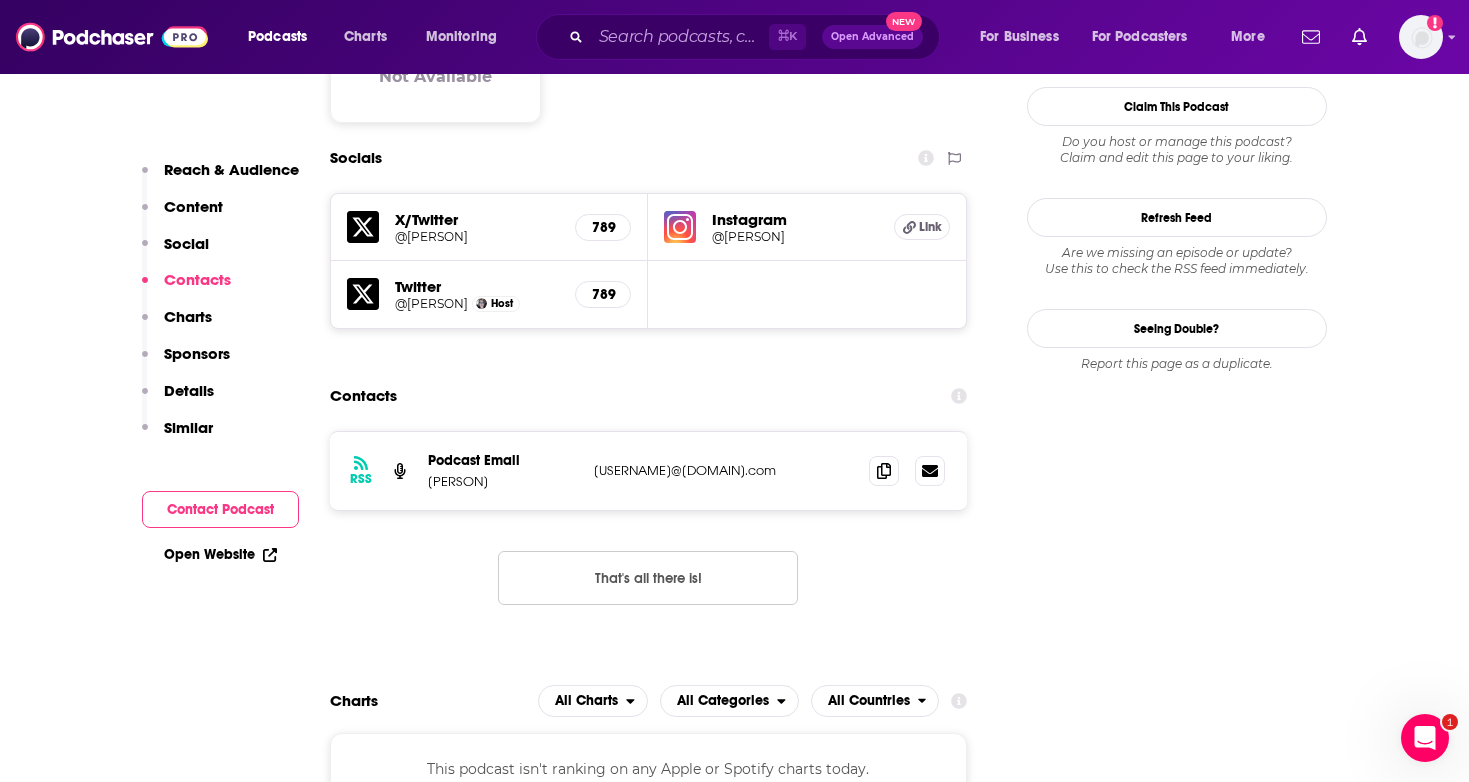 scroll, scrollTop: 1749, scrollLeft: 0, axis: vertical 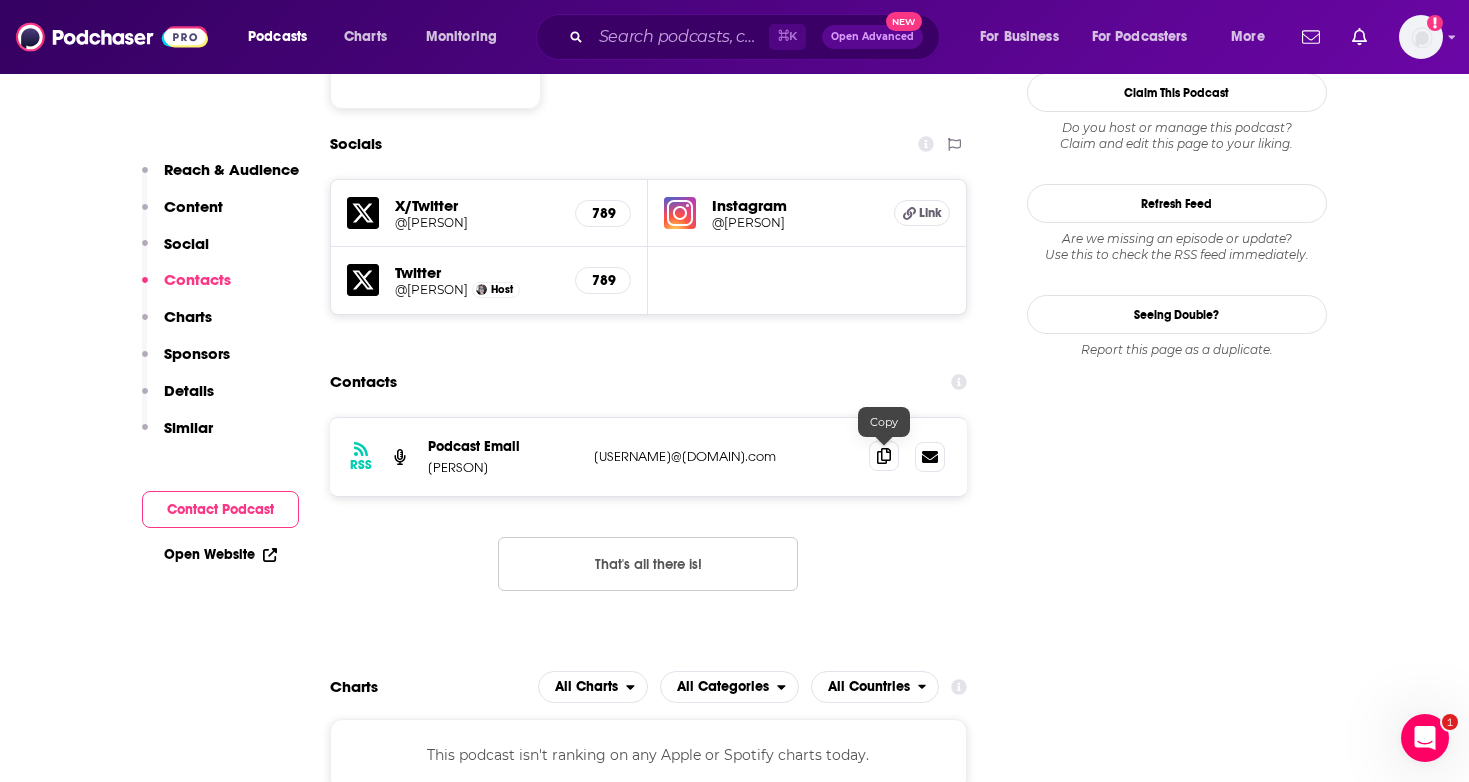 click 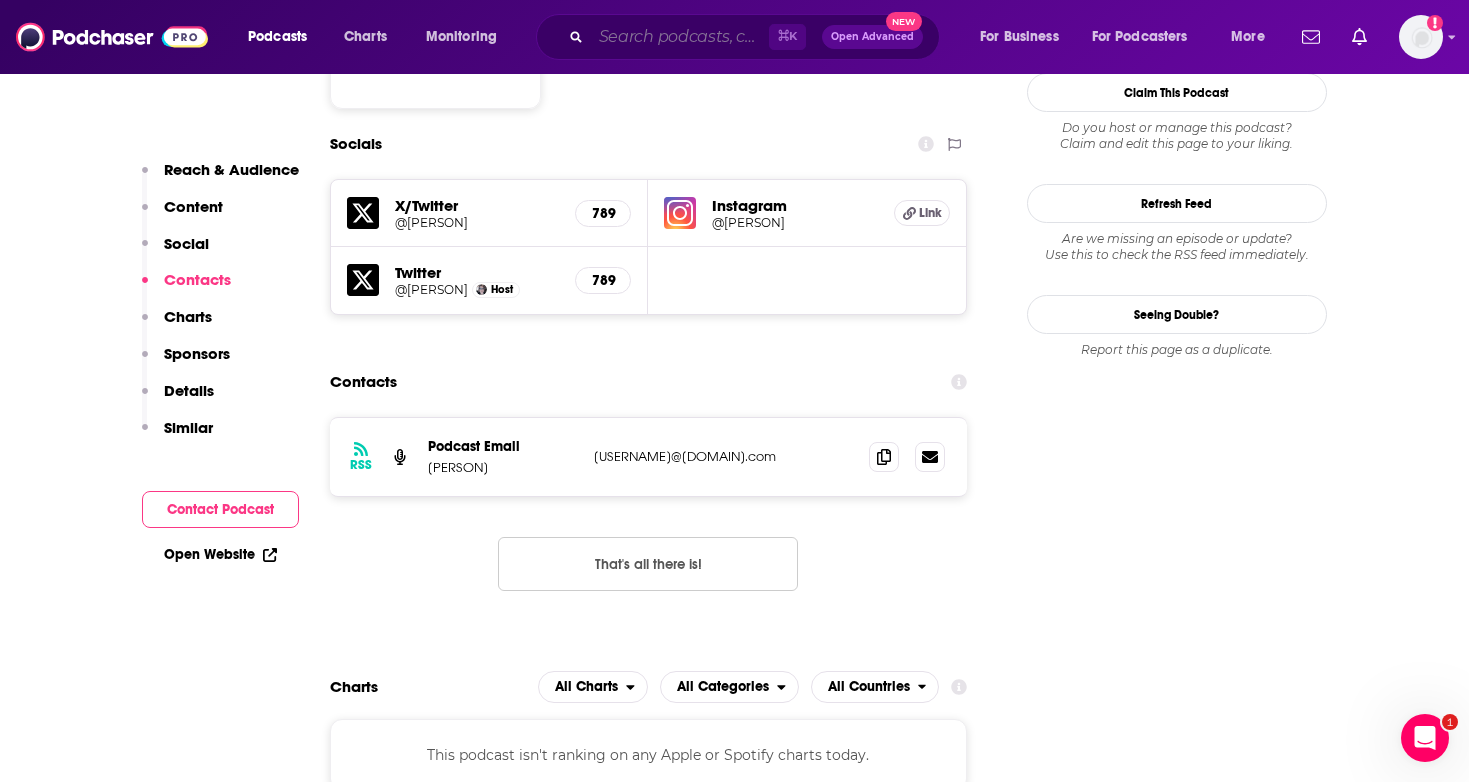 click at bounding box center [680, 37] 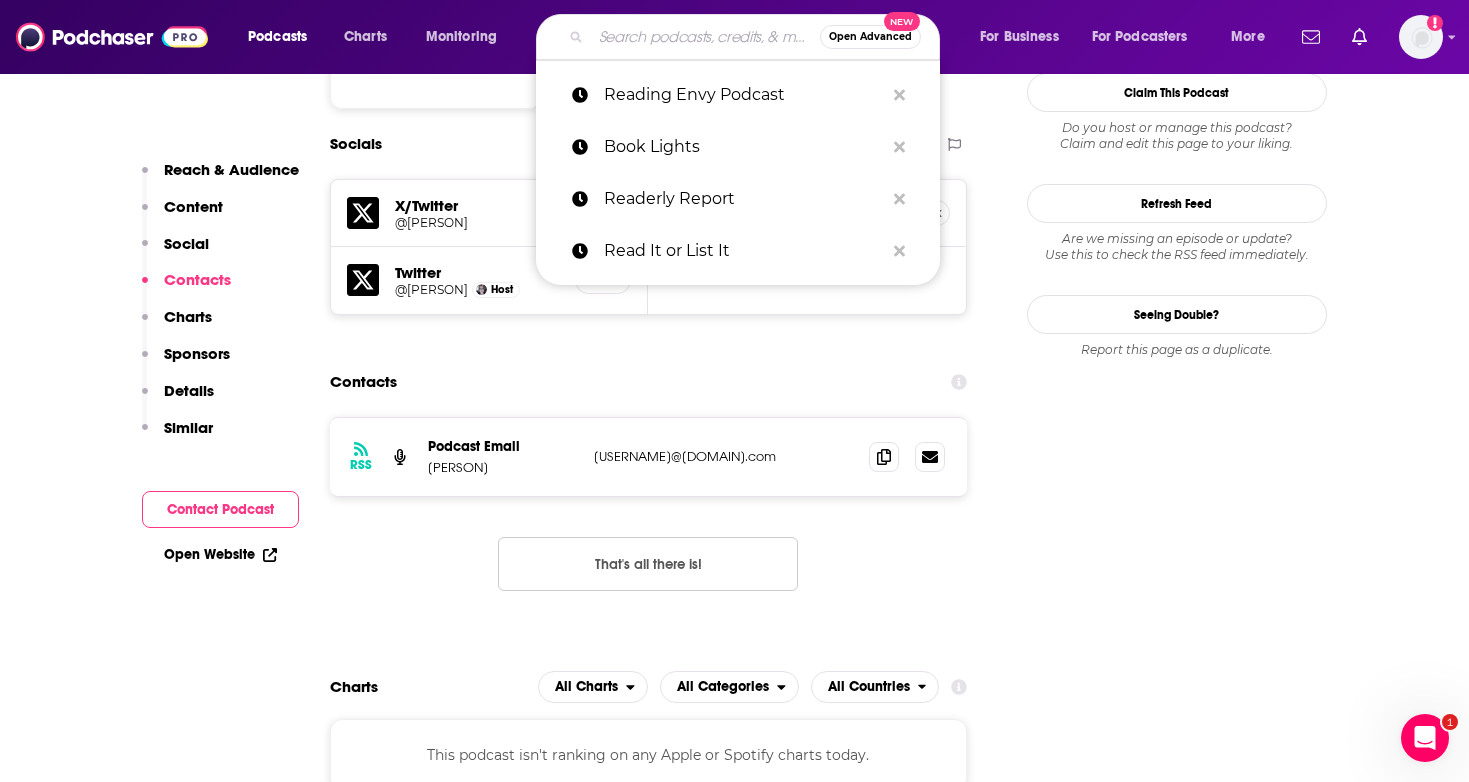 paste on "Reading Glasses Podcast" 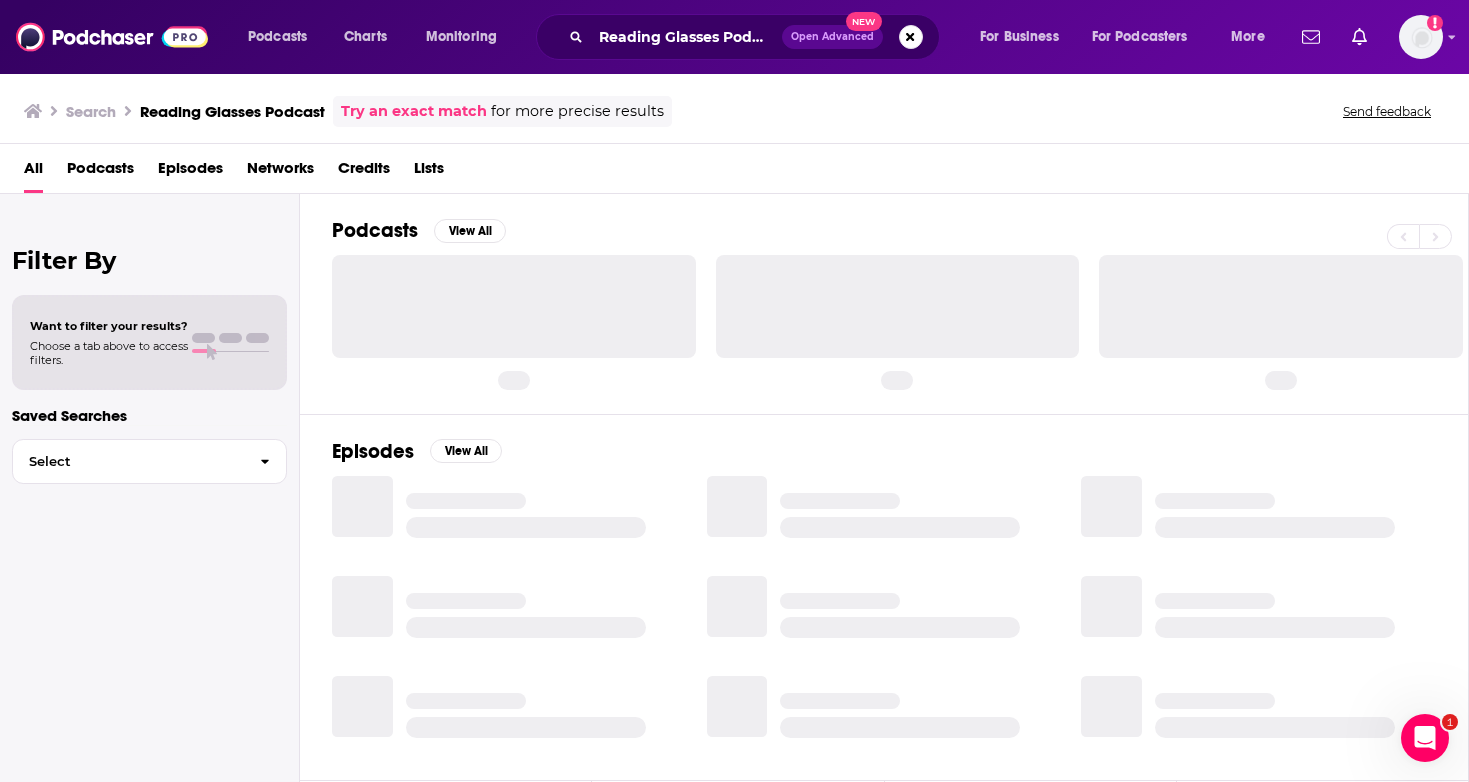 scroll, scrollTop: 0, scrollLeft: 0, axis: both 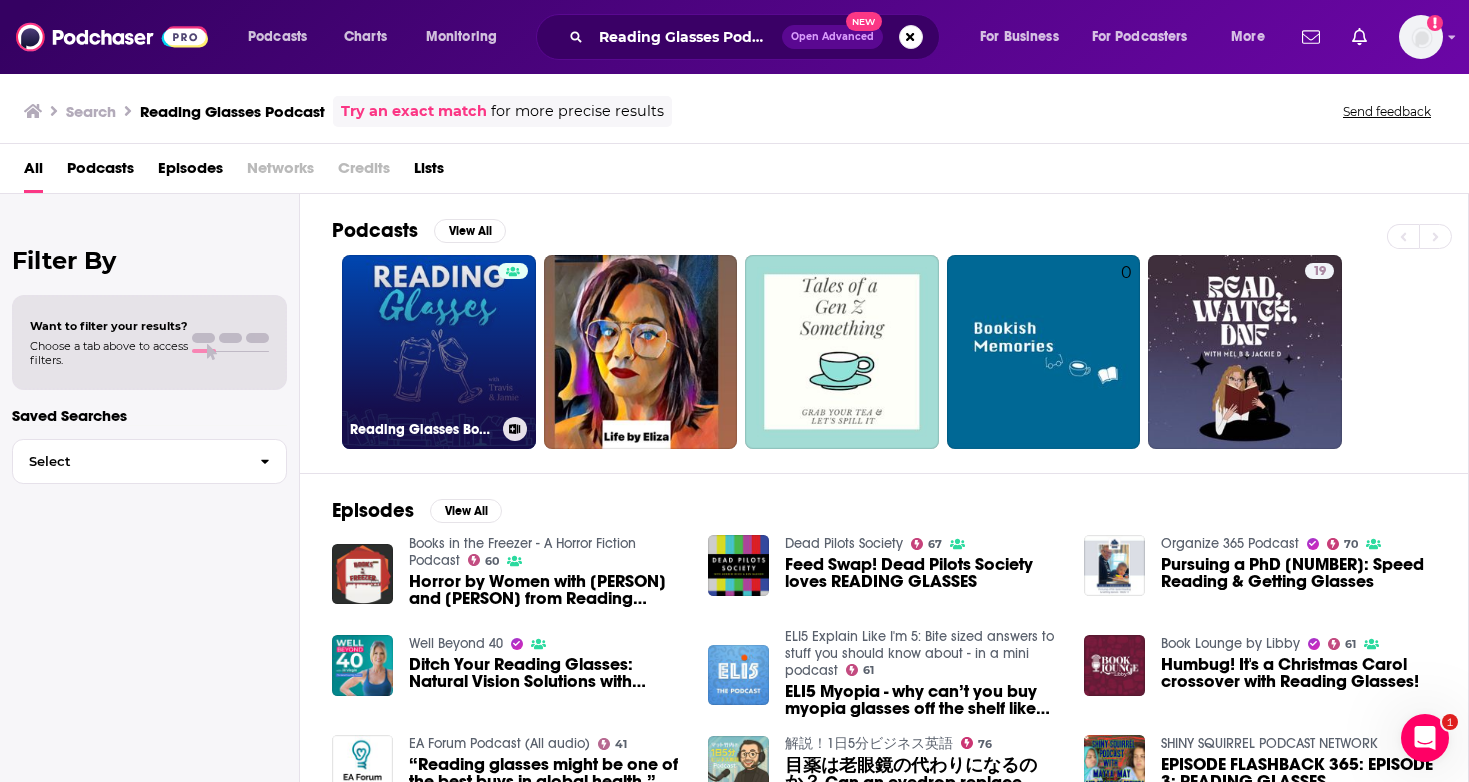 click on "Reading Glasses Book Club" at bounding box center (439, 352) 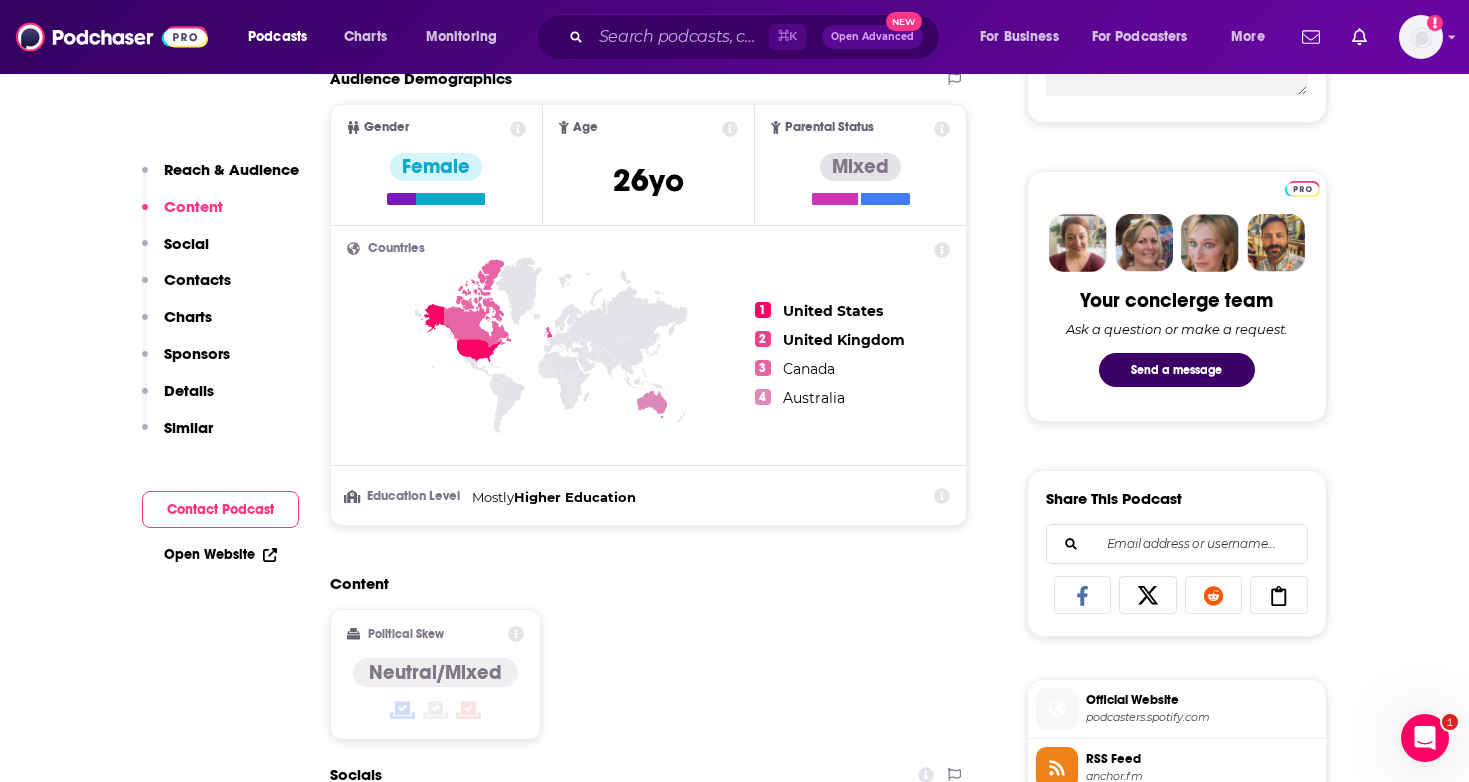 scroll, scrollTop: 100, scrollLeft: 0, axis: vertical 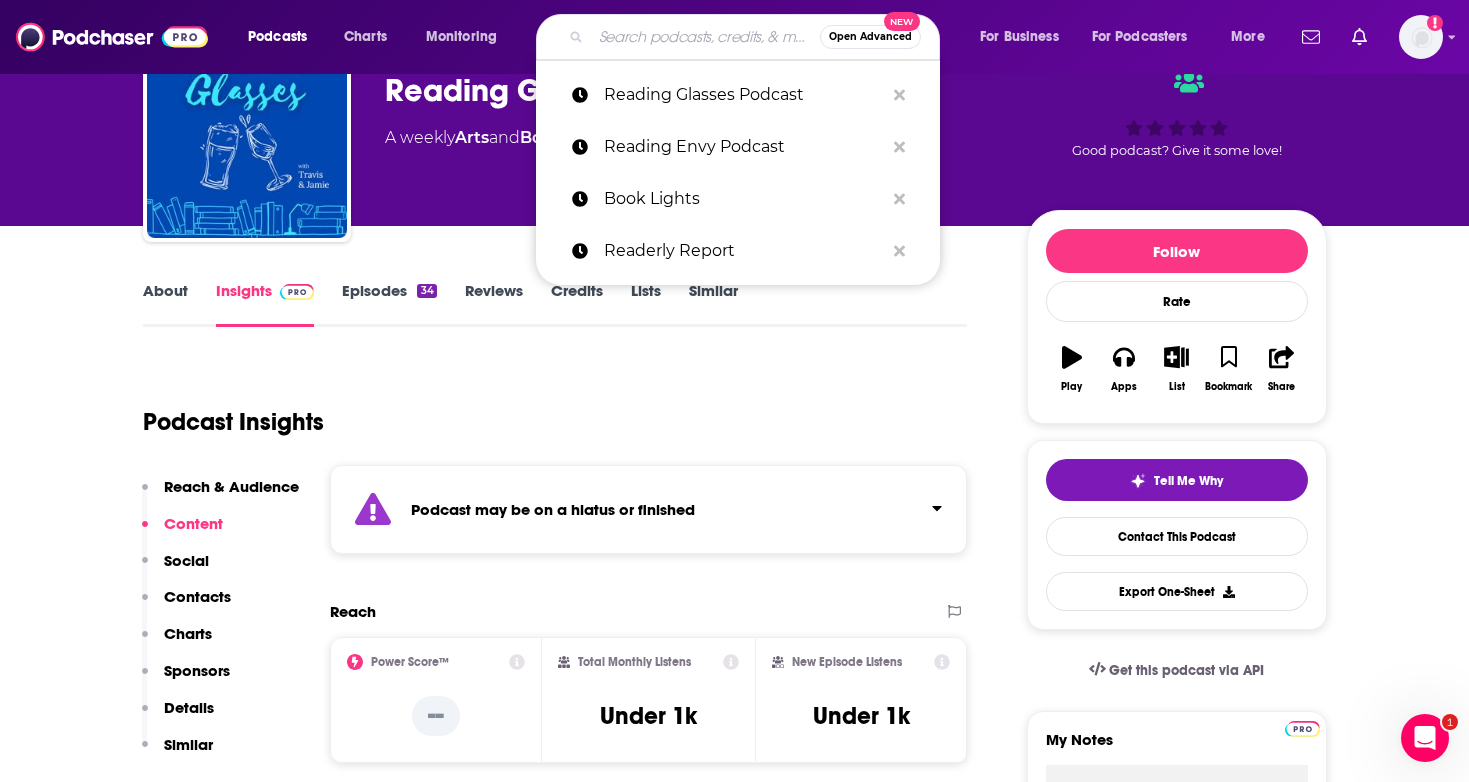 click at bounding box center (705, 37) 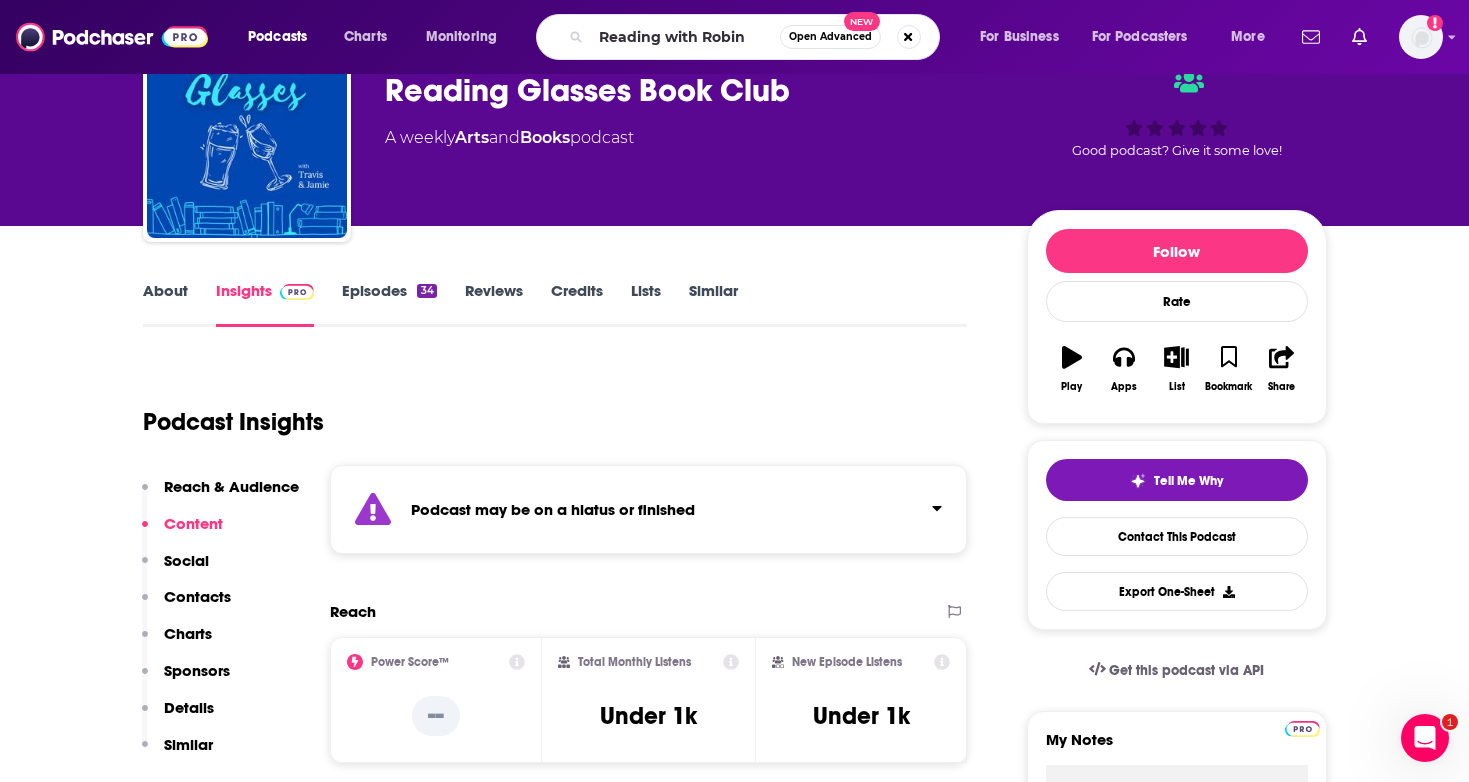 scroll, scrollTop: 0, scrollLeft: 0, axis: both 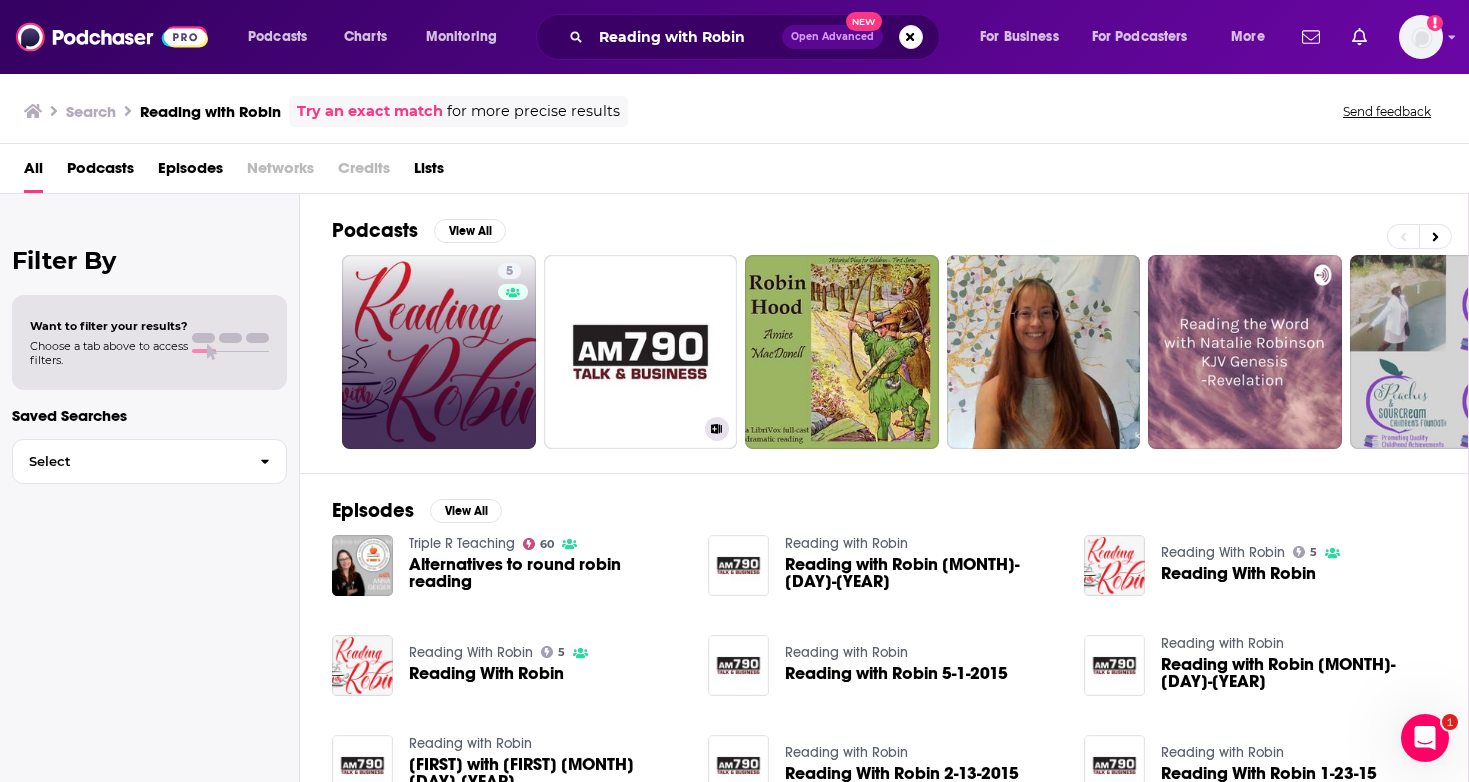 click on "5" at bounding box center [439, 352] 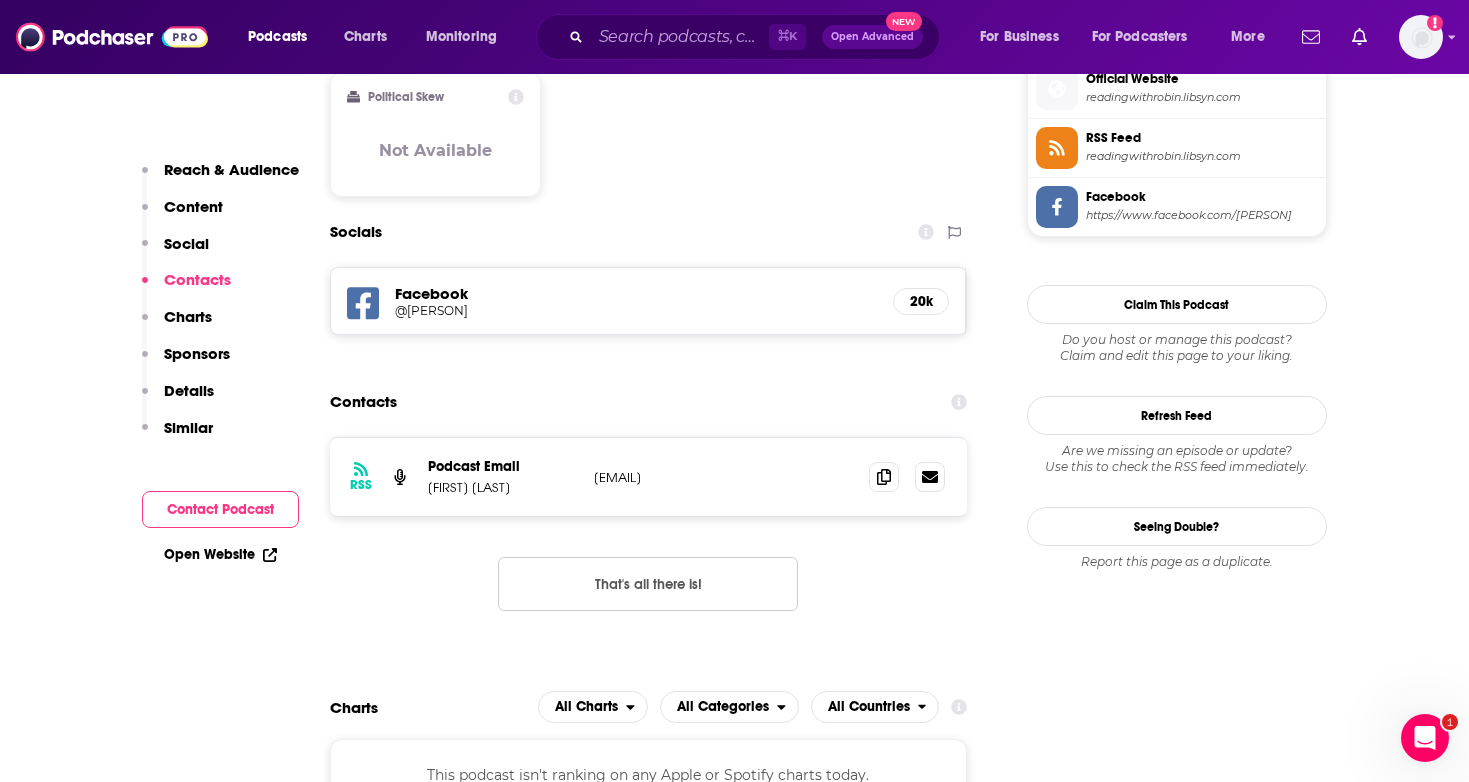 scroll, scrollTop: 1700, scrollLeft: 0, axis: vertical 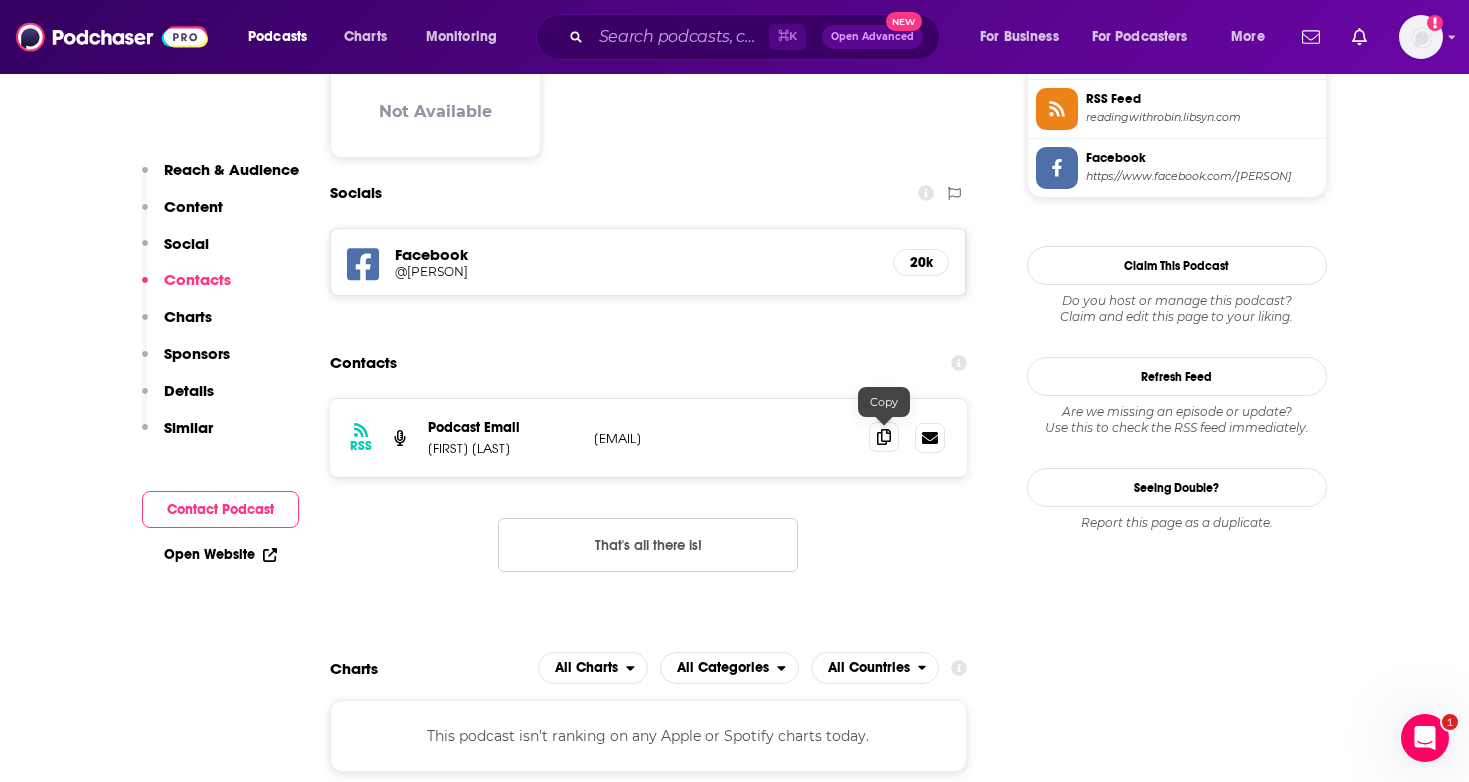 click 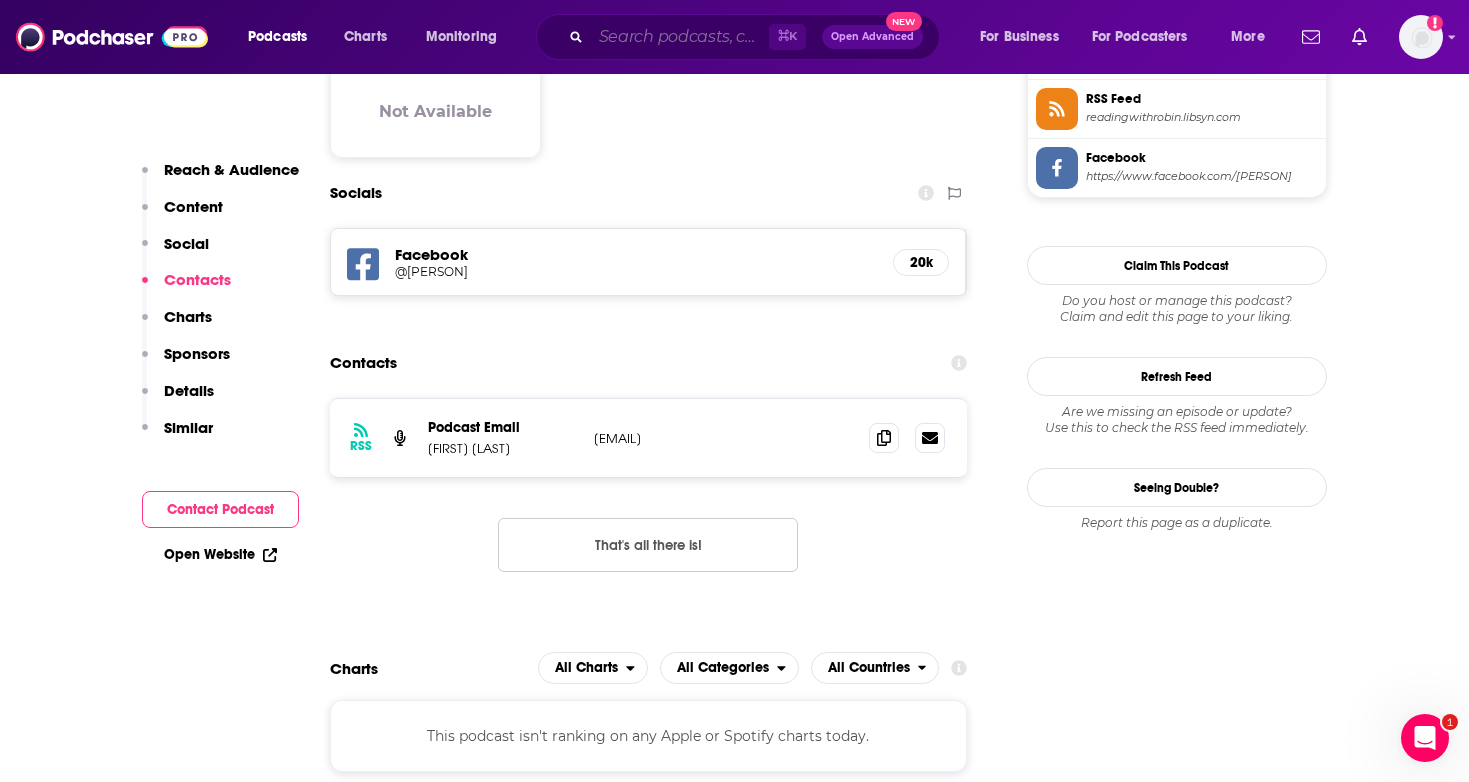 click at bounding box center (680, 37) 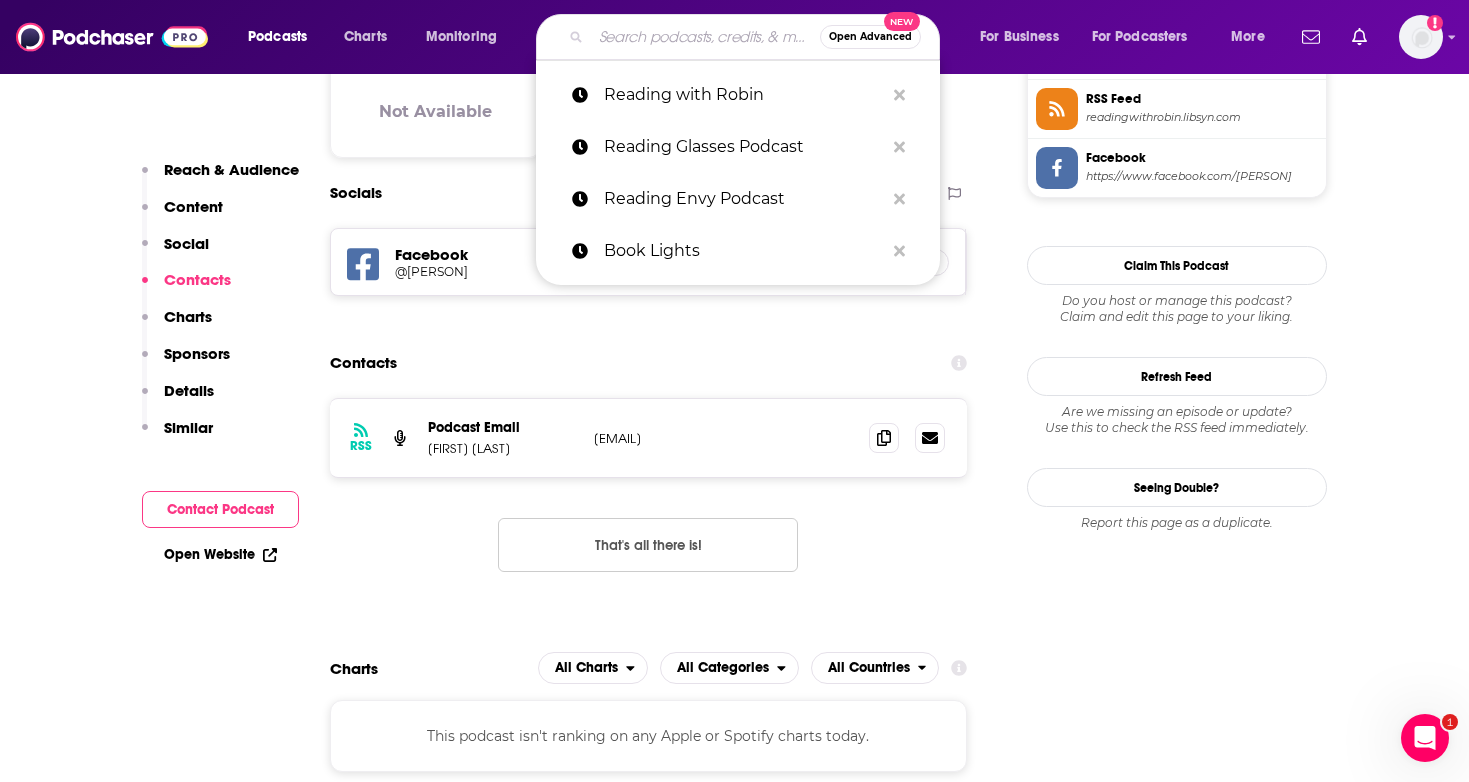 paste on "Sarah's Book Shelves Podcast" 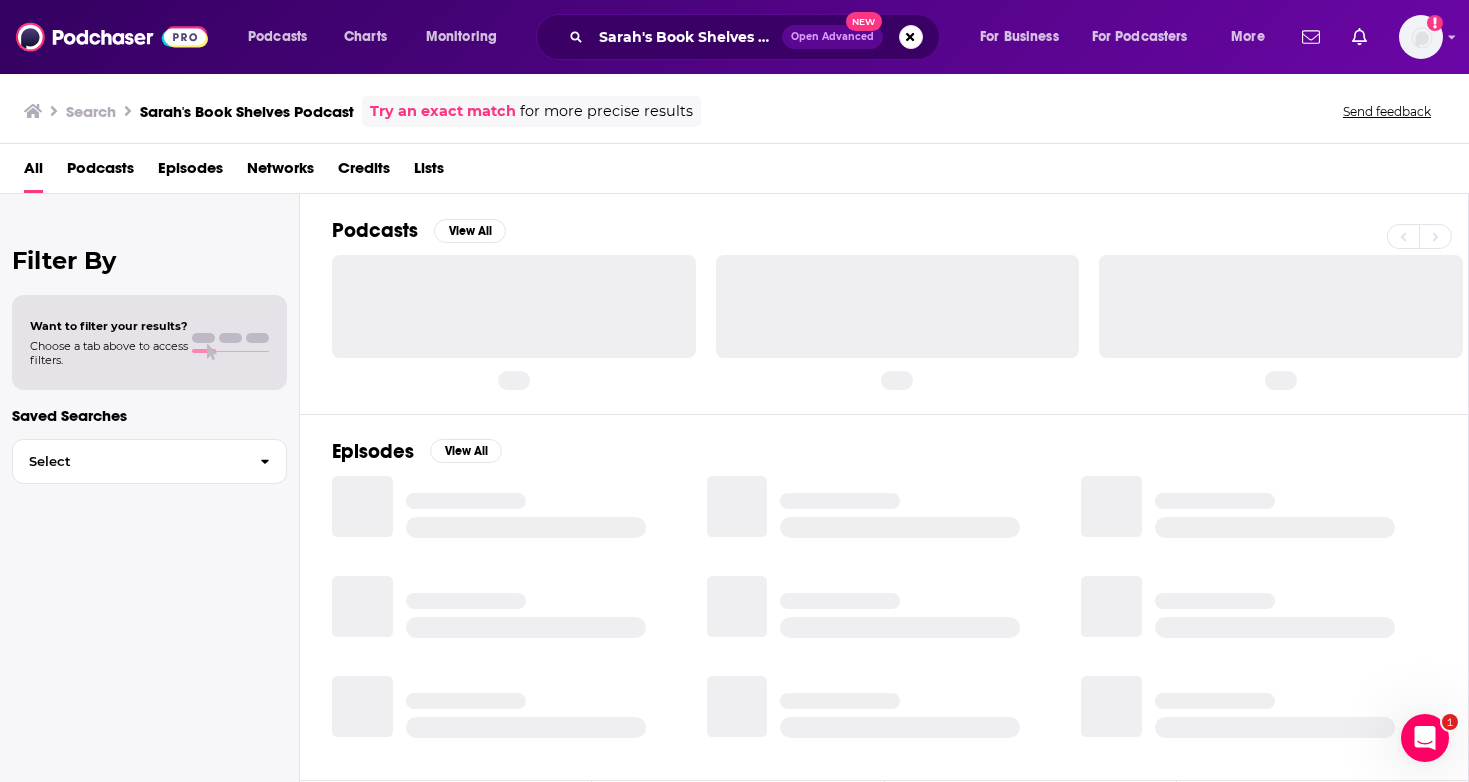 scroll, scrollTop: 0, scrollLeft: 0, axis: both 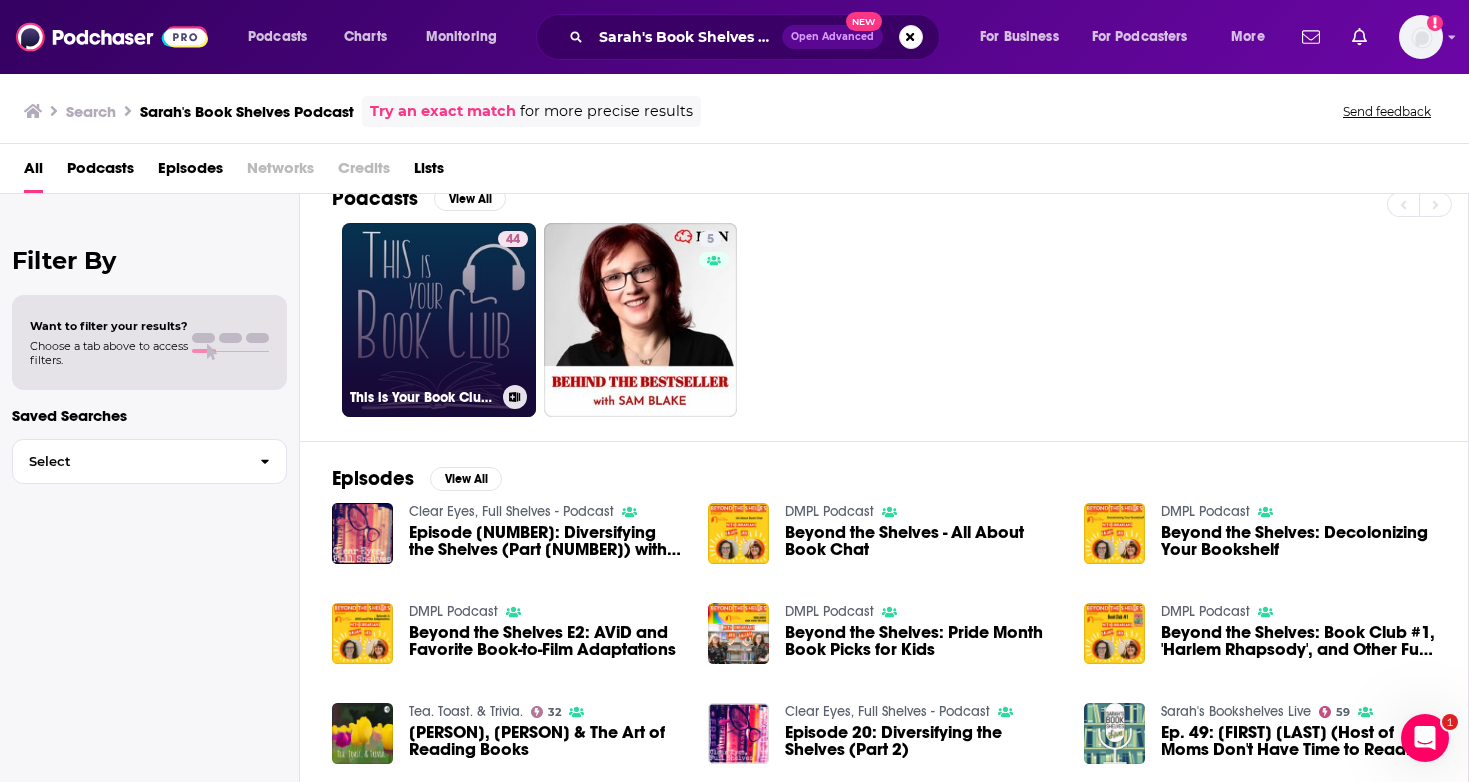 click at bounding box center (515, 397) 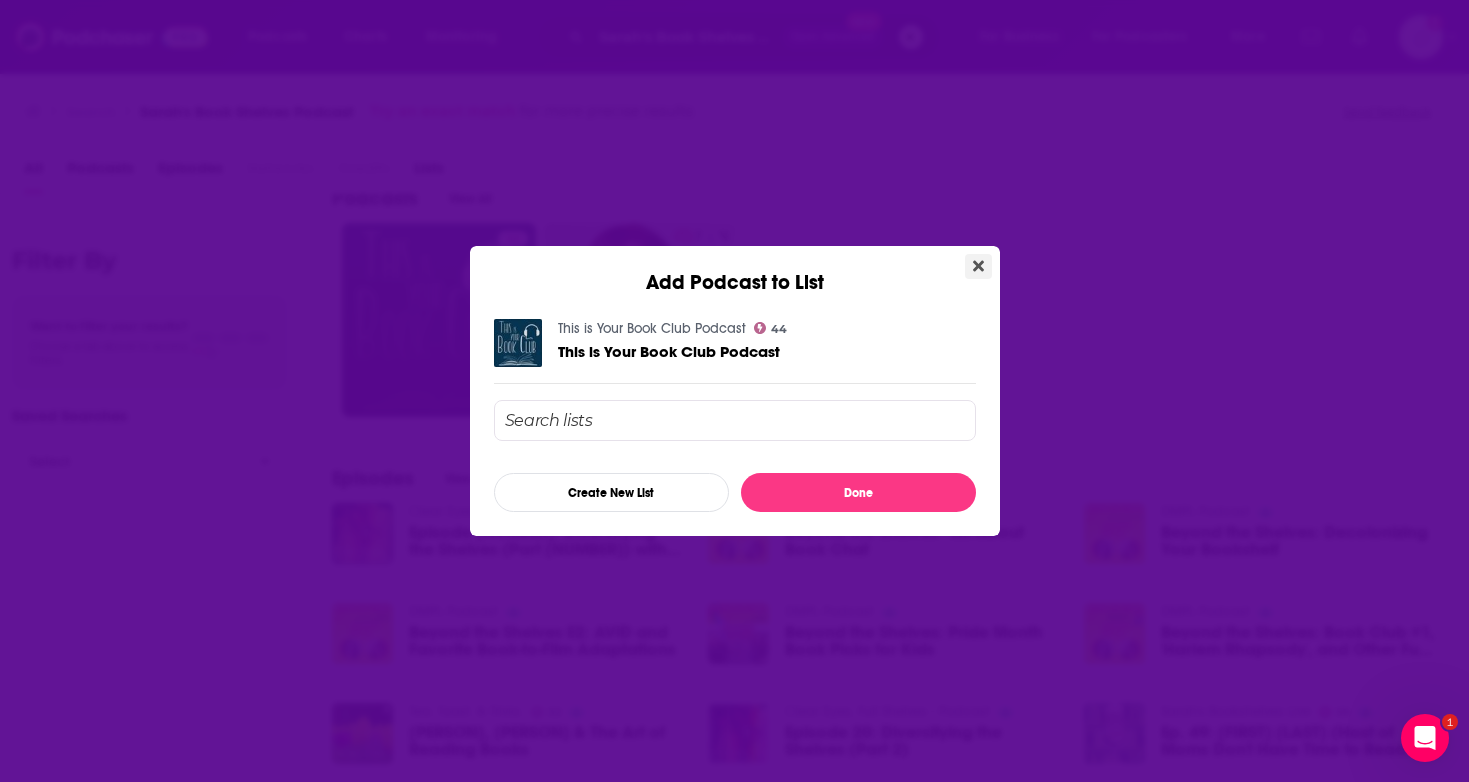 click at bounding box center [978, 266] 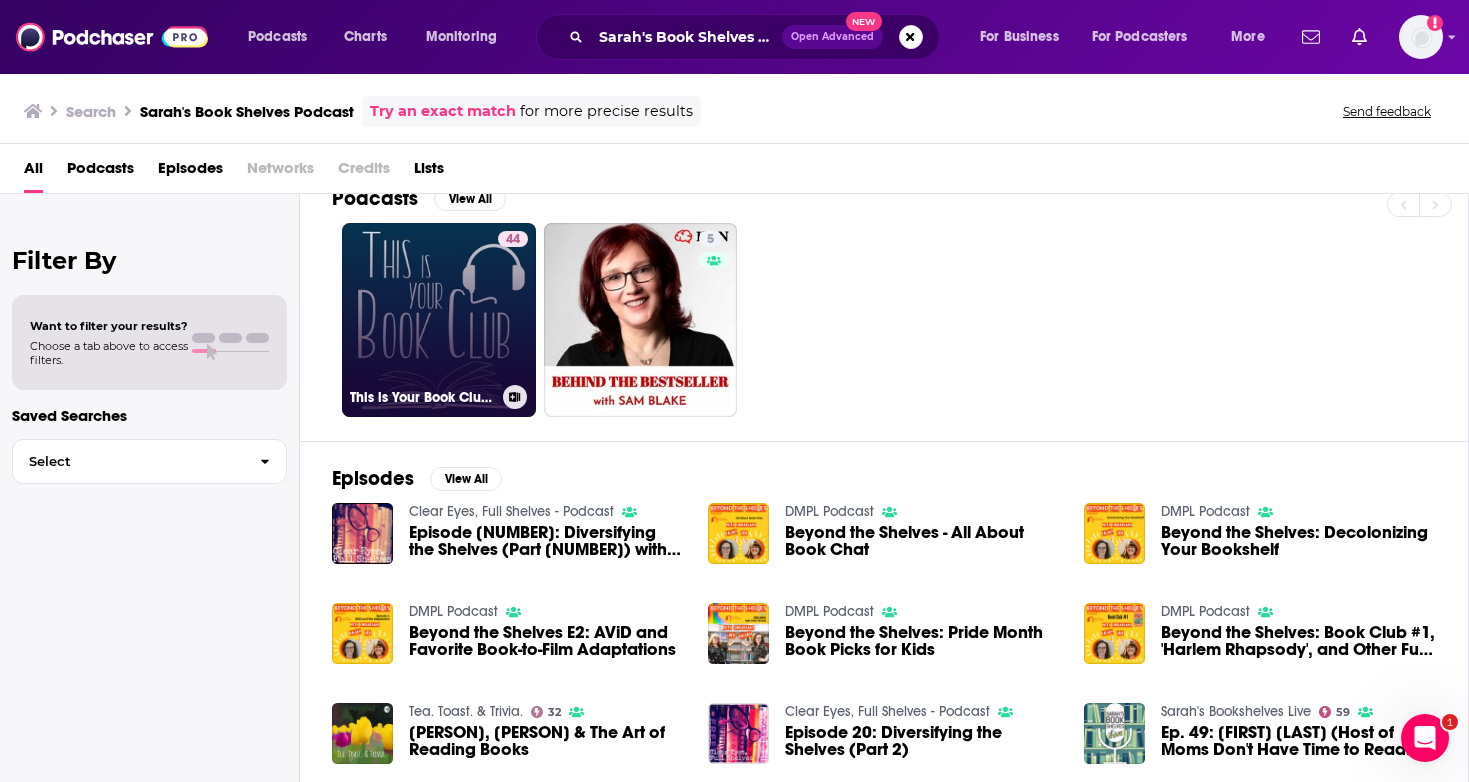 click on "44 This is Your Book Club Podcast" at bounding box center [439, 320] 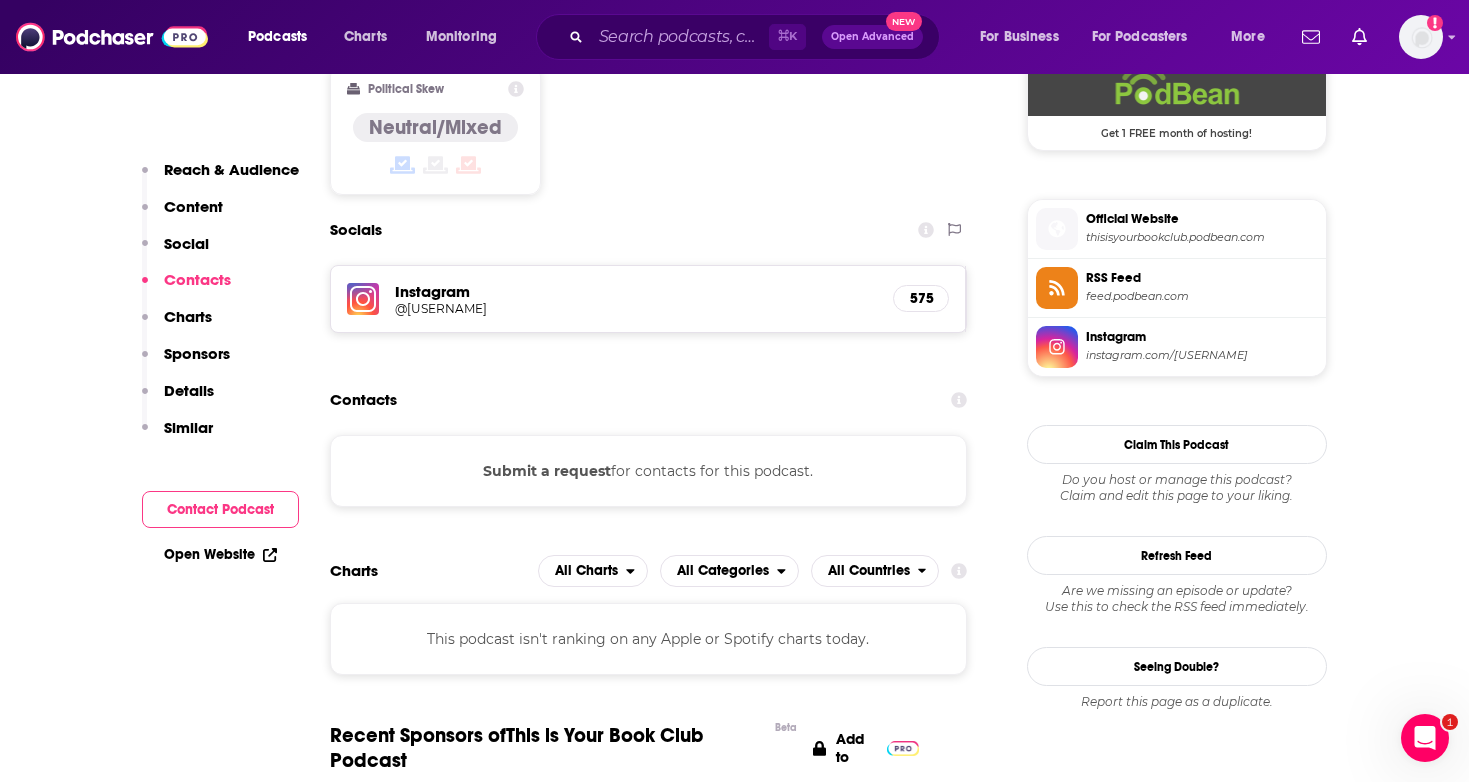 scroll, scrollTop: 1511, scrollLeft: 0, axis: vertical 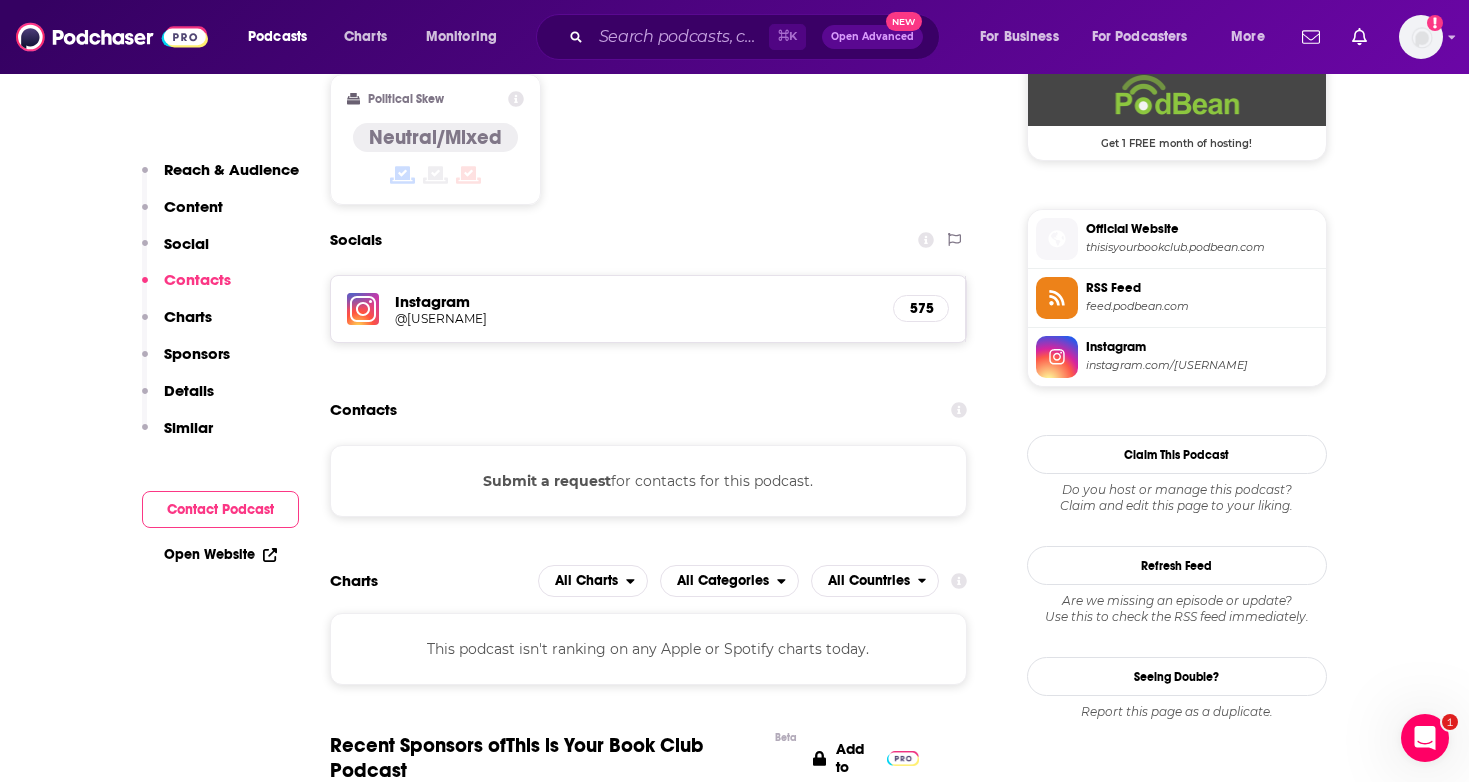 click on "Instagram" at bounding box center (636, 301) 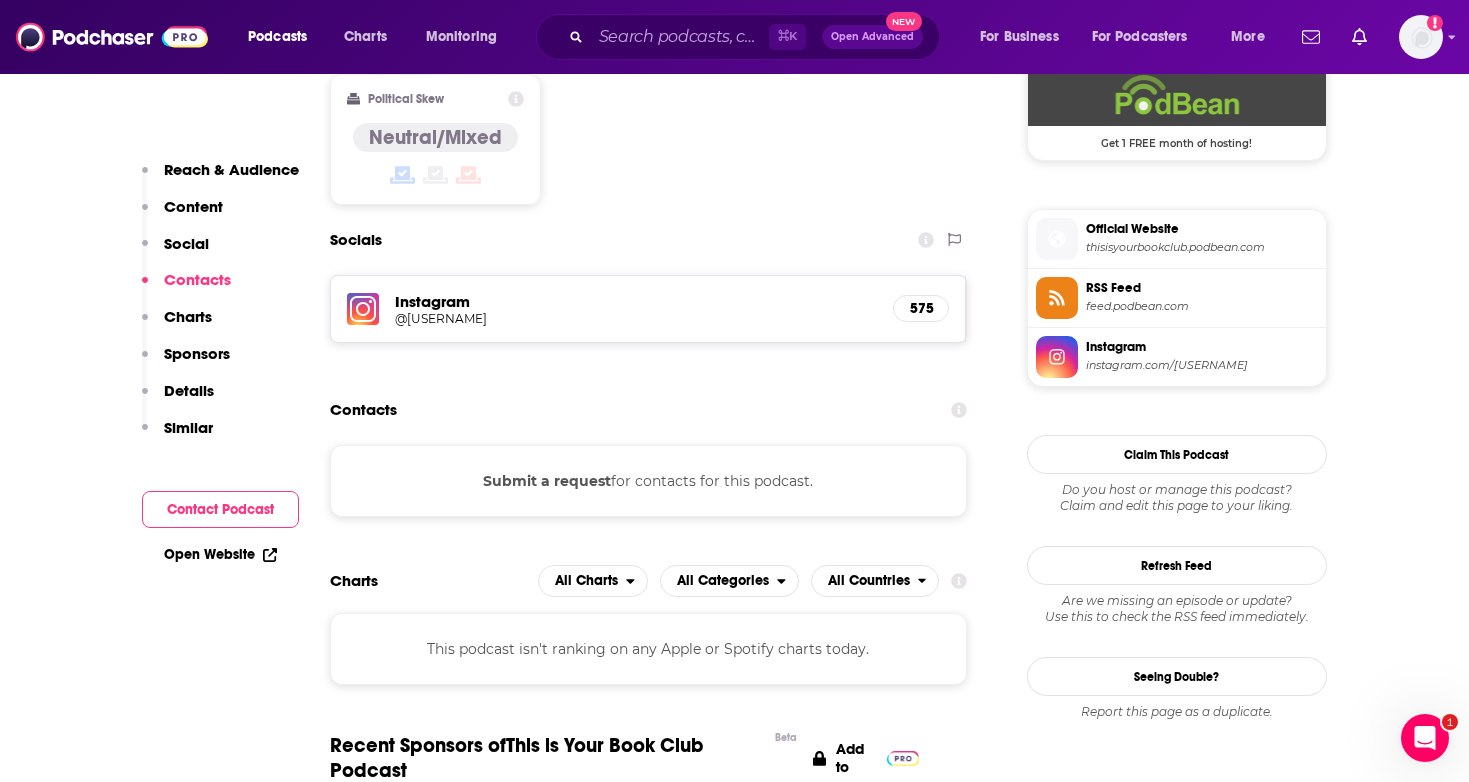 click on "⌘  K Open Advanced New" at bounding box center [738, 37] 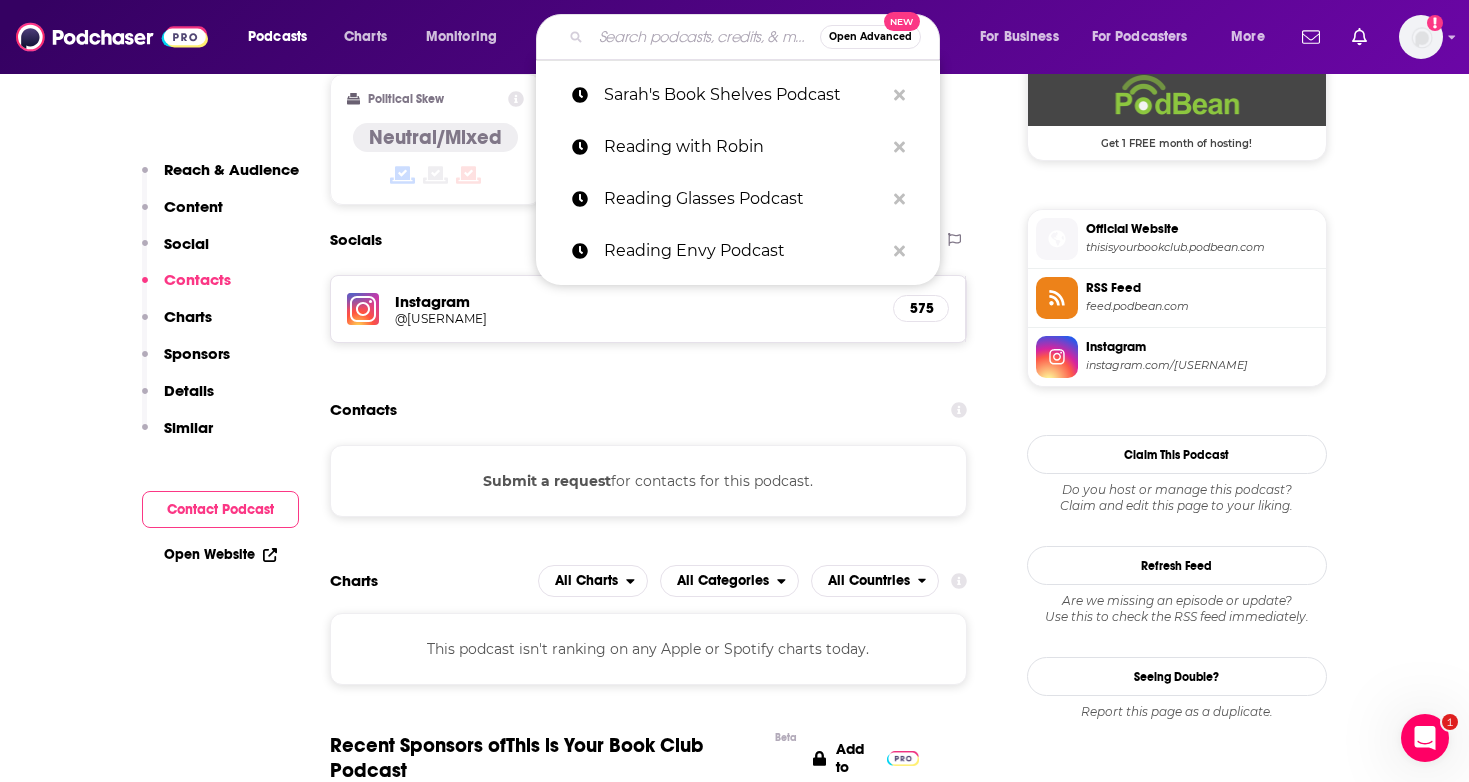 click at bounding box center [705, 37] 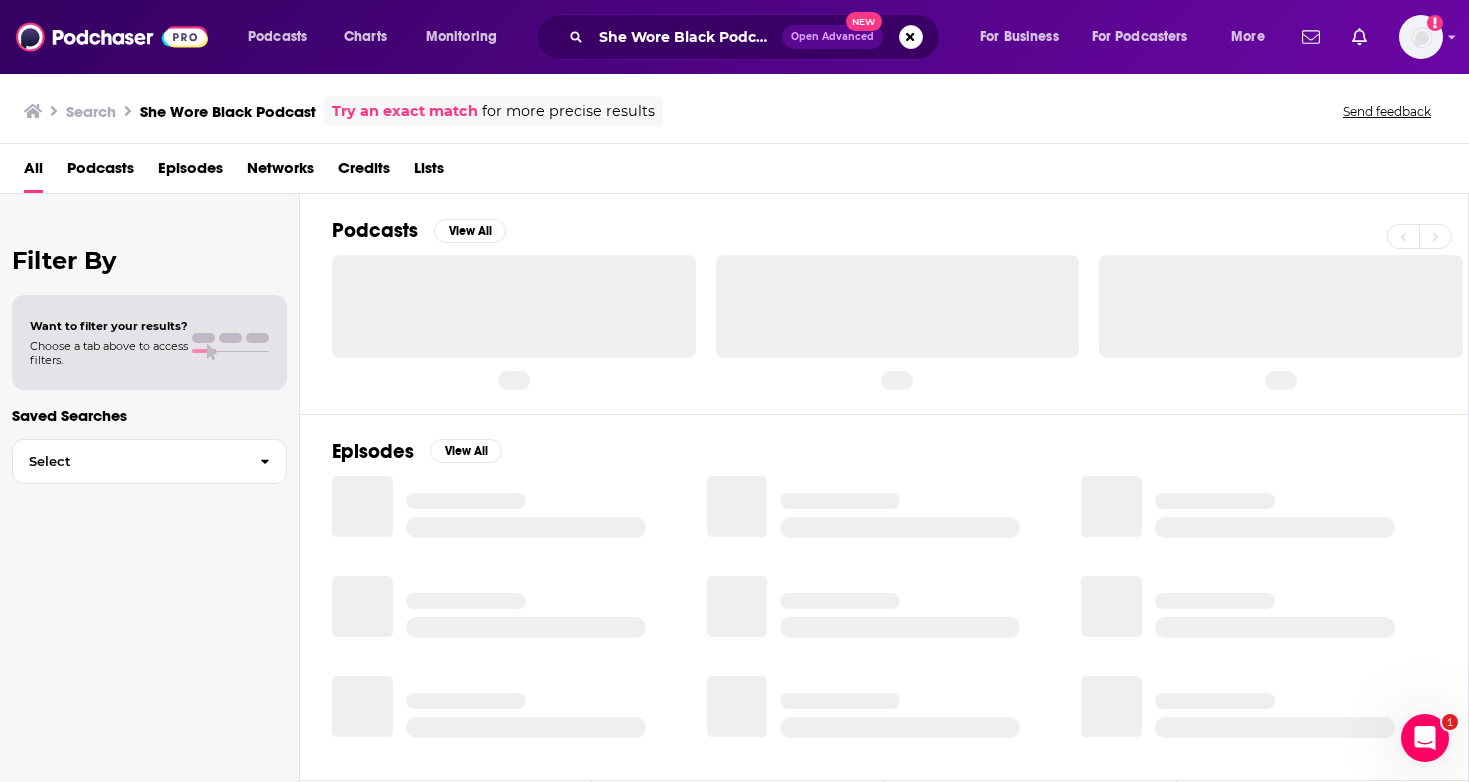 scroll, scrollTop: 0, scrollLeft: 0, axis: both 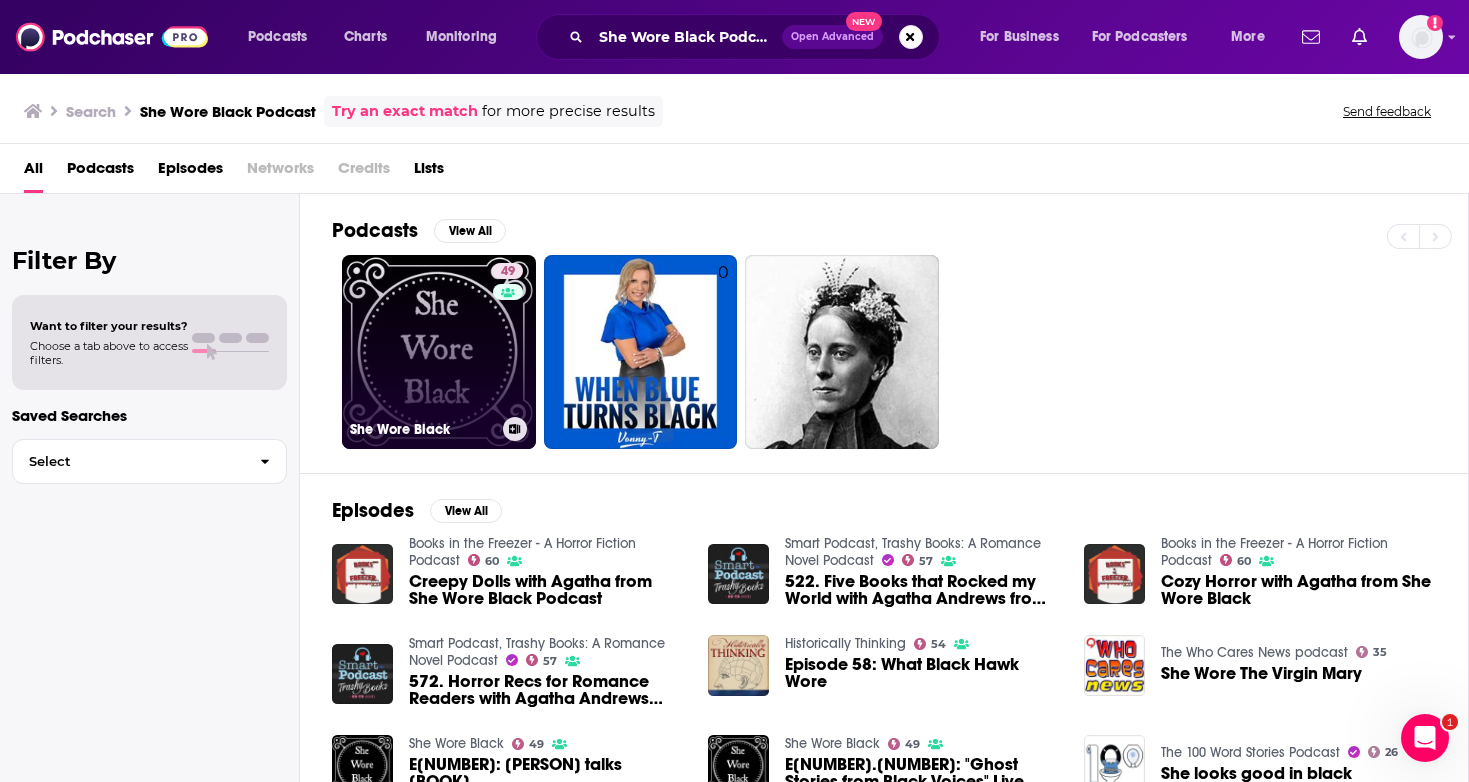 click on "49 She Wore Black" at bounding box center (439, 352) 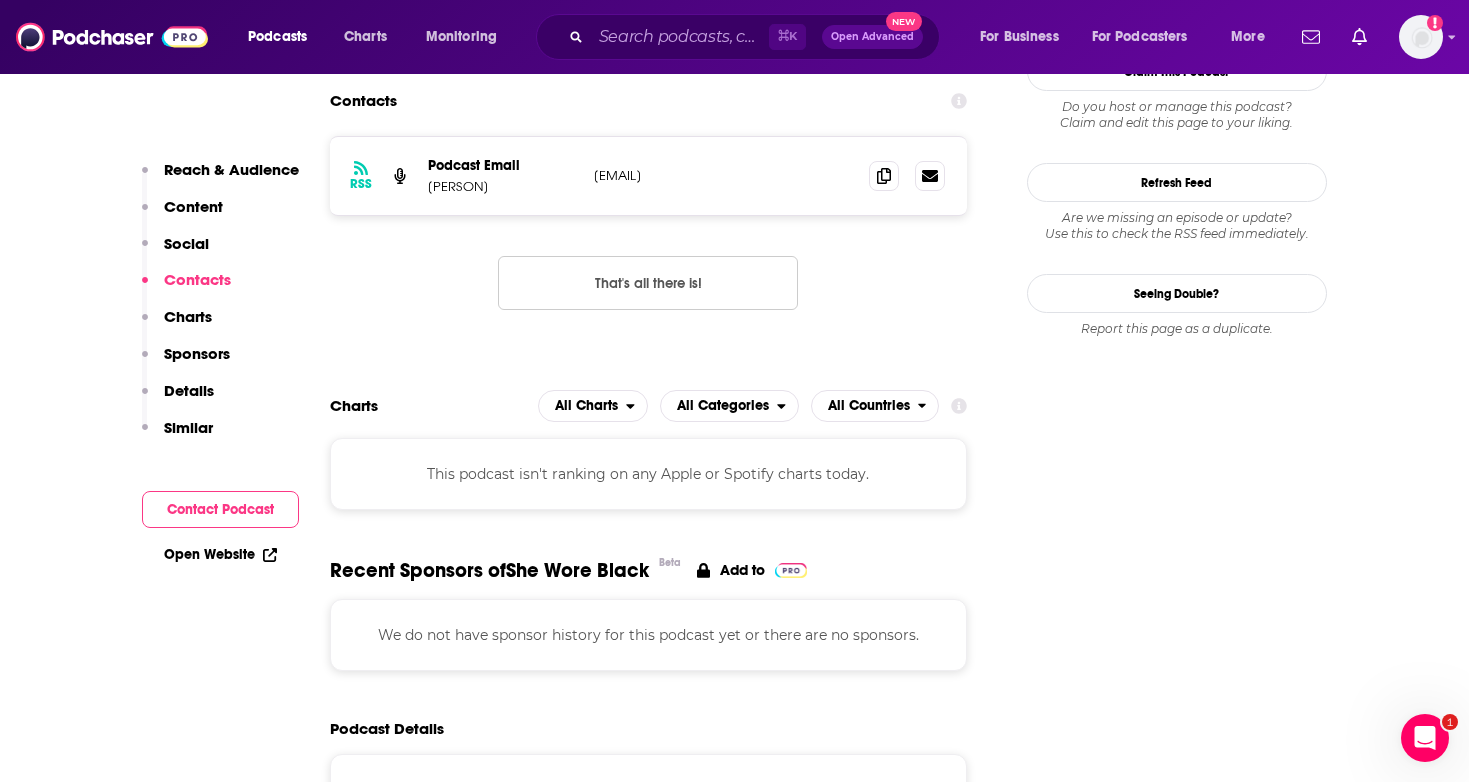 scroll, scrollTop: 1897, scrollLeft: 0, axis: vertical 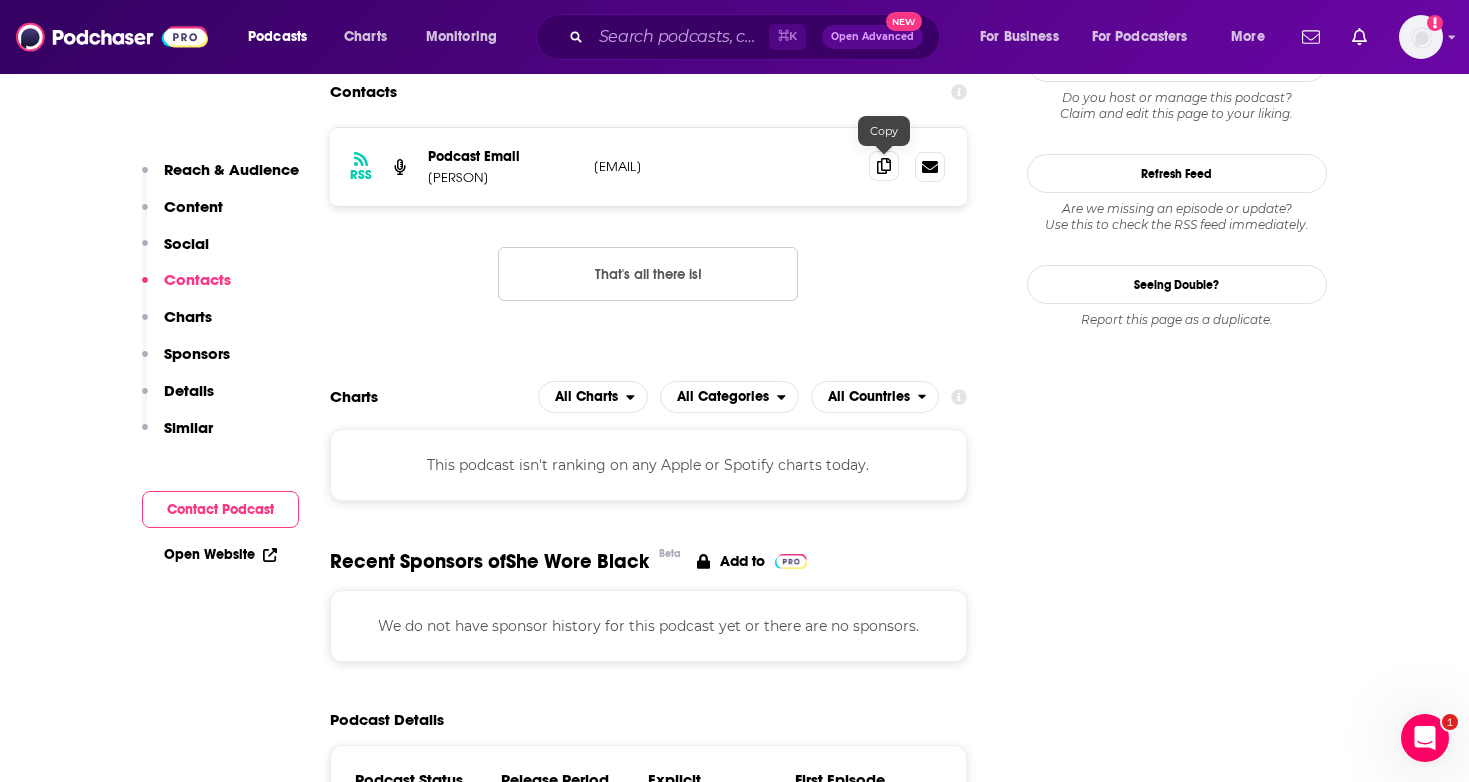 click 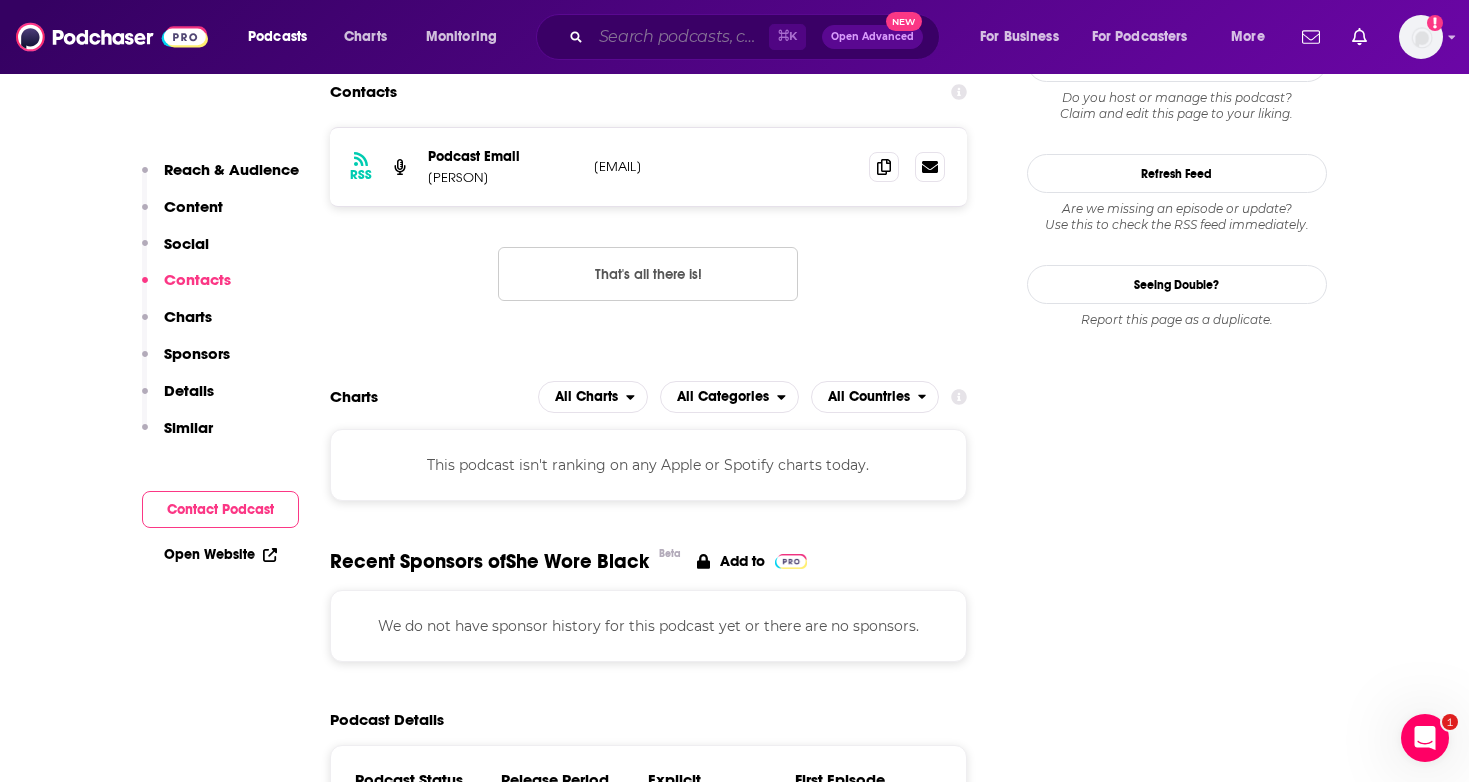 click at bounding box center (680, 37) 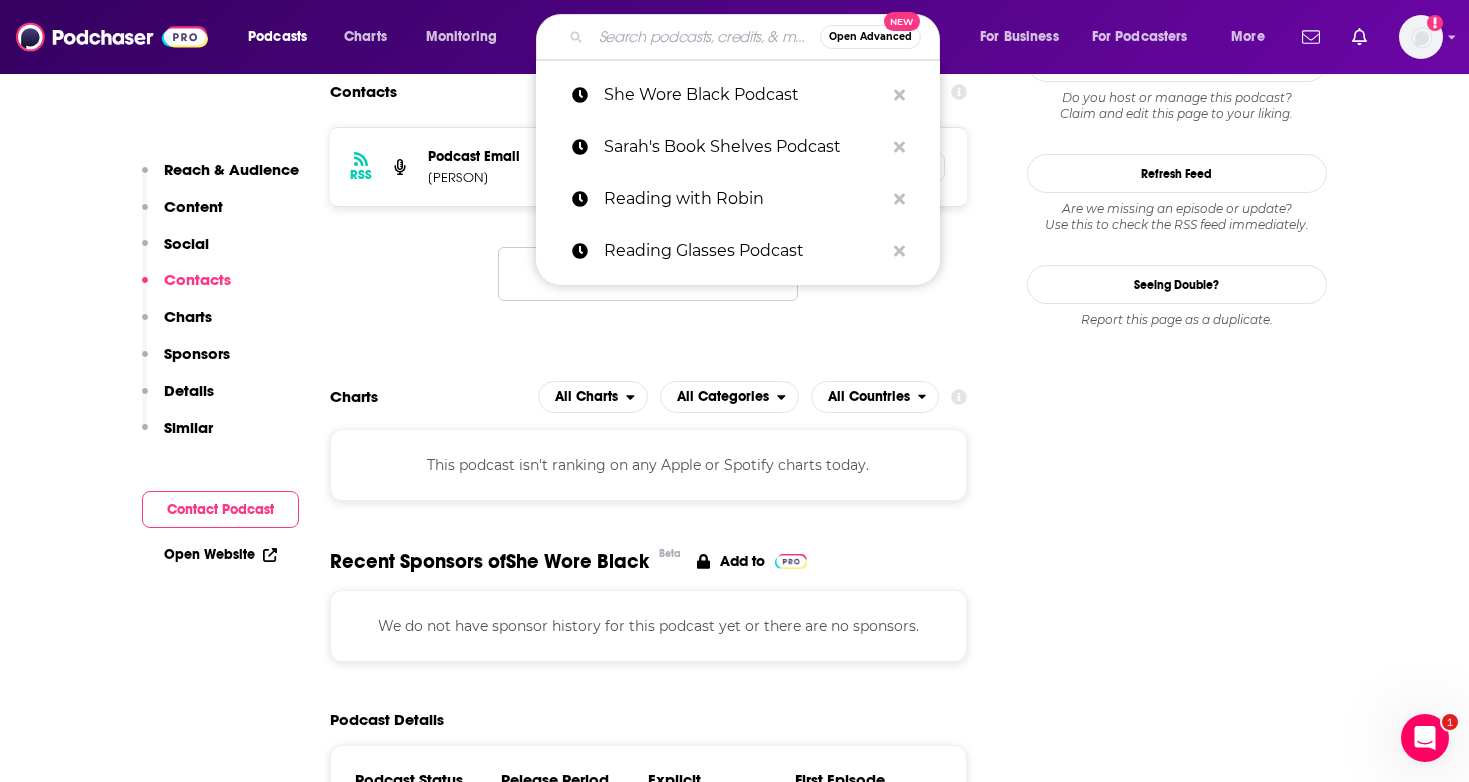 paste on "Shit No One Tells You About Writing," 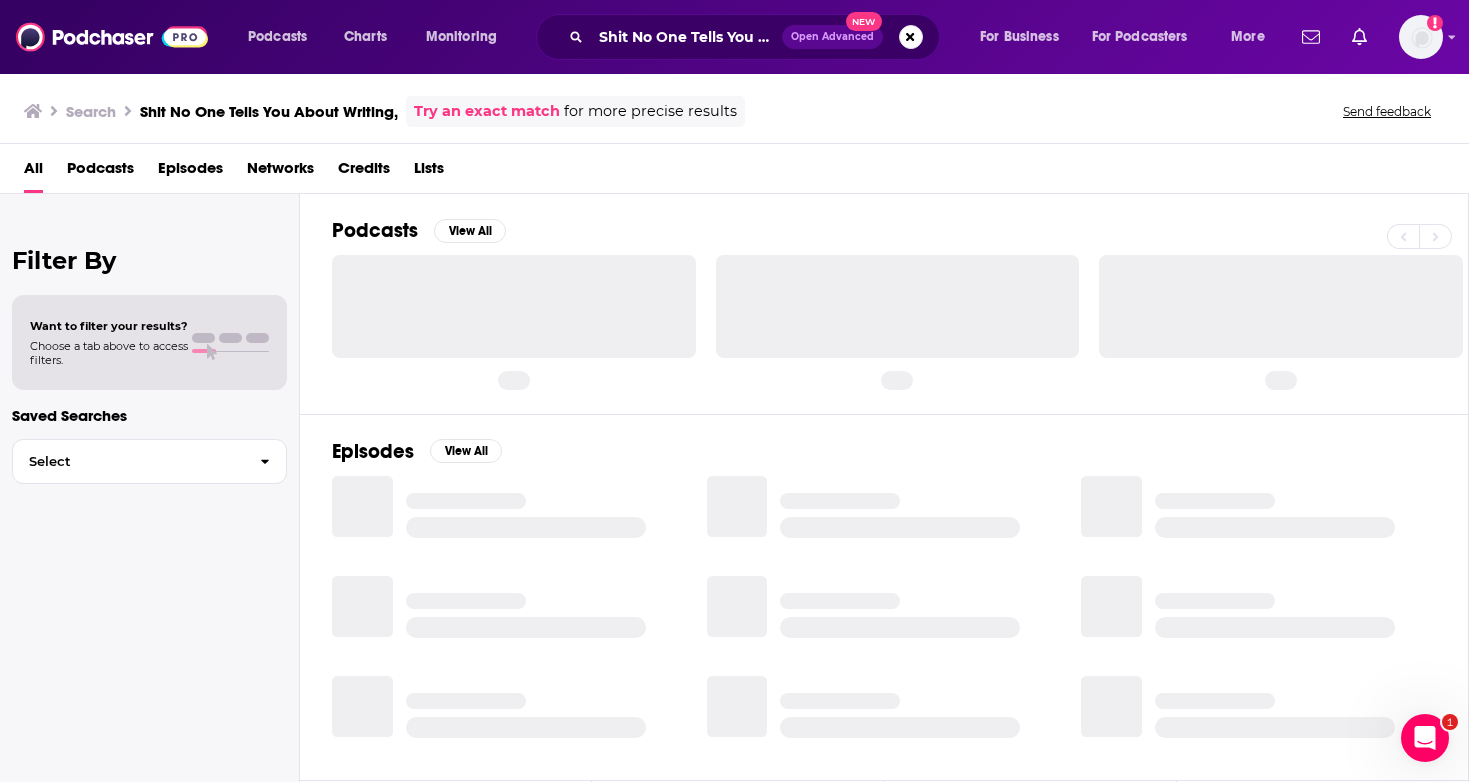 scroll, scrollTop: 0, scrollLeft: 0, axis: both 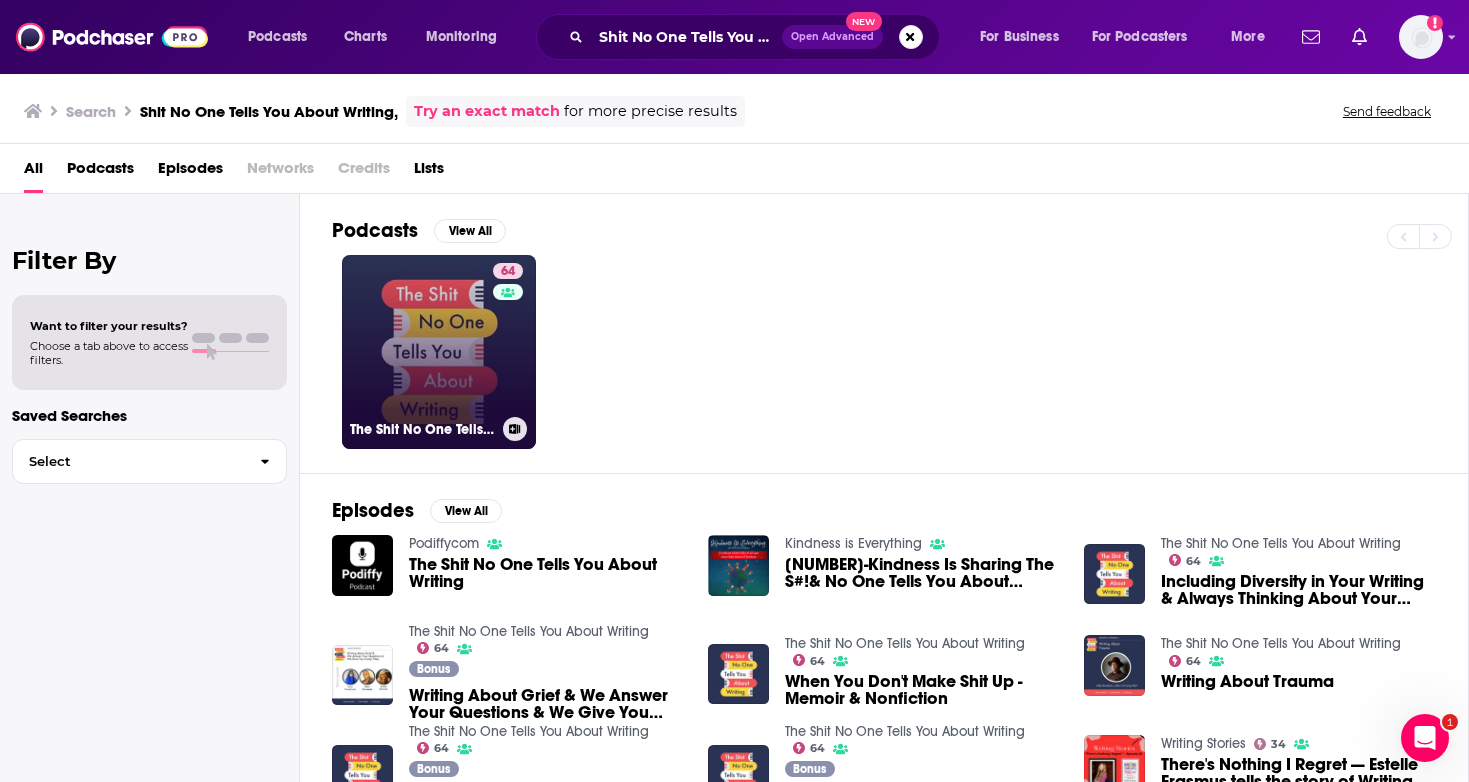 click on "64 The Shit No One Tells You About Writing" at bounding box center (439, 352) 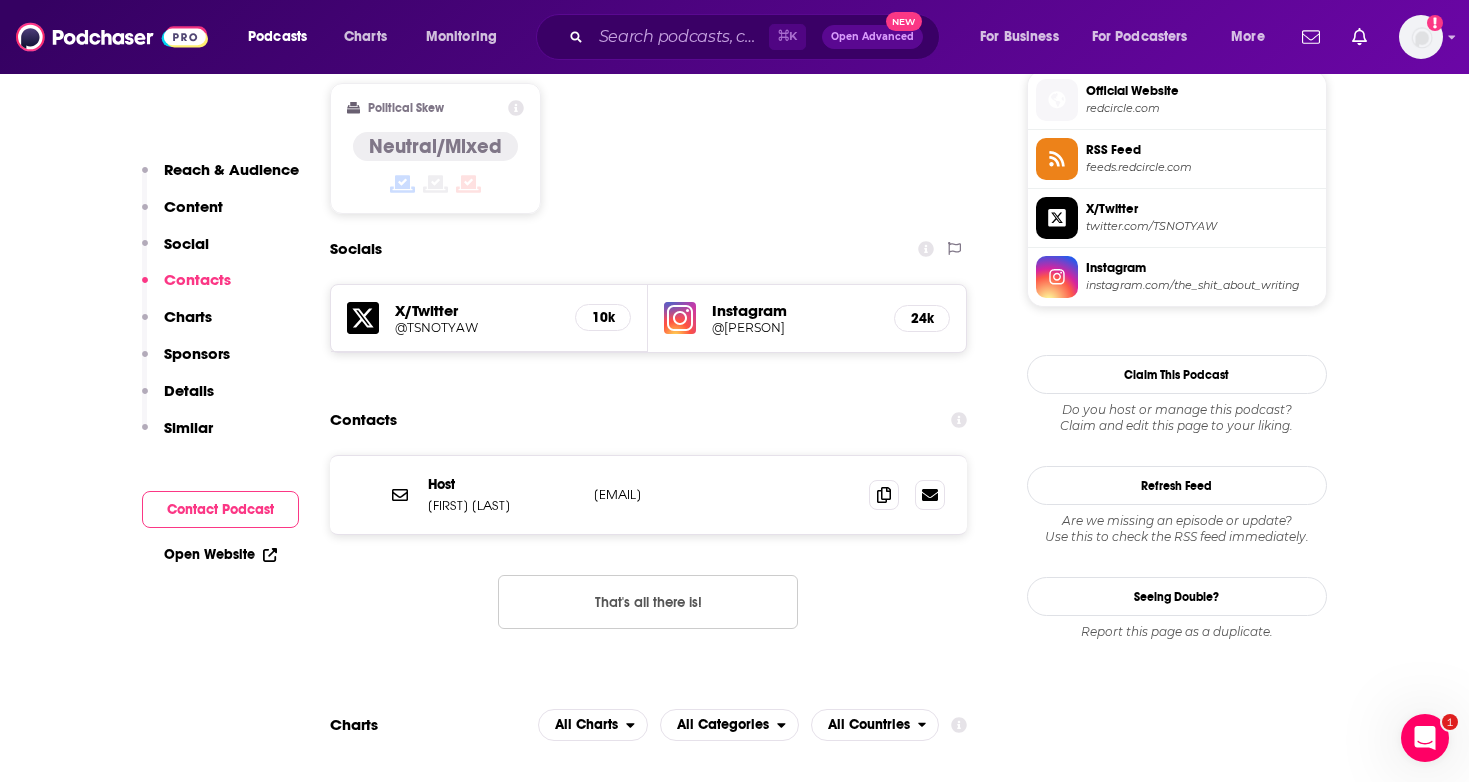 scroll, scrollTop: 1777, scrollLeft: 0, axis: vertical 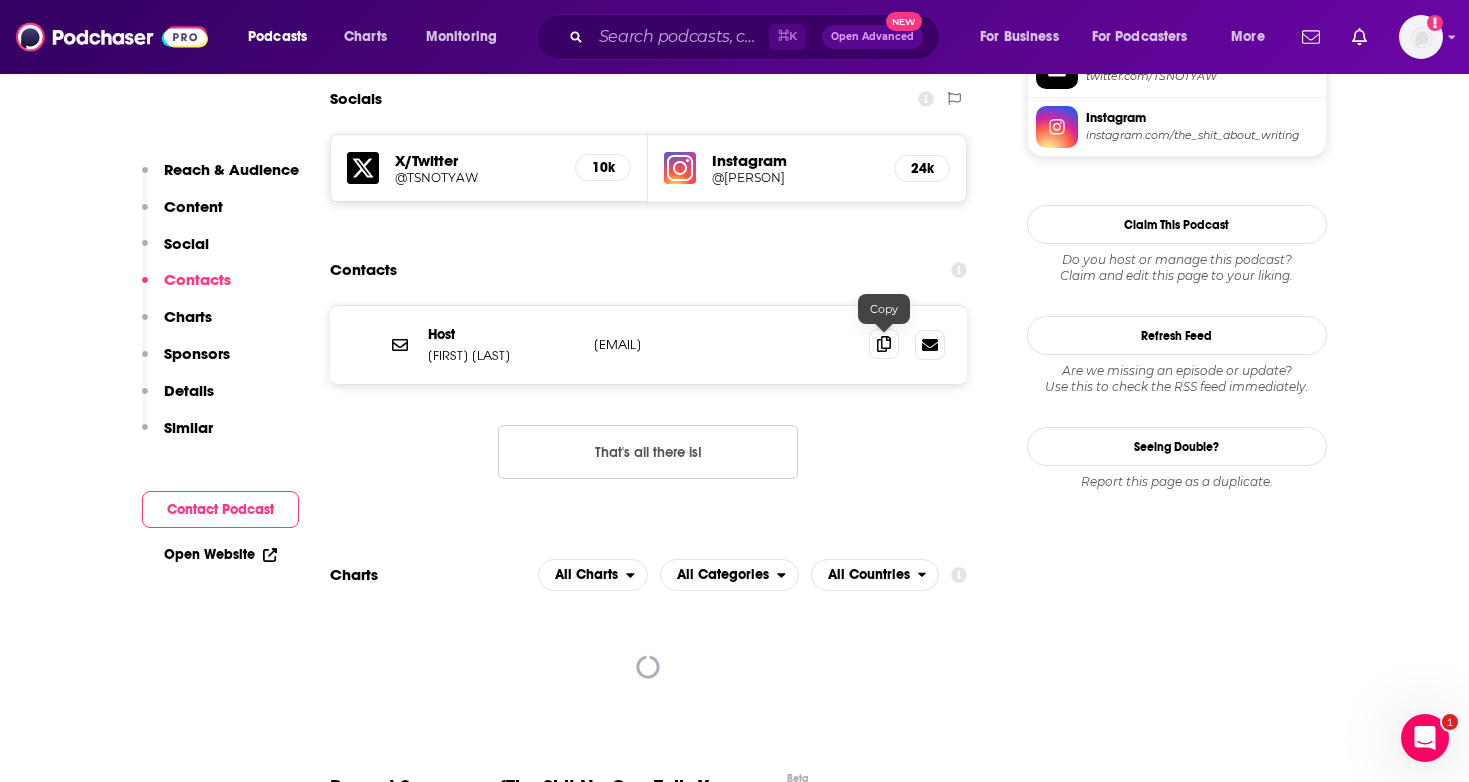 click 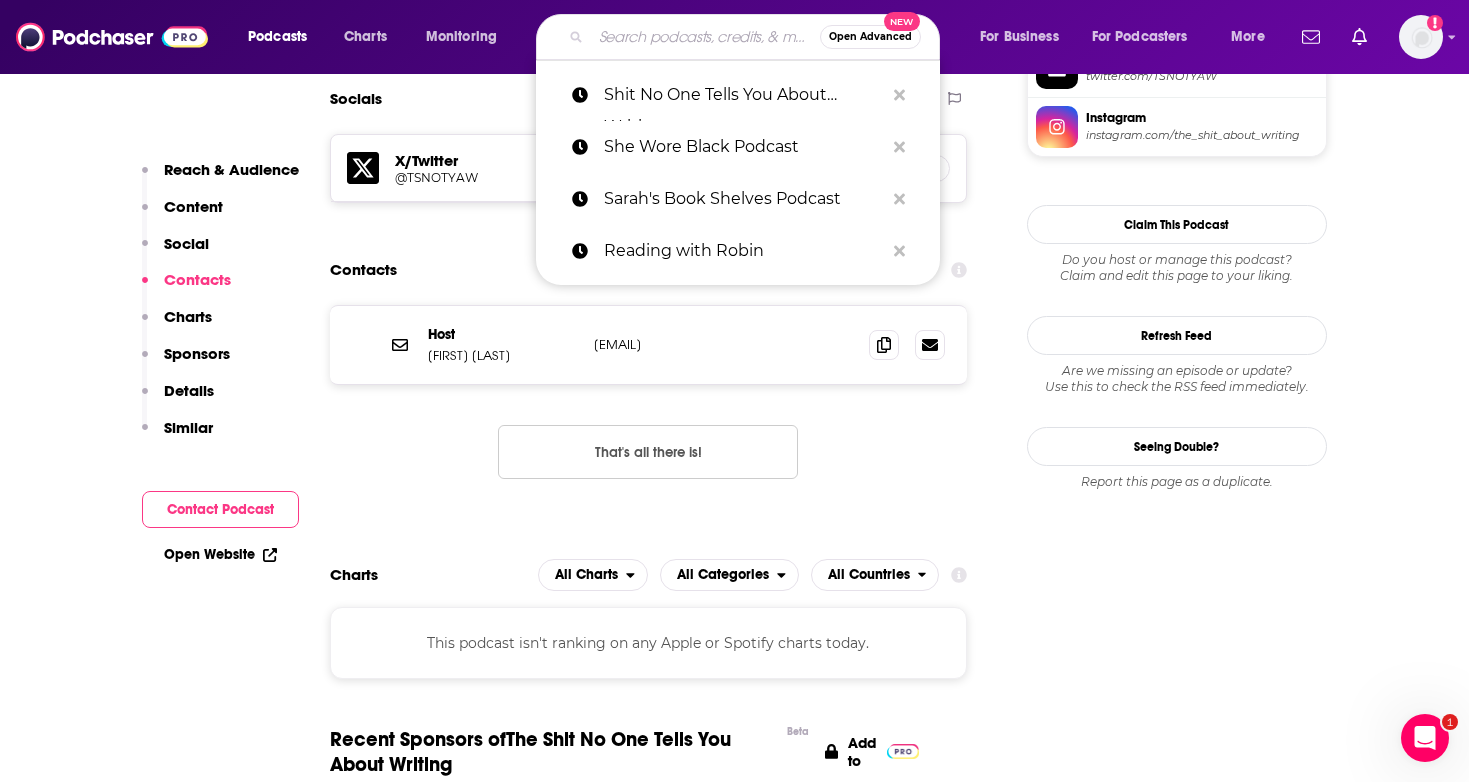 click at bounding box center (705, 37) 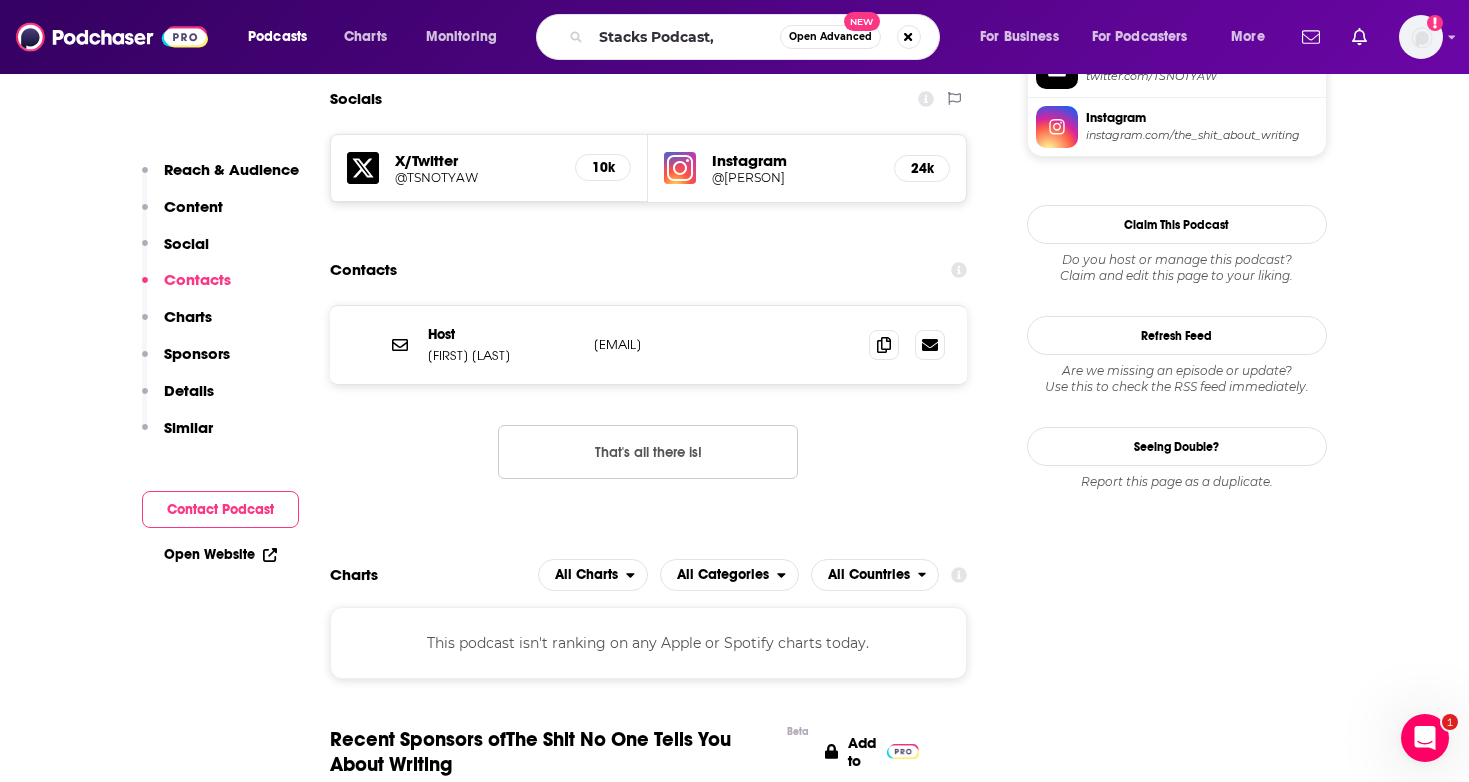 scroll, scrollTop: 0, scrollLeft: 0, axis: both 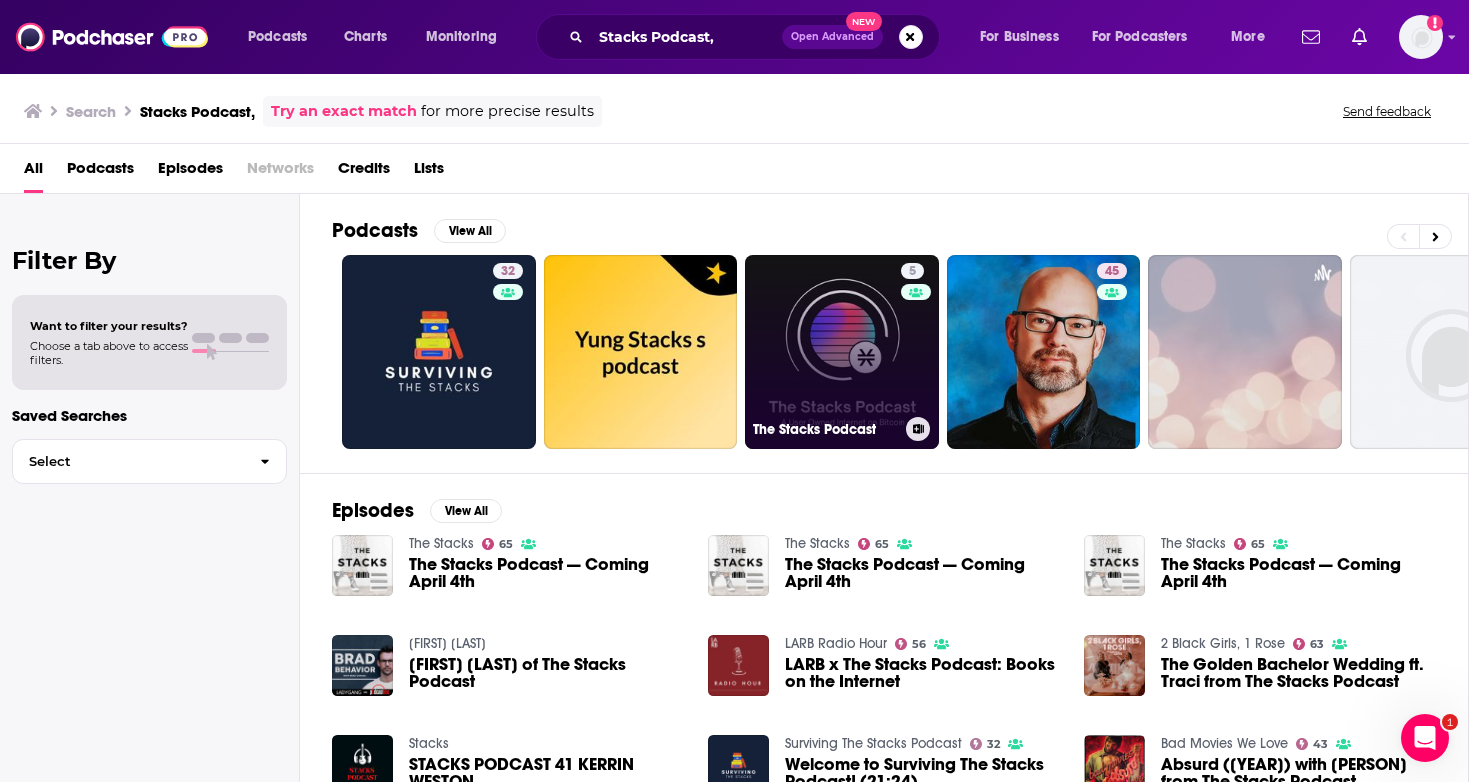 click on "5 The Stacks Podcast" at bounding box center (842, 352) 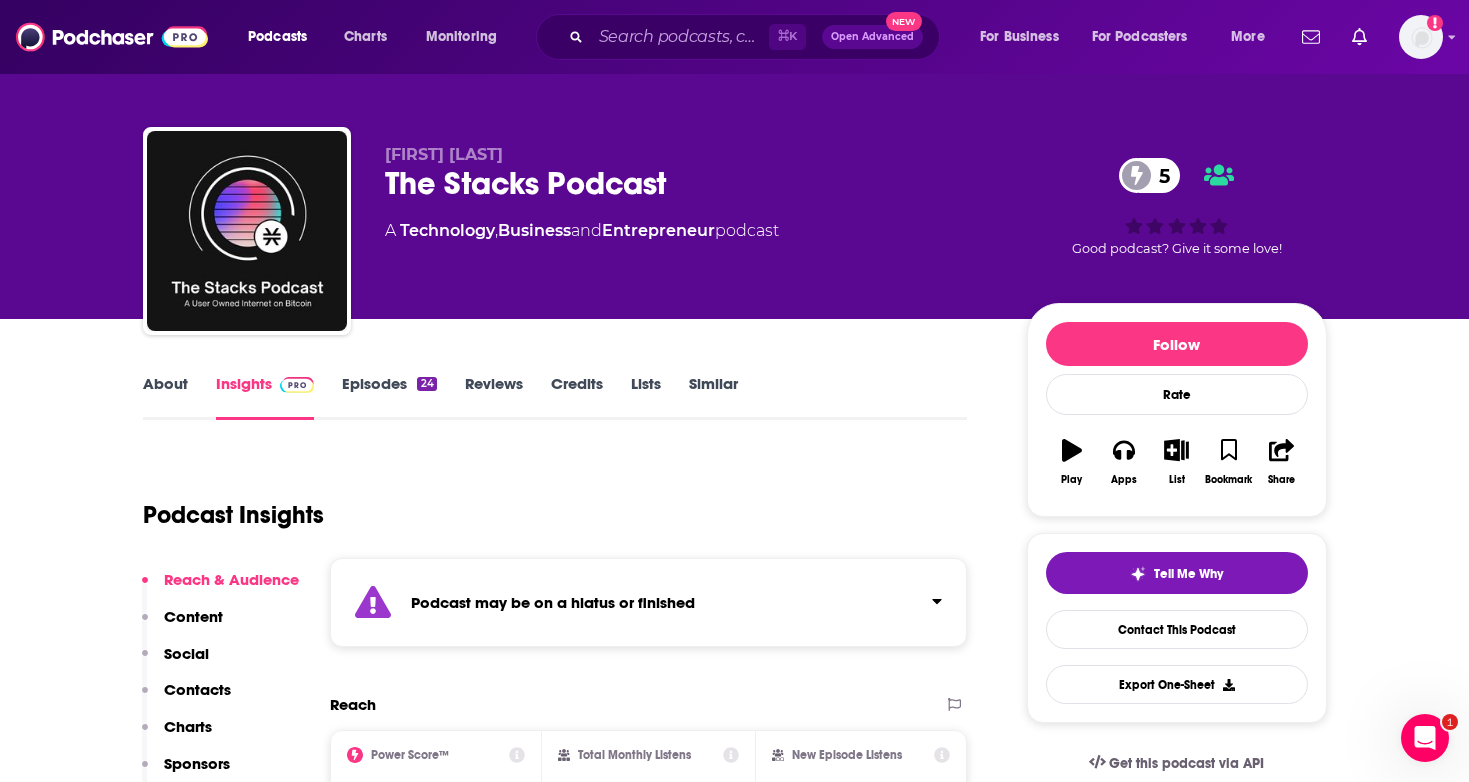 scroll, scrollTop: 9, scrollLeft: 0, axis: vertical 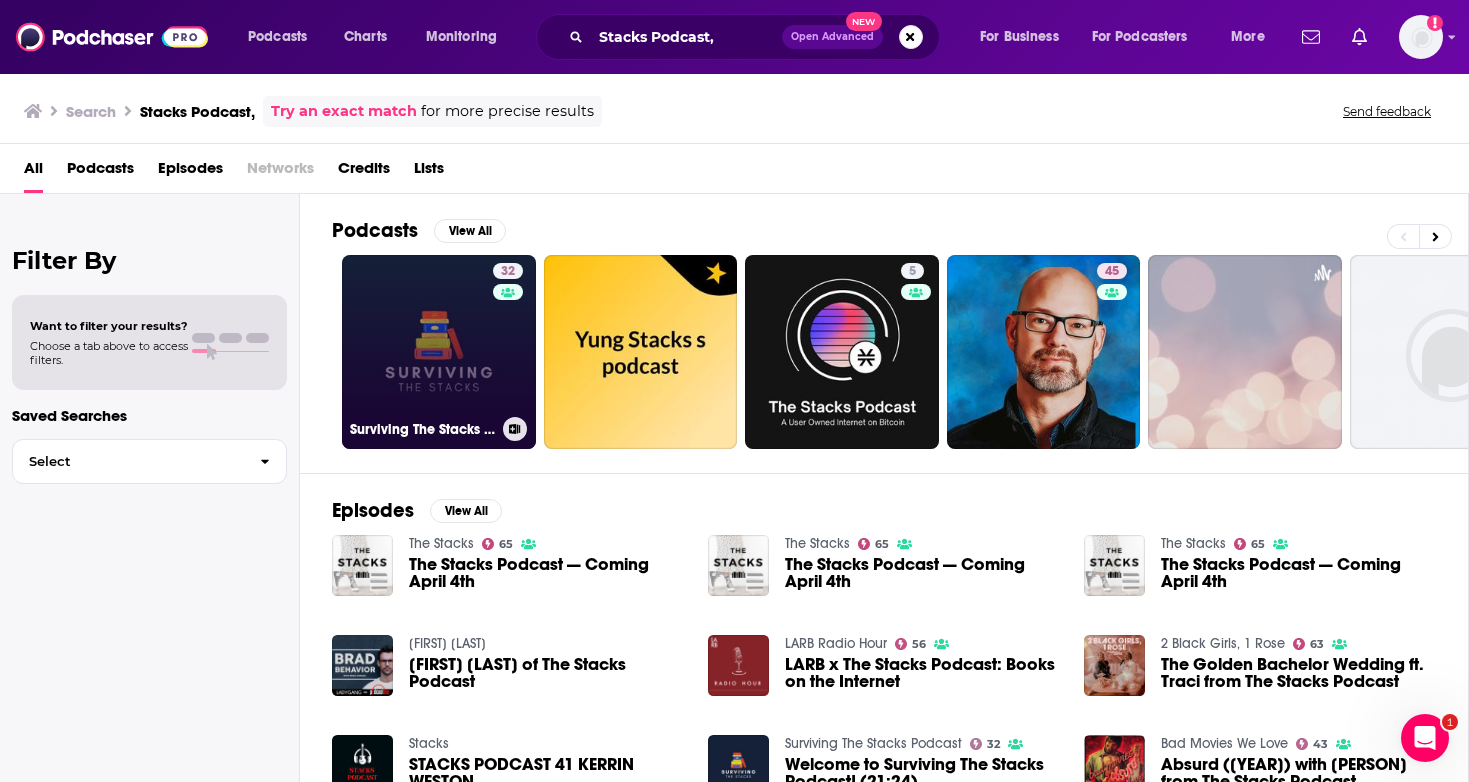 click on "32 Surviving The Stacks Podcast" at bounding box center (439, 352) 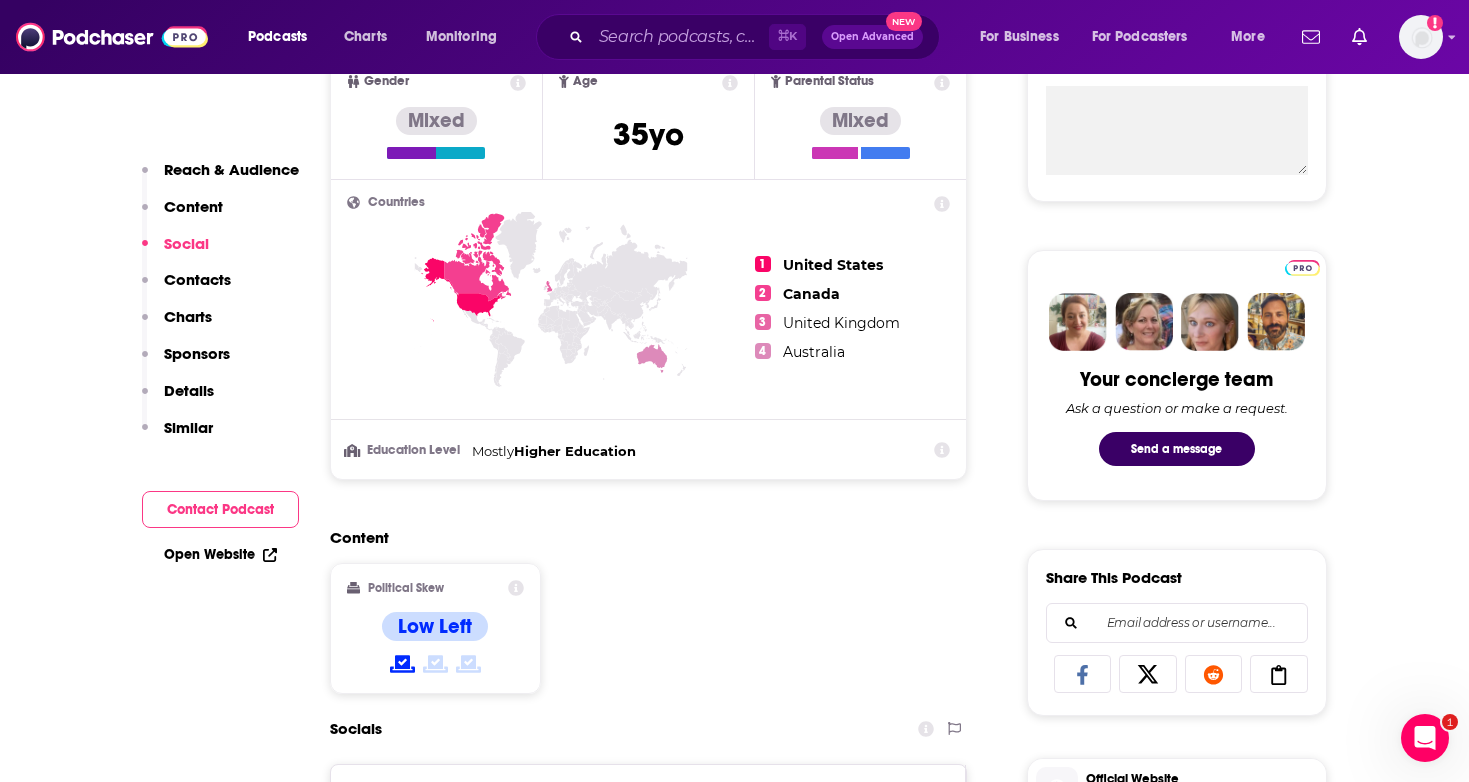 scroll, scrollTop: 1342, scrollLeft: 0, axis: vertical 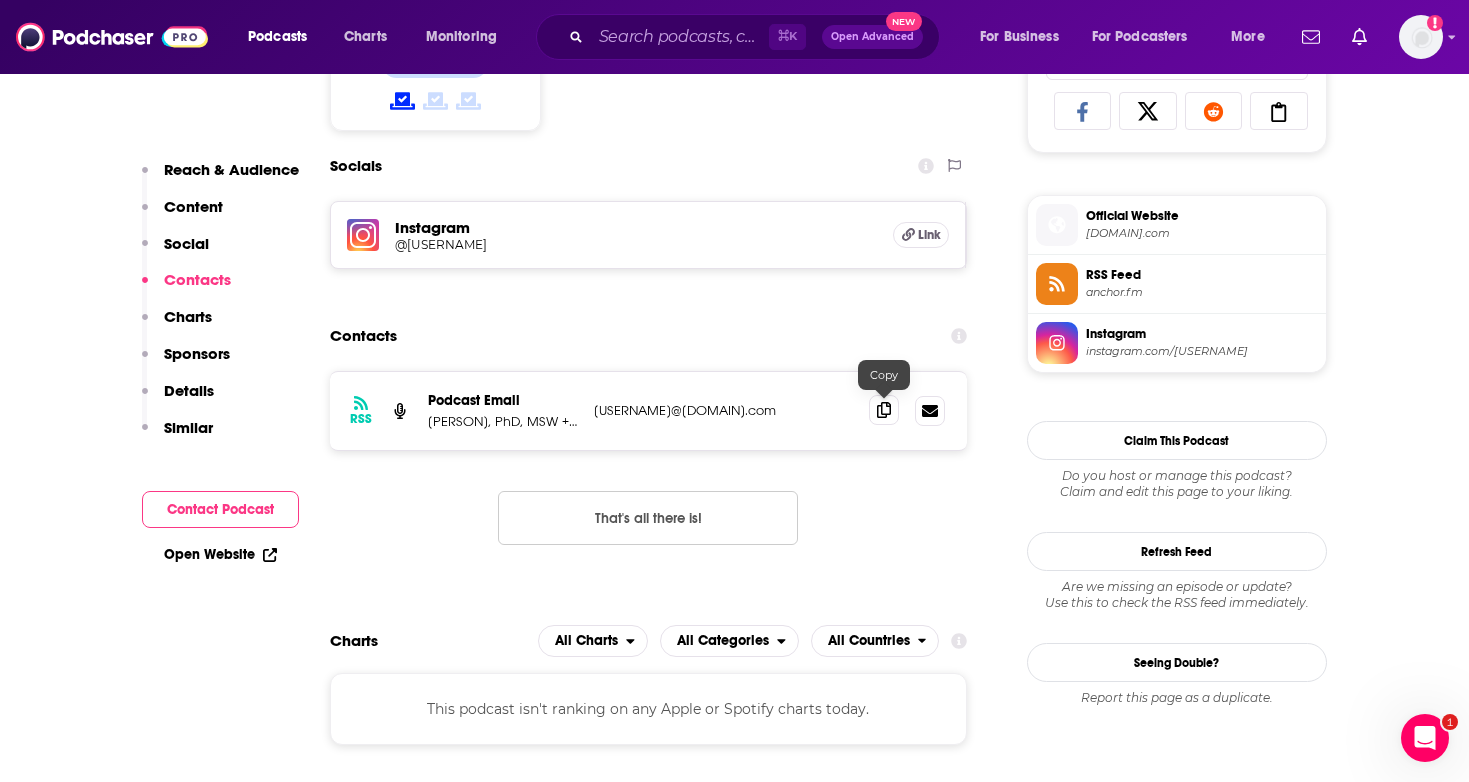 click 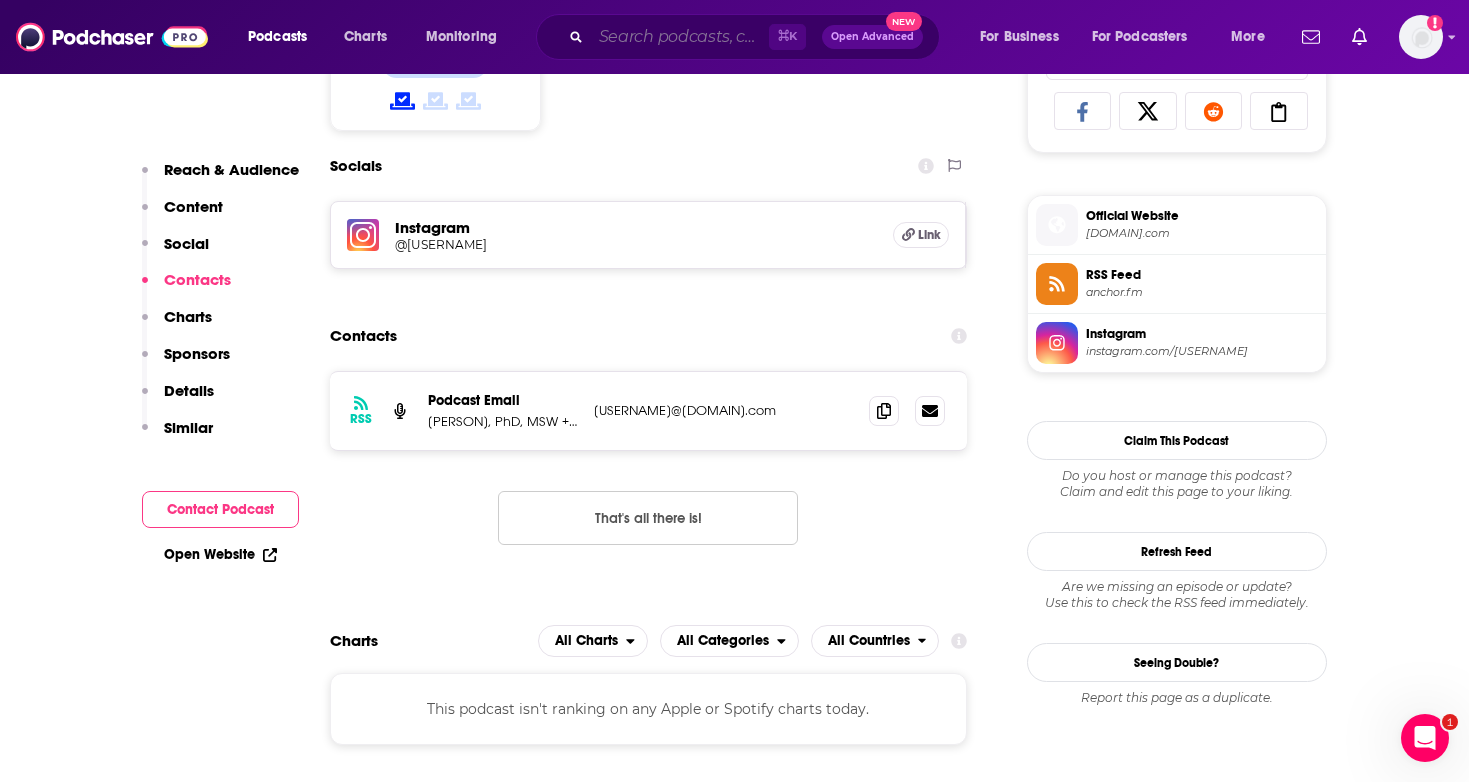 click at bounding box center (680, 37) 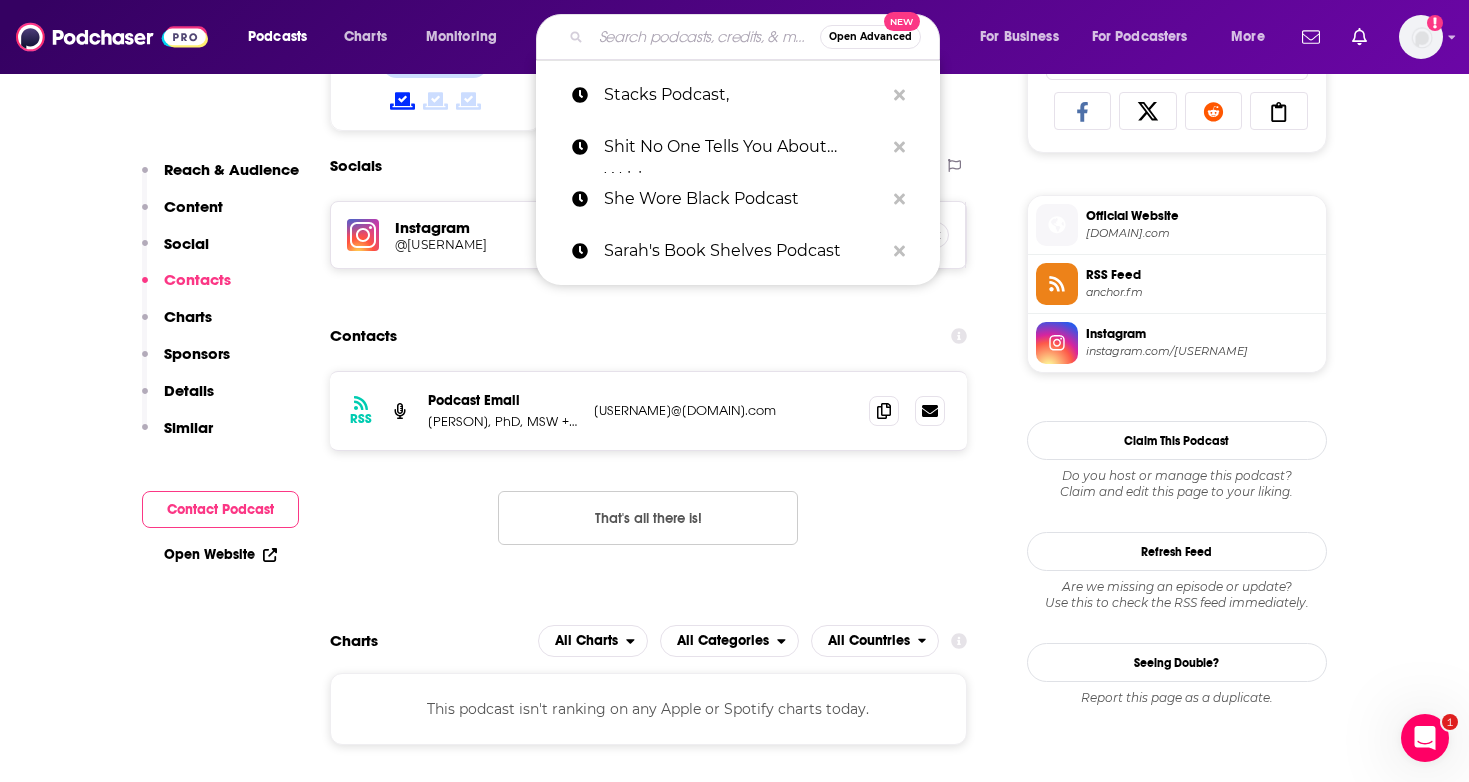 paste on "Story Blender," 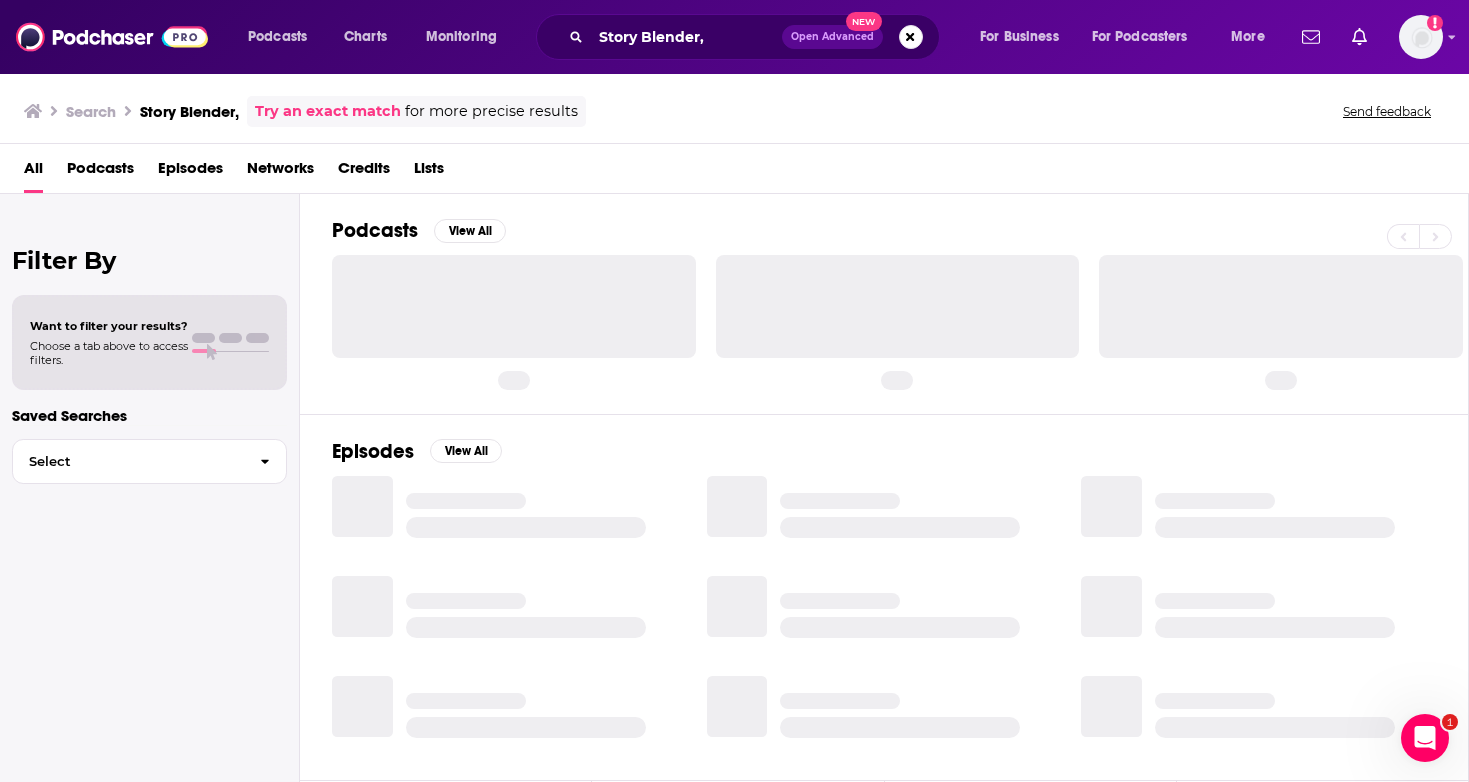 scroll, scrollTop: 0, scrollLeft: 0, axis: both 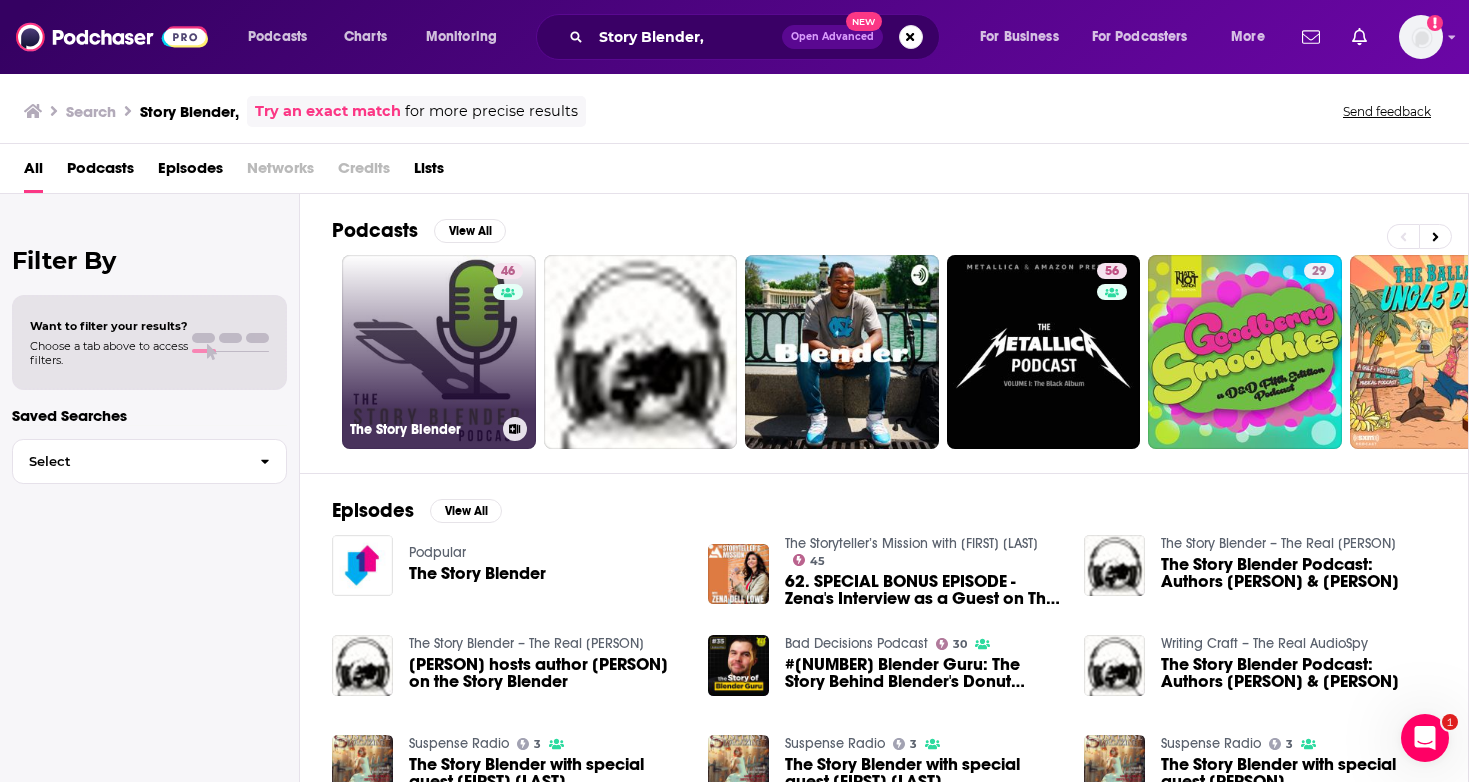 click on "46 The Story Blender" at bounding box center (439, 352) 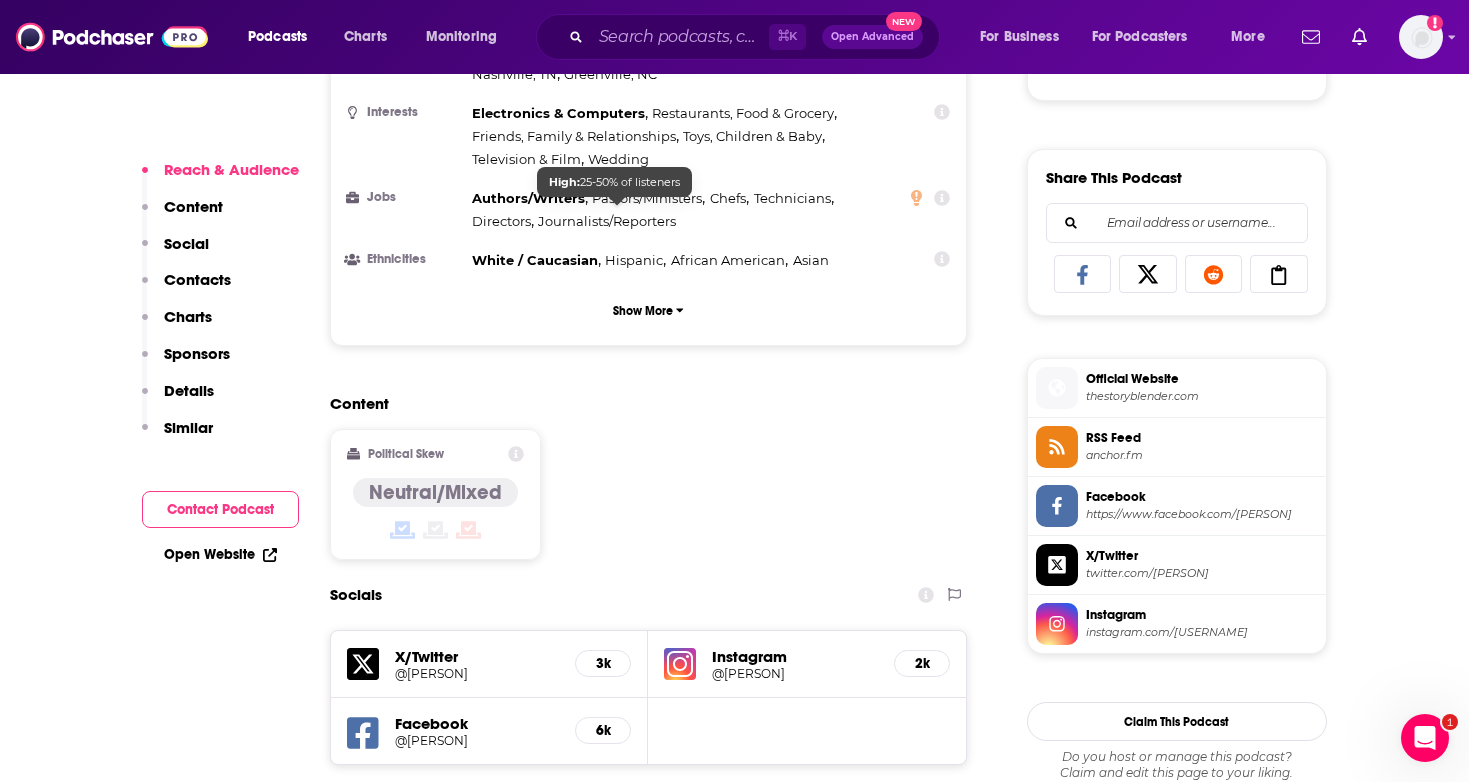 scroll, scrollTop: 1578, scrollLeft: 0, axis: vertical 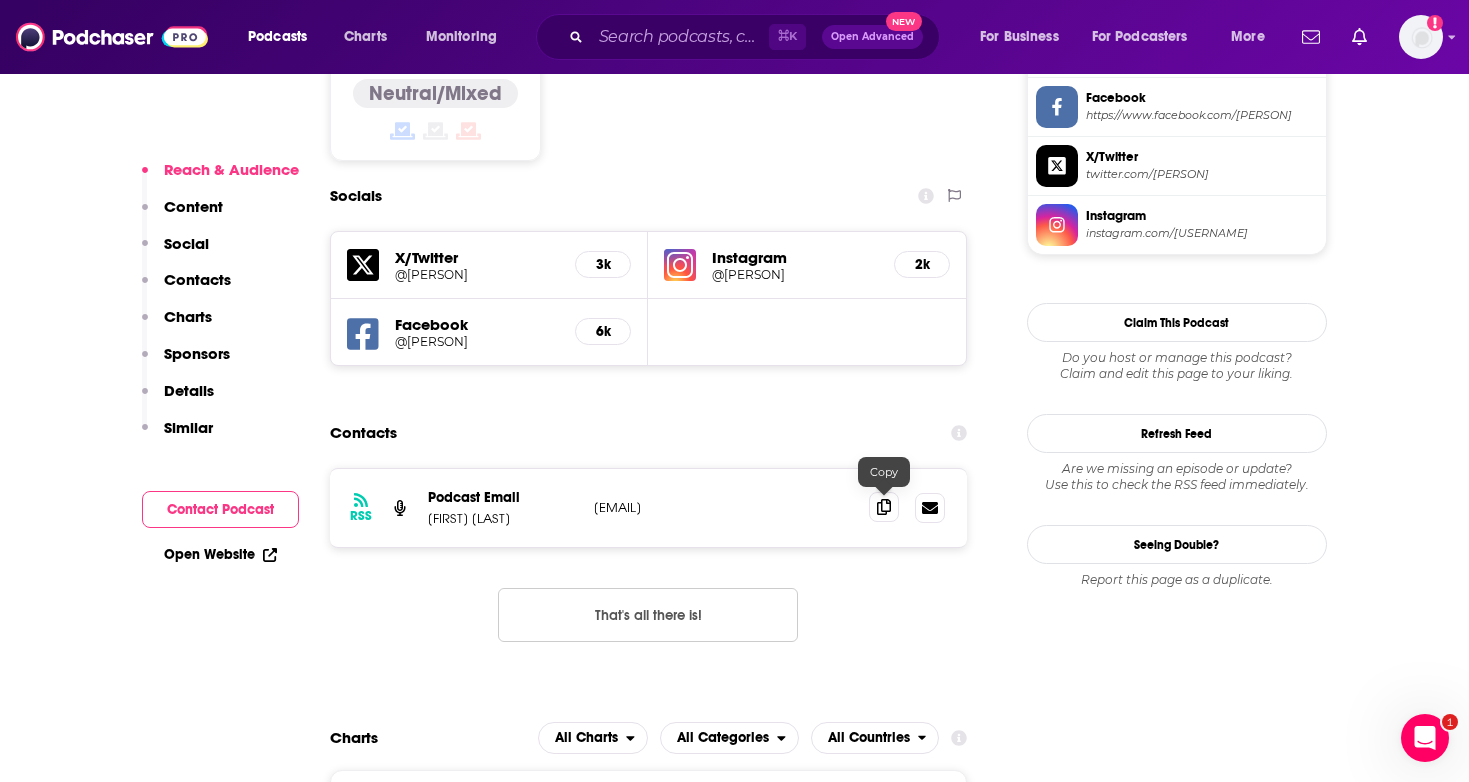 click at bounding box center (884, 507) 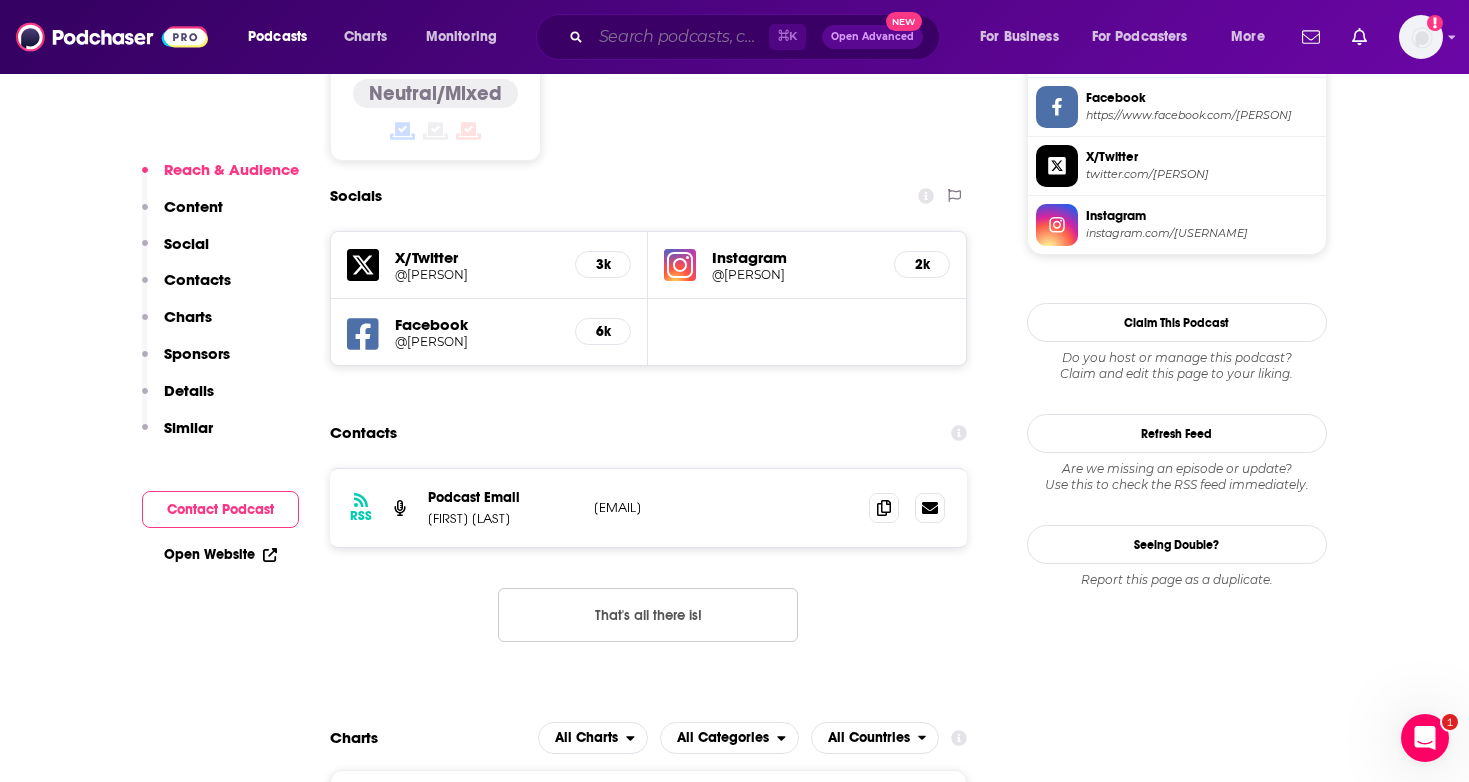 click at bounding box center [680, 37] 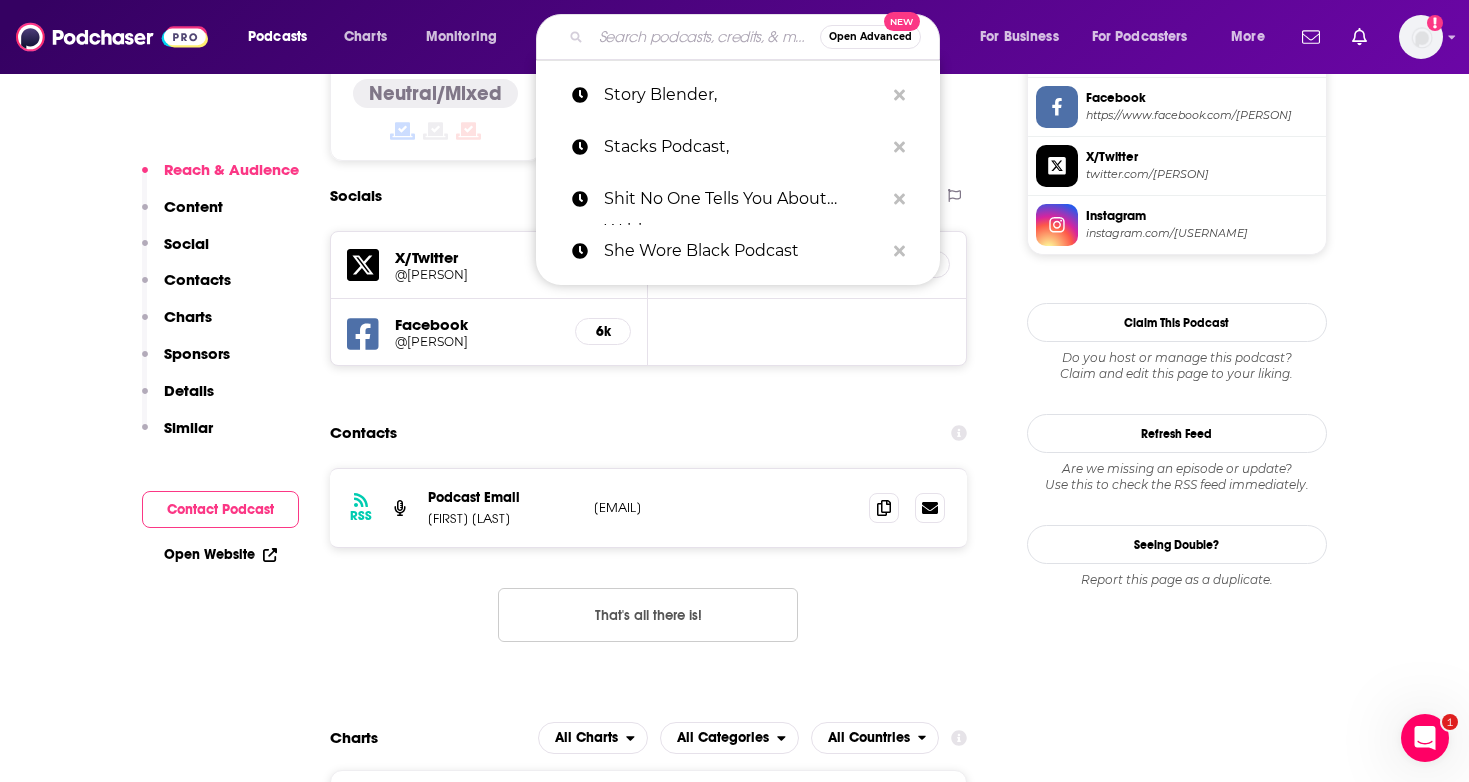 paste on "Talk Radio Network" 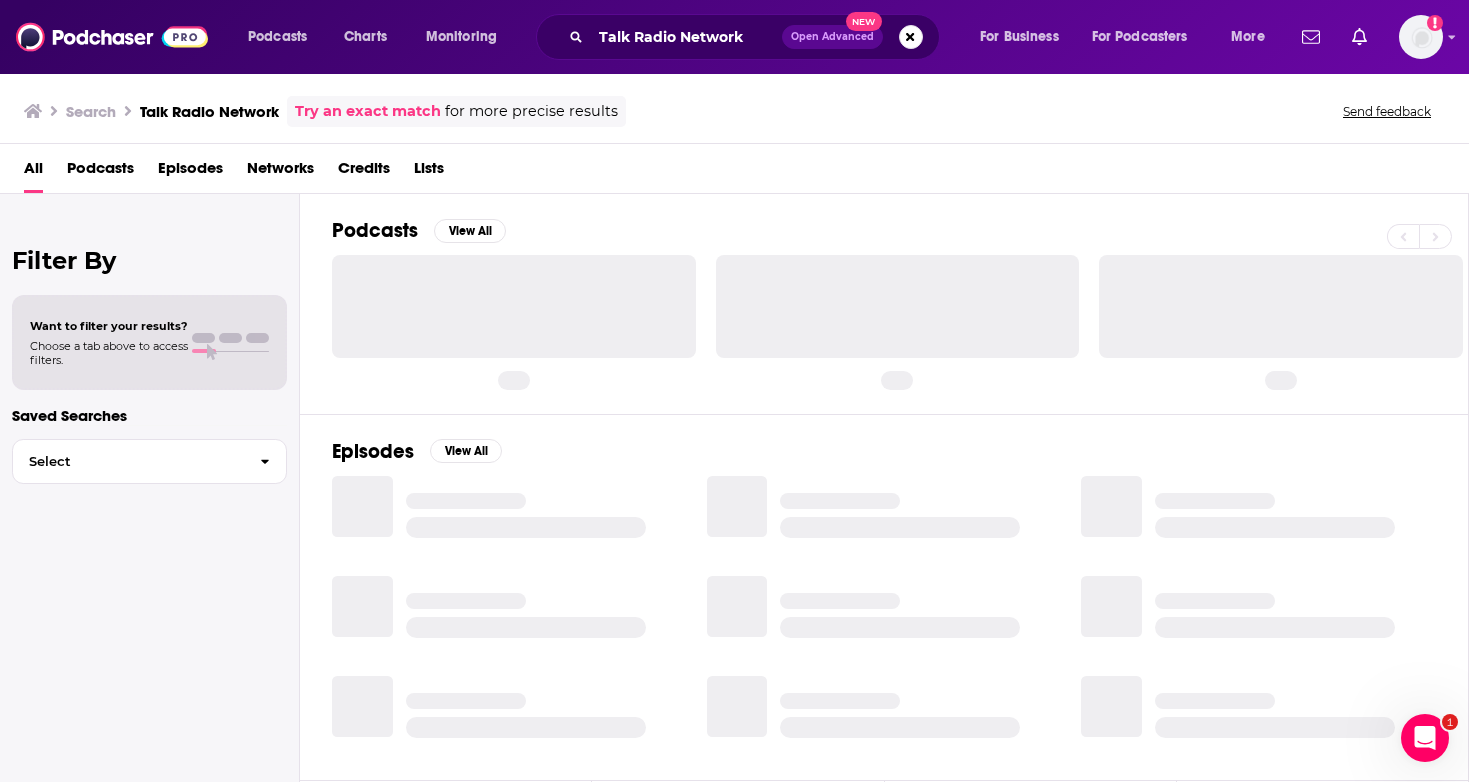 scroll, scrollTop: 0, scrollLeft: 0, axis: both 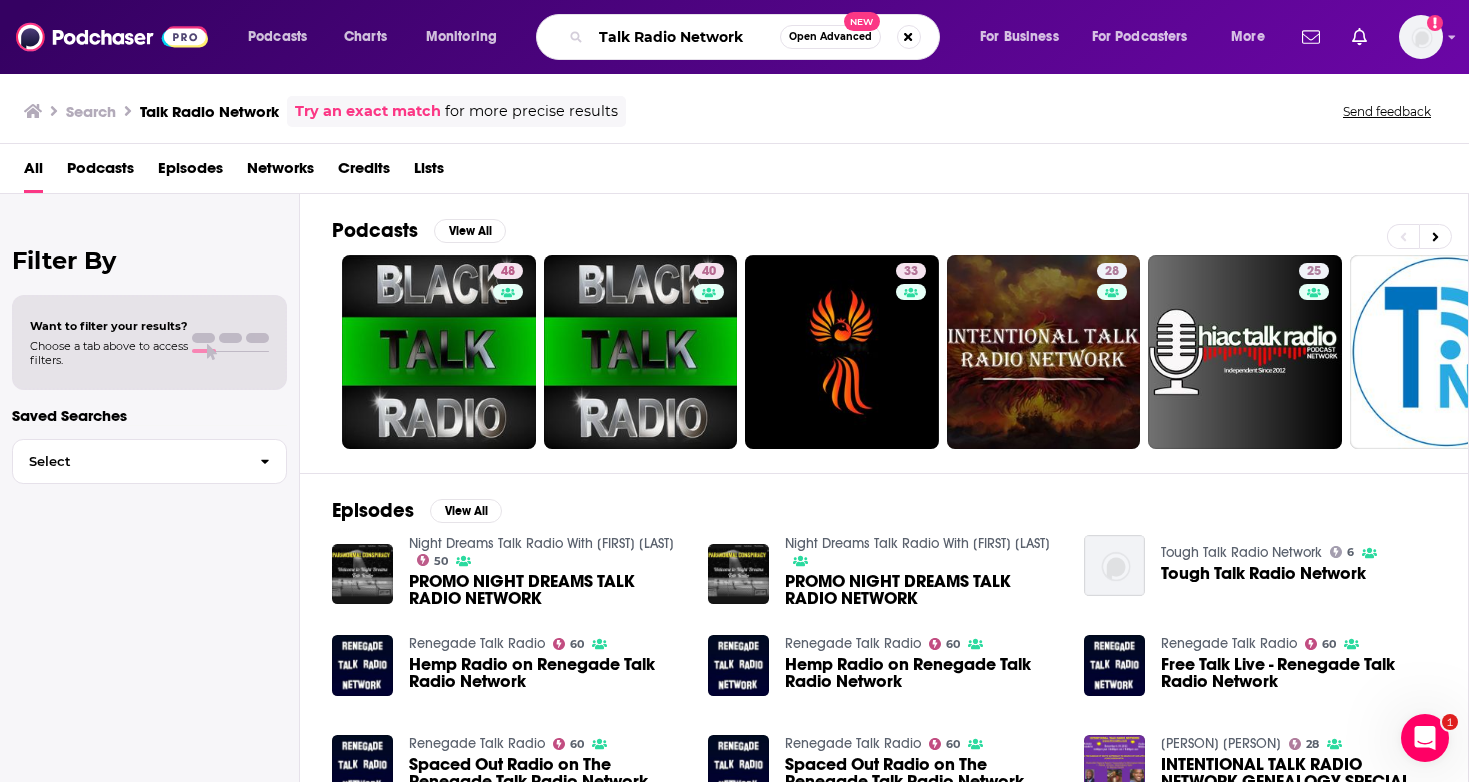 drag, startPoint x: 749, startPoint y: 40, endPoint x: 501, endPoint y: 35, distance: 248.0504 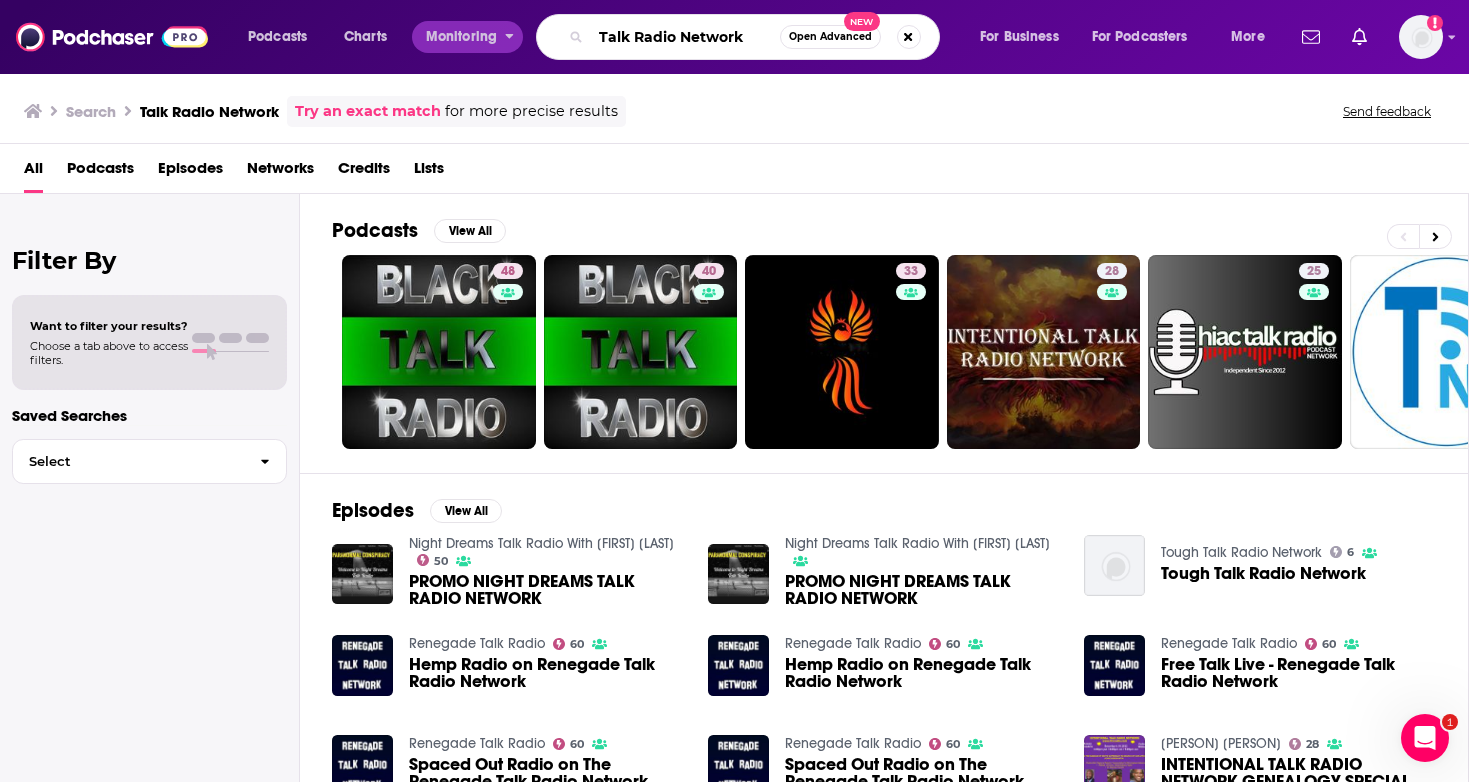 paste on "ing Scared Podcast" 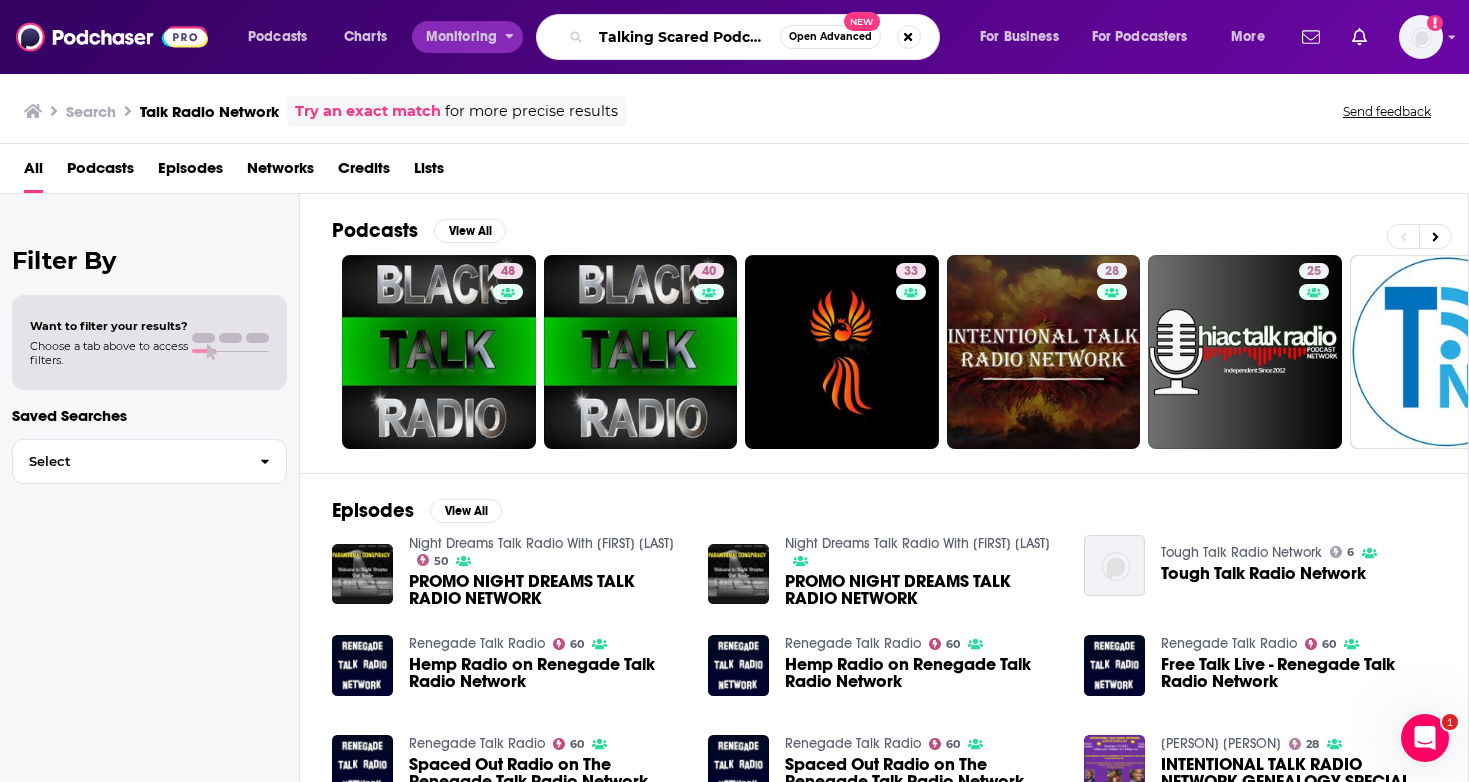 type on "Talking Scared Podcast" 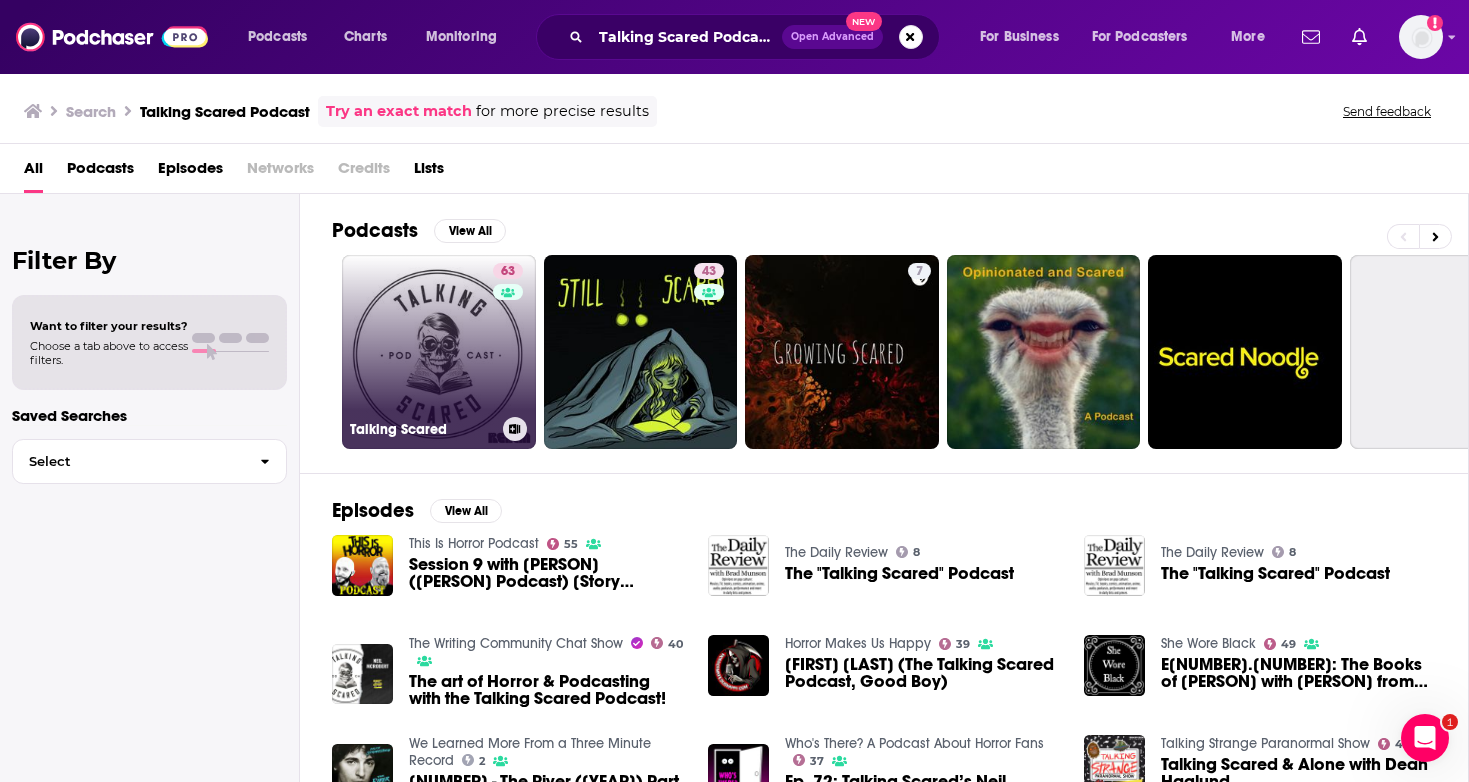 click on "63 Talking Scared" at bounding box center (439, 352) 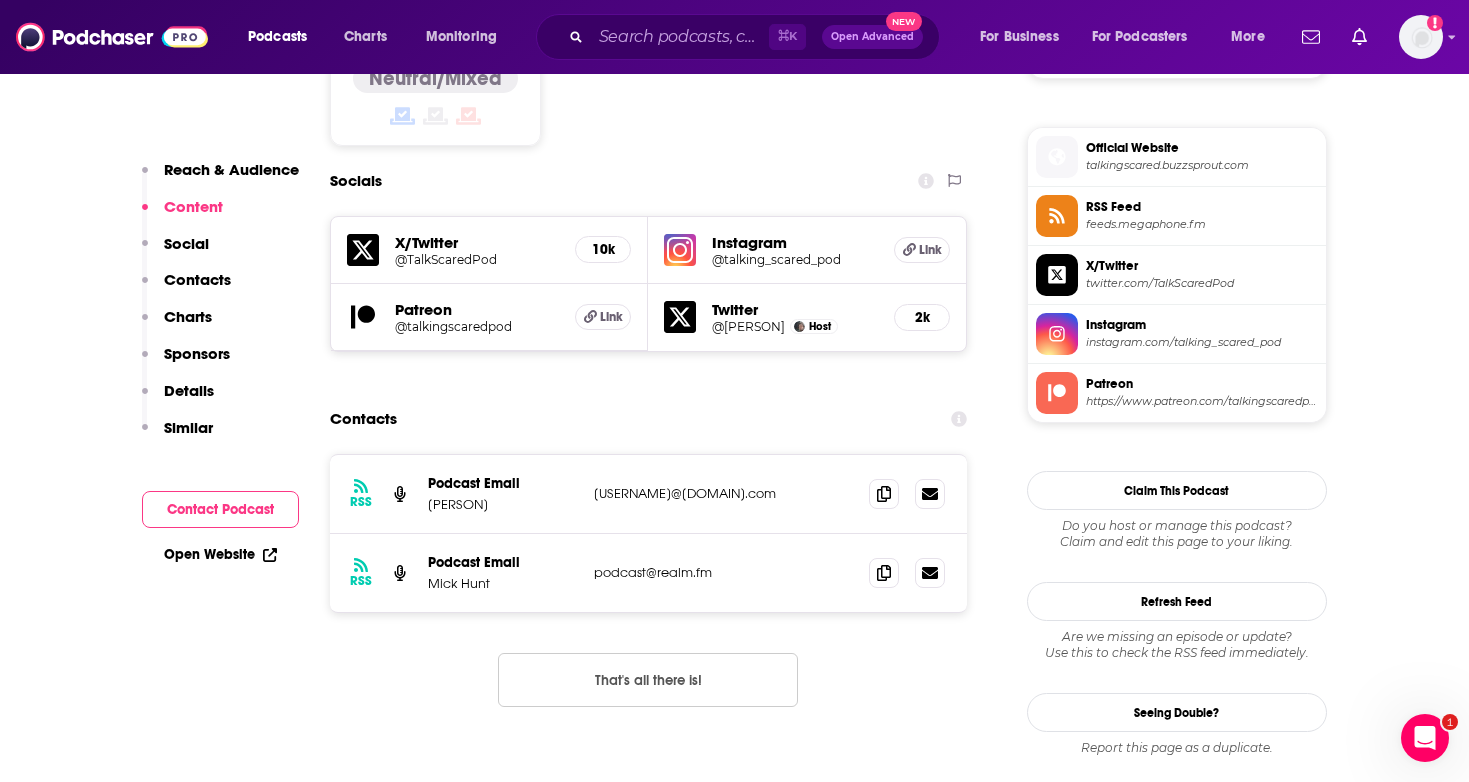 scroll, scrollTop: 1672, scrollLeft: 0, axis: vertical 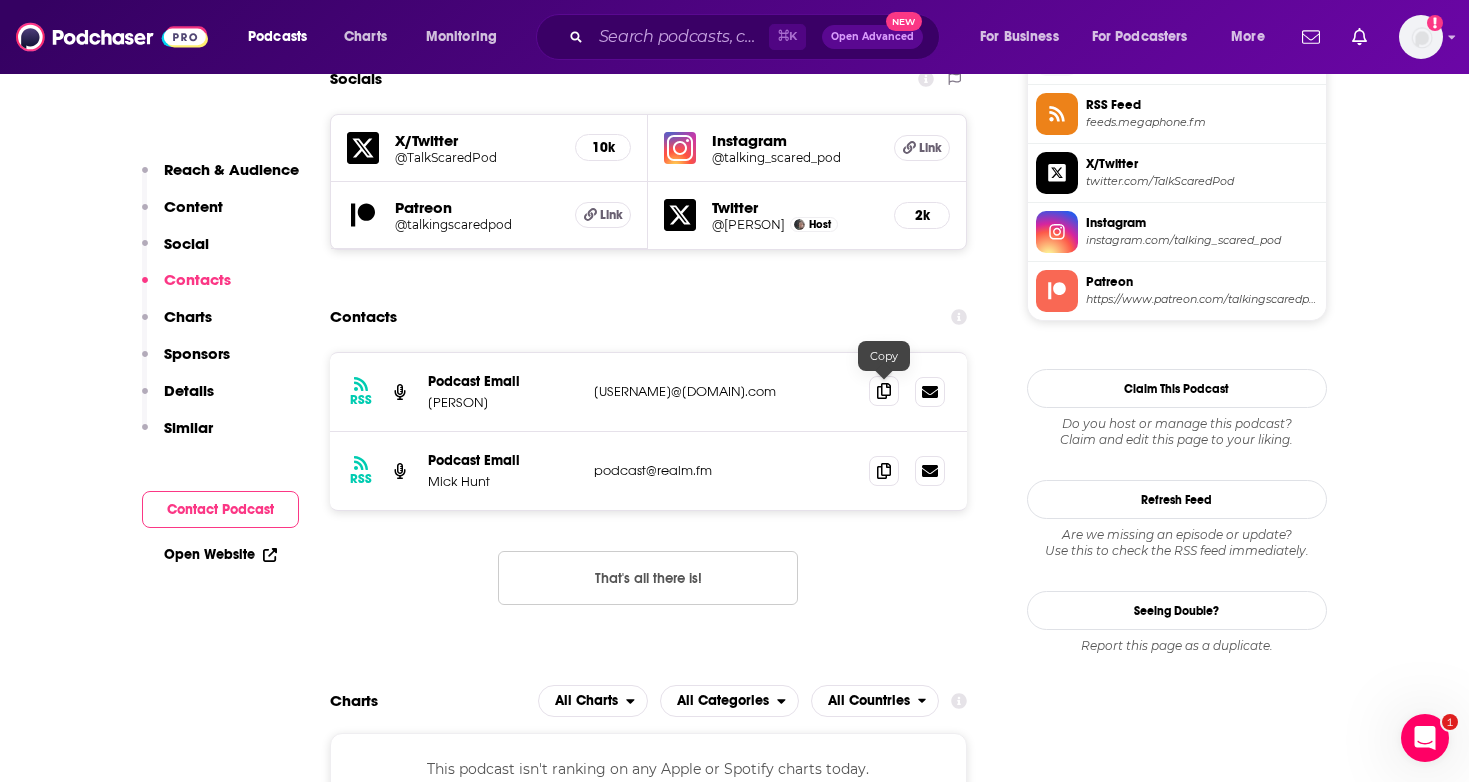 click 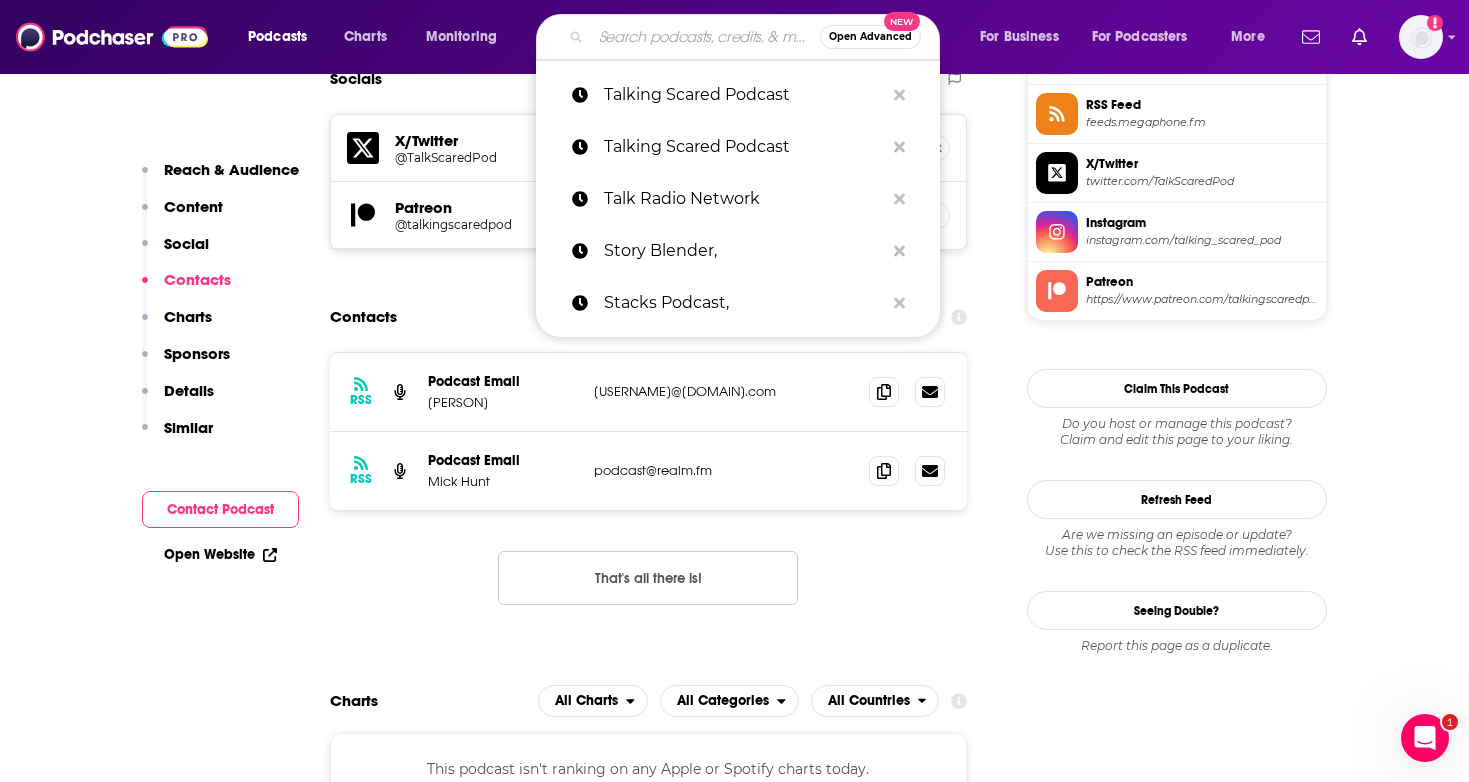 click at bounding box center [705, 37] 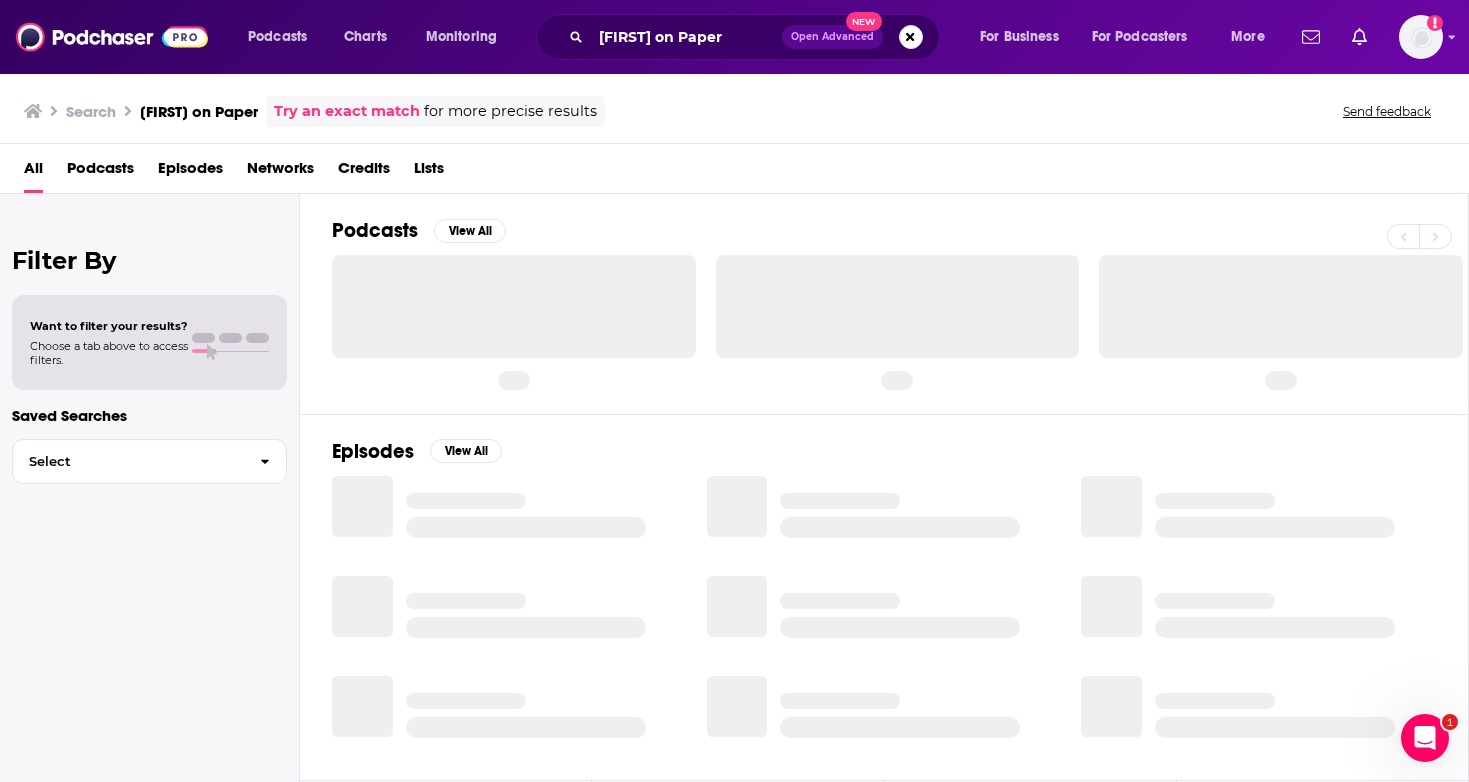 scroll, scrollTop: 0, scrollLeft: 0, axis: both 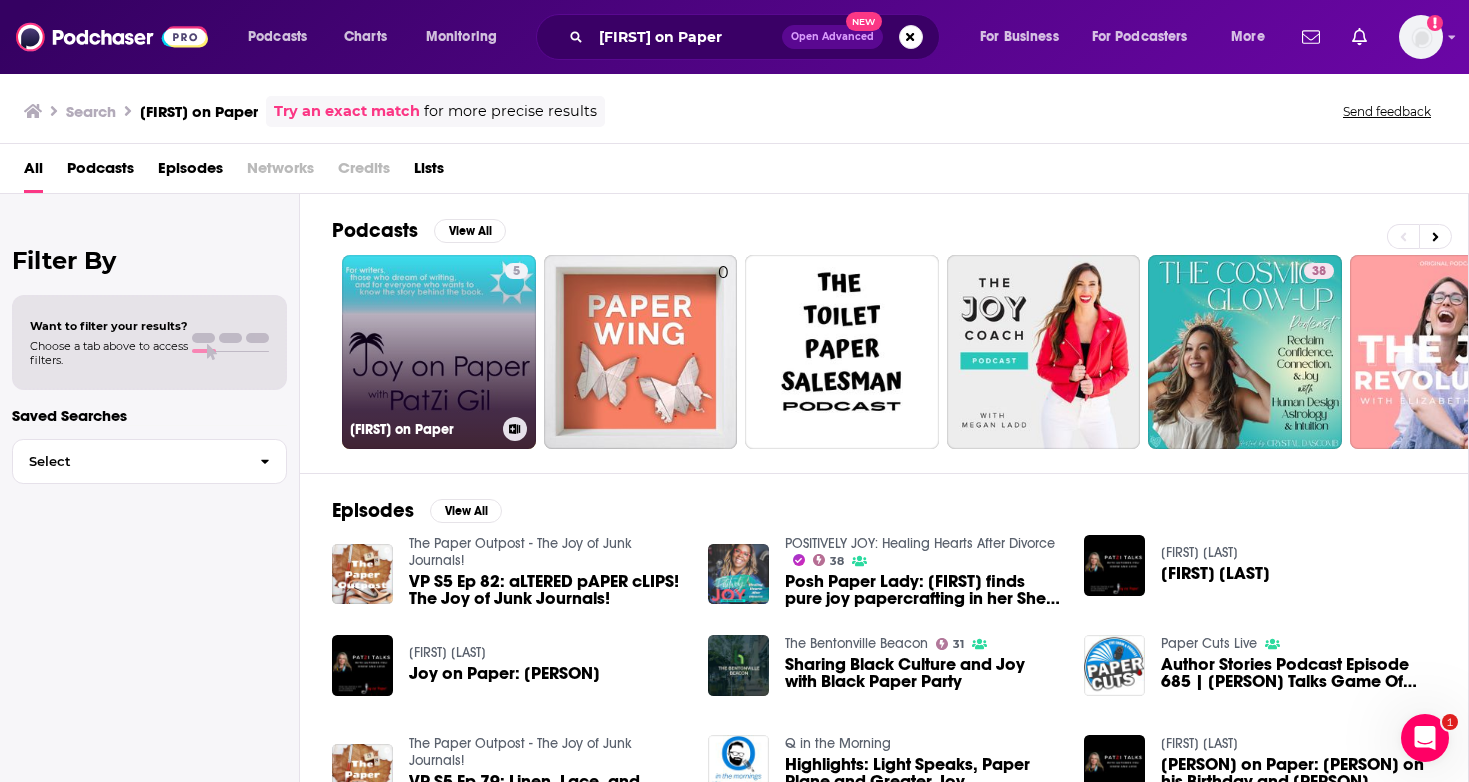 click on "5 Joy on Paper" at bounding box center [439, 352] 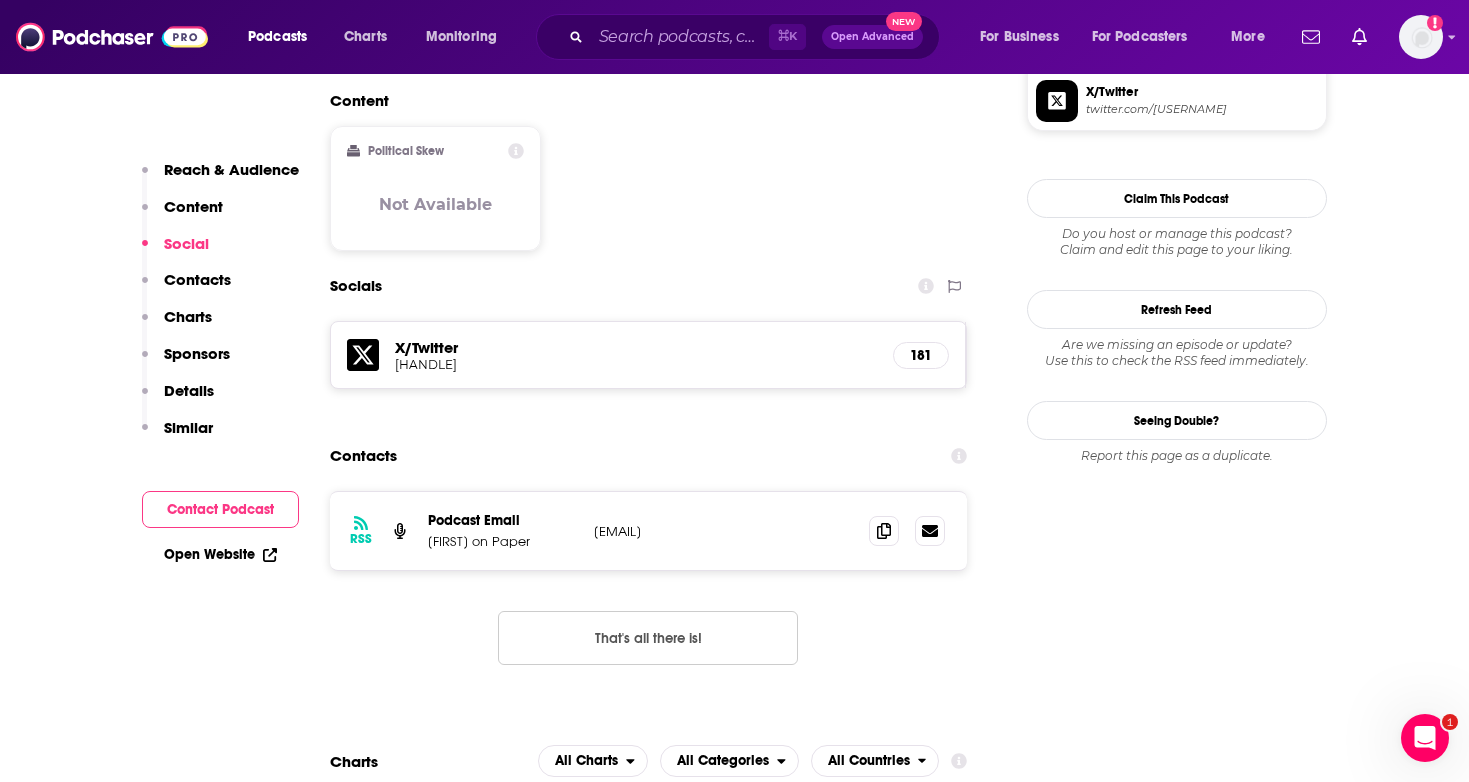 scroll, scrollTop: 1585, scrollLeft: 0, axis: vertical 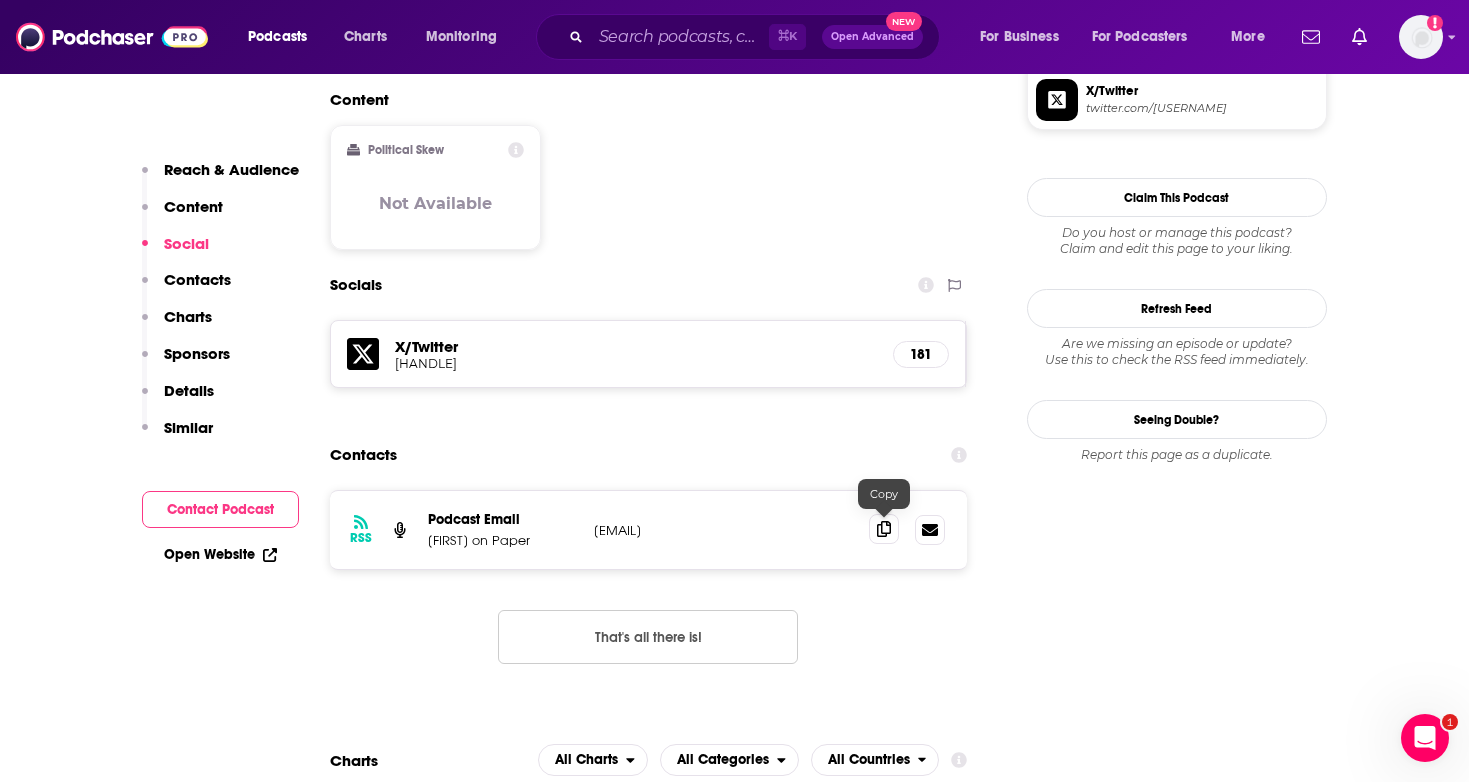 click 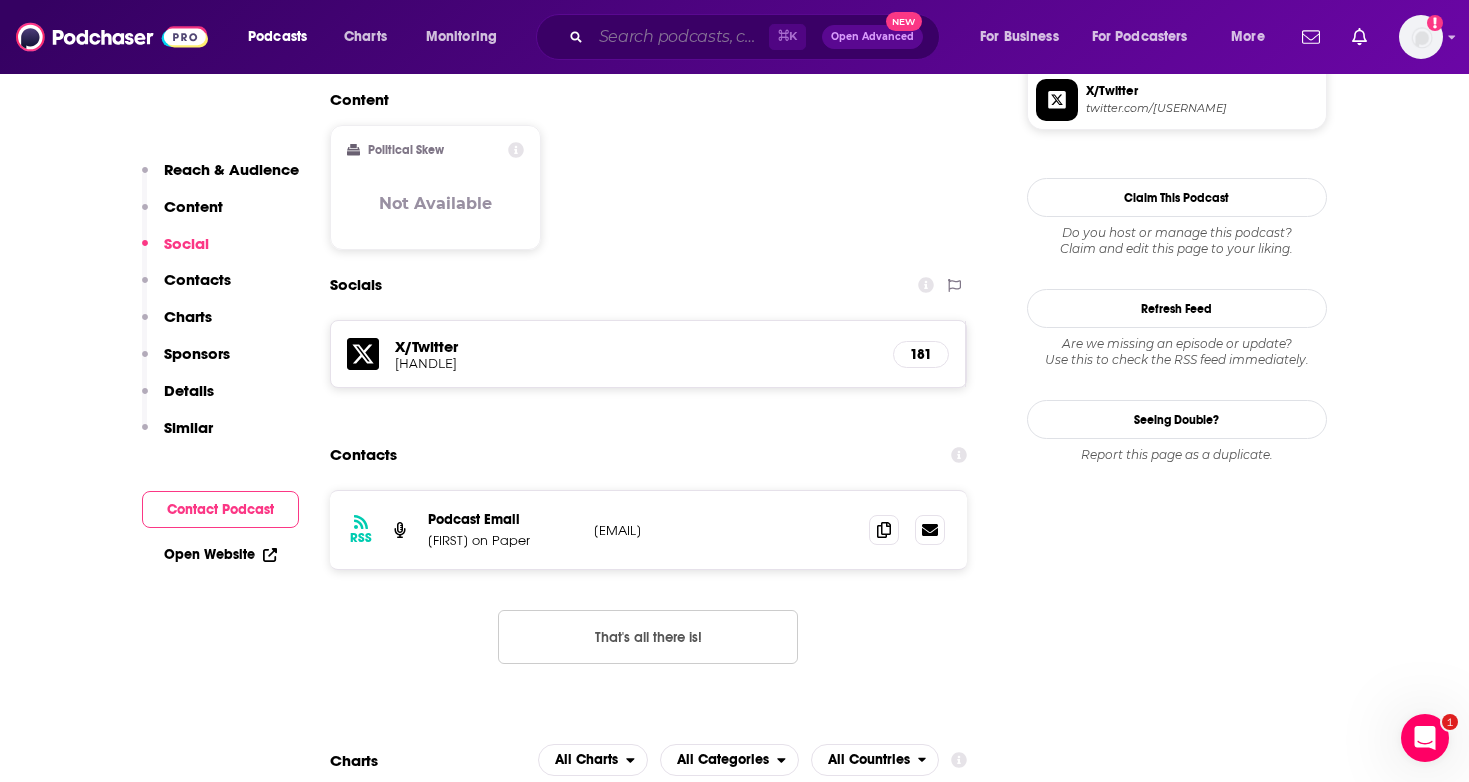 click at bounding box center (680, 37) 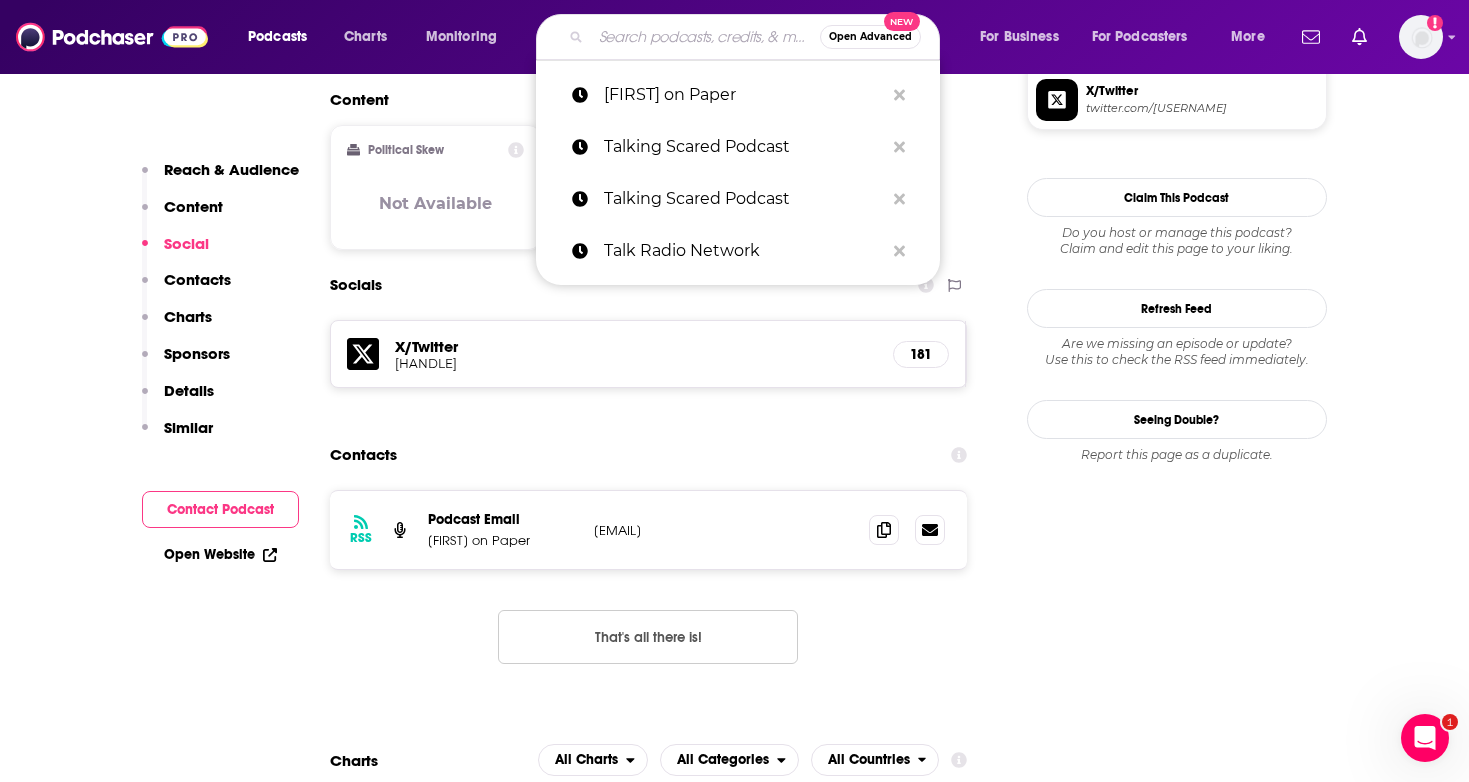 paste on "TBR Lowdown" 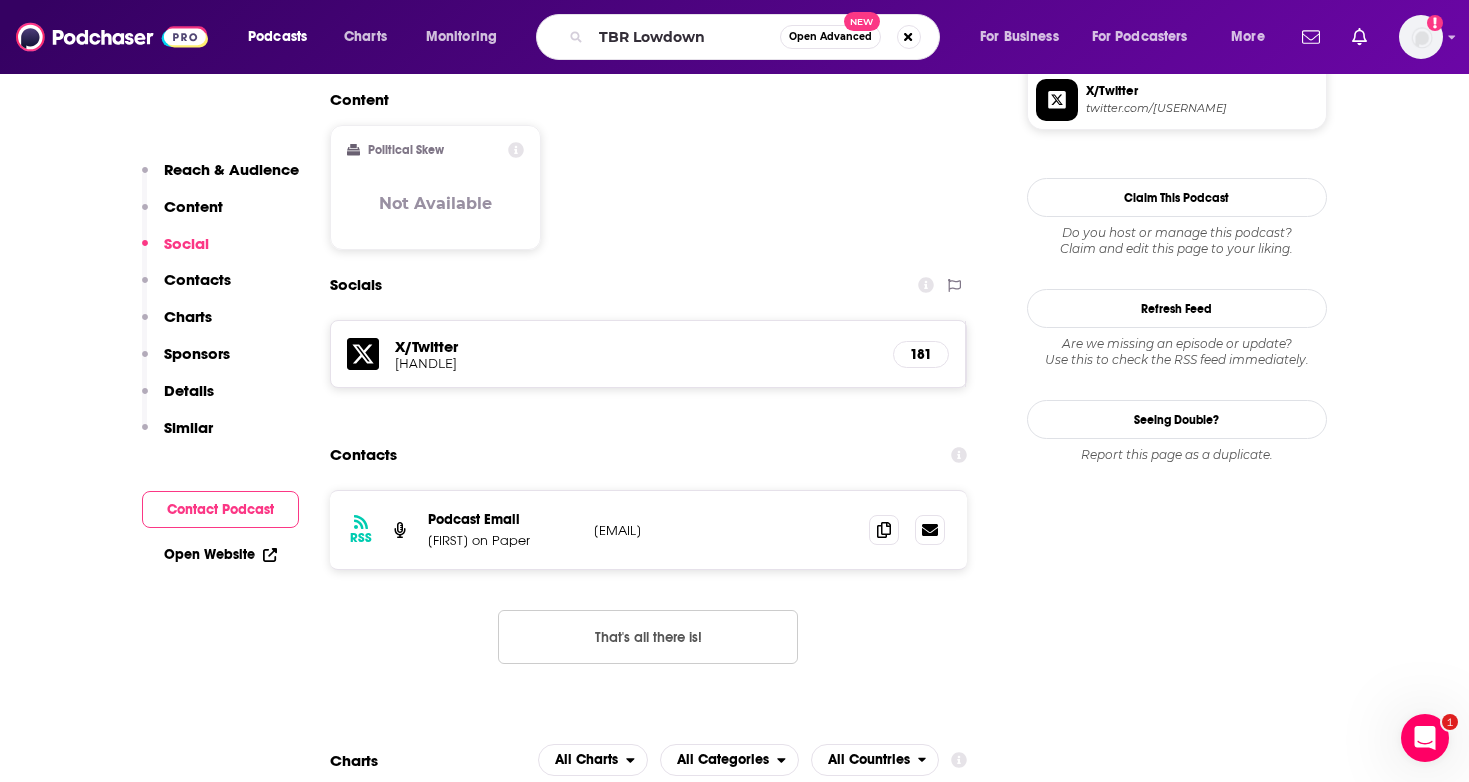 scroll, scrollTop: 0, scrollLeft: 0, axis: both 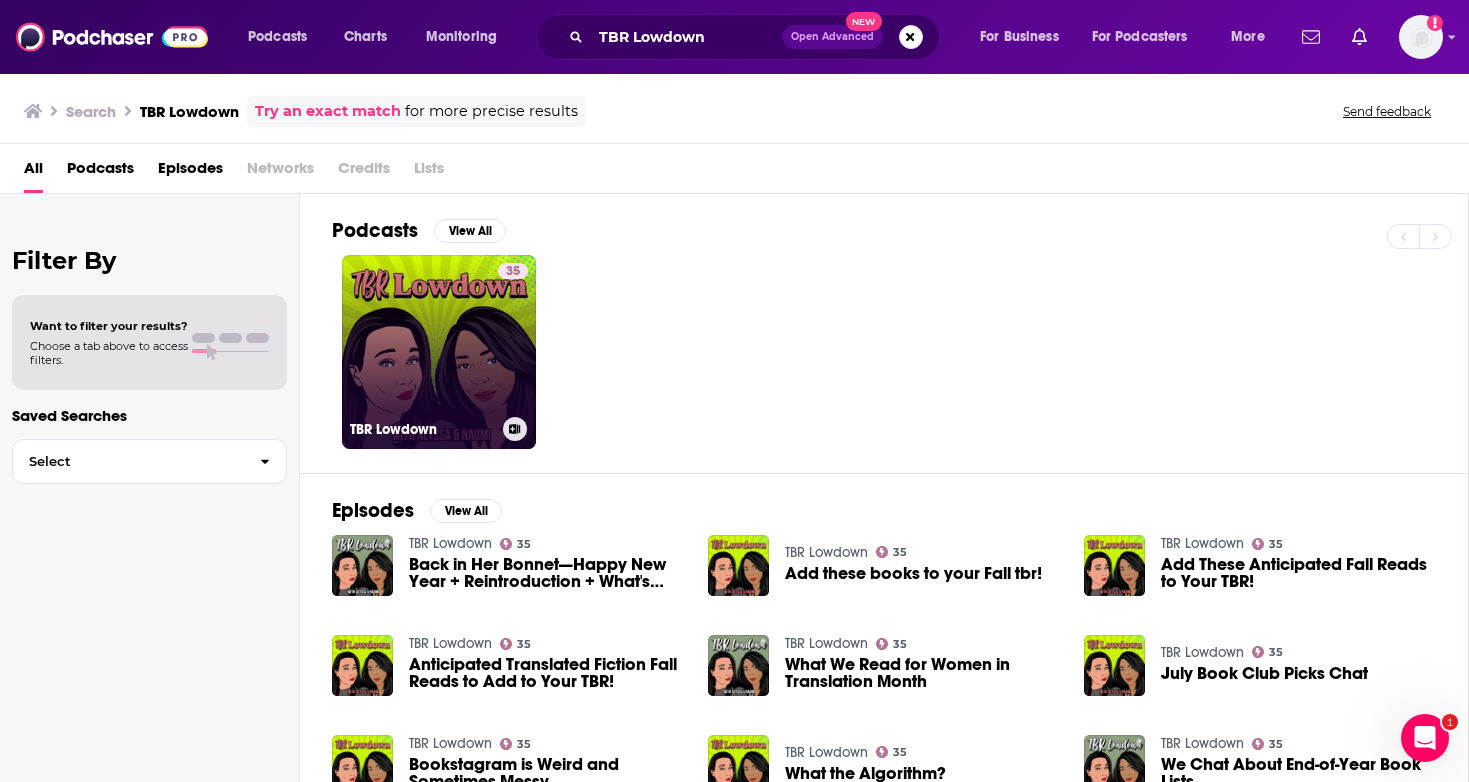 click on "35 TBR Lowdown" at bounding box center [439, 352] 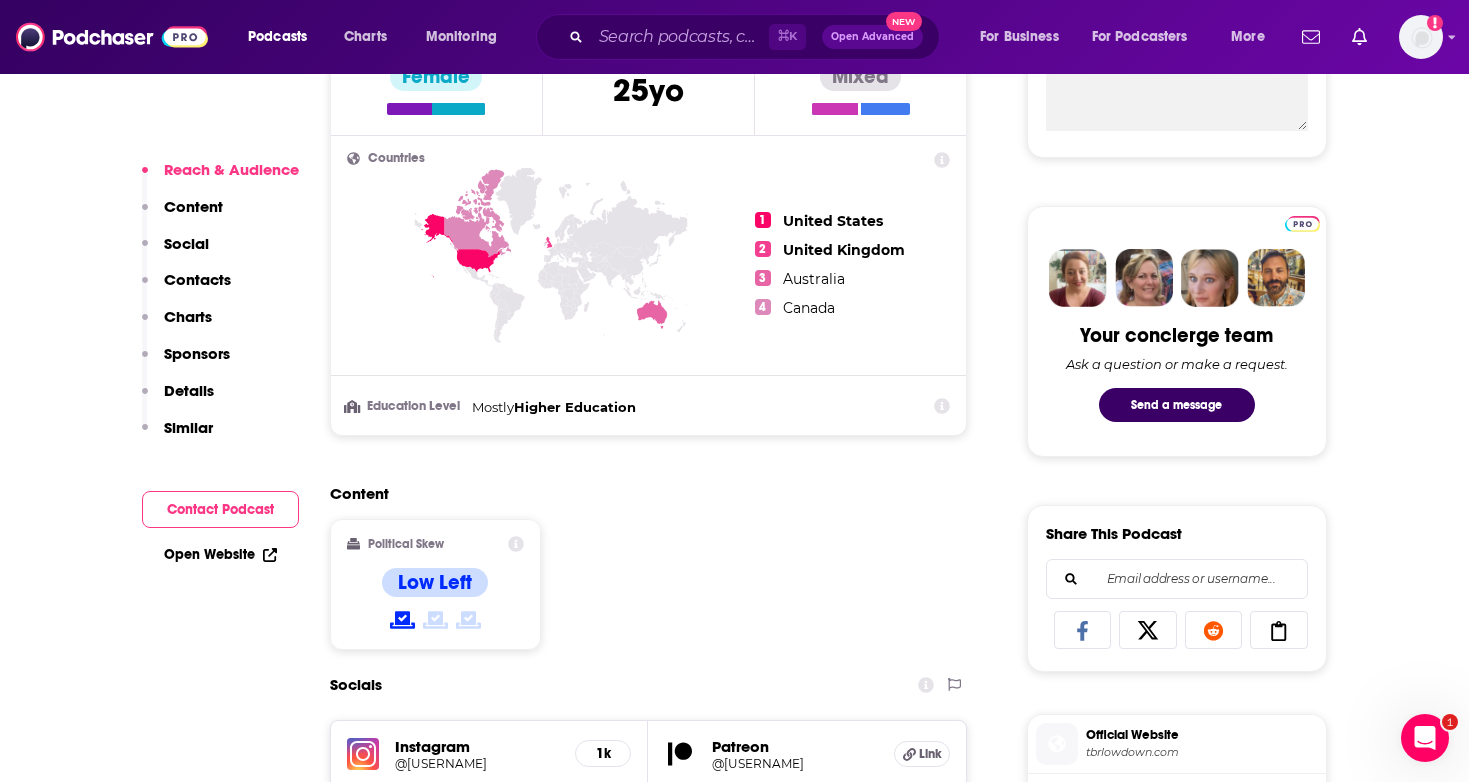 scroll, scrollTop: 1428, scrollLeft: 0, axis: vertical 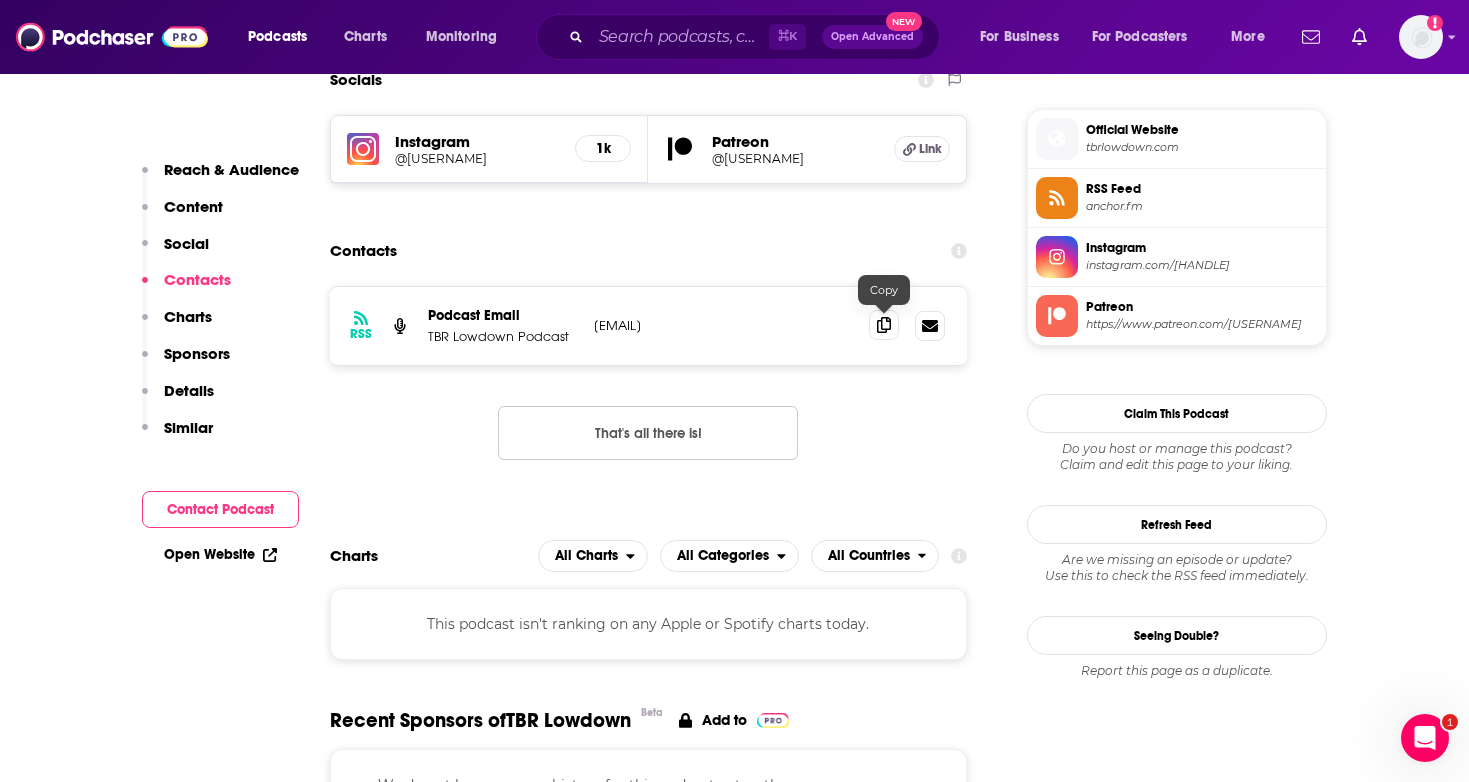 click 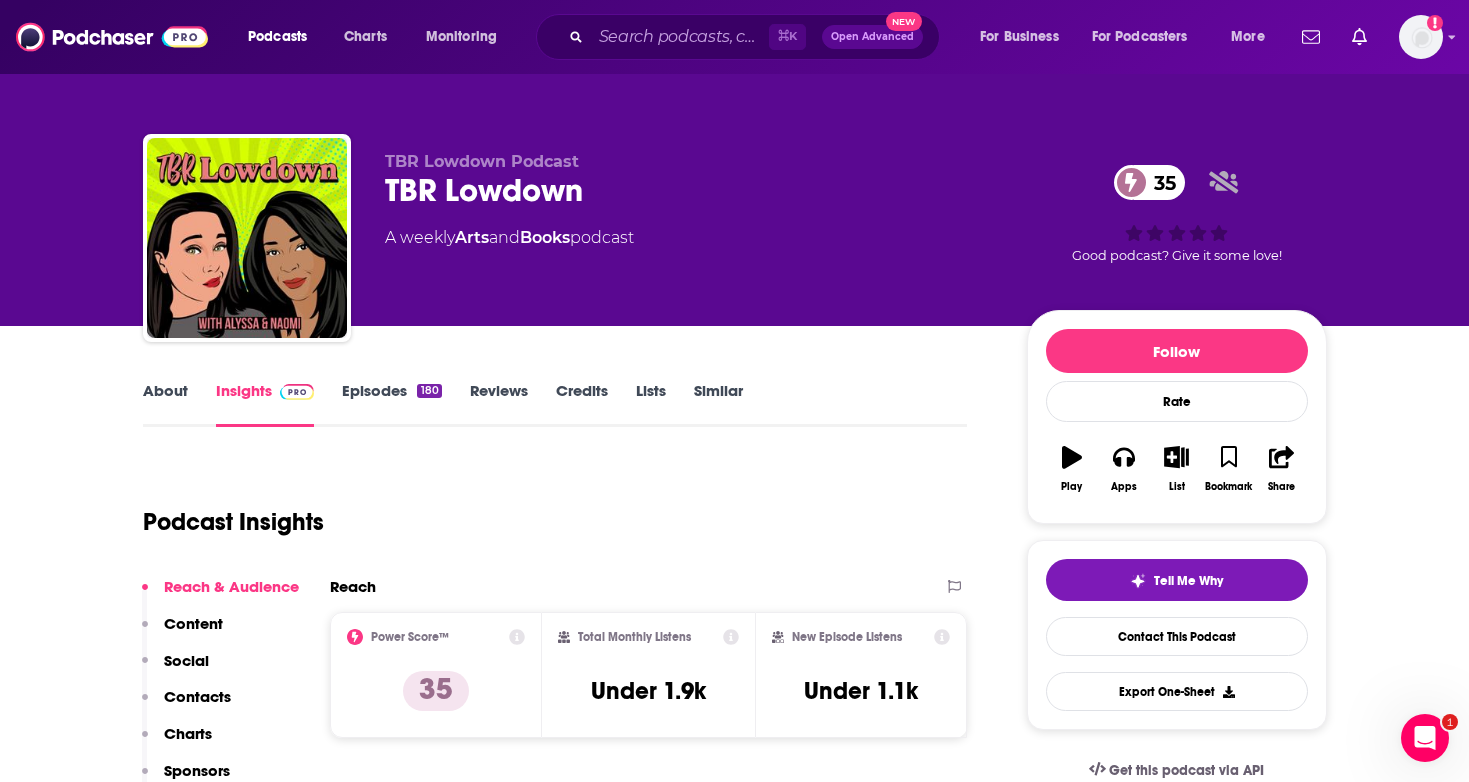 scroll, scrollTop: 0, scrollLeft: 0, axis: both 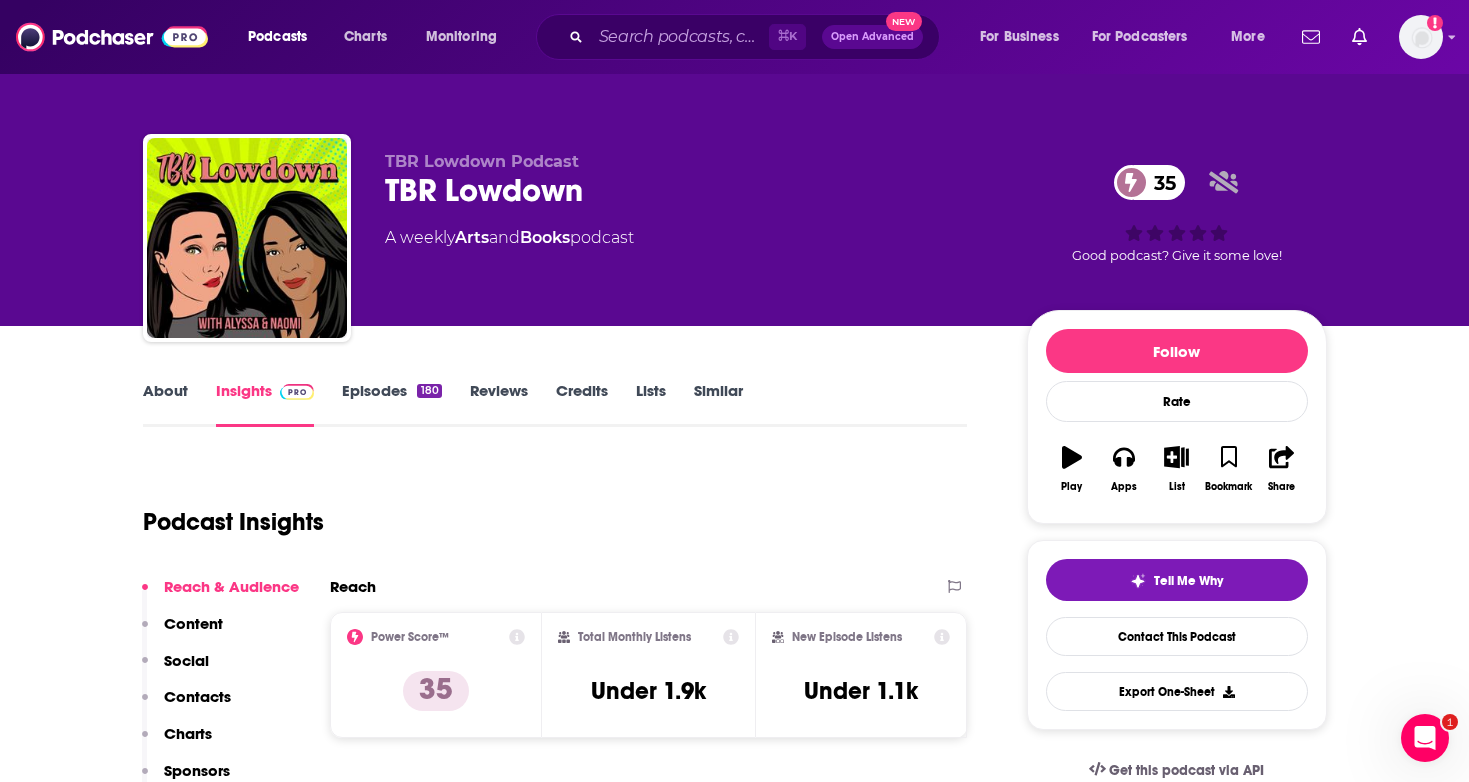 click on "About" at bounding box center [165, 404] 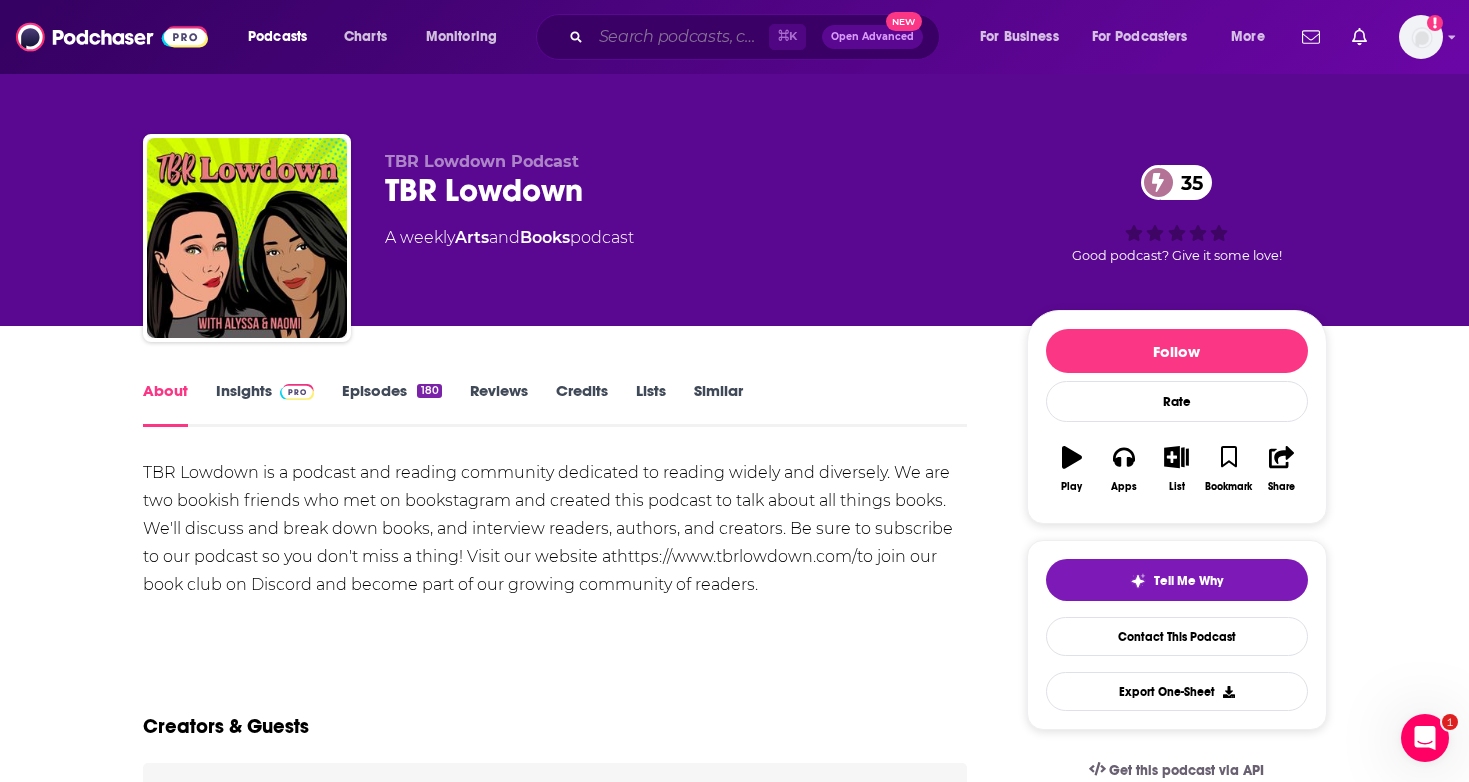 click at bounding box center (680, 37) 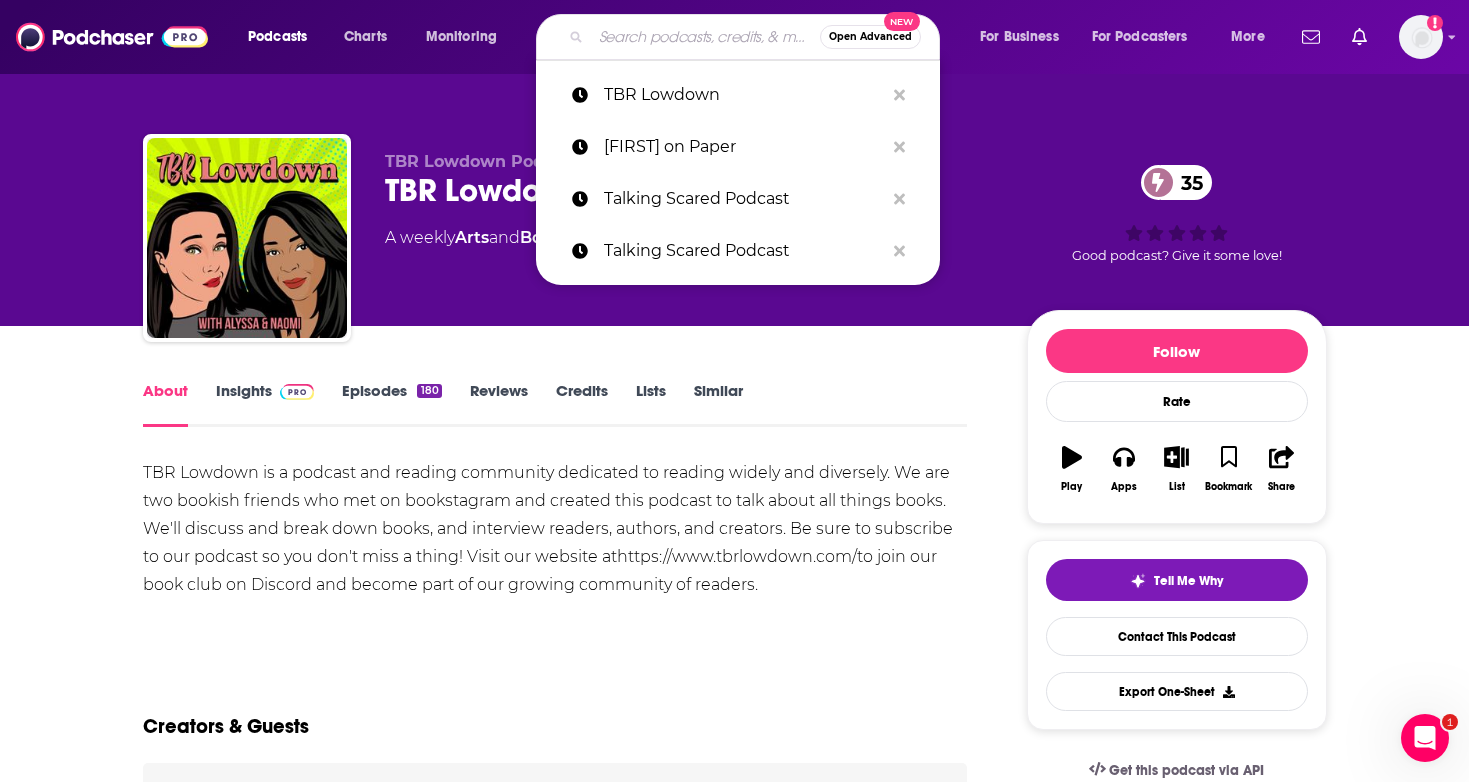 paste on "The Danny and Park Novels Good News Podcast" 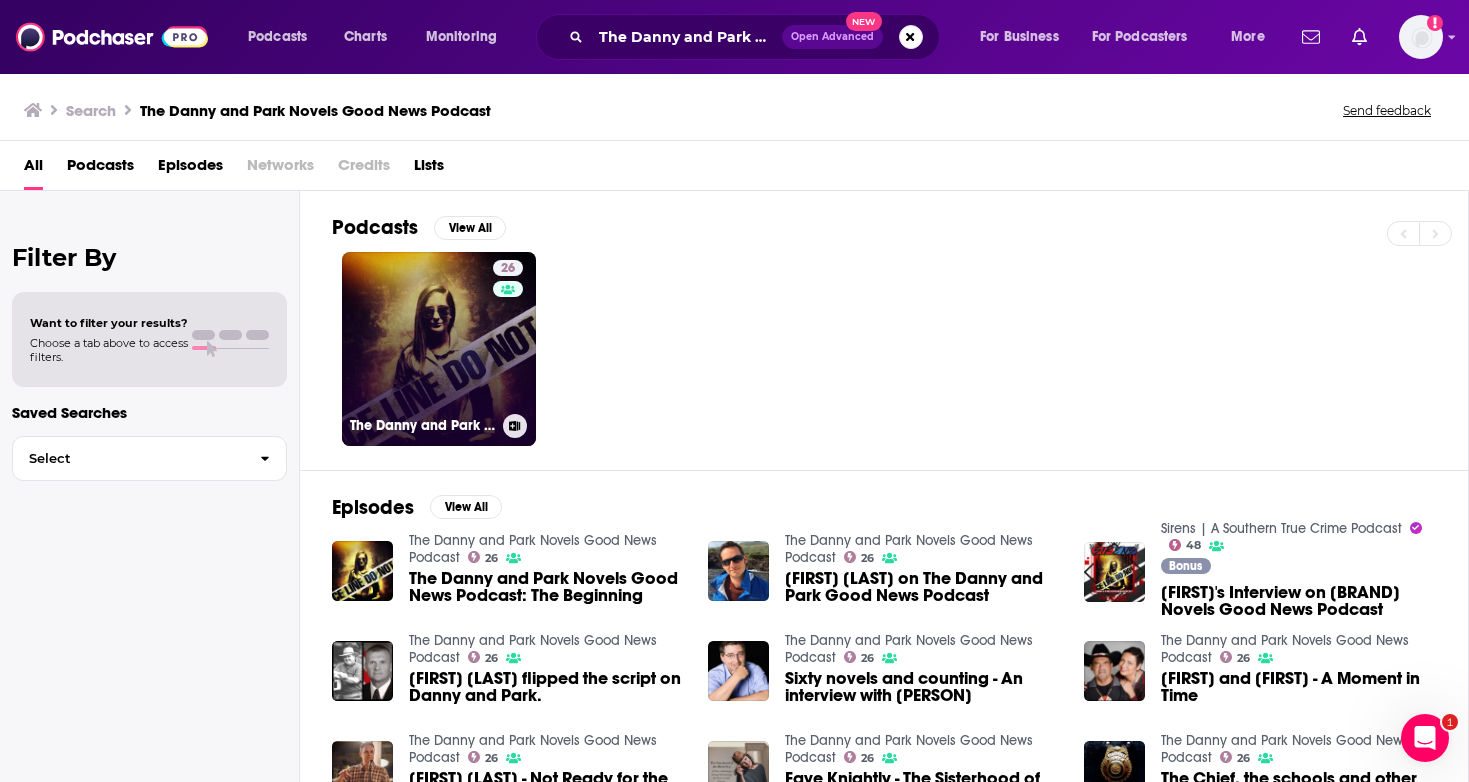 click on "26 The Danny and Park Novels Good News Podcast" at bounding box center [439, 349] 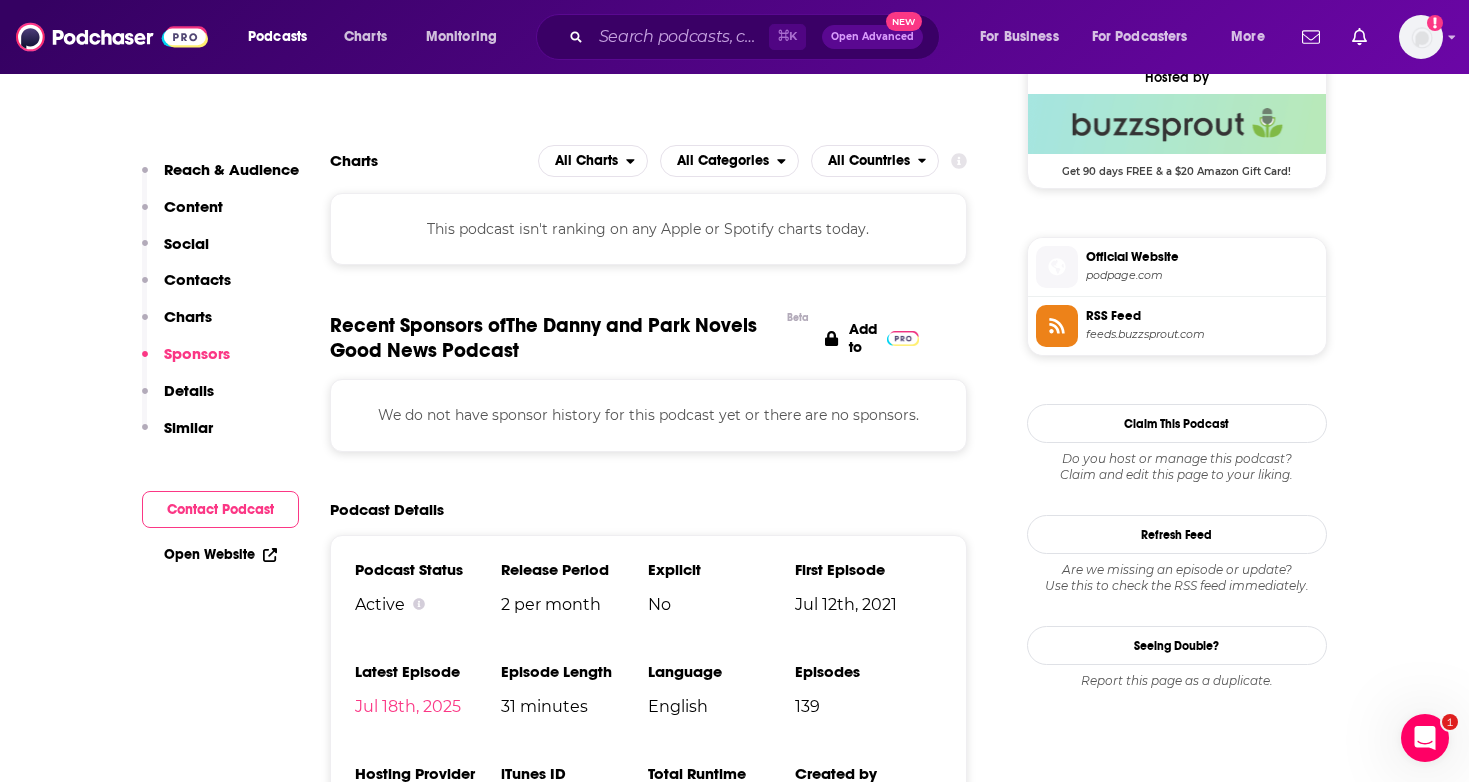 scroll, scrollTop: 1088, scrollLeft: 0, axis: vertical 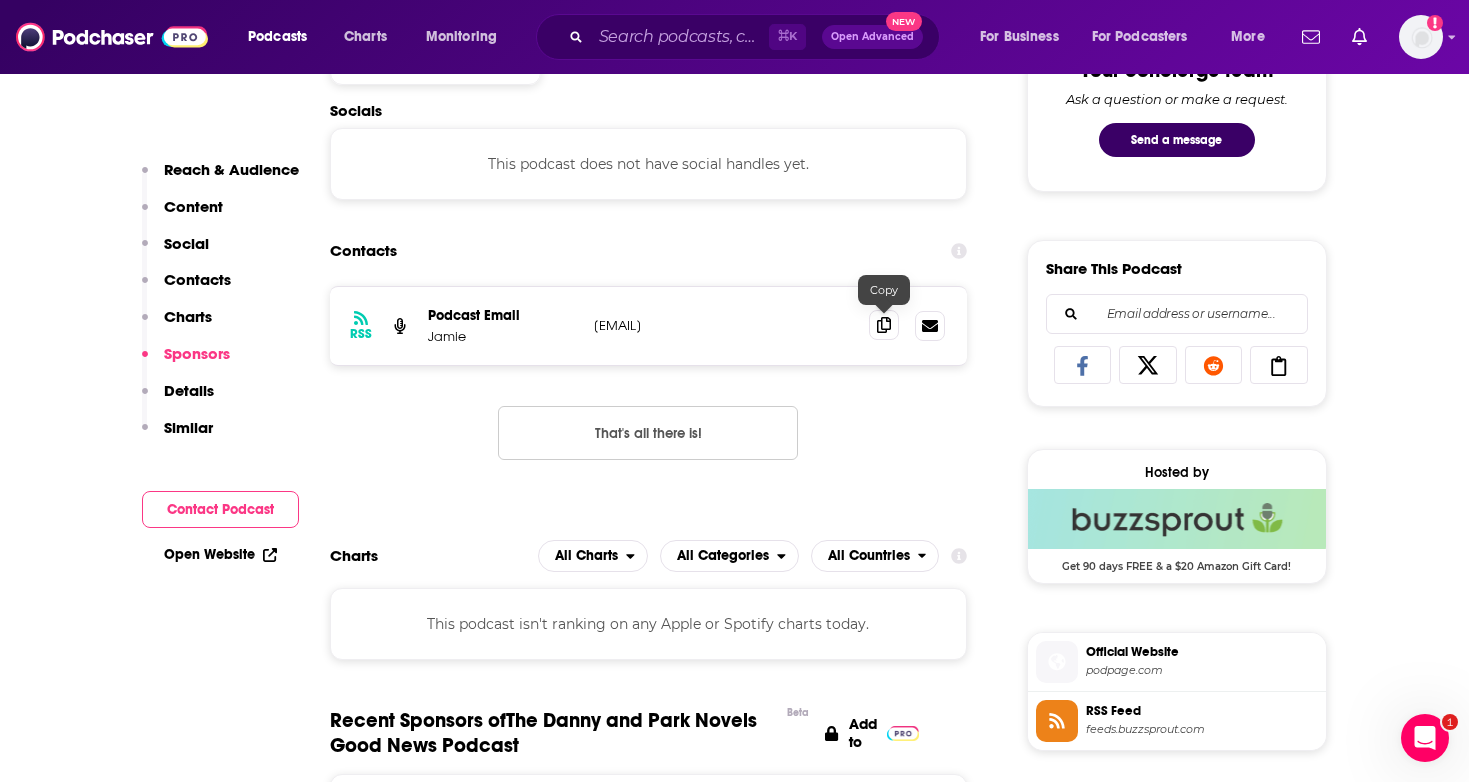 click 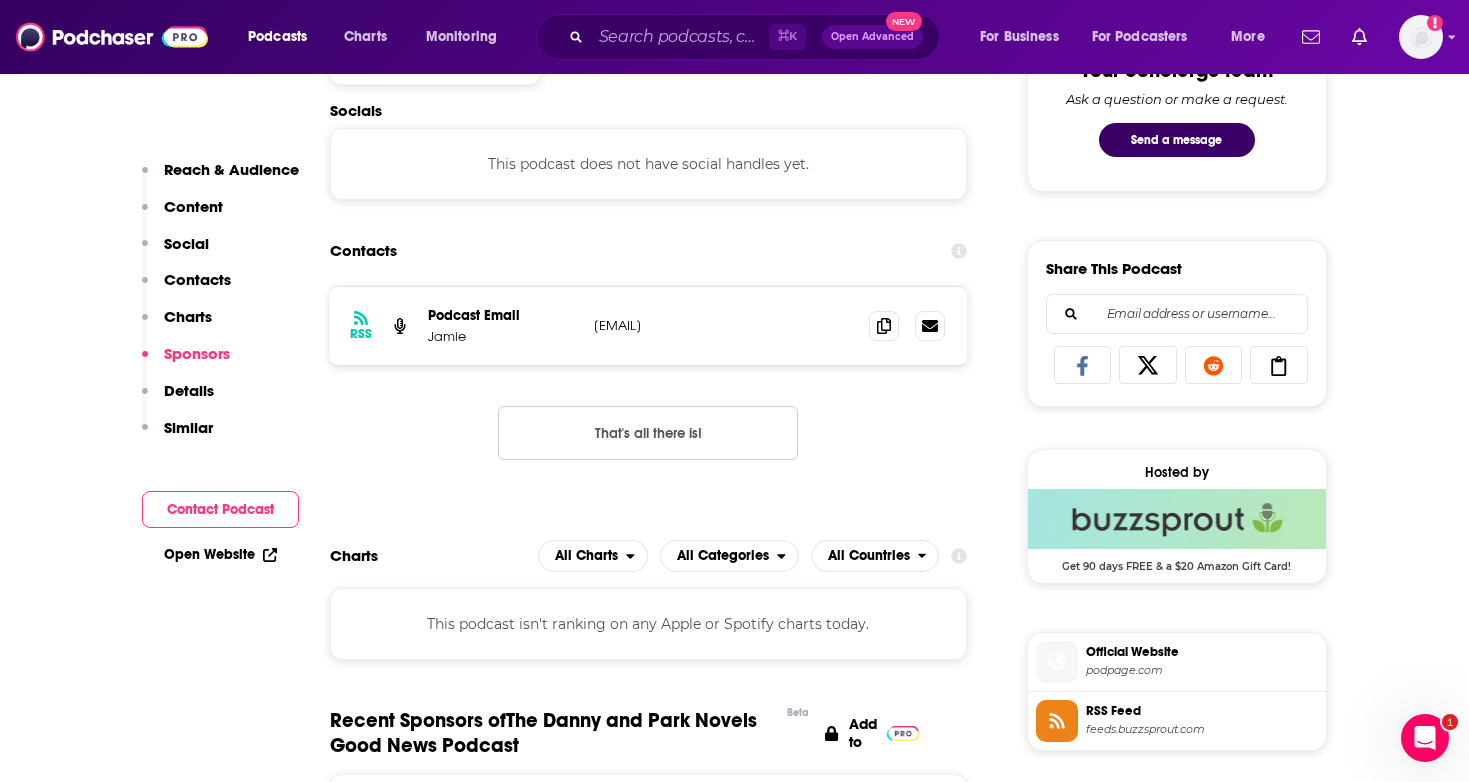 click on "⌘  K Open Advanced New" at bounding box center (738, 37) 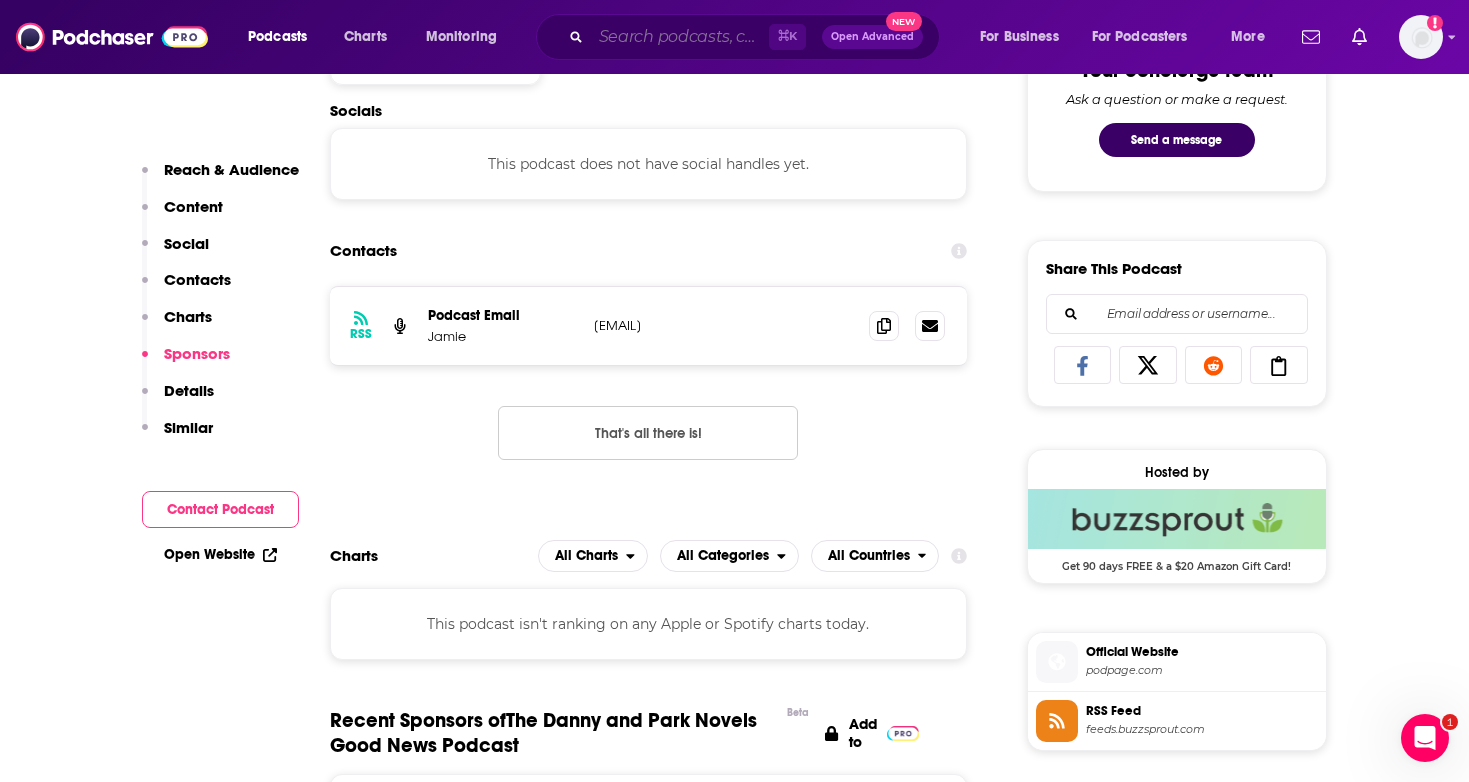 click at bounding box center [680, 37] 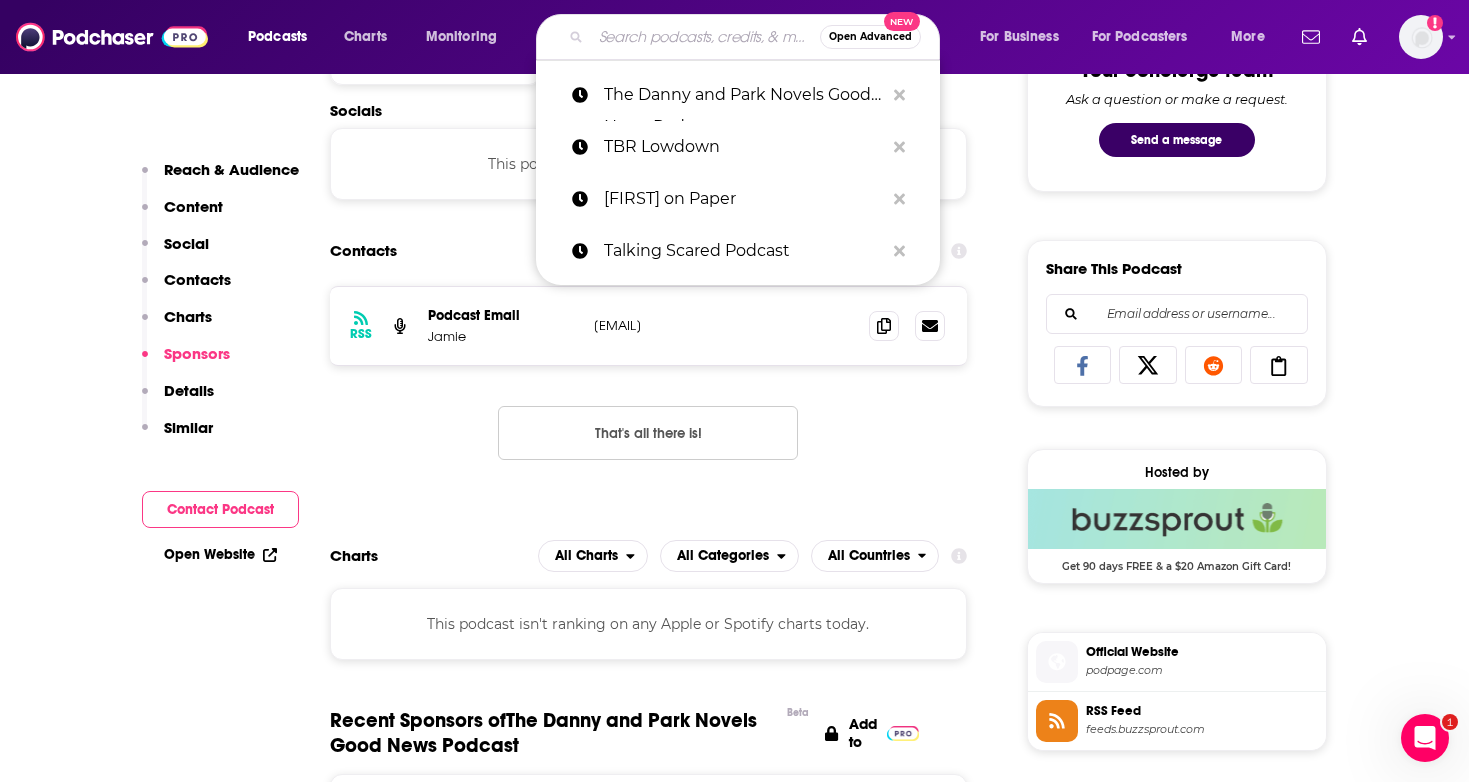 paste on "Thrillers by the Book Club Podcast" 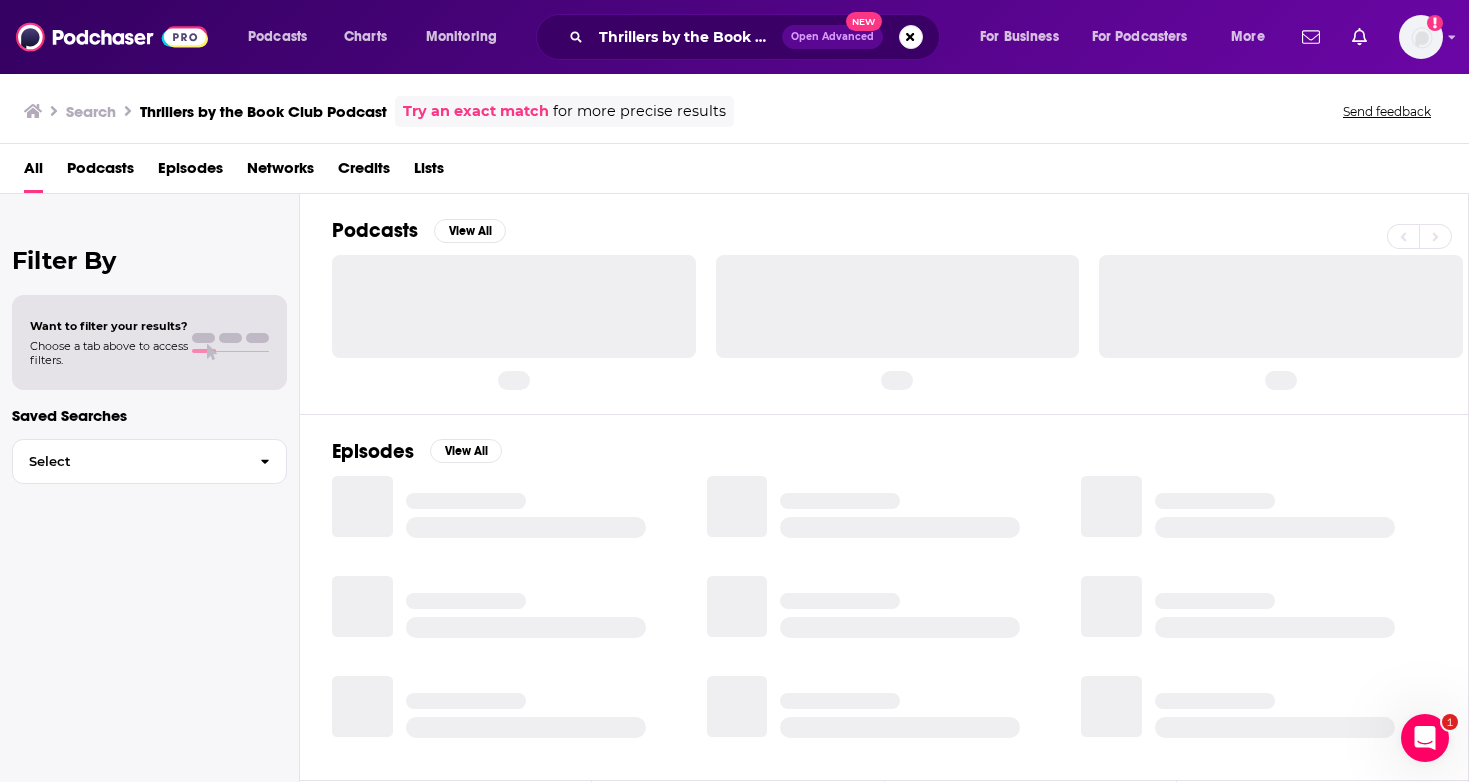 scroll, scrollTop: 0, scrollLeft: 0, axis: both 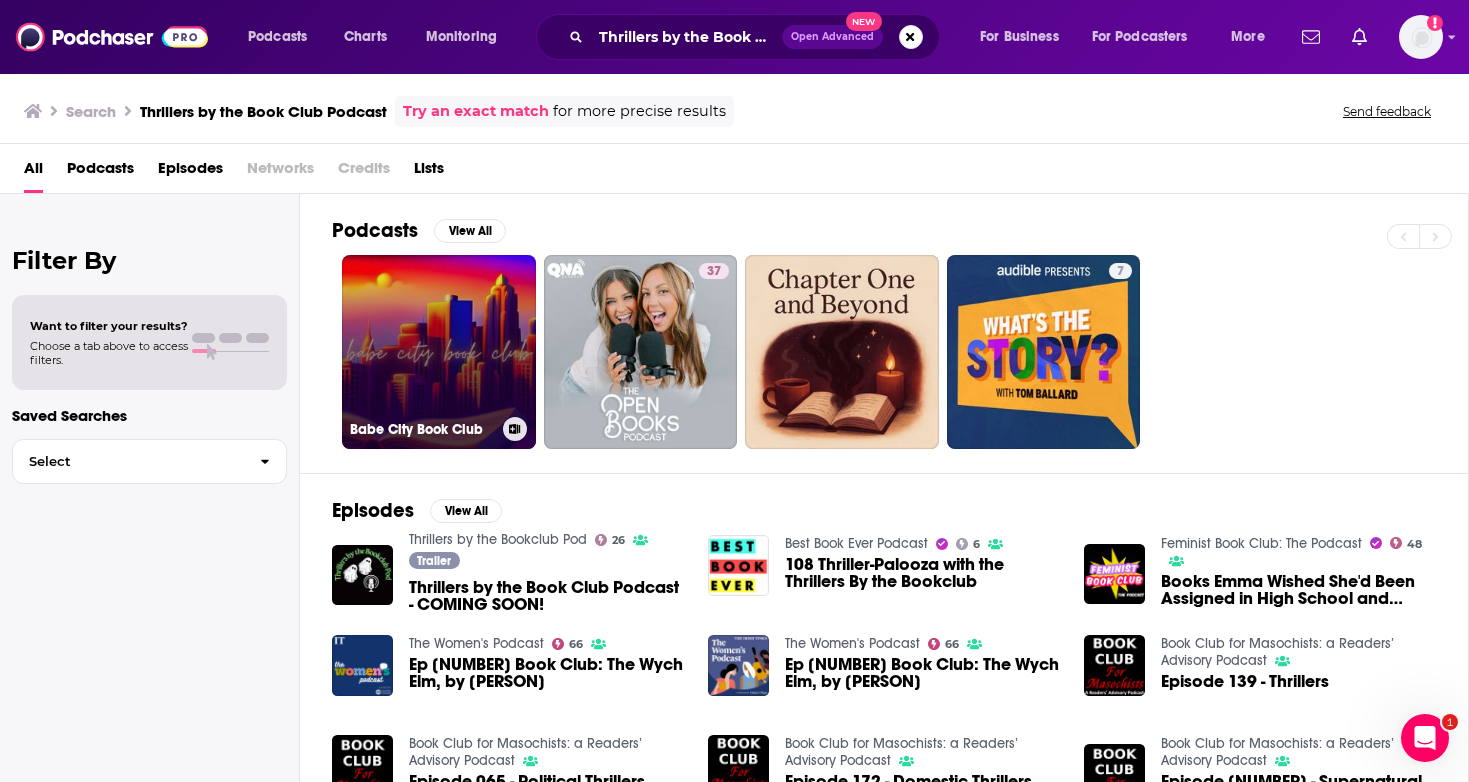 click on "Babe City Book Club" at bounding box center (439, 352) 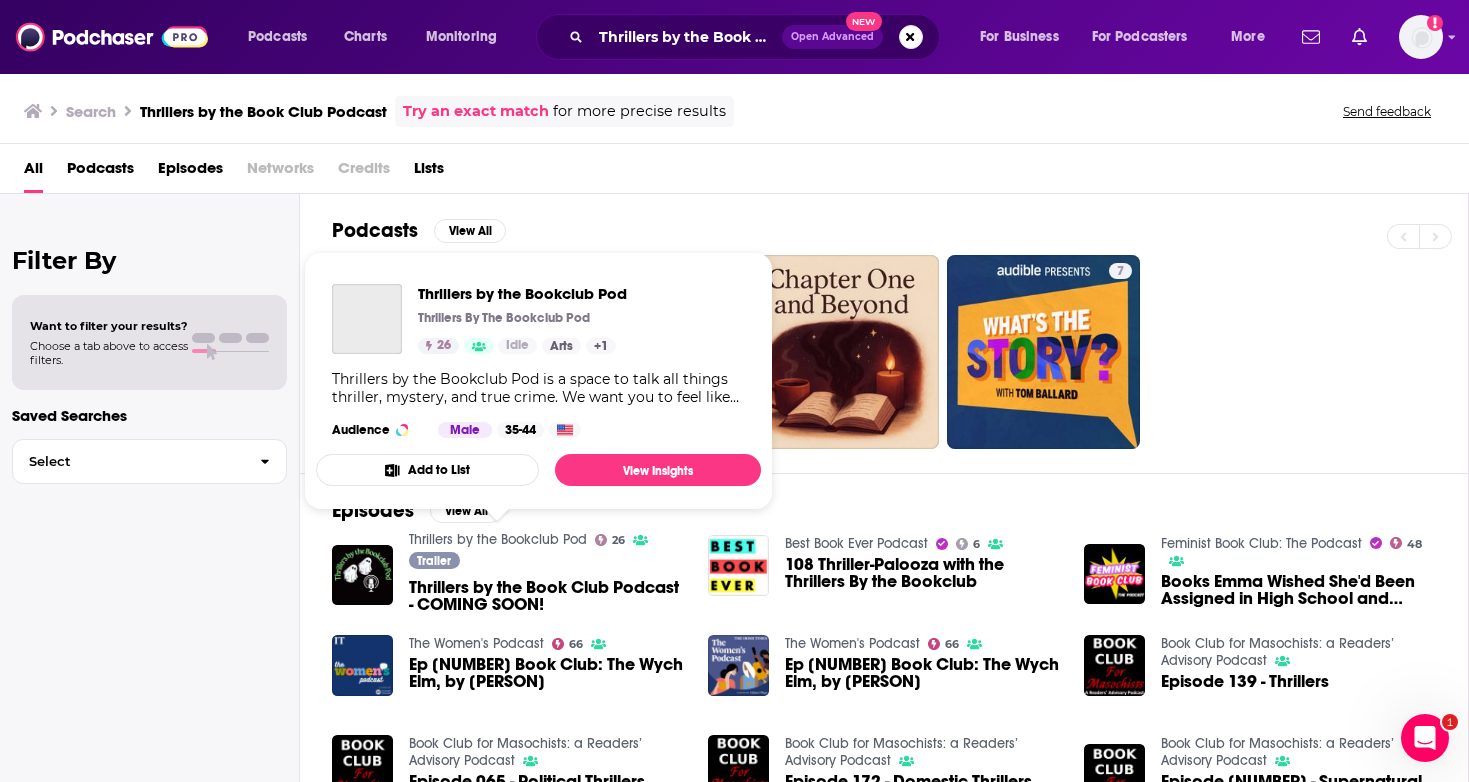 click on "Thrillers by the Bookclub Pod" at bounding box center [498, 539] 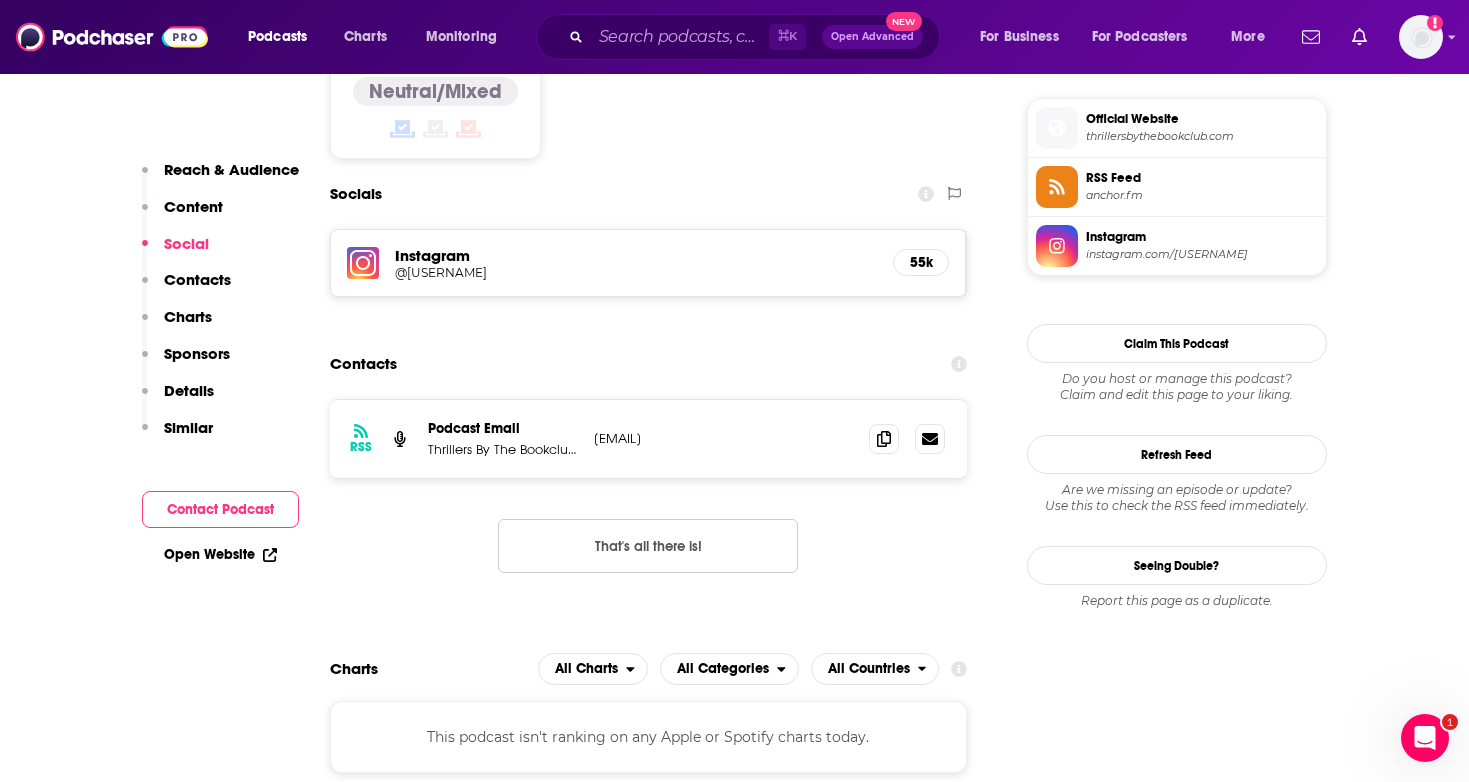 scroll, scrollTop: 1301, scrollLeft: 0, axis: vertical 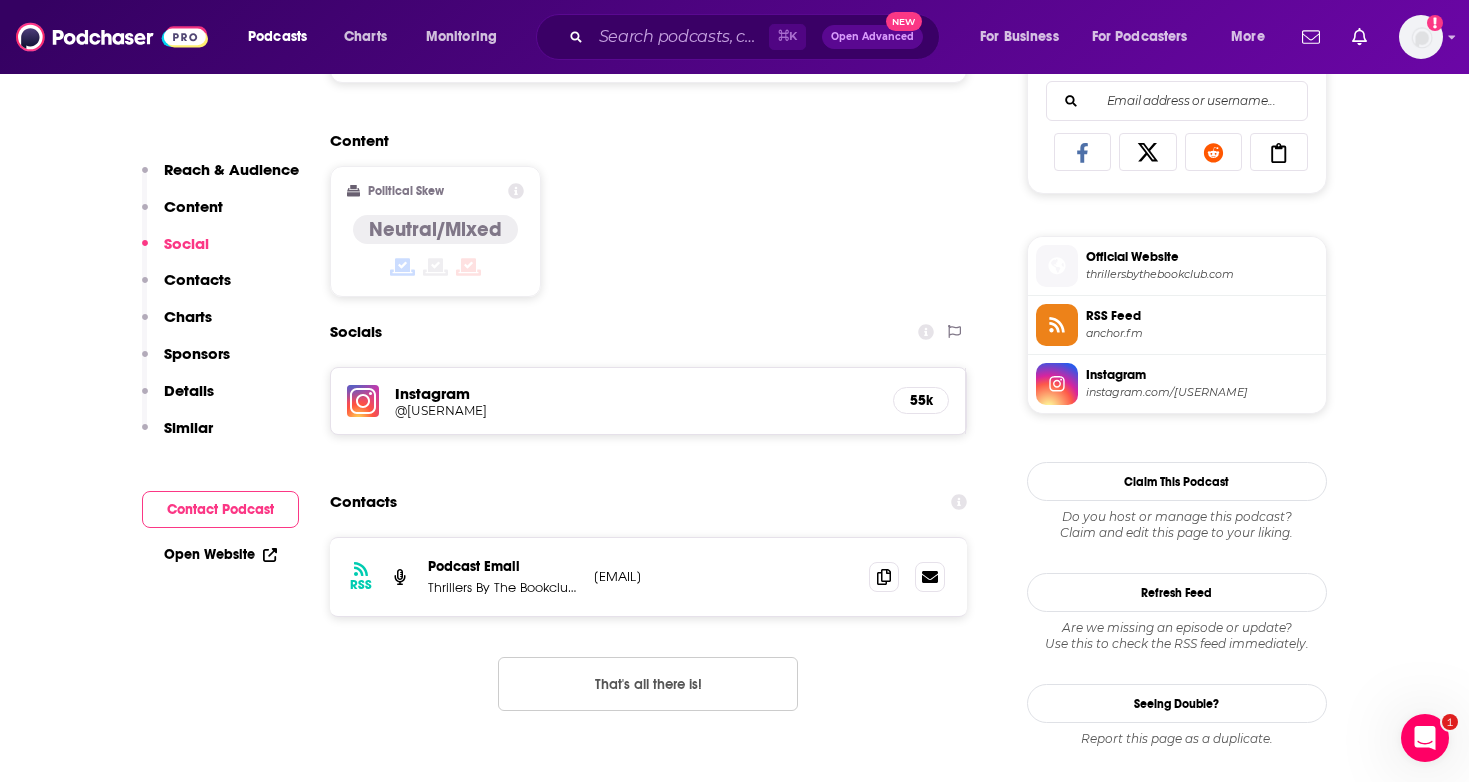 click on "Instagram" at bounding box center [636, 393] 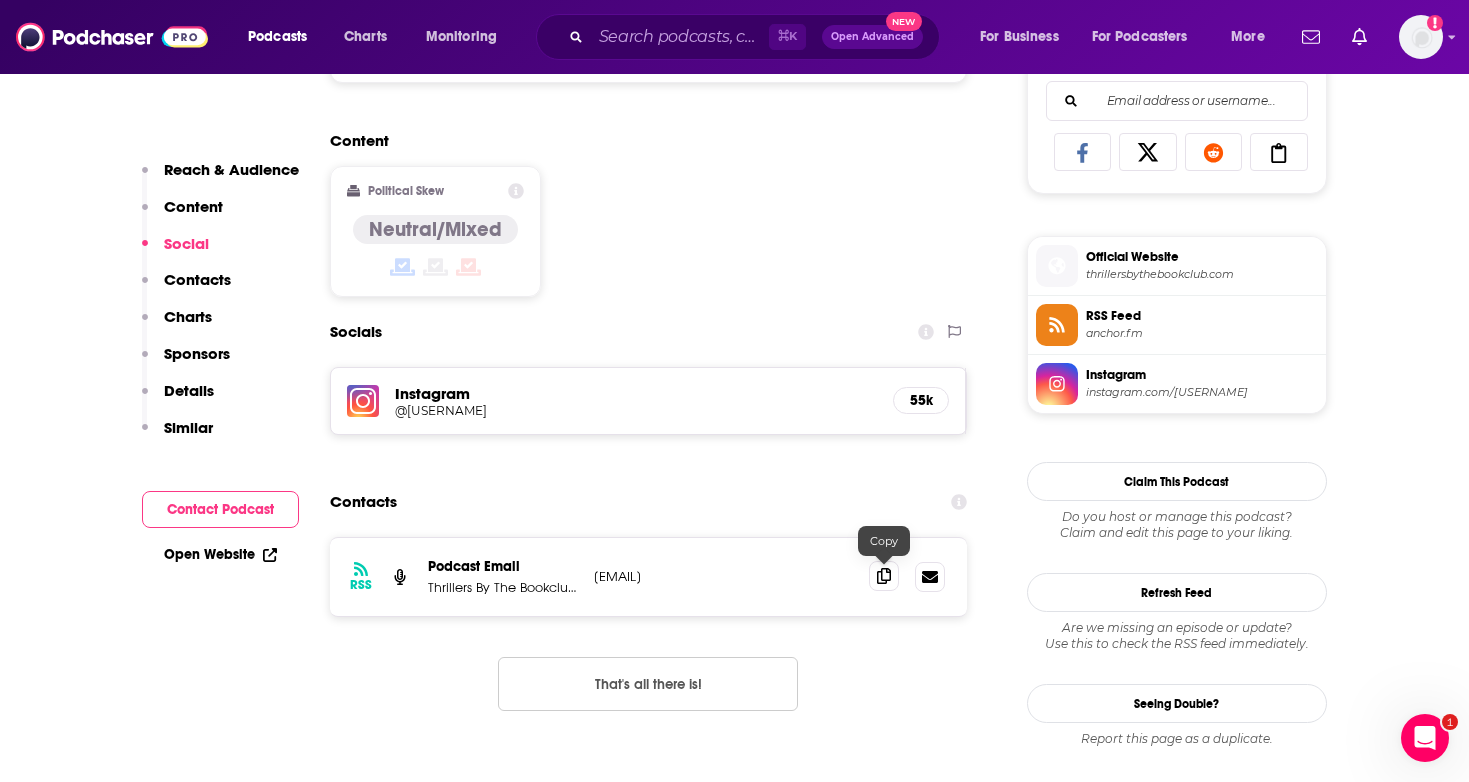 click 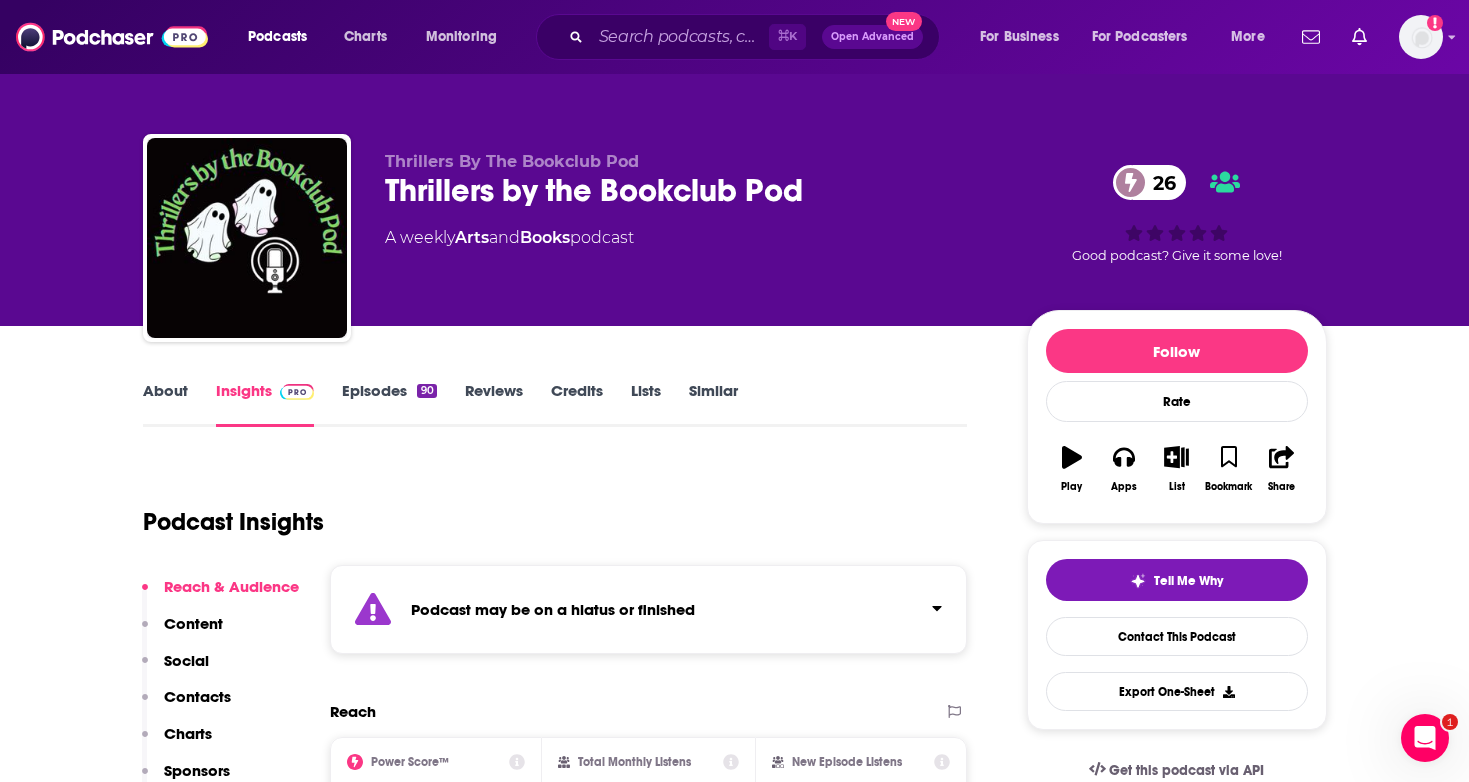scroll, scrollTop: 0, scrollLeft: 0, axis: both 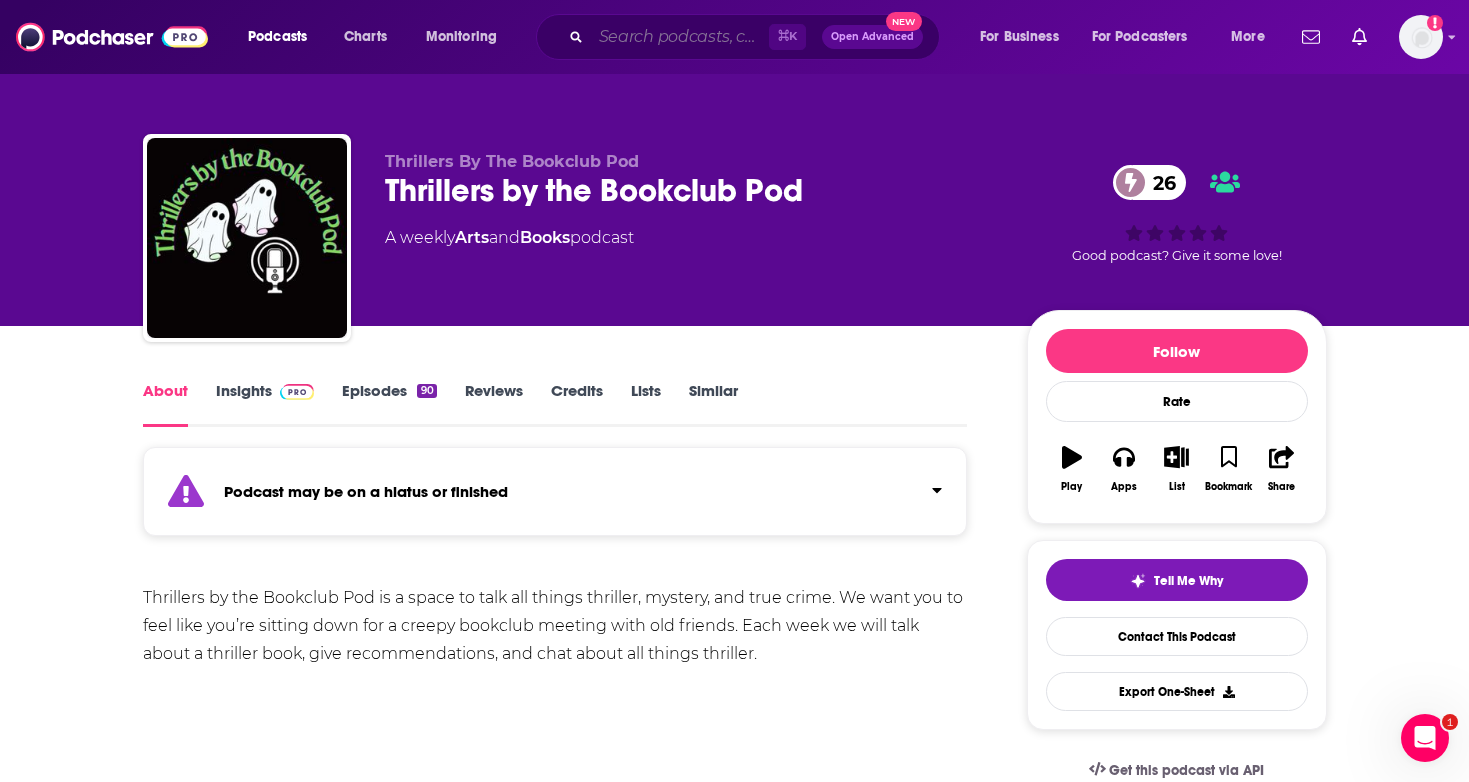 click at bounding box center [680, 37] 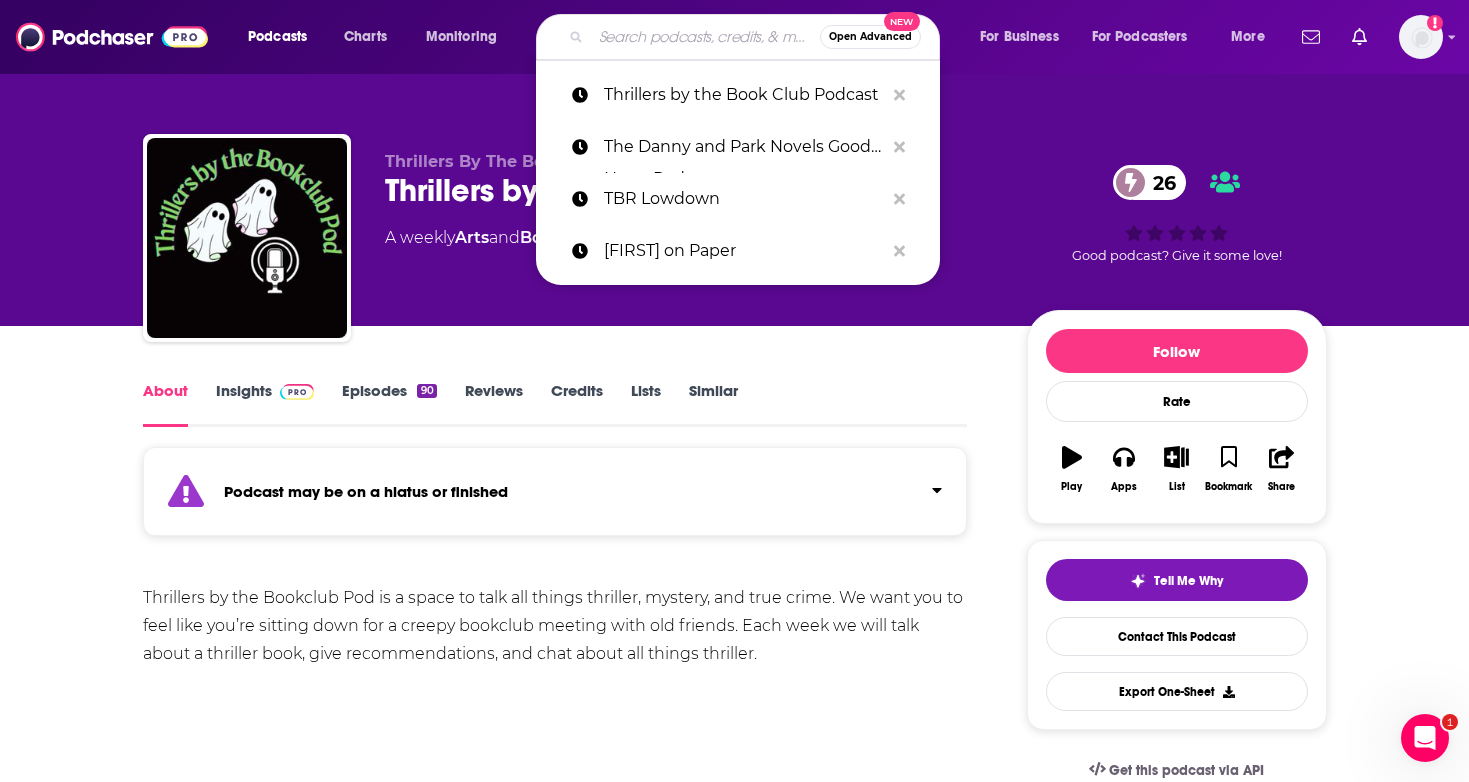paste on "Two Girls One Bookpod" 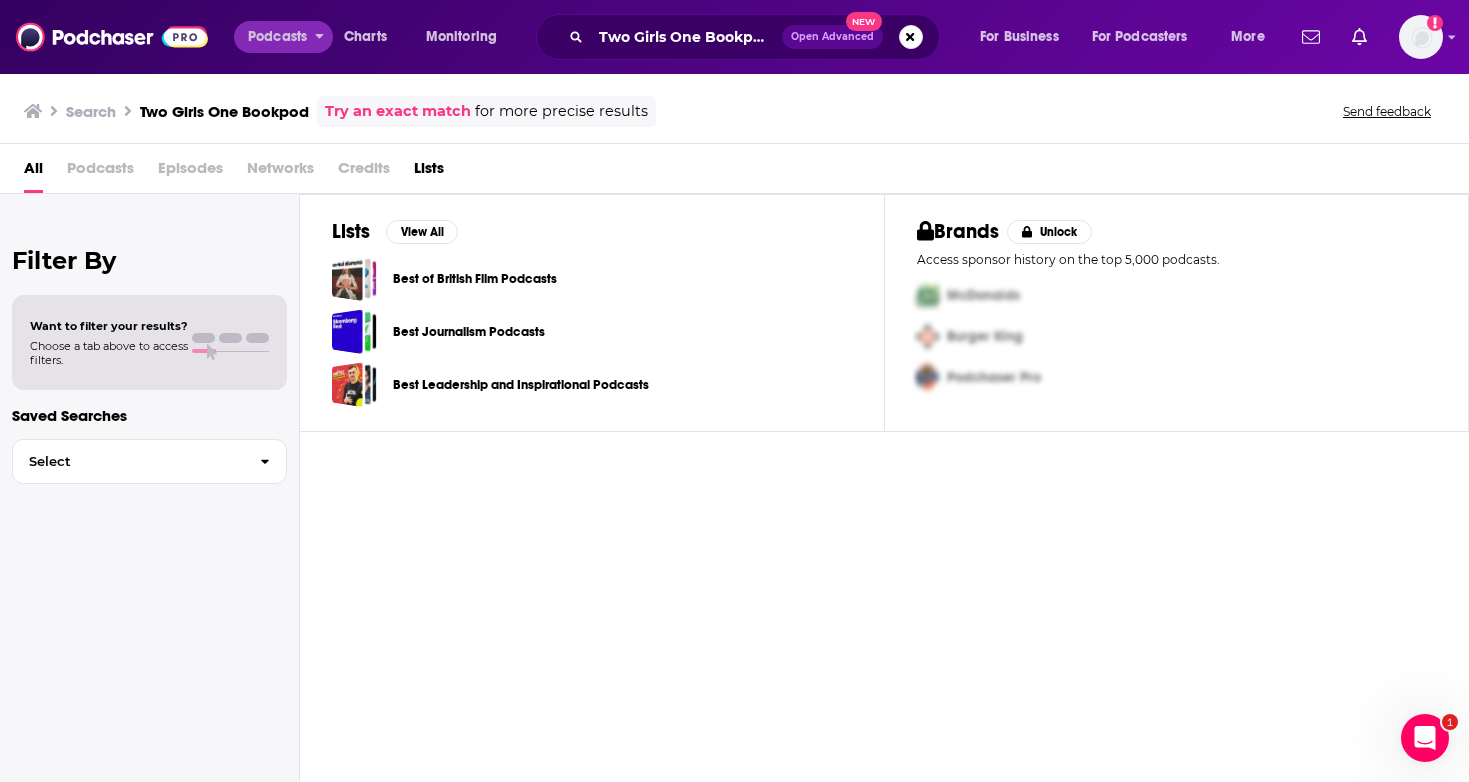 click on "Podcasts" at bounding box center [277, 37] 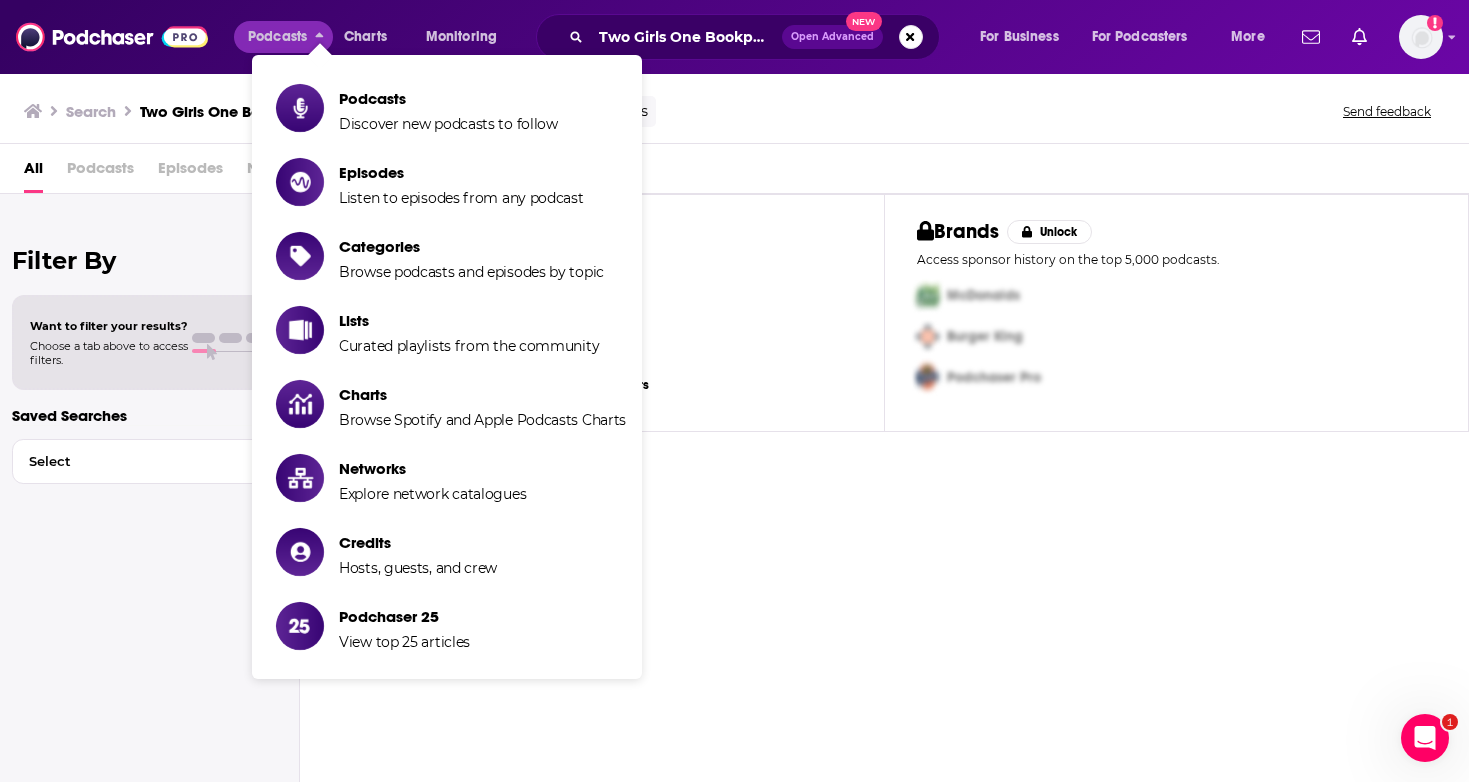 click on "Lists View All Best of British Film Podcasts Best Journalism Podcasts Best Leadership and Inspirational Podcasts" at bounding box center [592, 313] 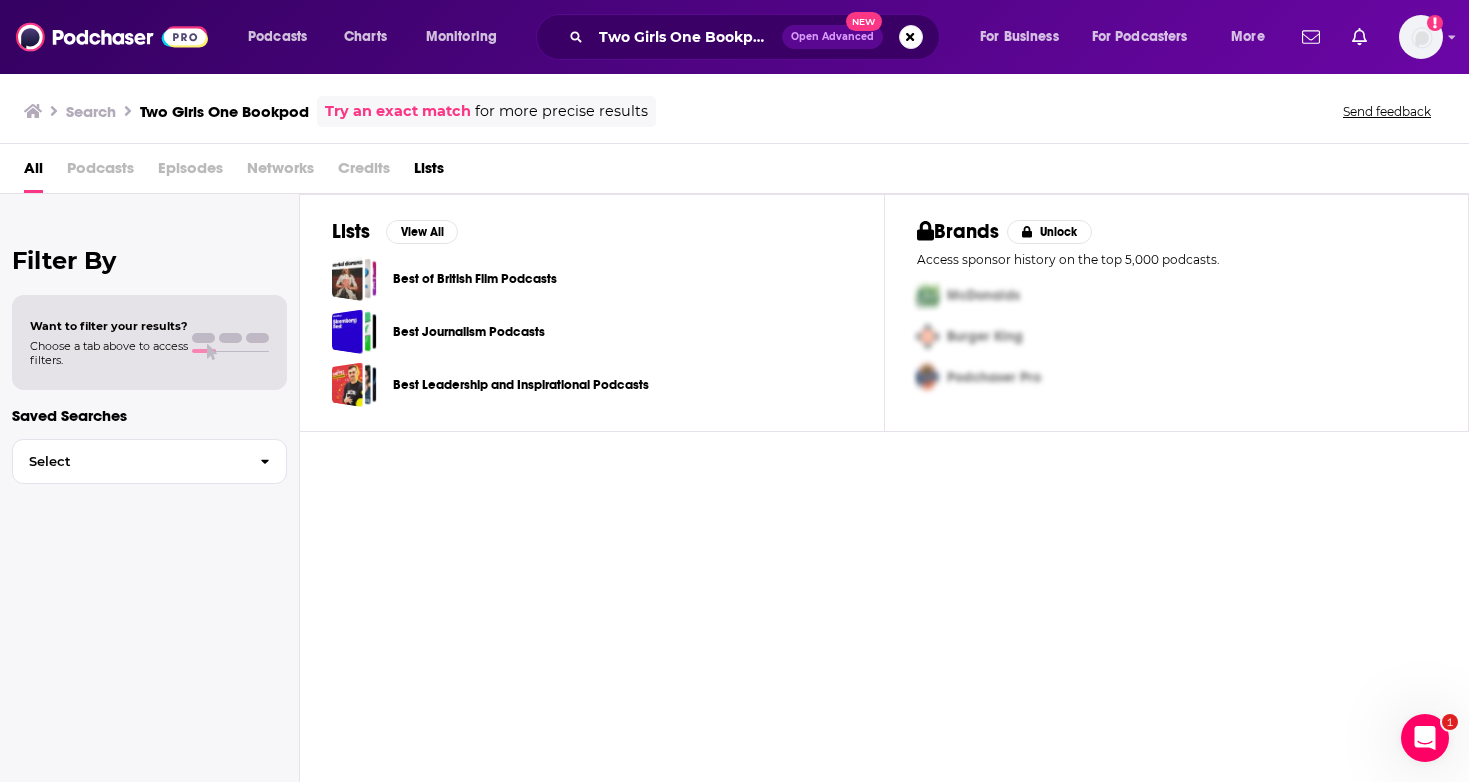 click on "Search Two Girls One Bookpod Try an exact match for more precise results" at bounding box center [340, 111] 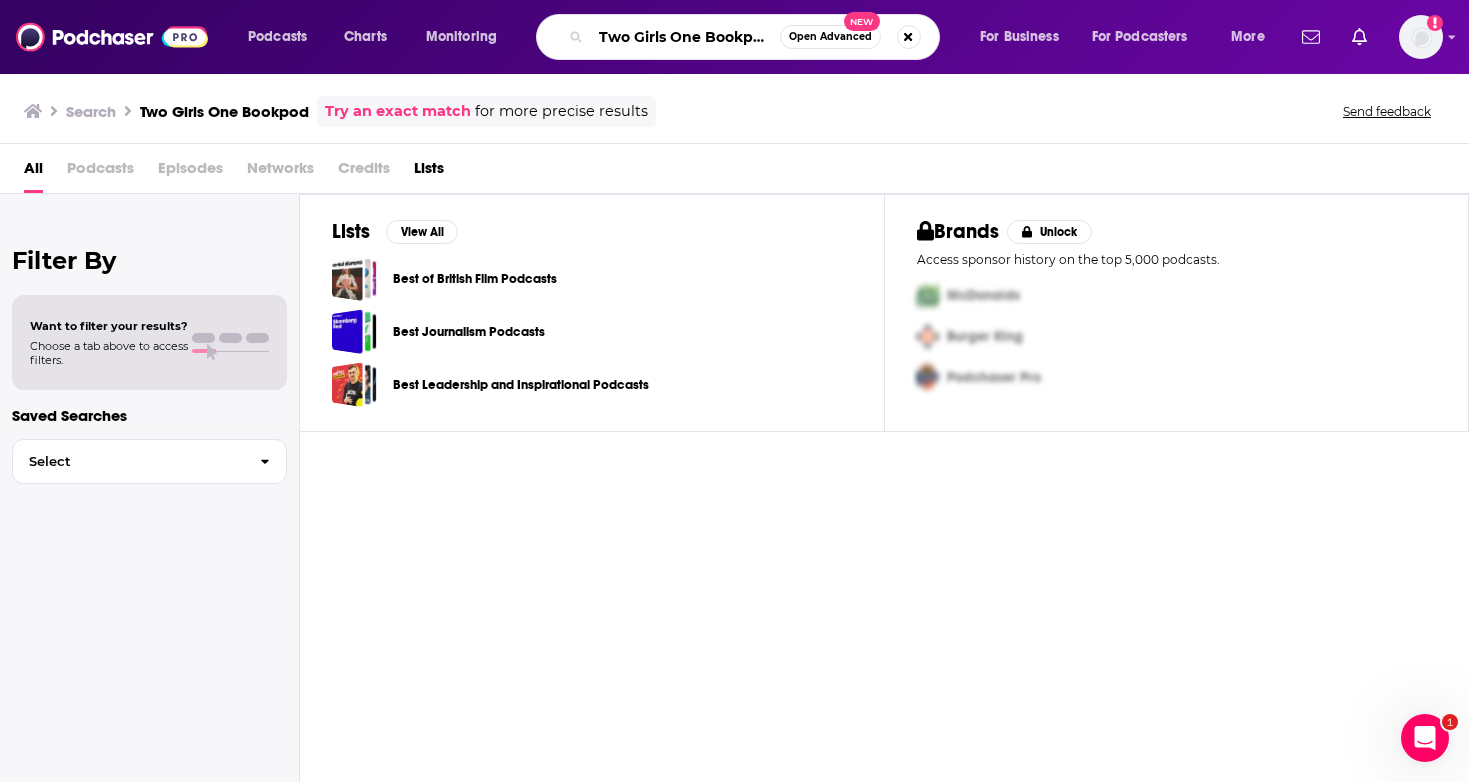 click on "Two Girls One Bookpod" at bounding box center [685, 37] 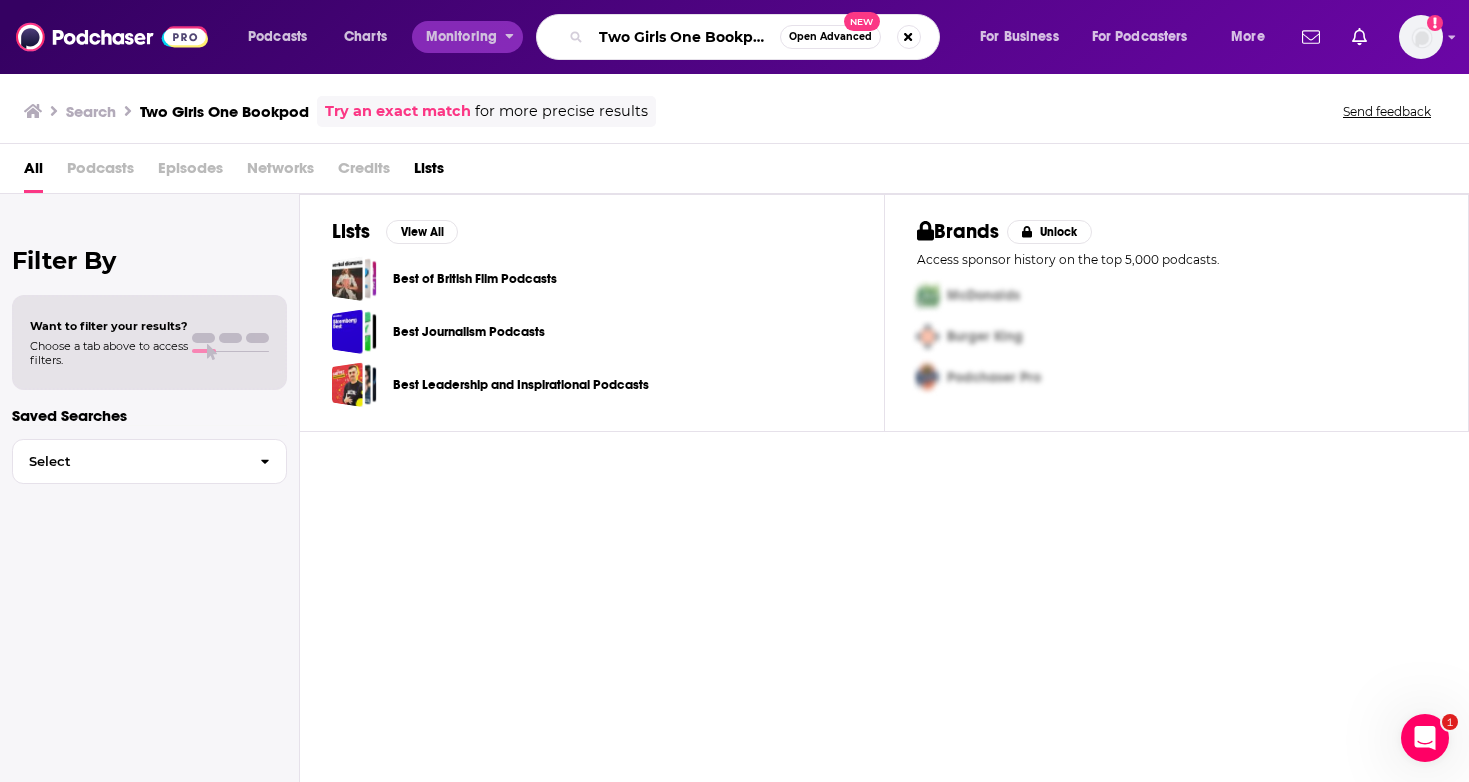 drag, startPoint x: 777, startPoint y: 35, endPoint x: 411, endPoint y: 34, distance: 366.00137 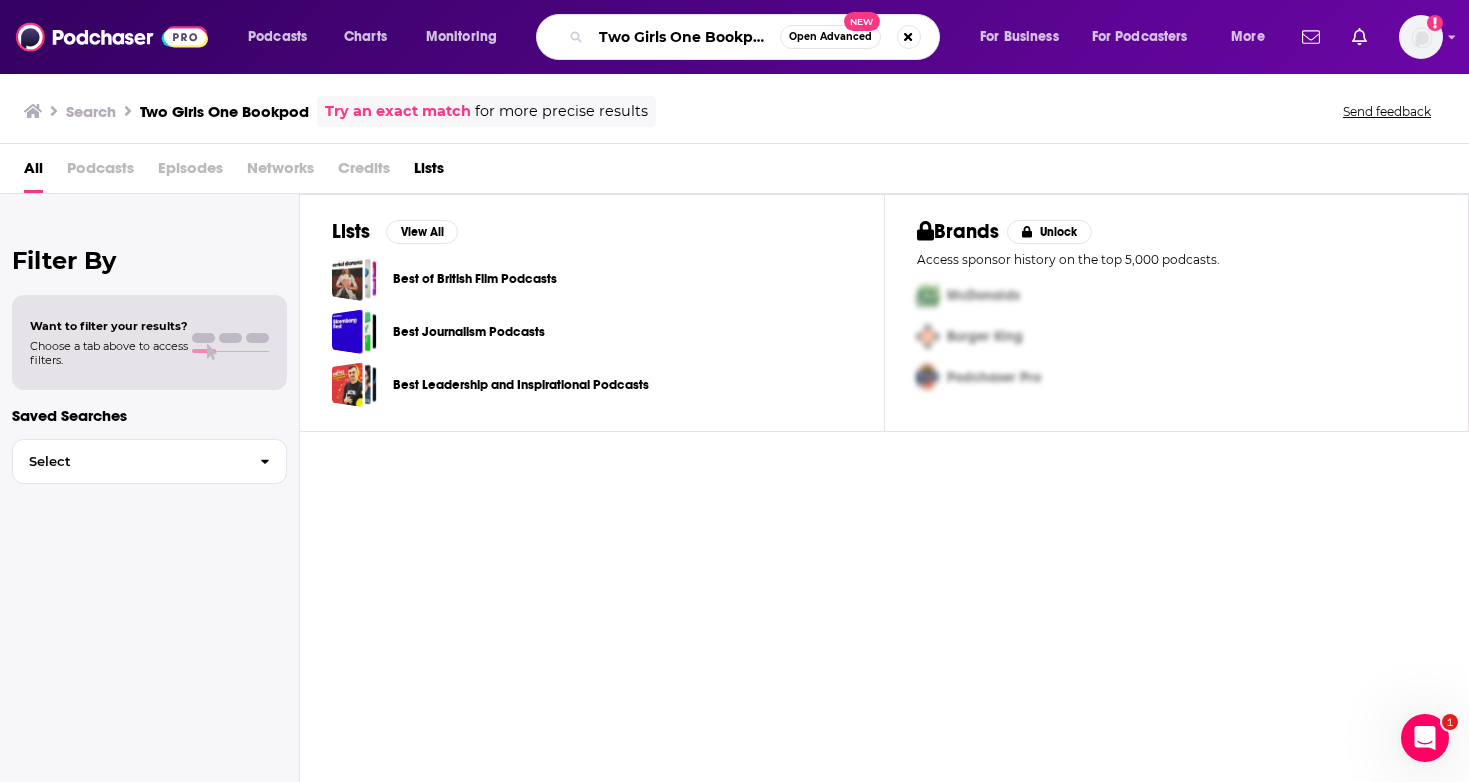 paste on "he Roundtable" 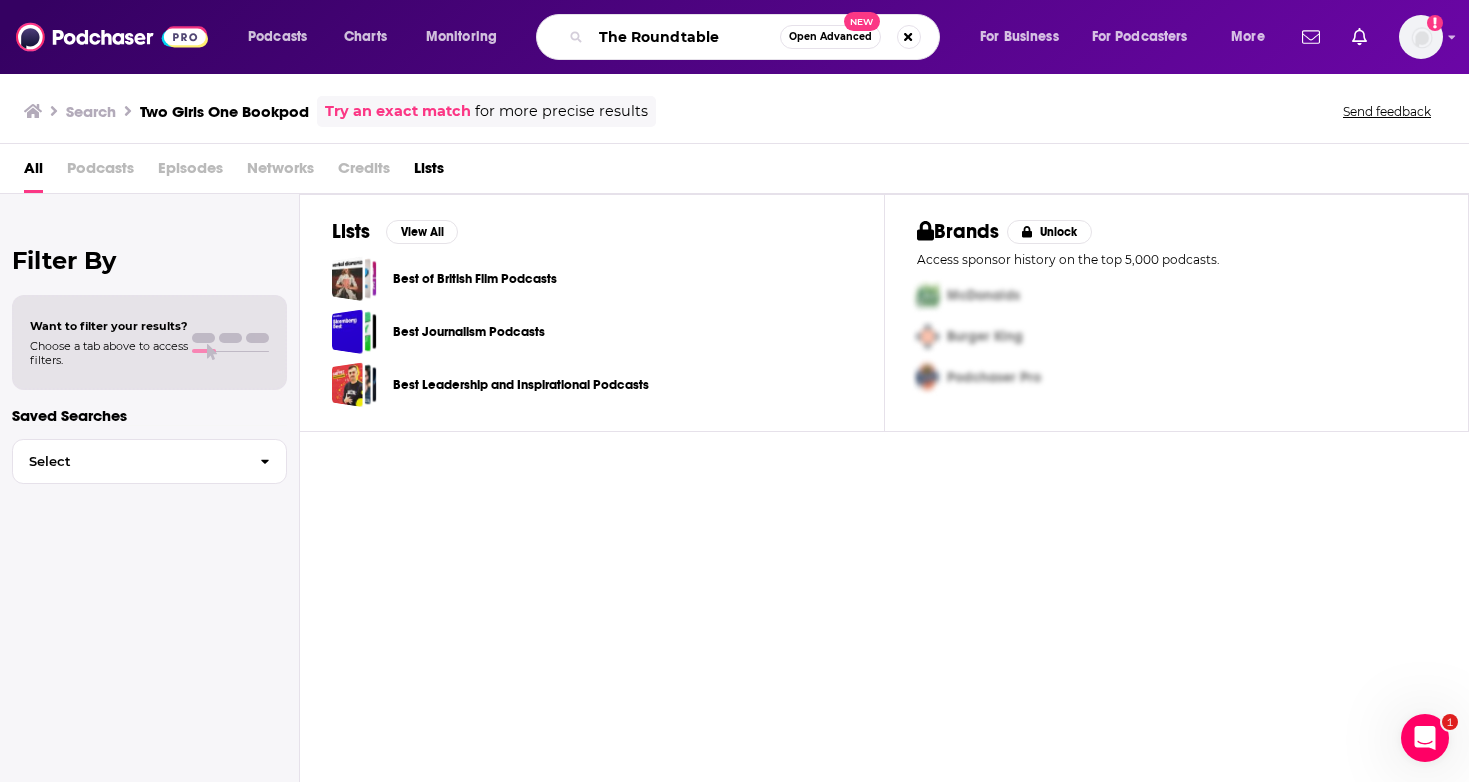 type on "The Roundtable" 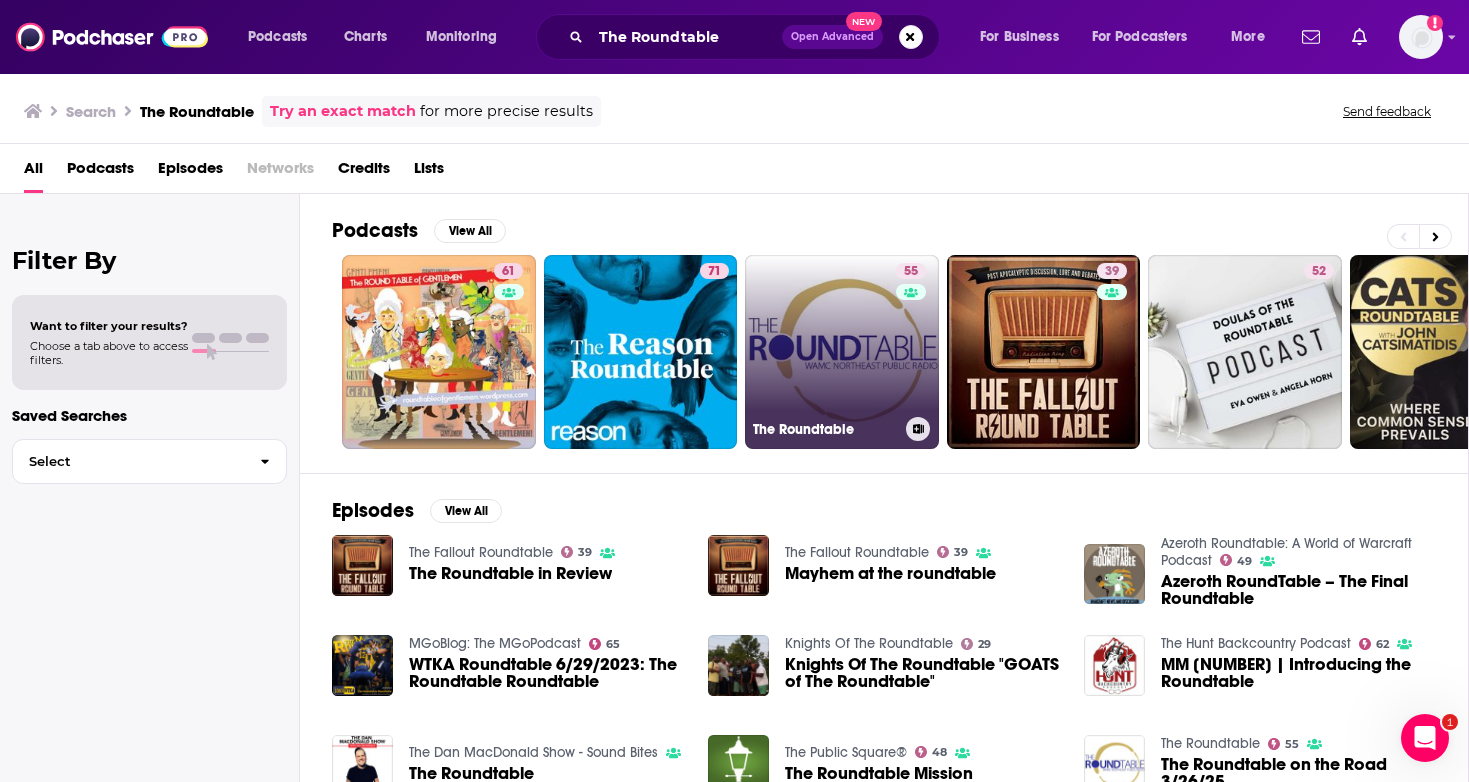 click on "The Roundtable" at bounding box center (825, 429) 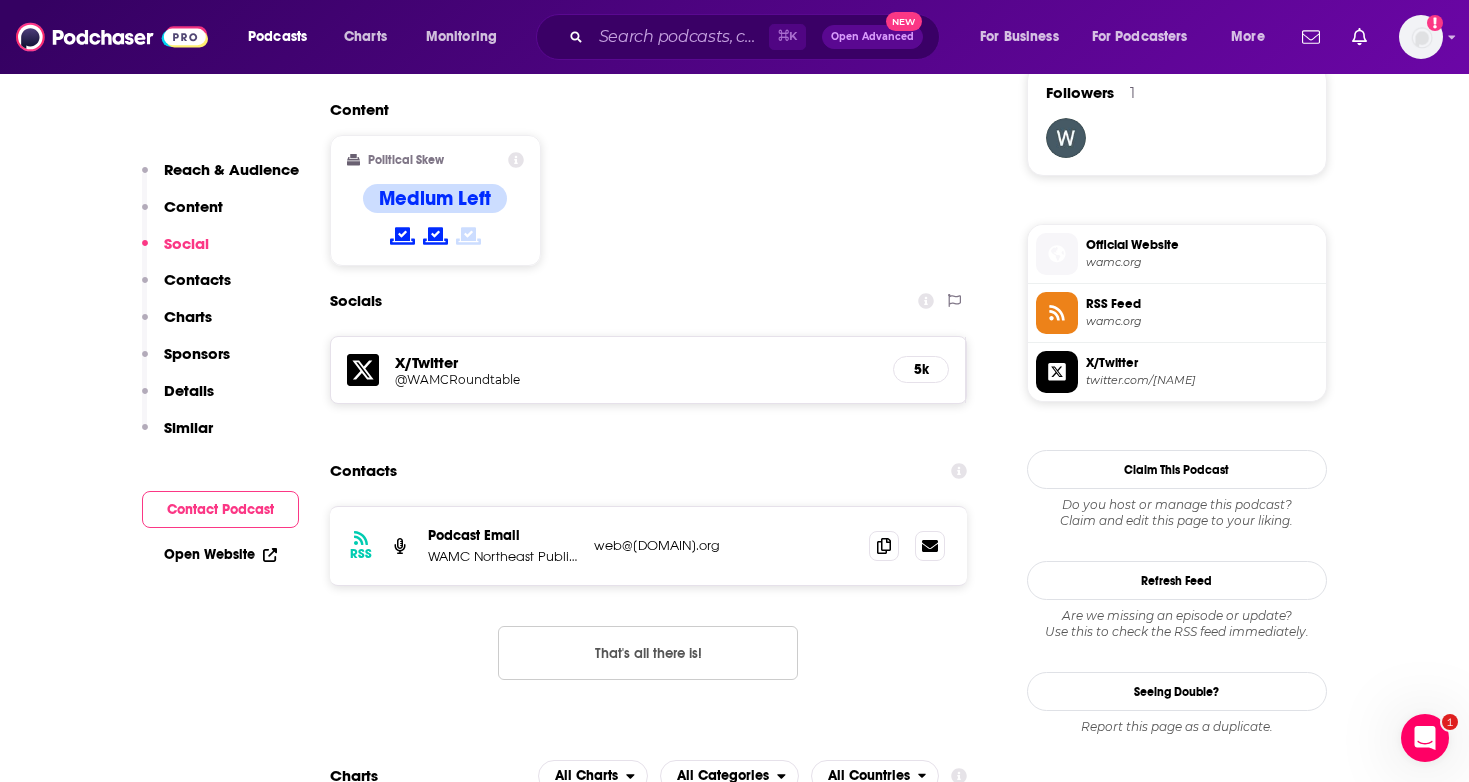 scroll, scrollTop: 1481, scrollLeft: 0, axis: vertical 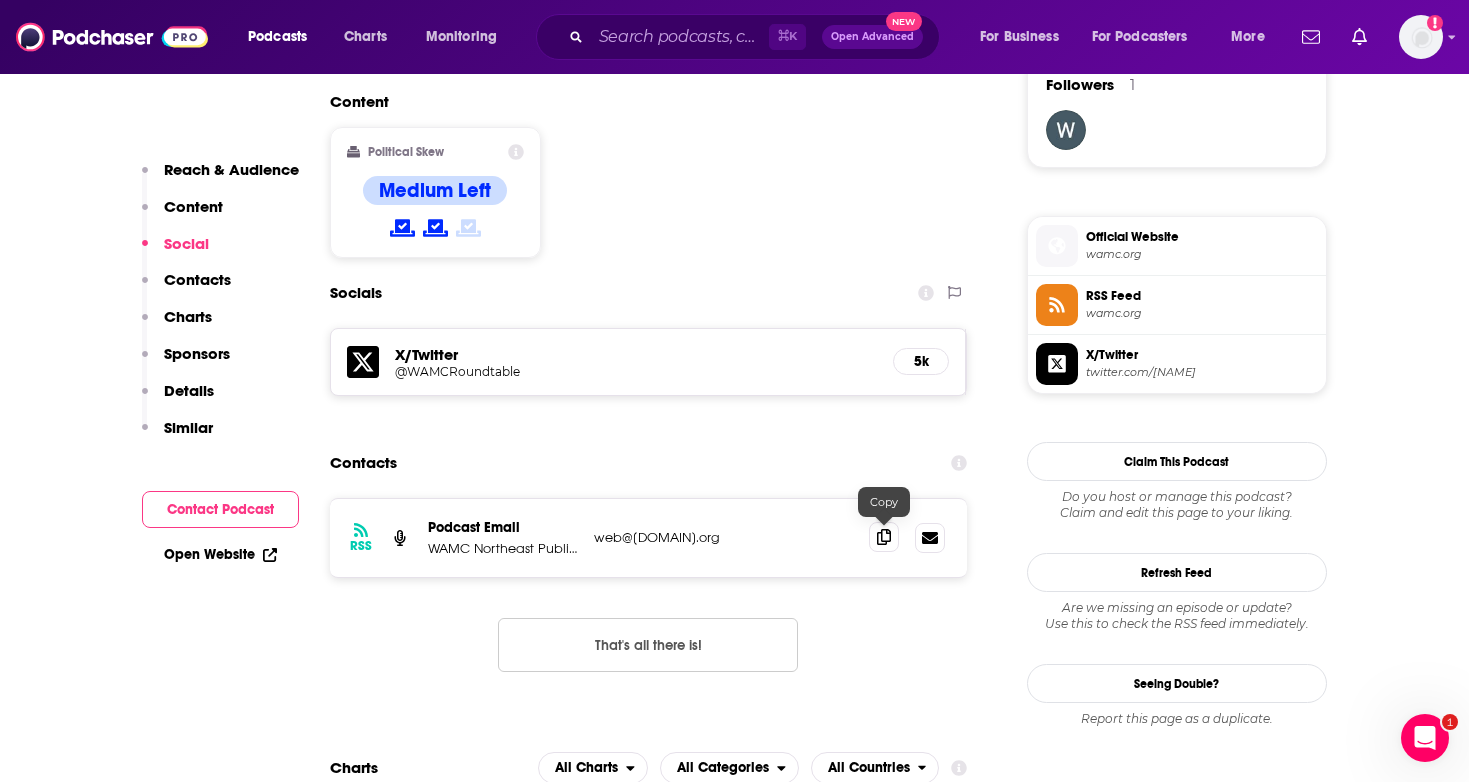 click 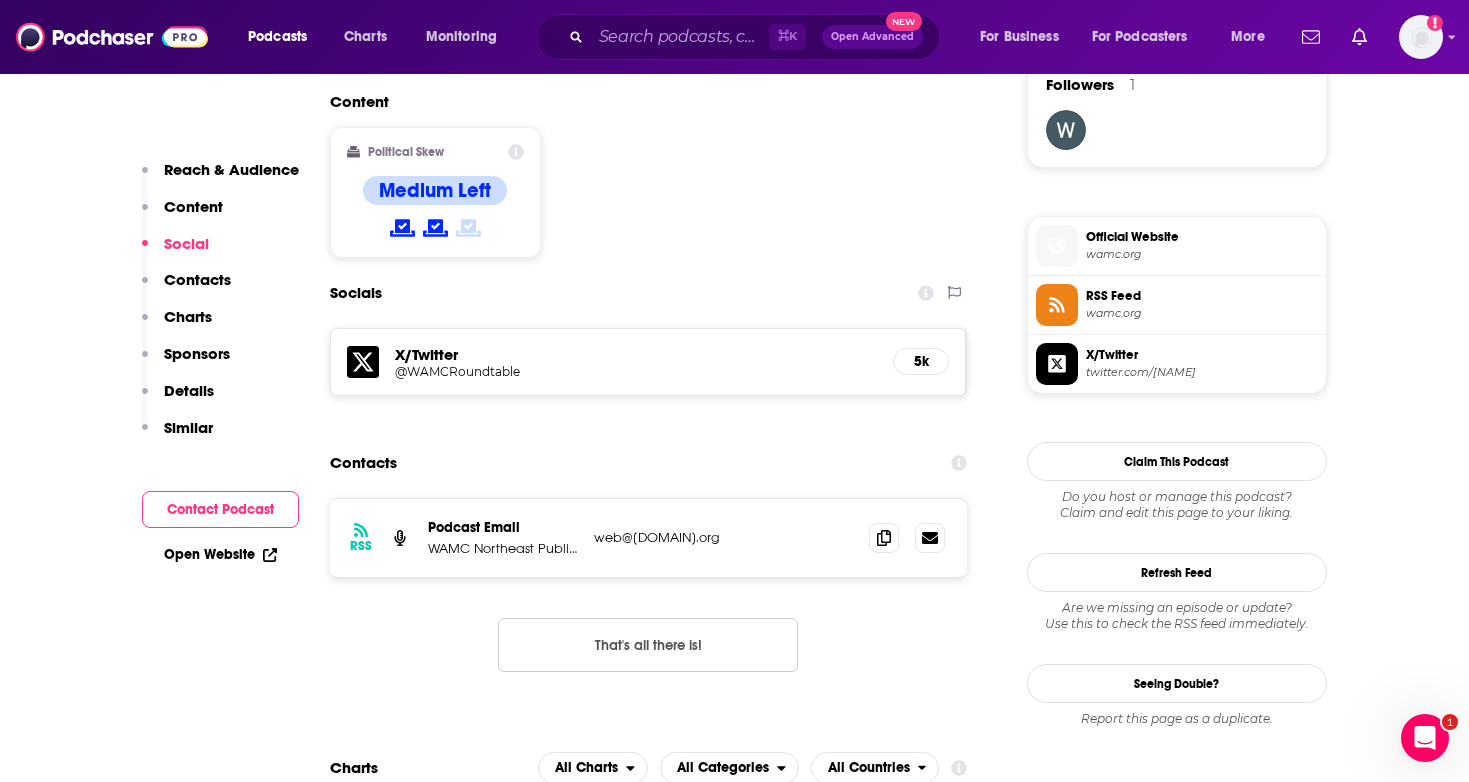 click on "Podcasts Charts Monitoring ⌘  K Open Advanced New For Business For Podcasters More Add a profile image" at bounding box center (734, 37) 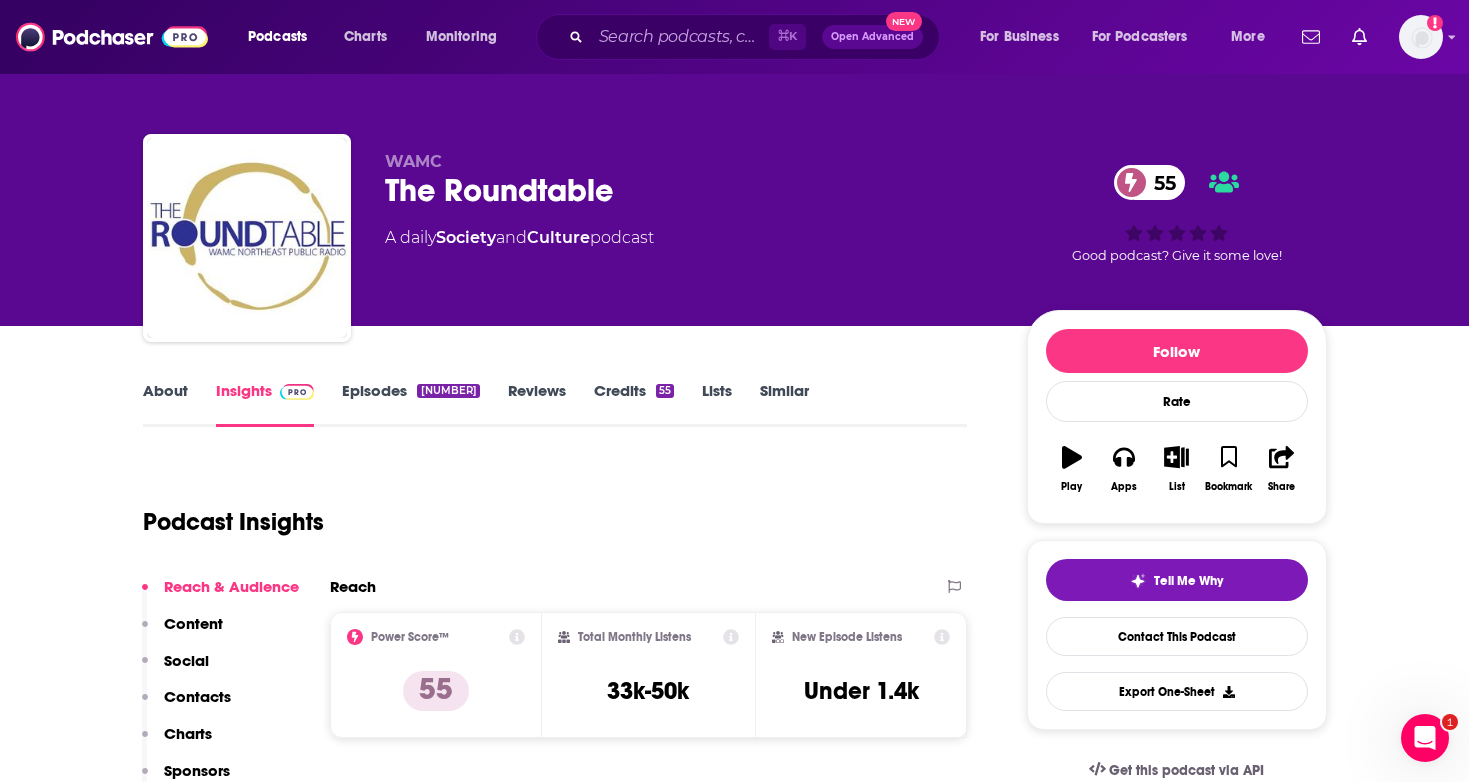 scroll, scrollTop: 0, scrollLeft: 0, axis: both 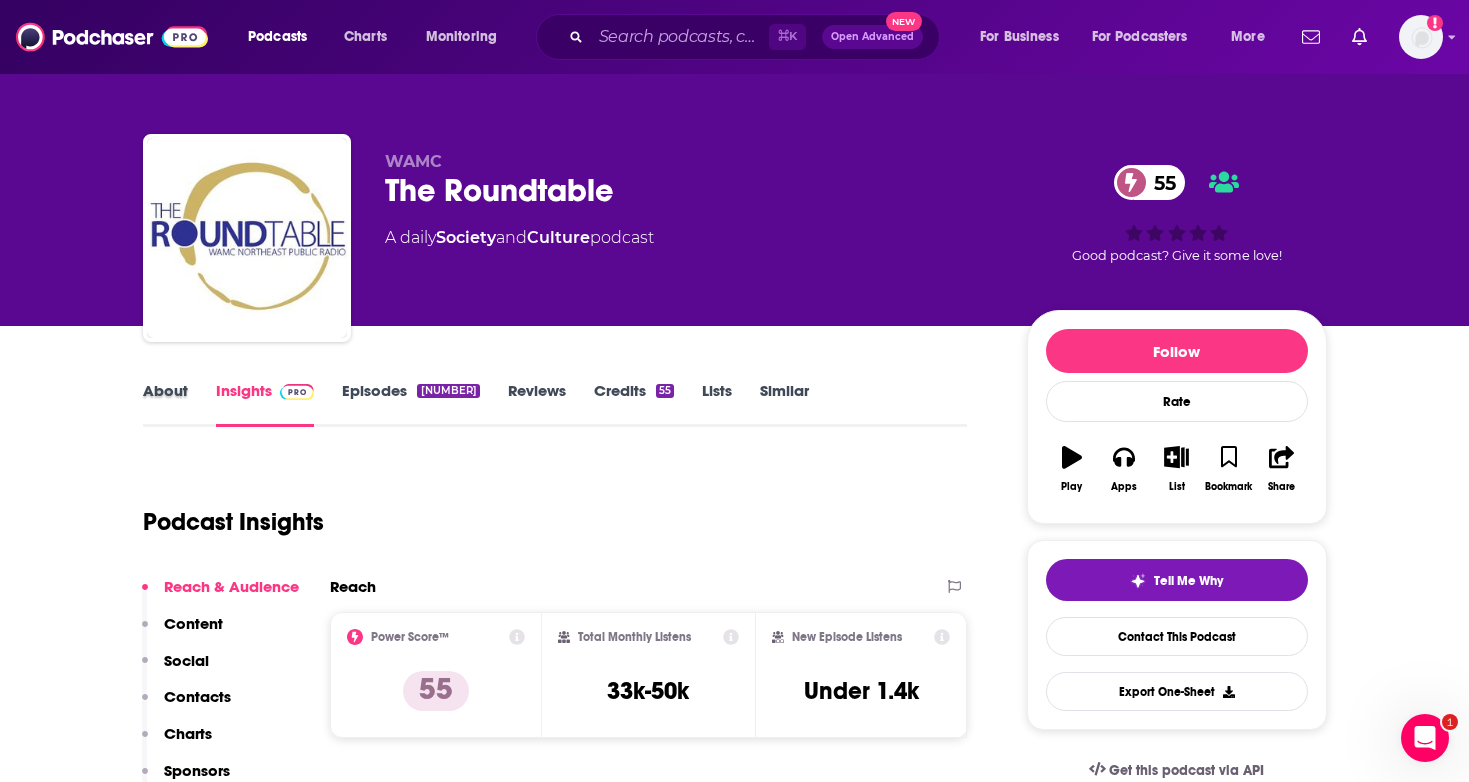click on "About" at bounding box center [179, 404] 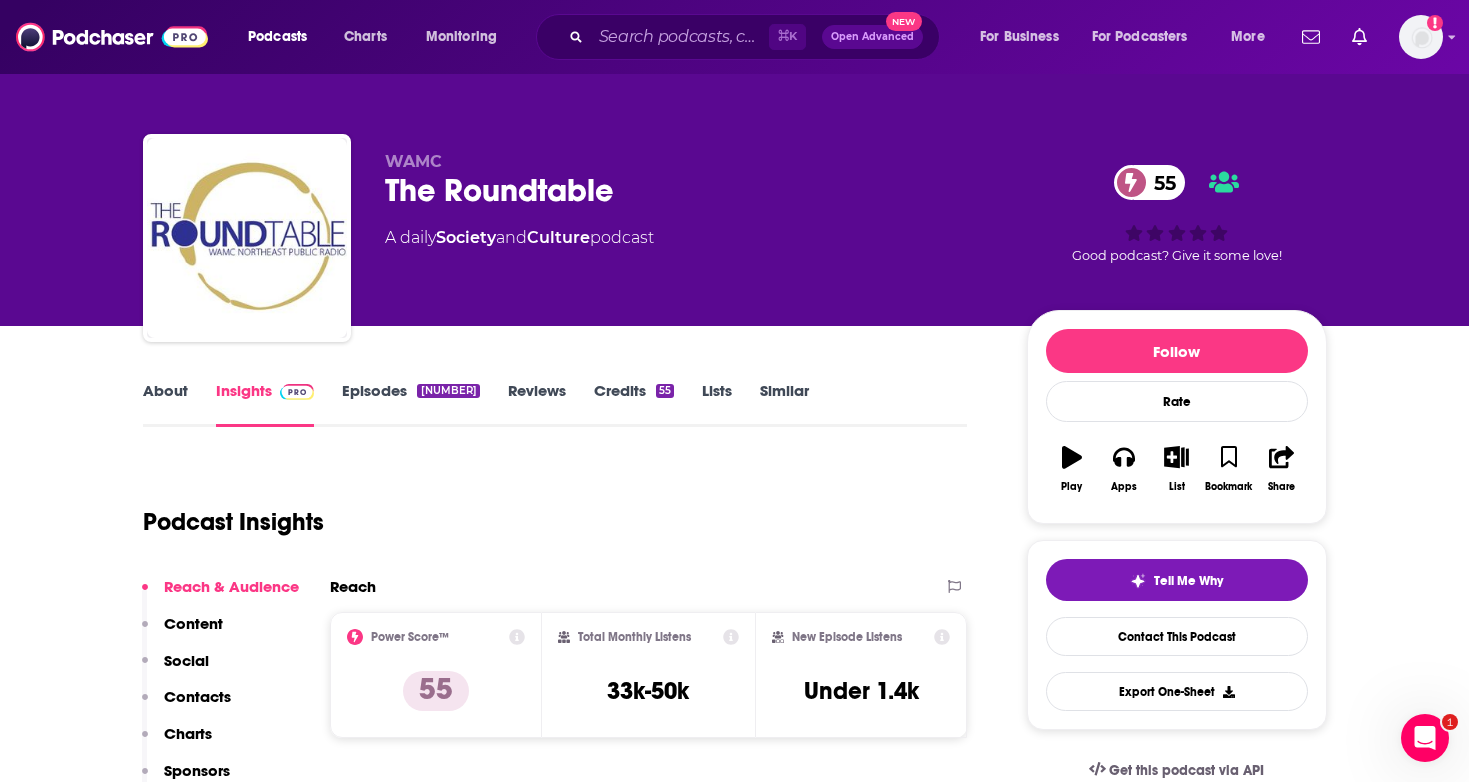 click on "About" at bounding box center (165, 404) 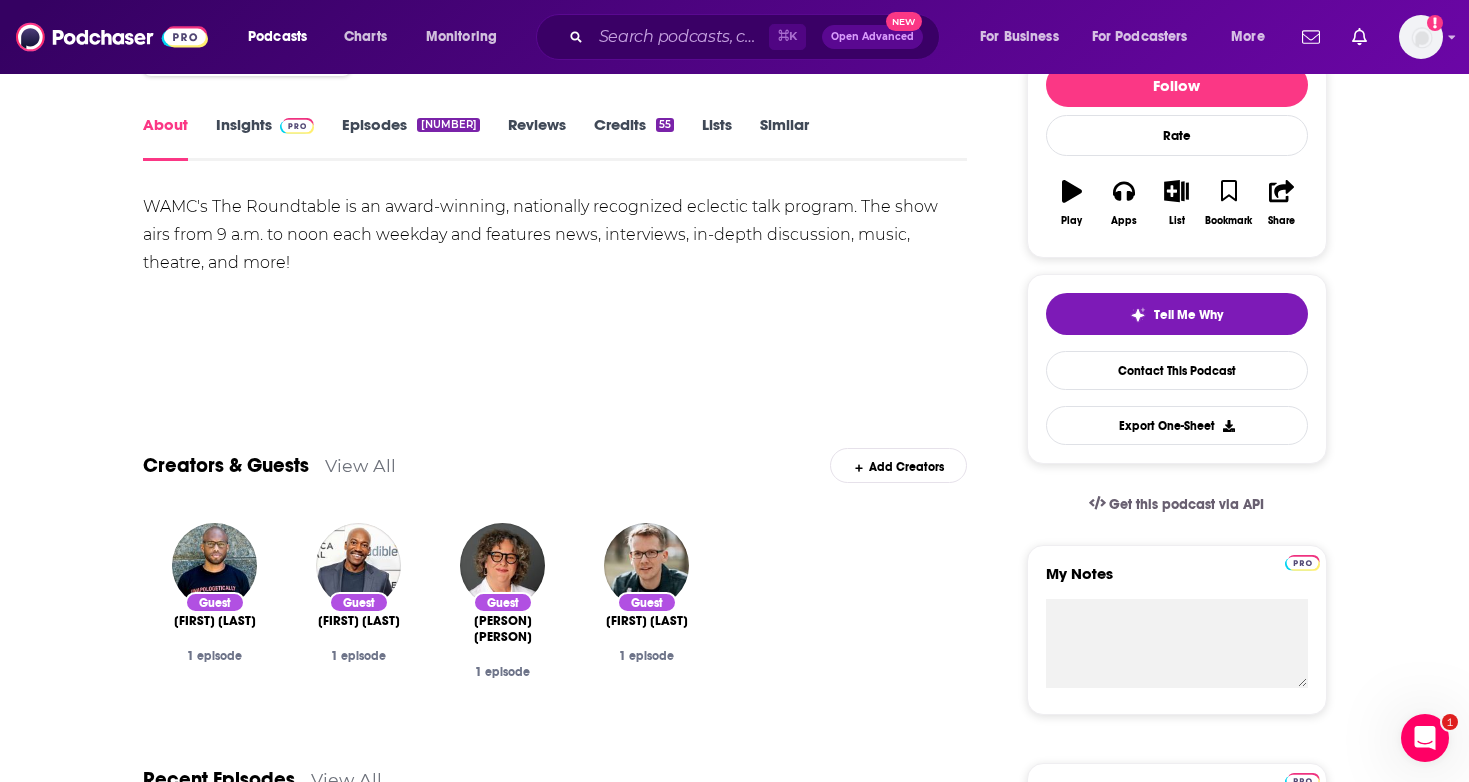 scroll, scrollTop: 248, scrollLeft: 0, axis: vertical 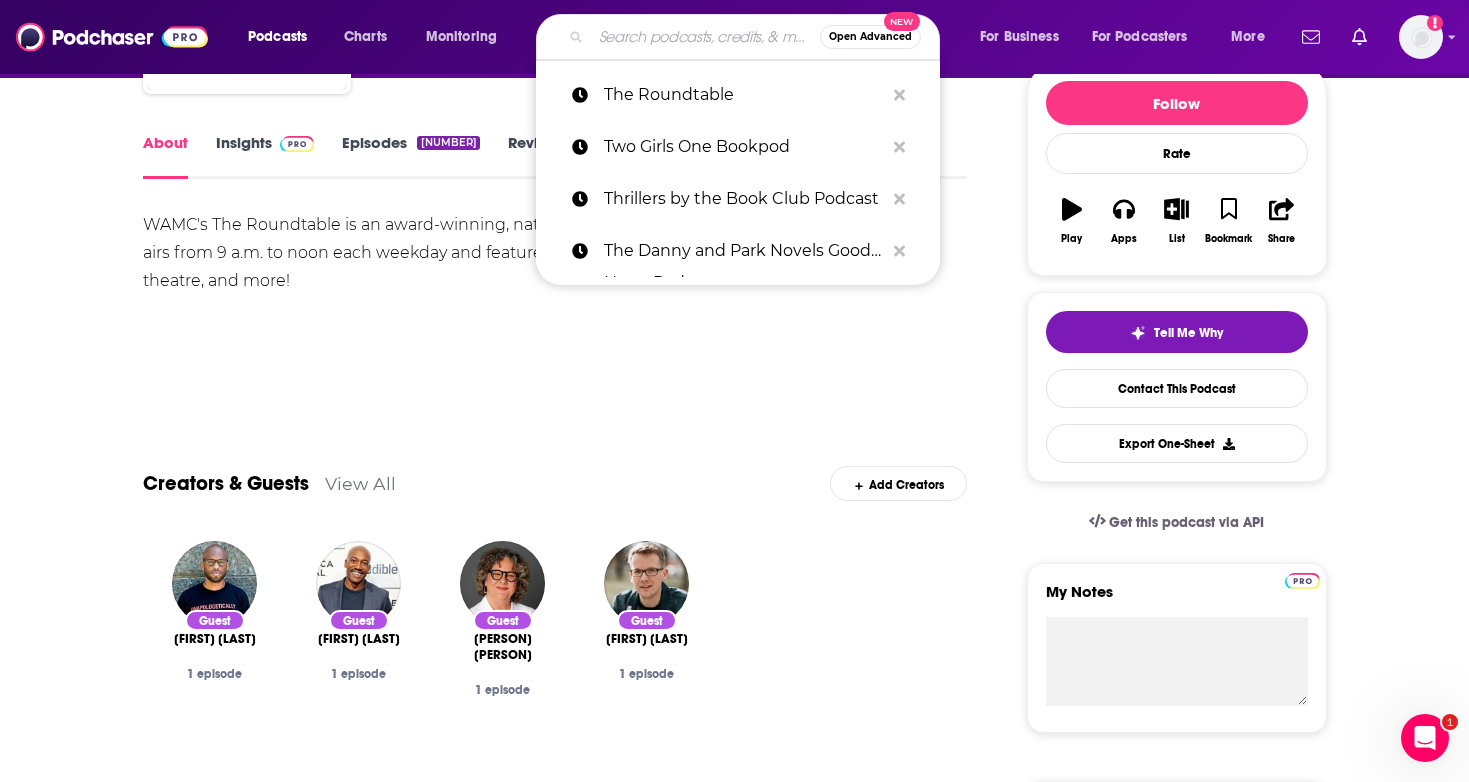 click at bounding box center (705, 37) 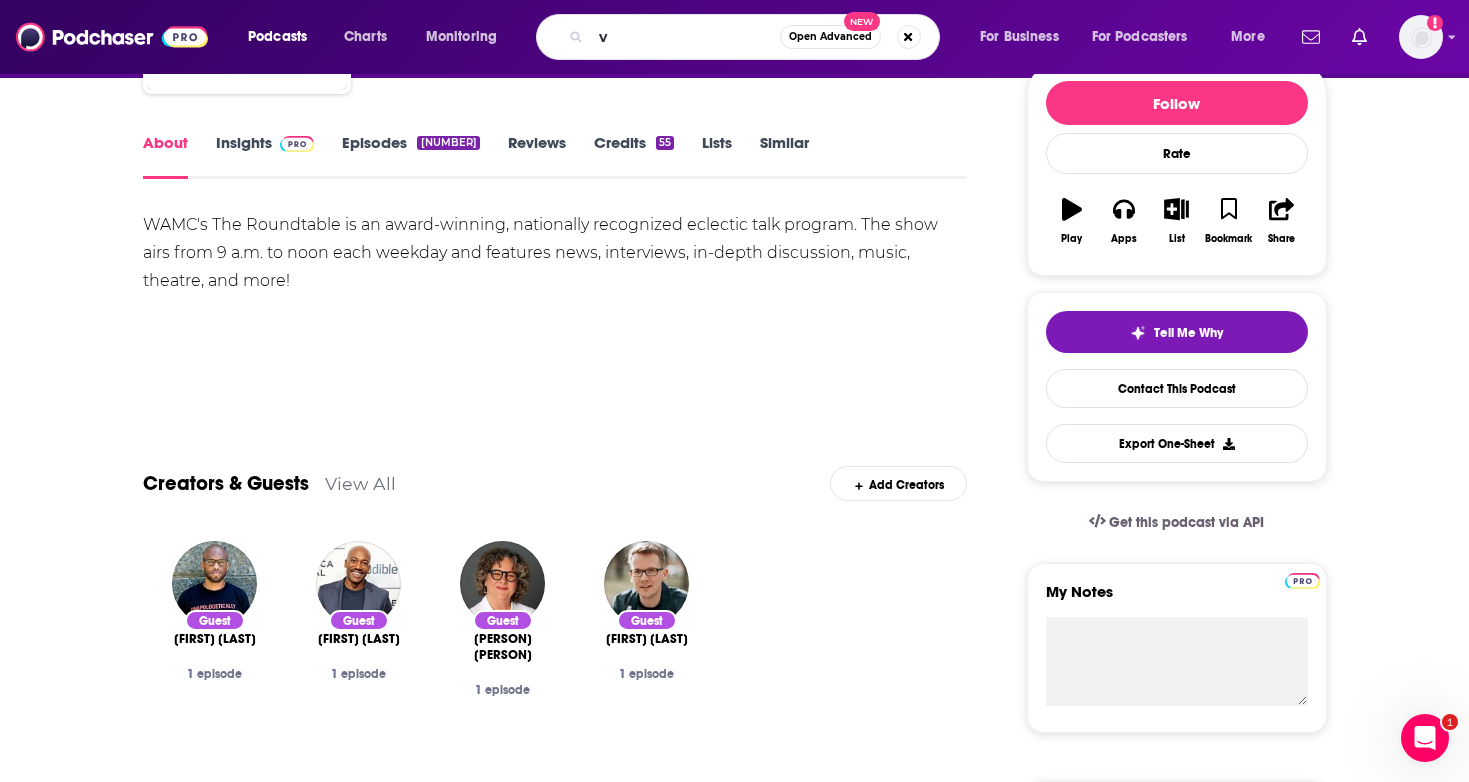 scroll, scrollTop: 0, scrollLeft: 0, axis: both 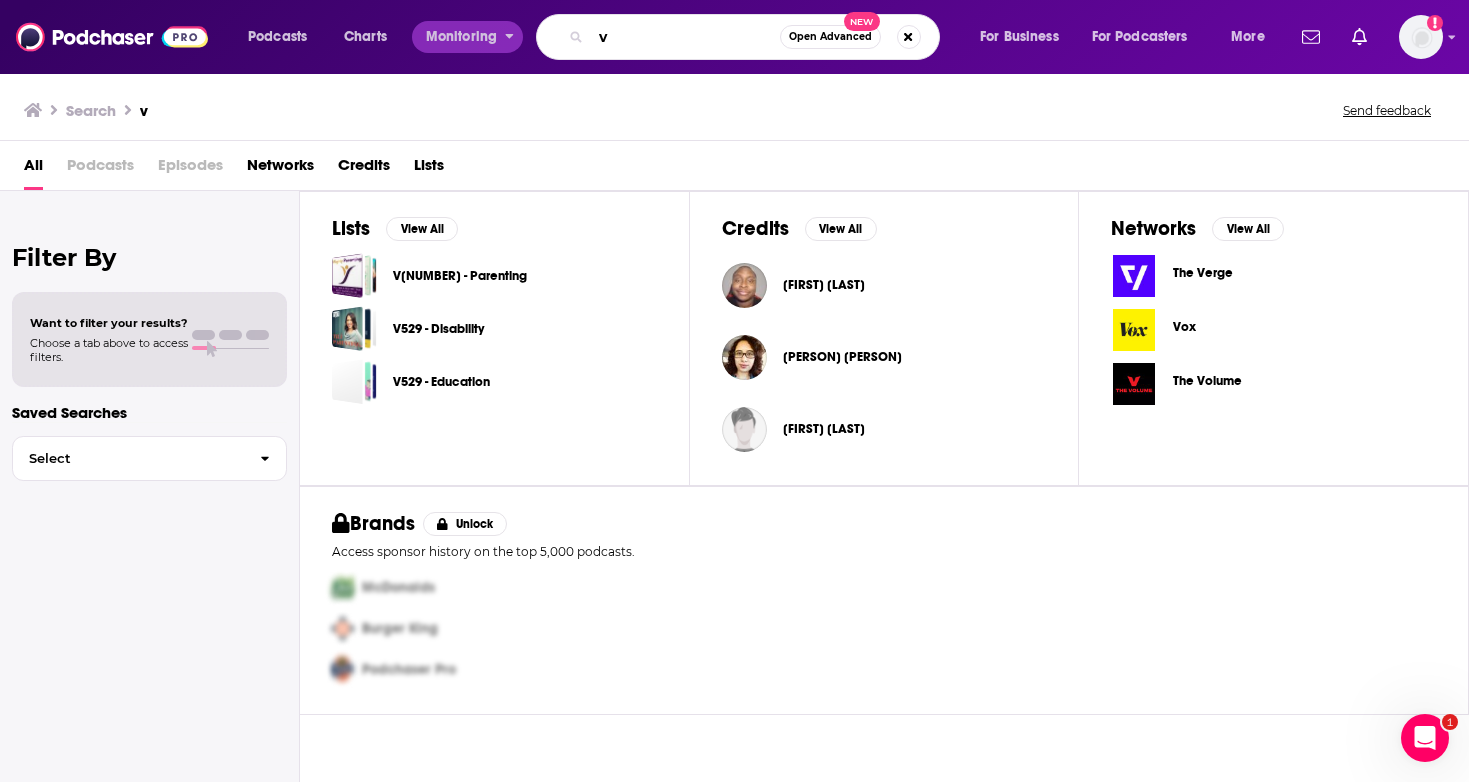 drag, startPoint x: 635, startPoint y: 38, endPoint x: 410, endPoint y: 31, distance: 225.10886 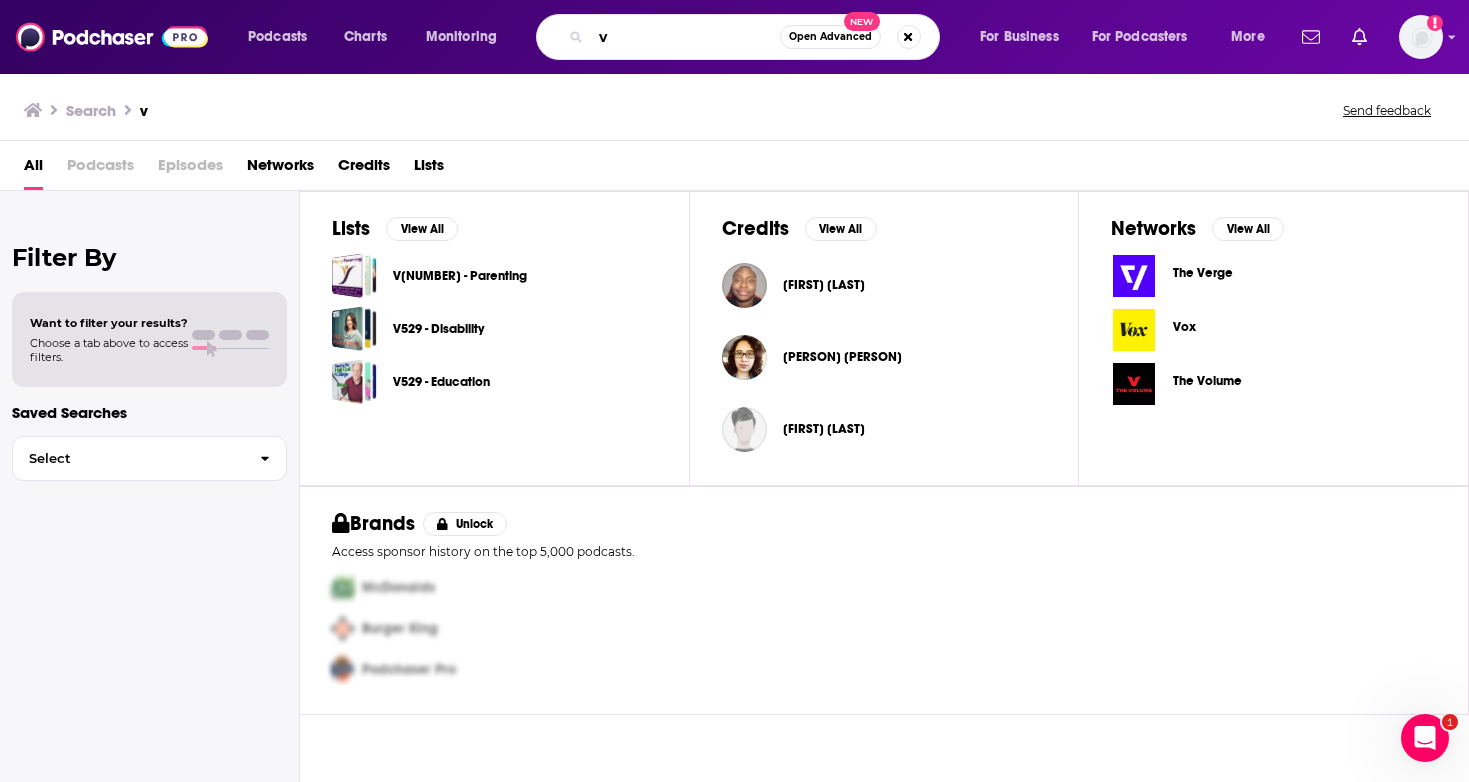 paste on "Author Talks Podcast" 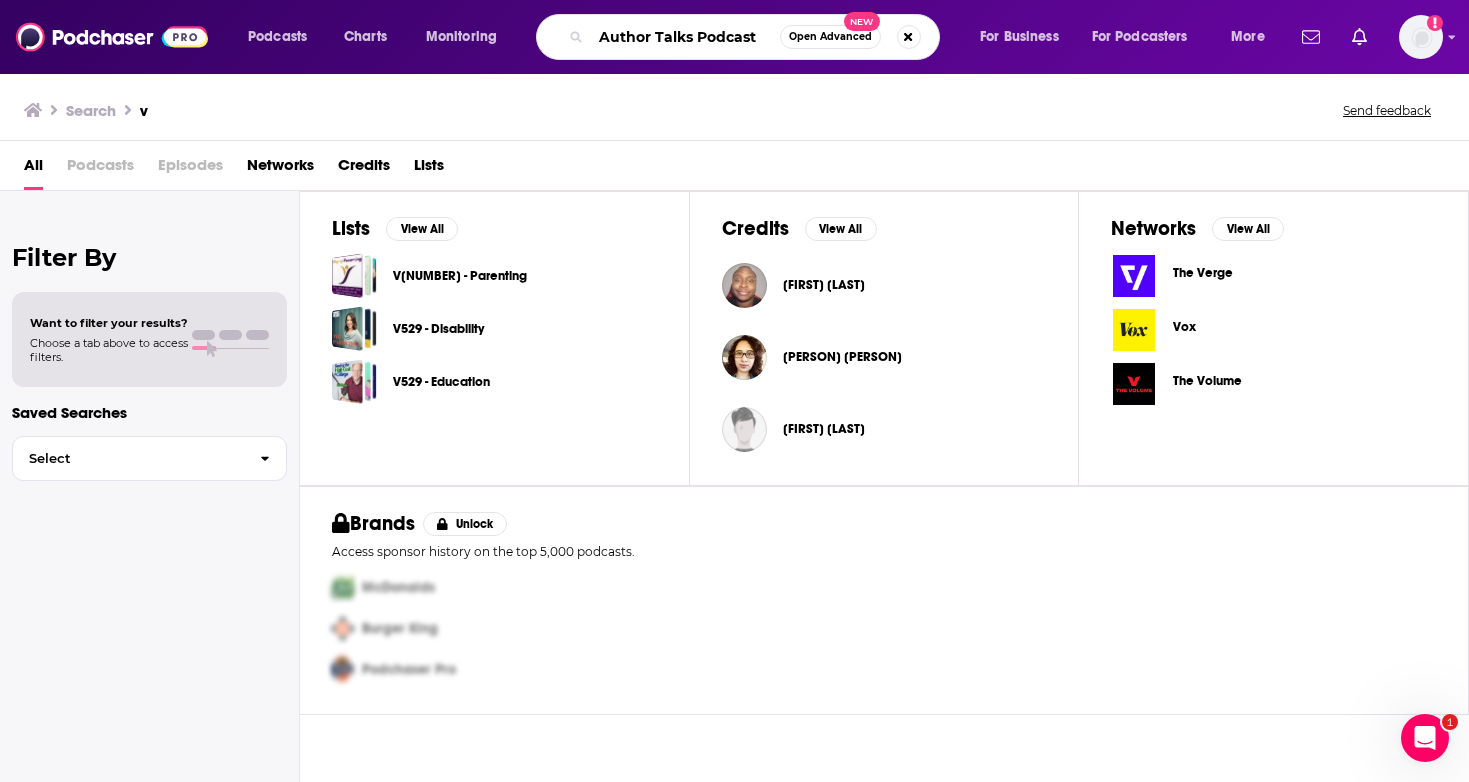 type on "Author Talks Podcast" 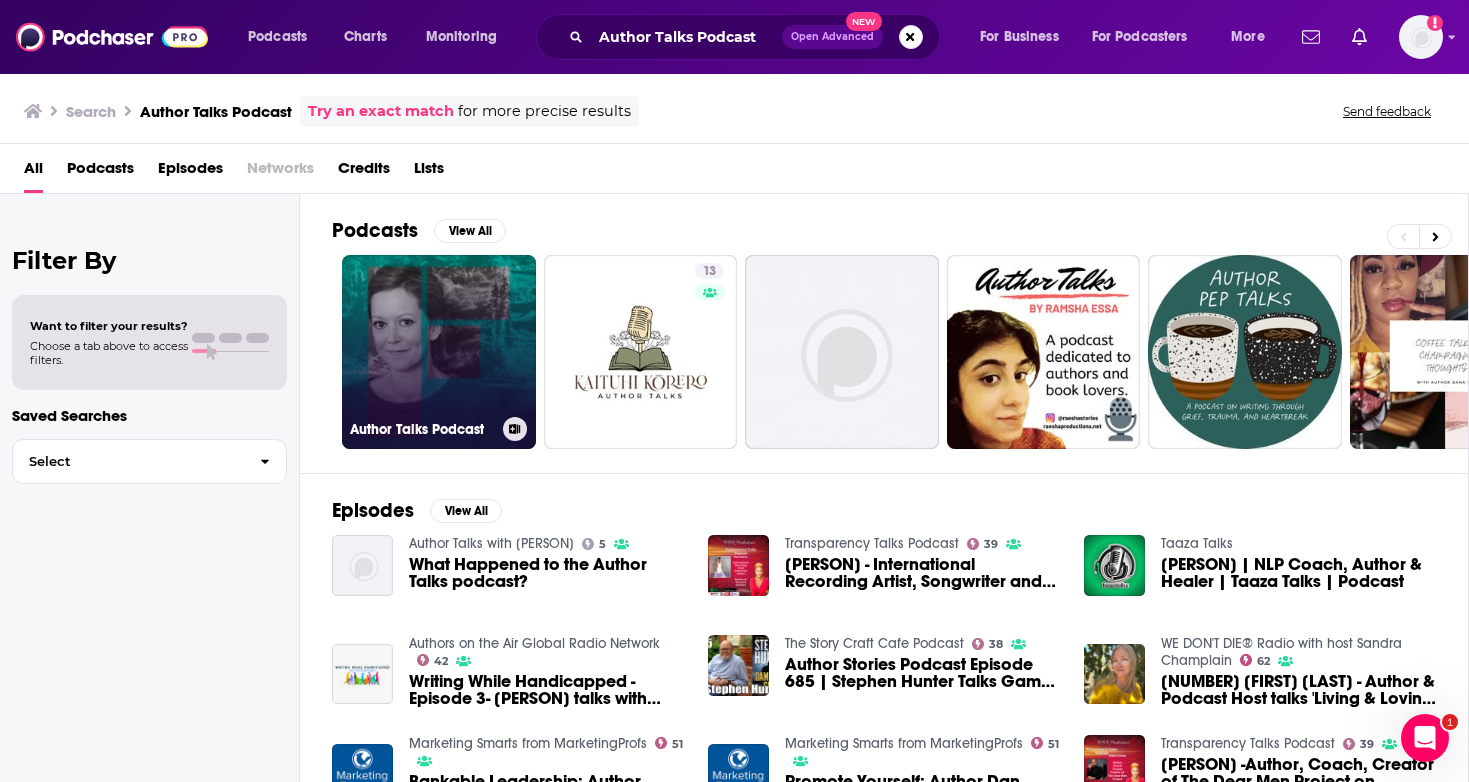 click on "Author Talks Podcast" at bounding box center [439, 352] 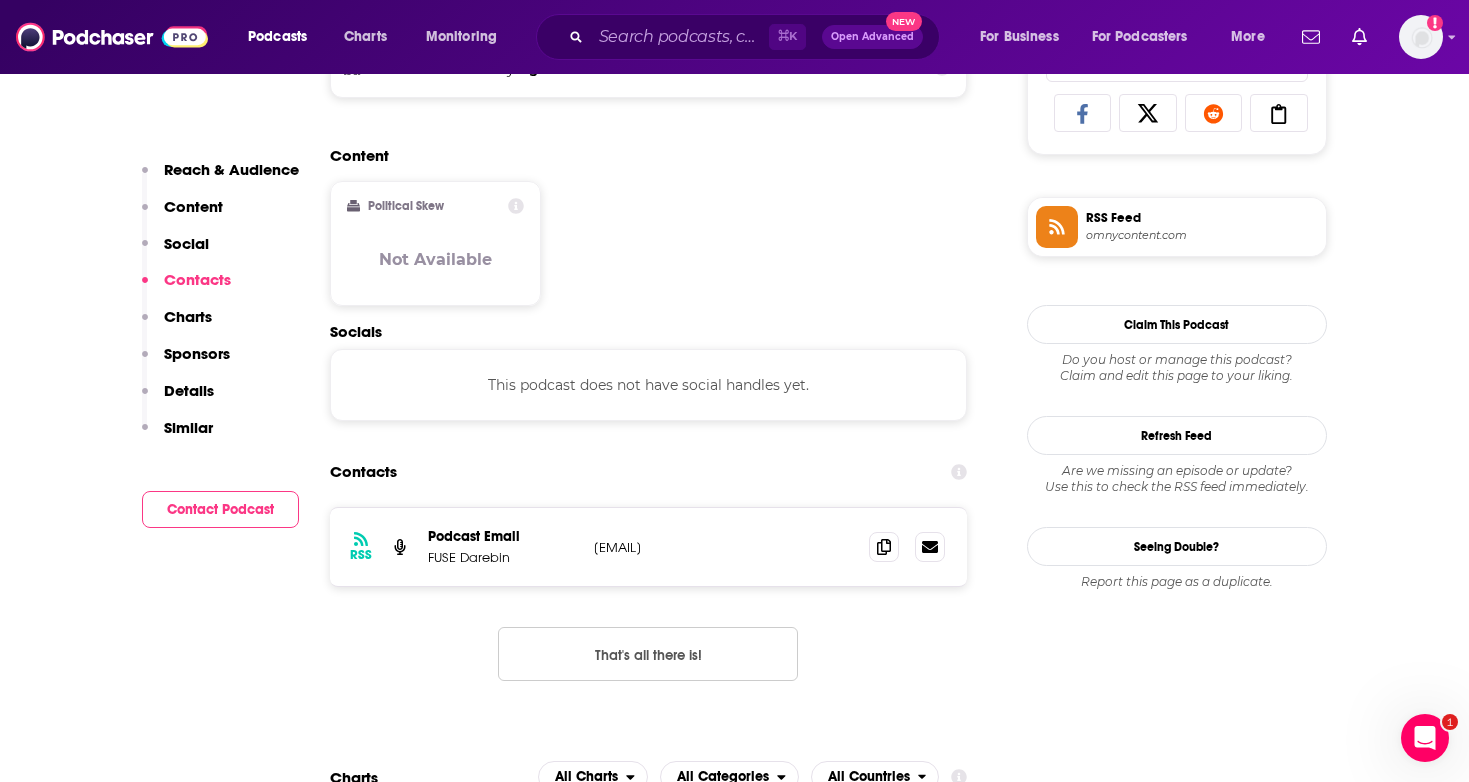 scroll, scrollTop: 1501, scrollLeft: 0, axis: vertical 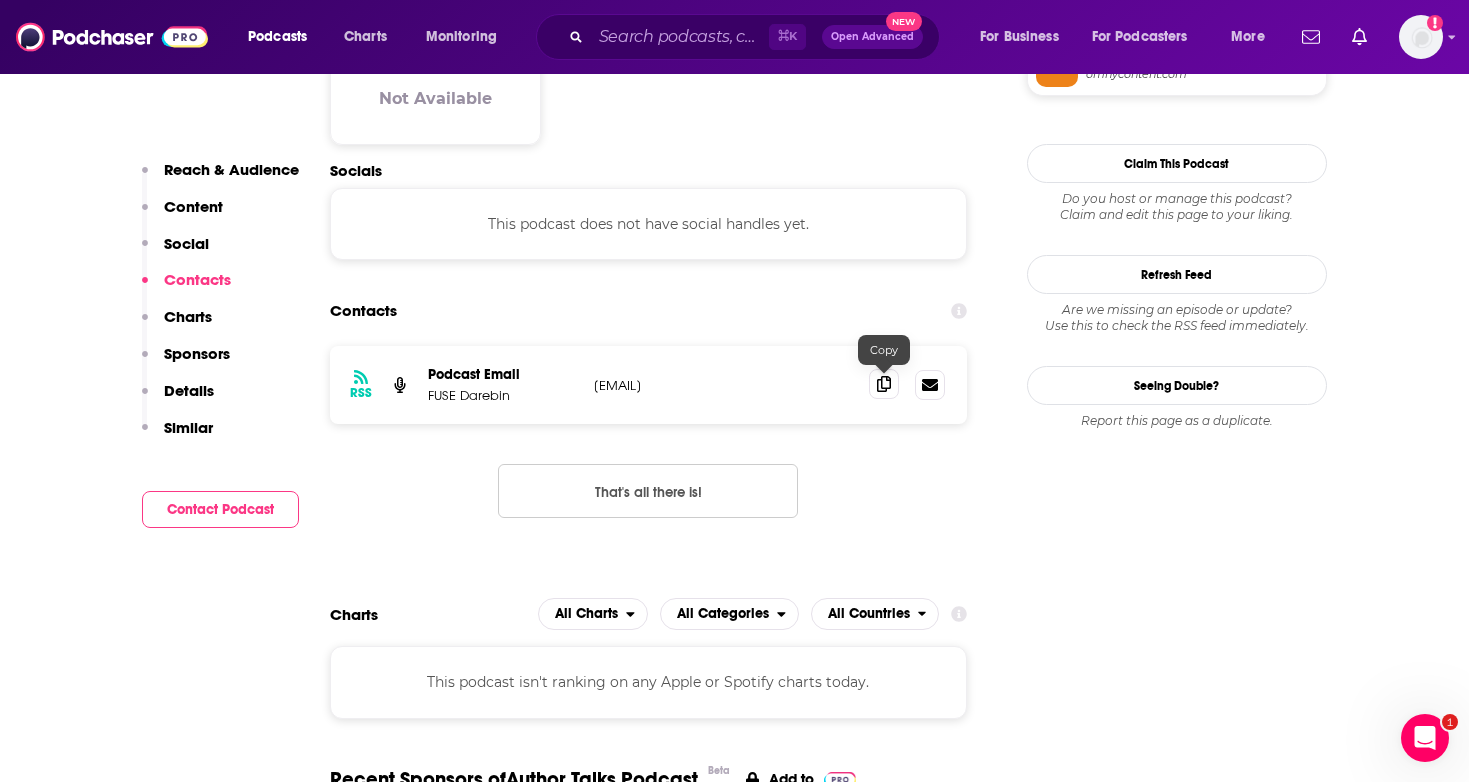 click 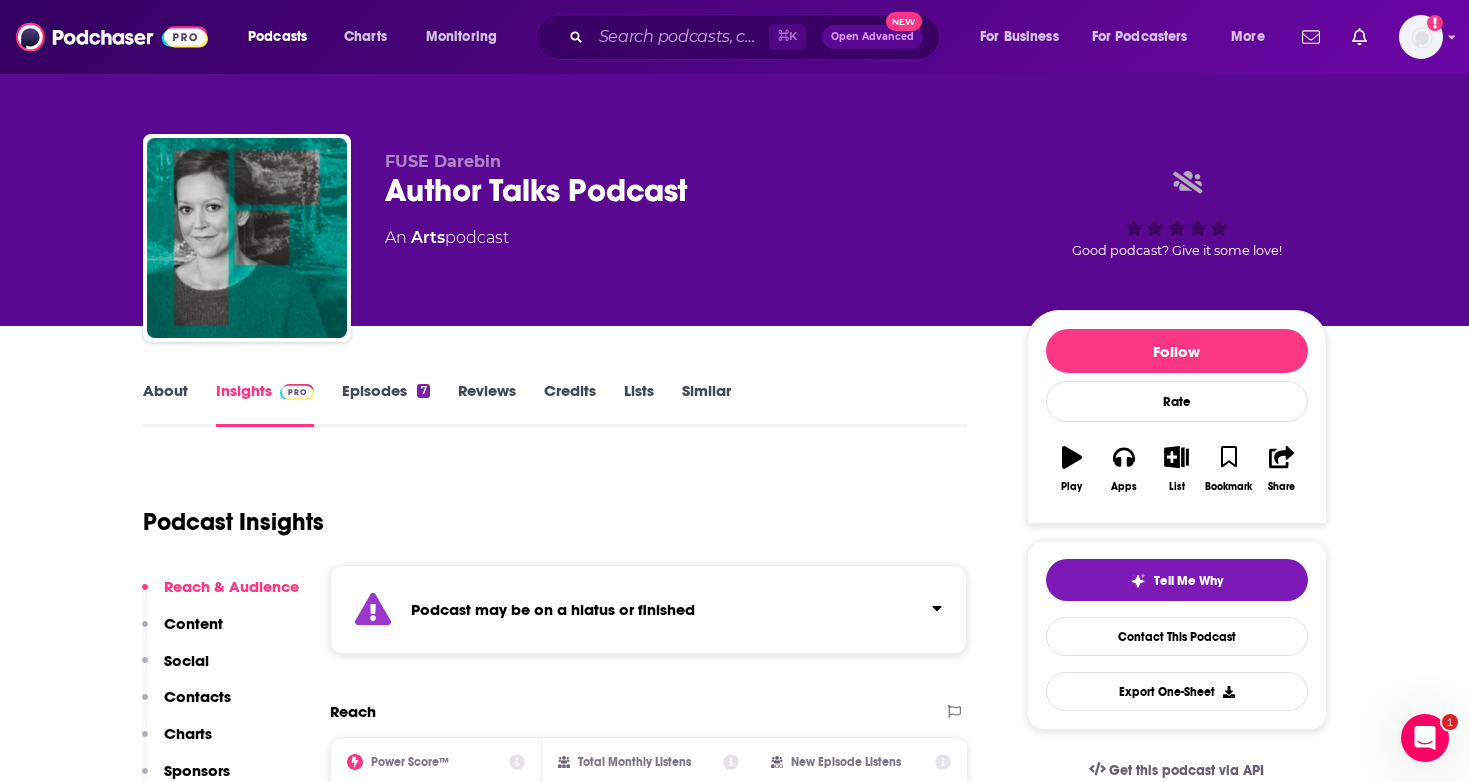 scroll, scrollTop: -1, scrollLeft: 0, axis: vertical 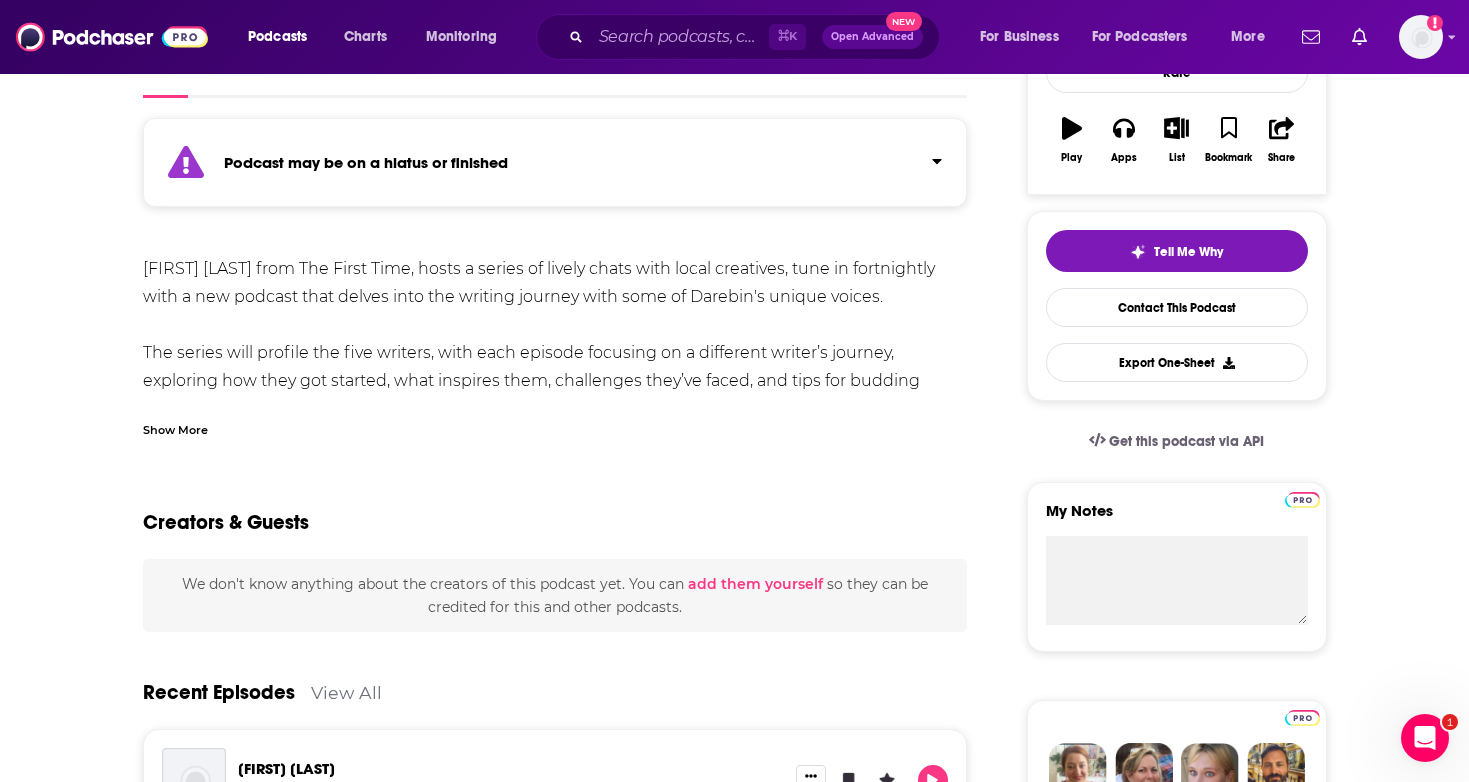 click on "⌘  K Open Advanced New" at bounding box center (738, 37) 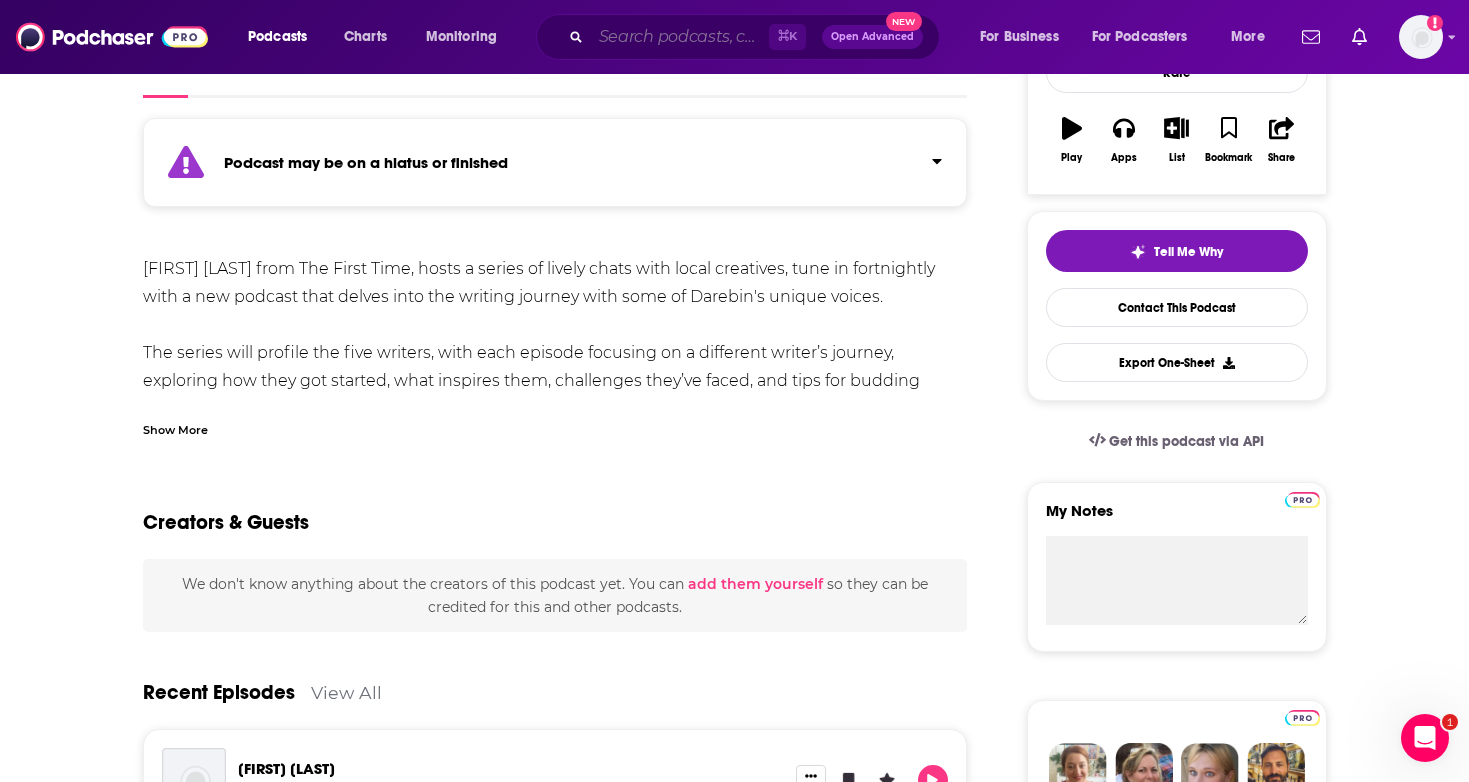 click at bounding box center [680, 37] 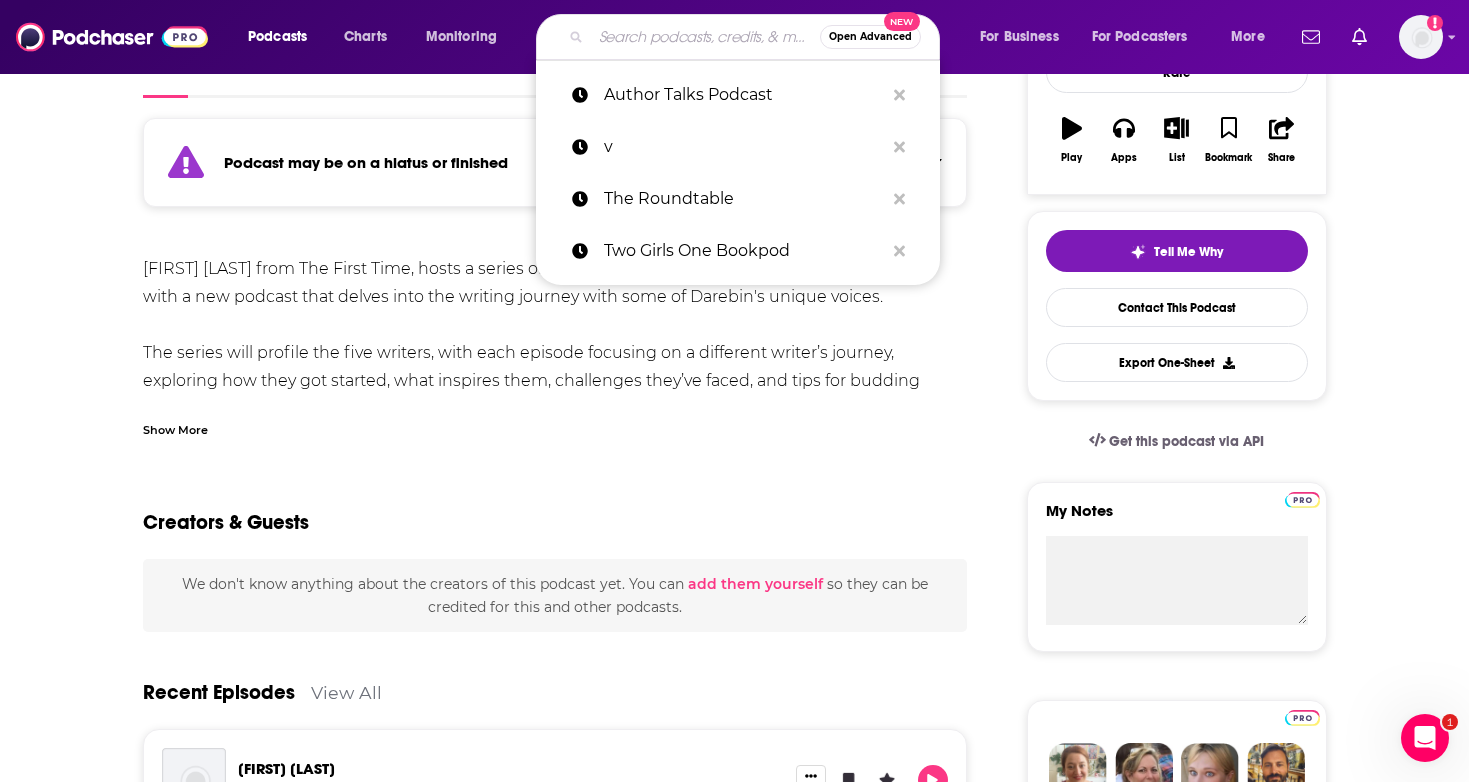 paste on "We Fight So You Don't Have To" 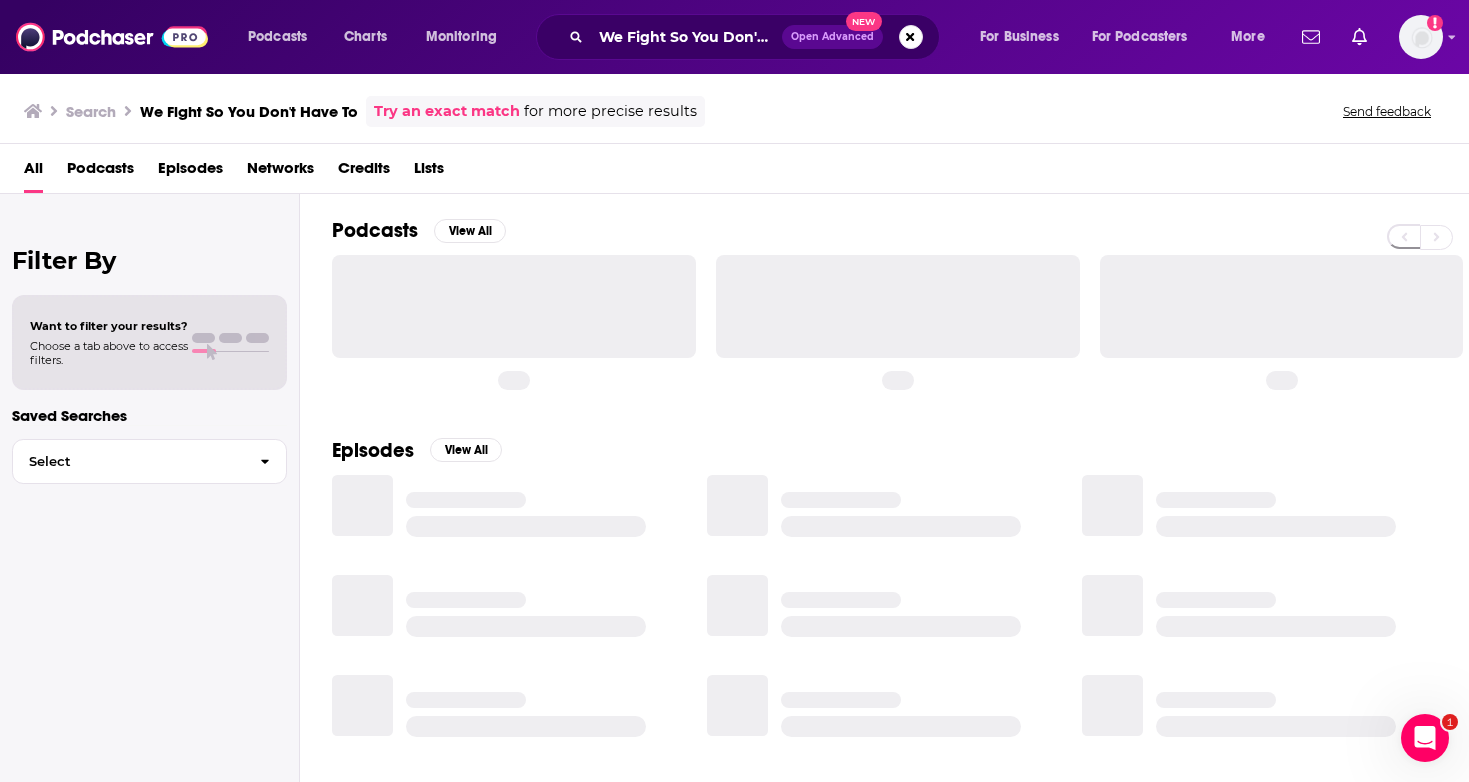 scroll, scrollTop: 0, scrollLeft: 0, axis: both 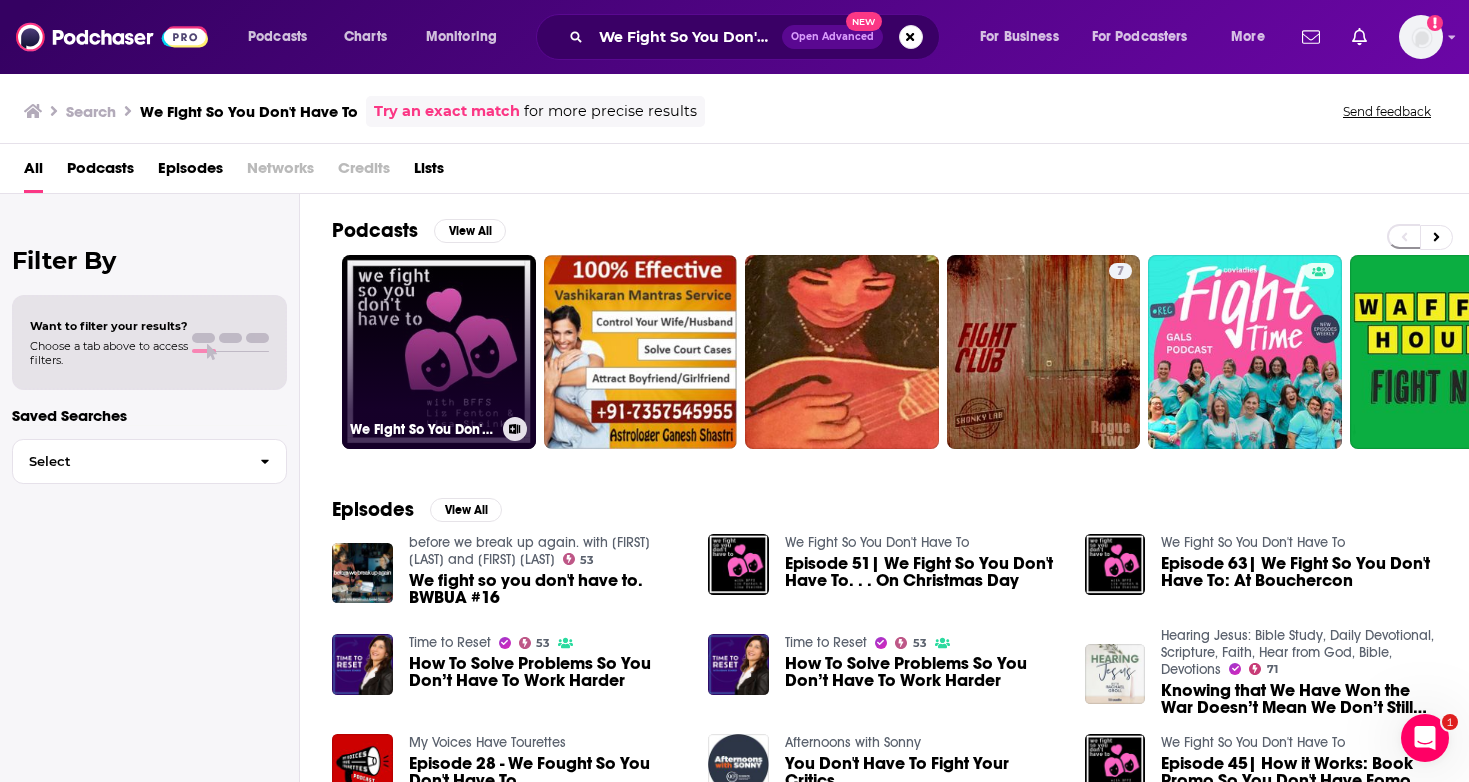 click on "We Fight So You Don't Have To" at bounding box center [439, 352] 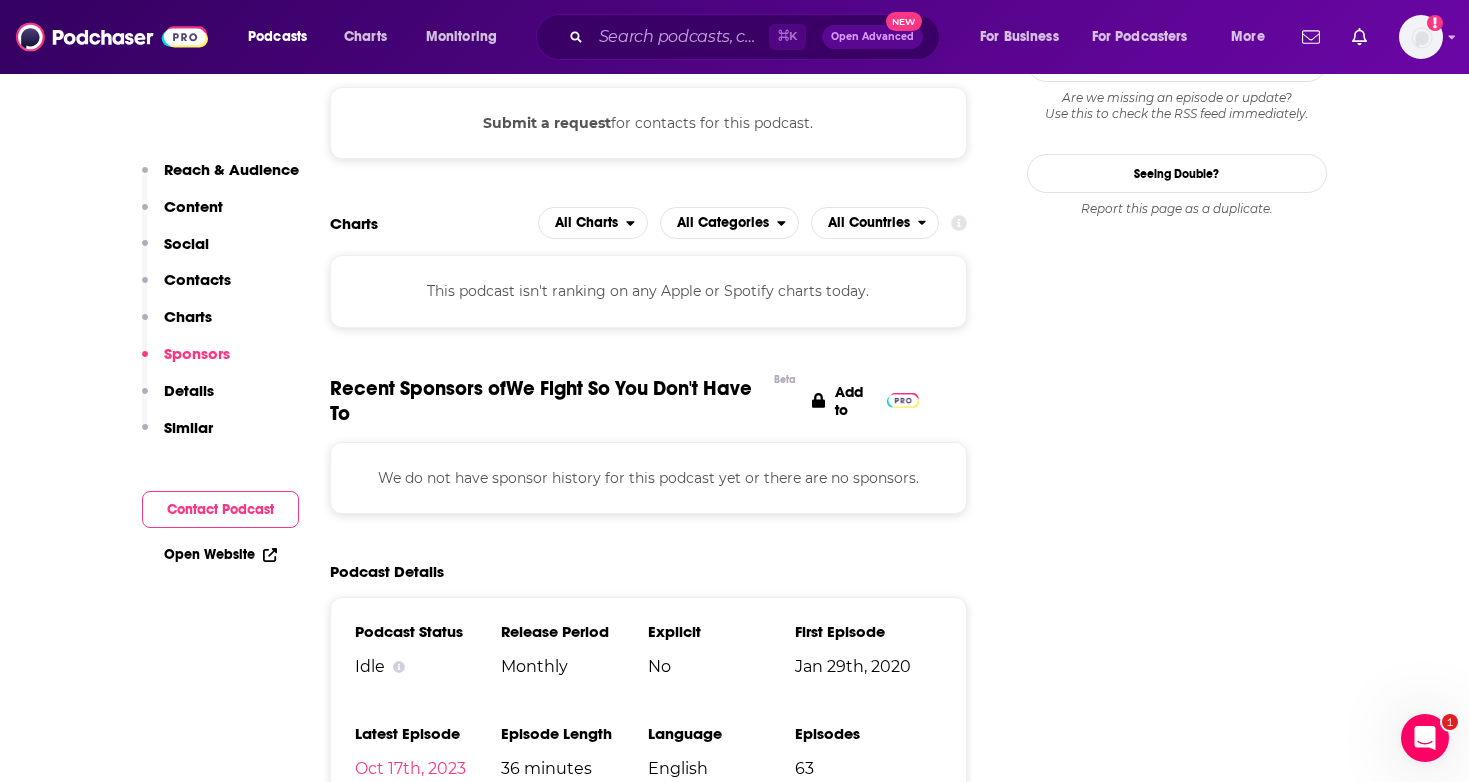 scroll, scrollTop: 1957, scrollLeft: 0, axis: vertical 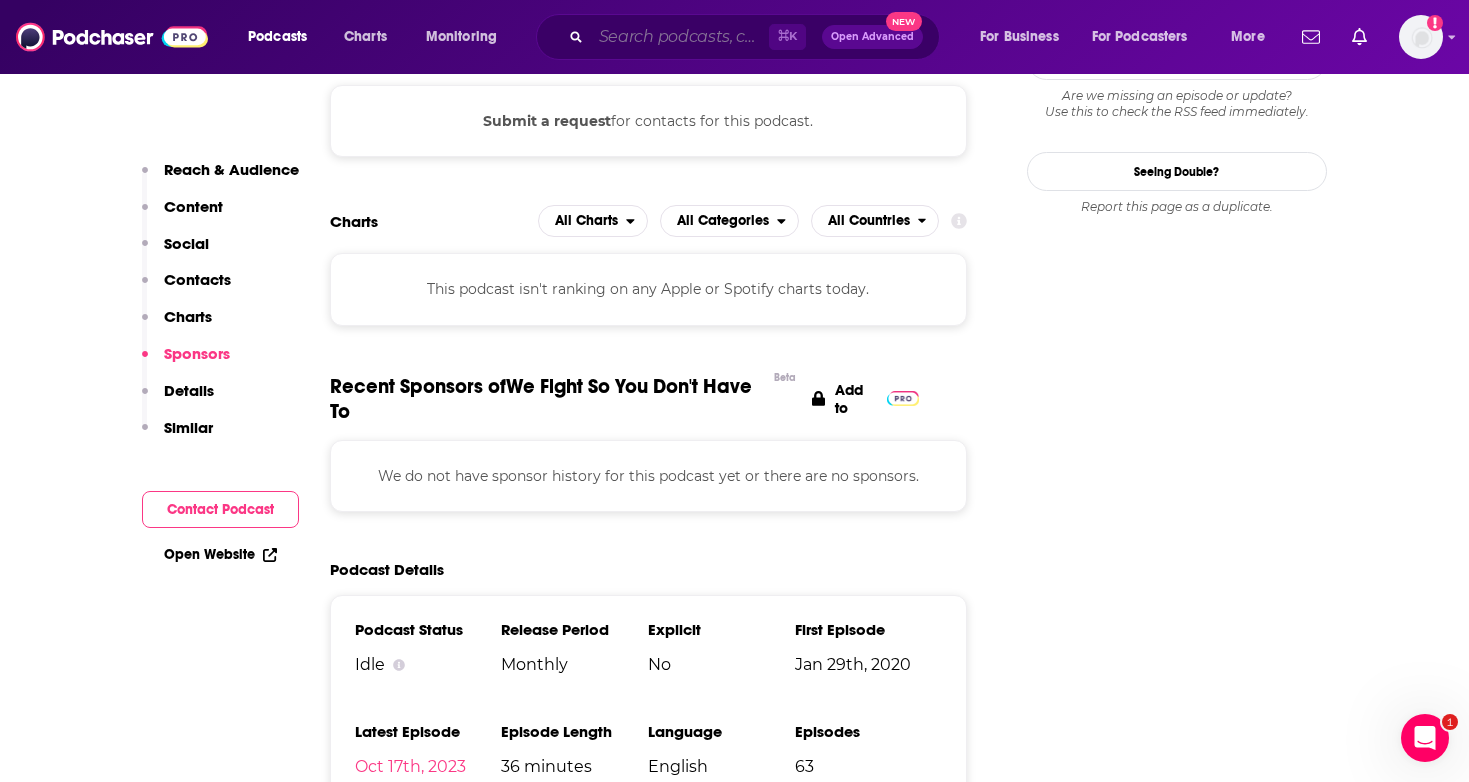 click at bounding box center [680, 37] 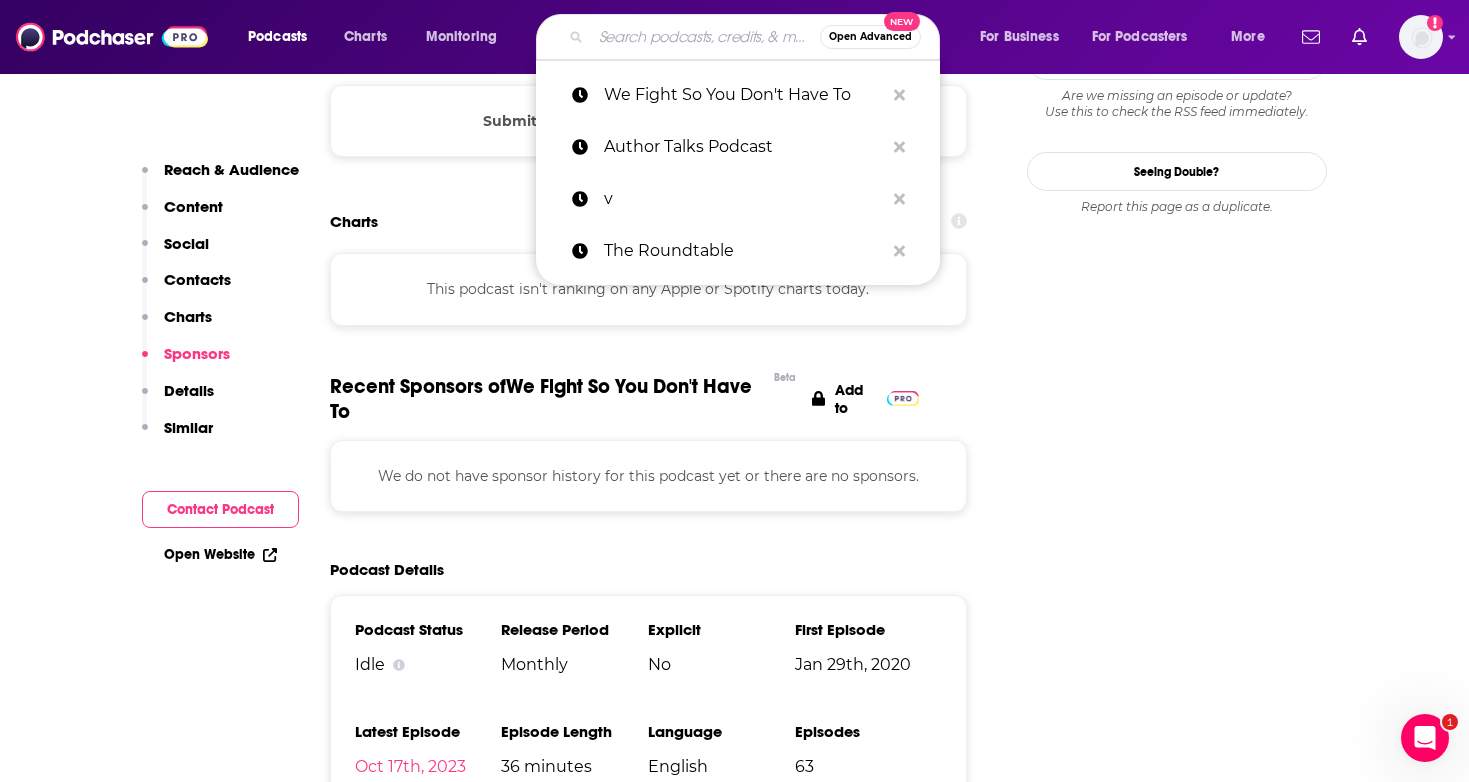 paste on "What to Read Next" 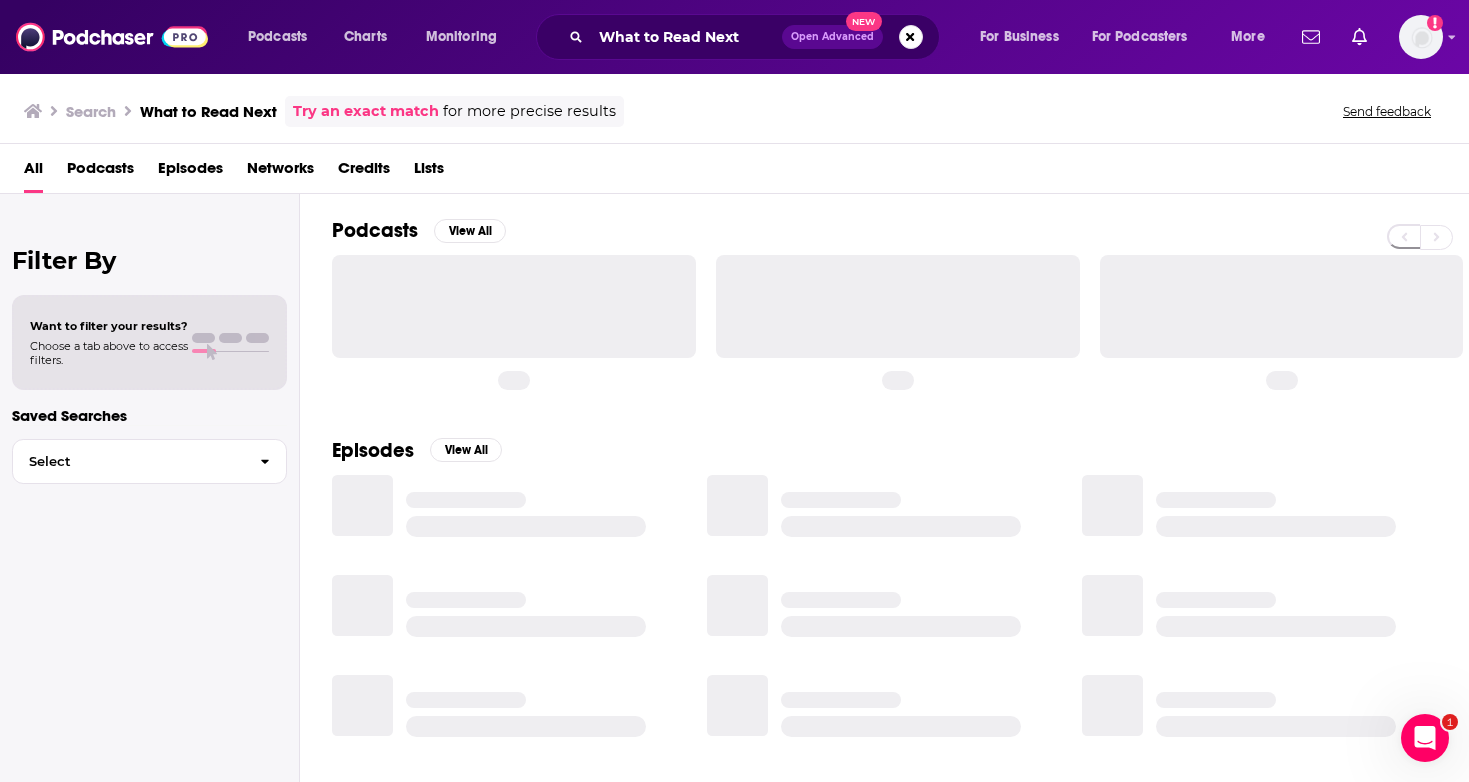 scroll, scrollTop: 0, scrollLeft: 0, axis: both 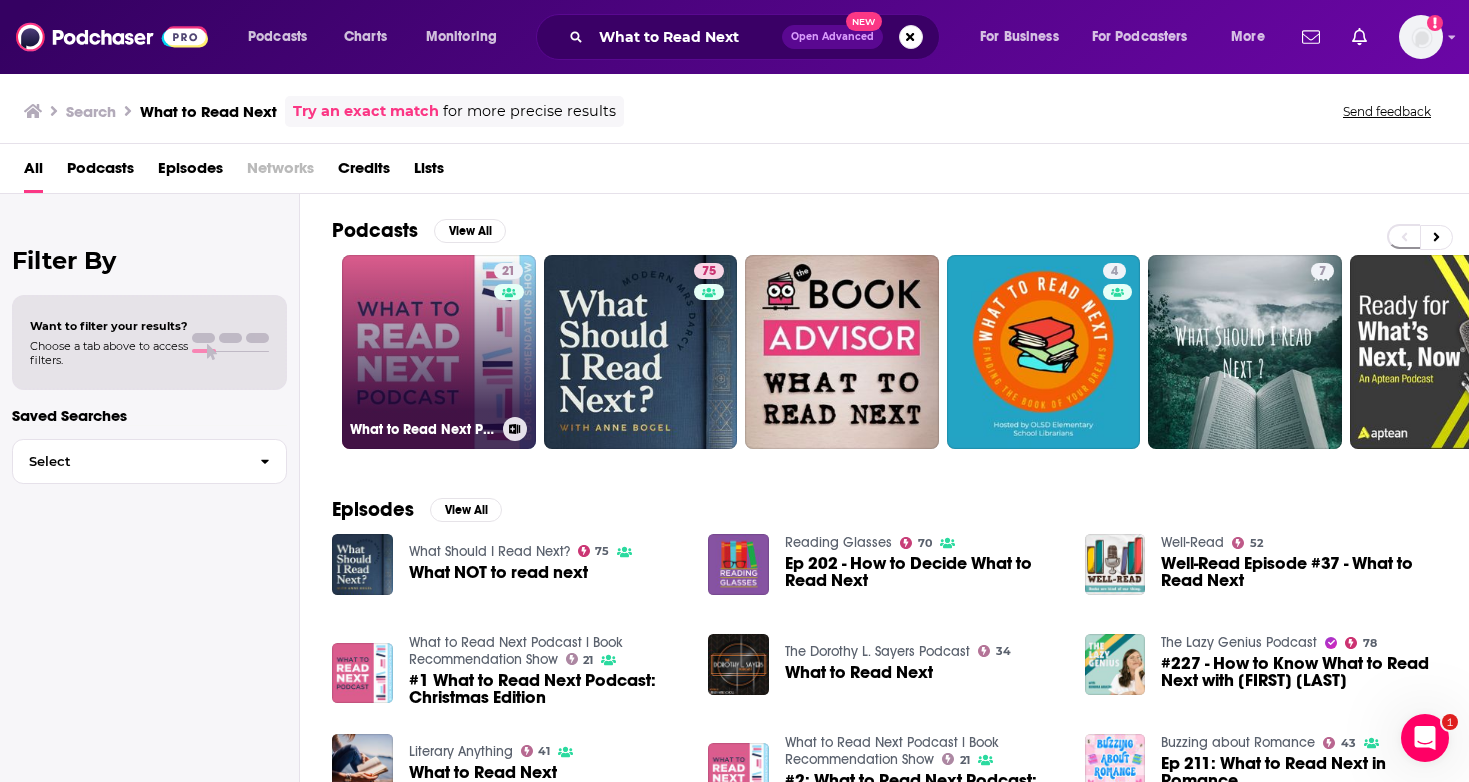 click on "21 What to Read Next Podcast l Book Recommendation Show" at bounding box center [439, 352] 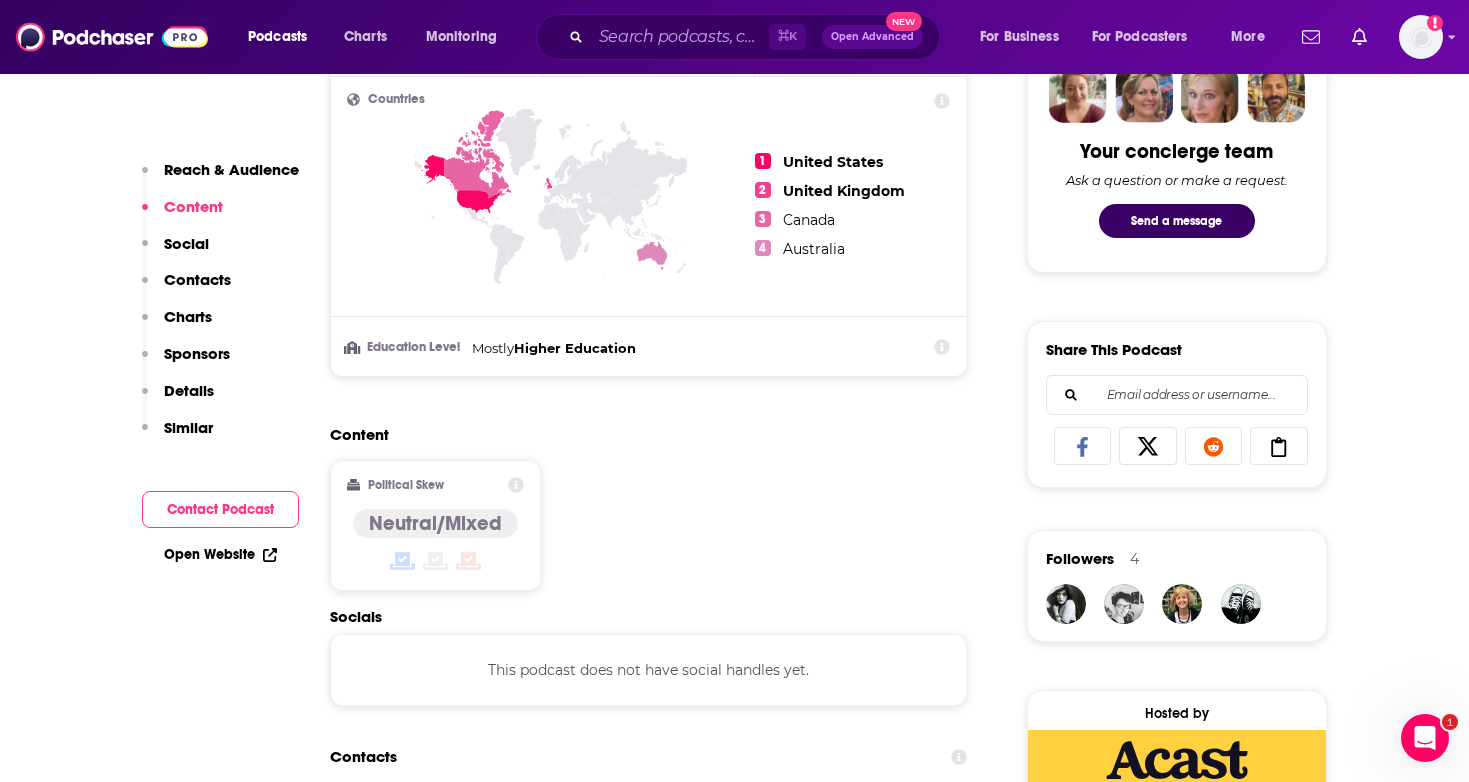 scroll, scrollTop: 1507, scrollLeft: 0, axis: vertical 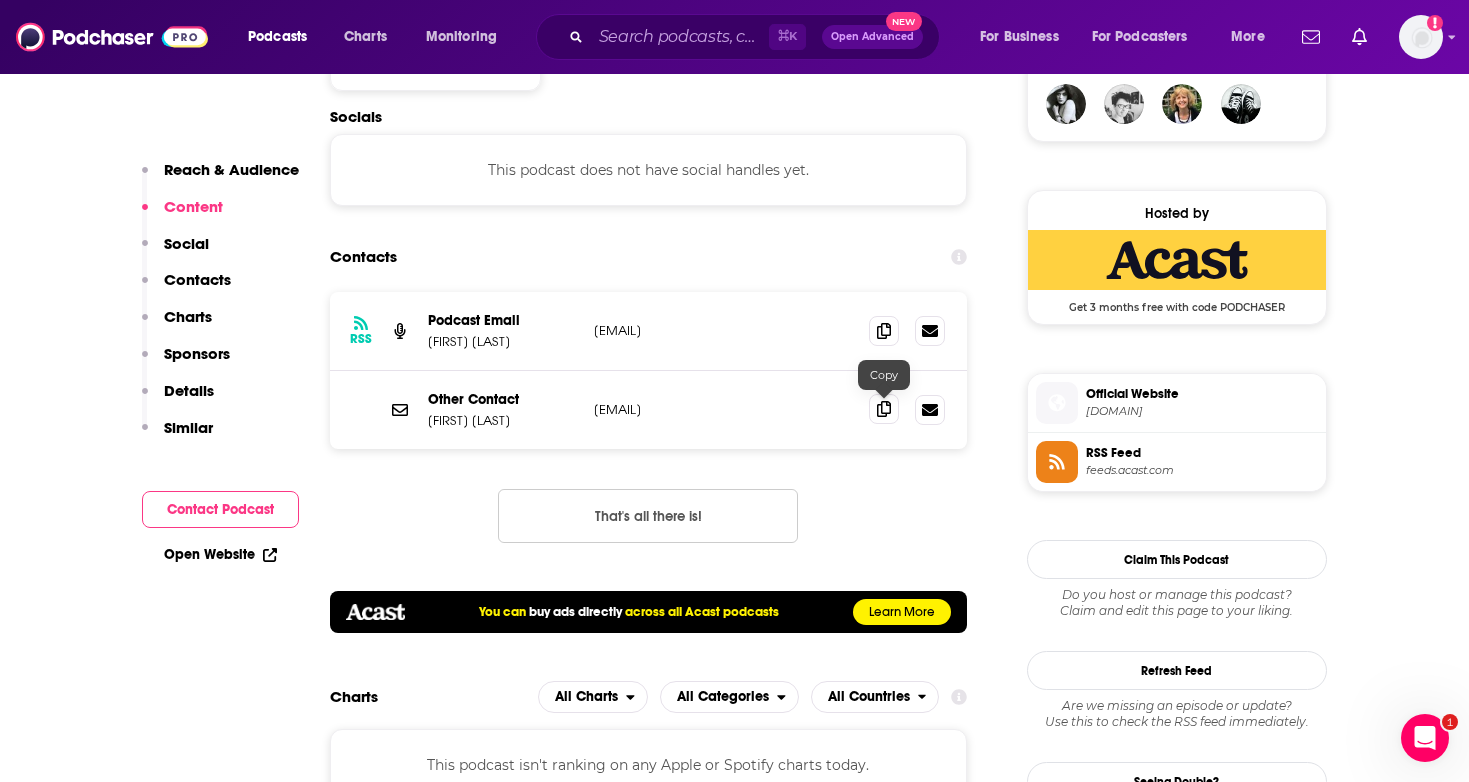 click 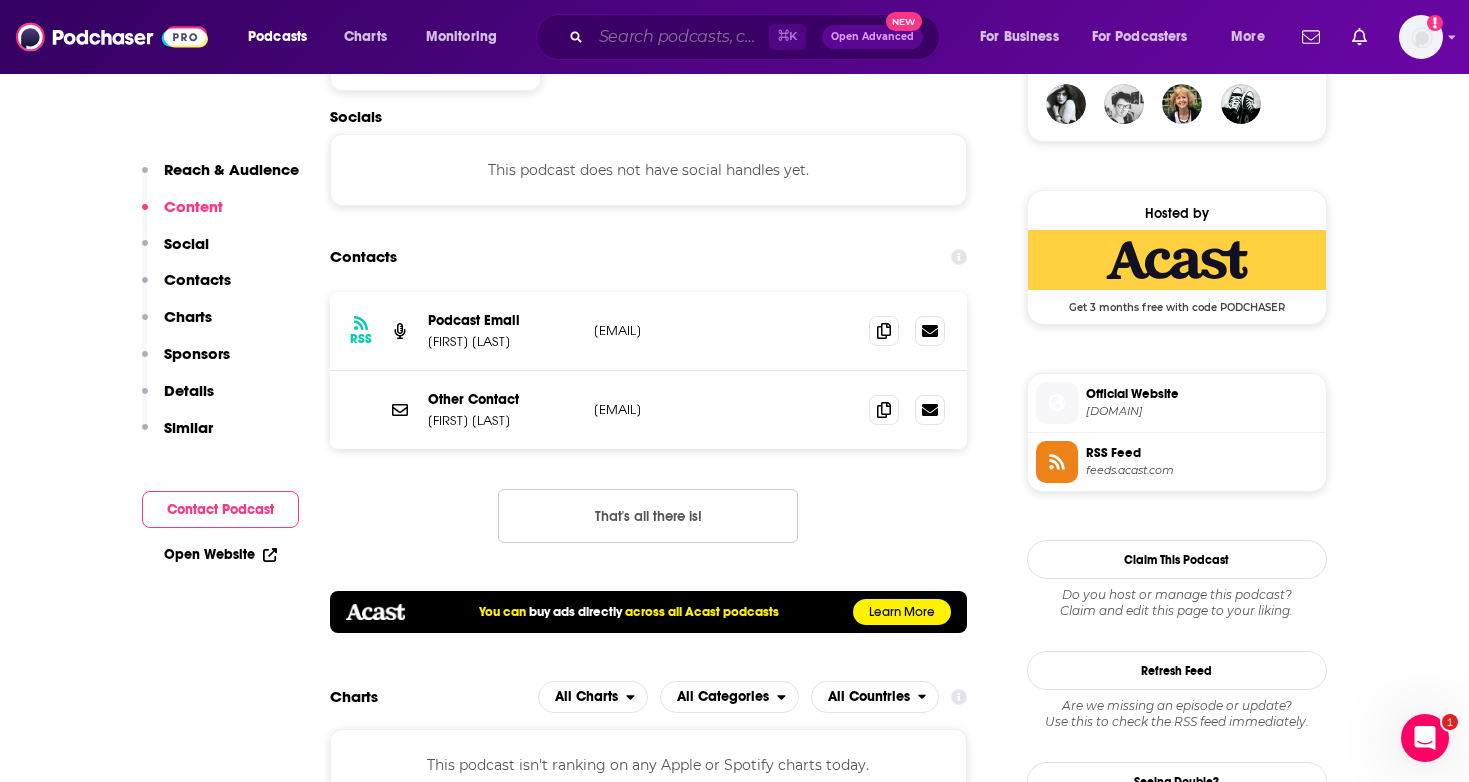 click at bounding box center [680, 37] 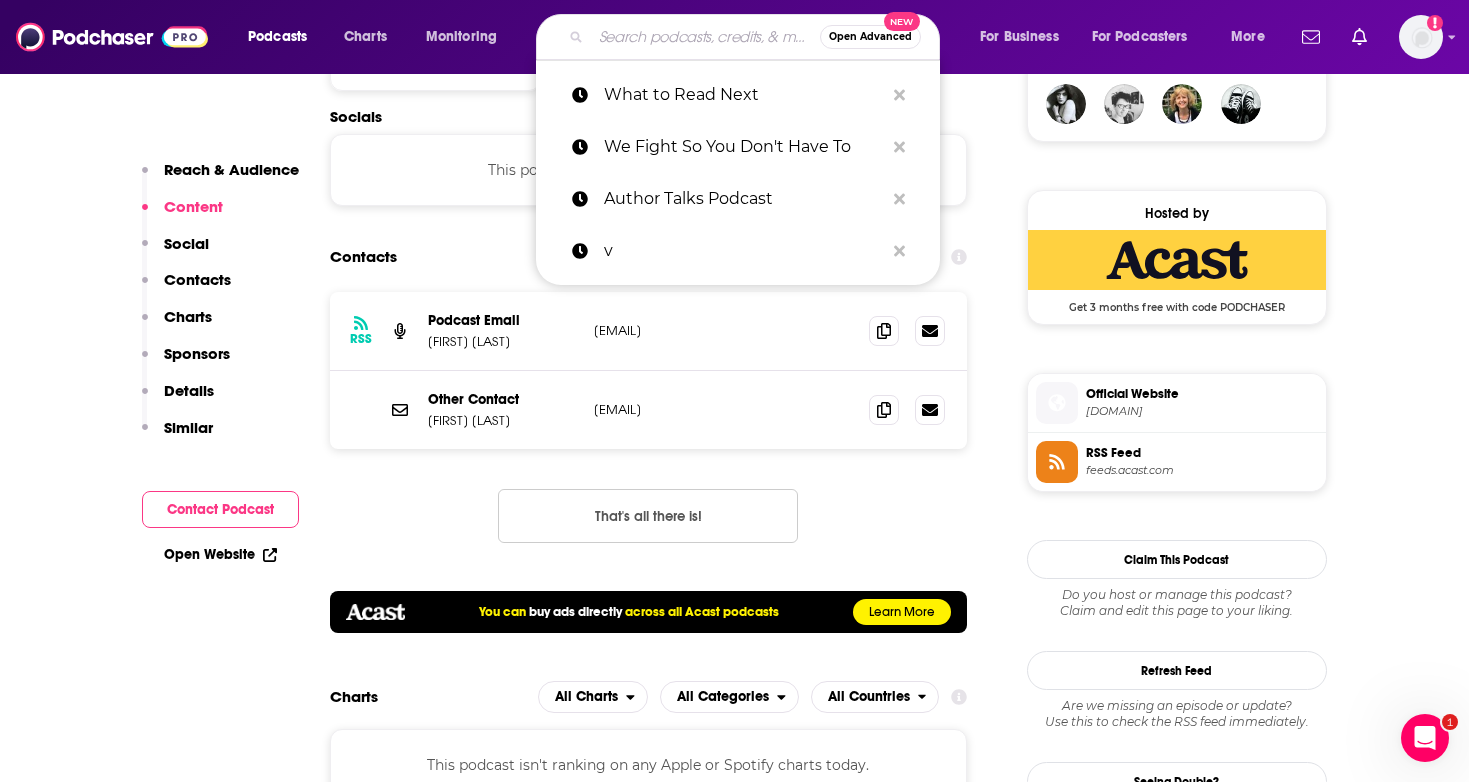 paste on "Write Minded Podcast" 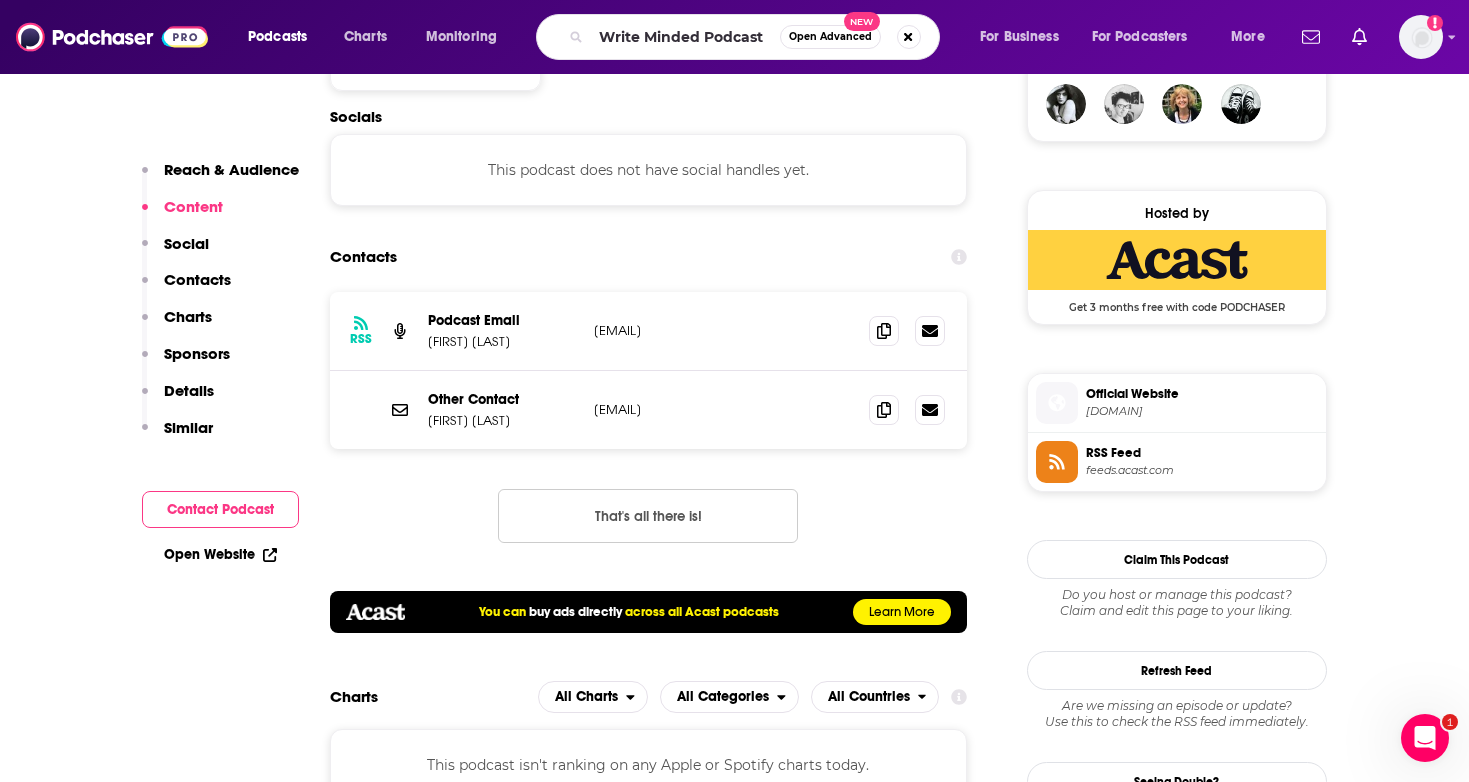 scroll, scrollTop: 0, scrollLeft: 0, axis: both 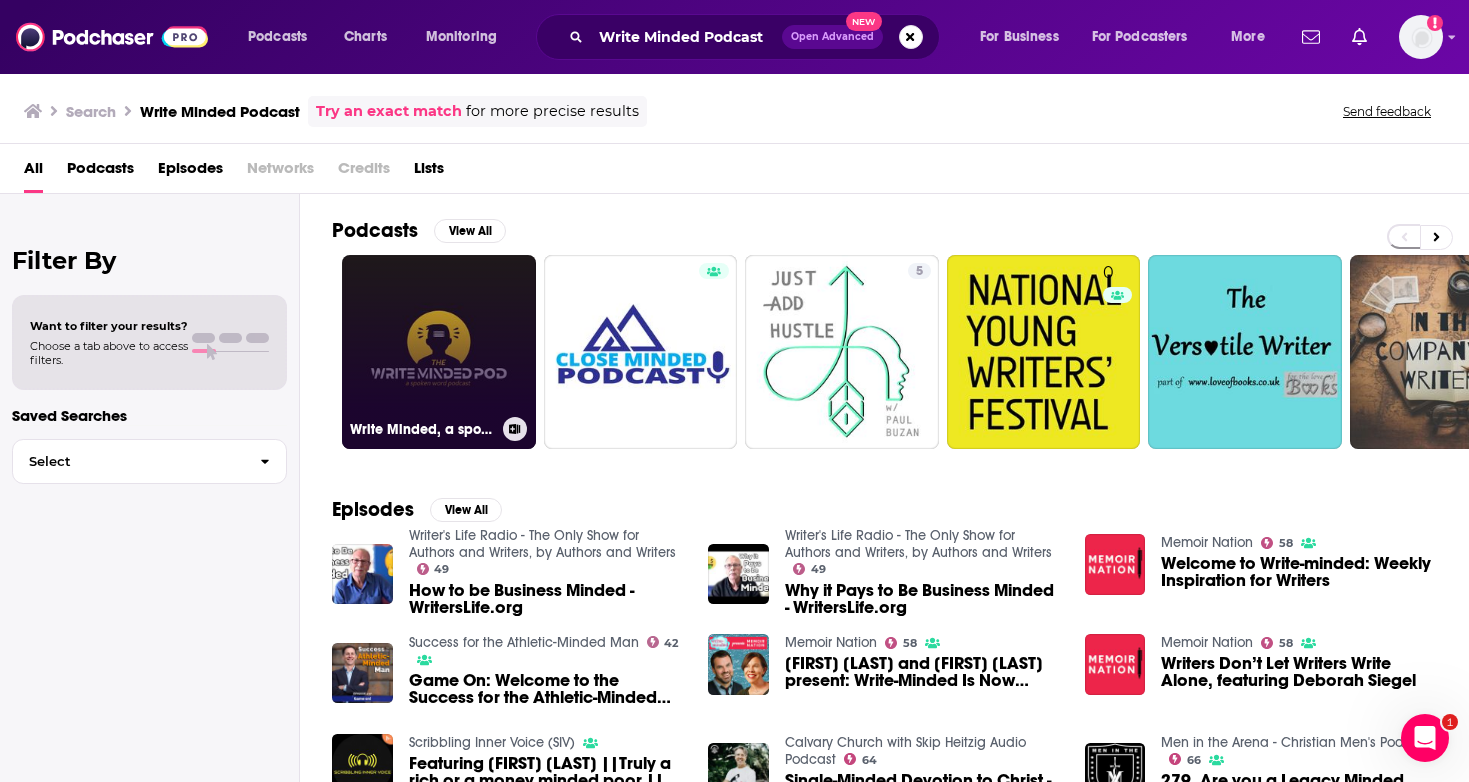 click on "Write Minded, a spoken word podcast" at bounding box center (439, 352) 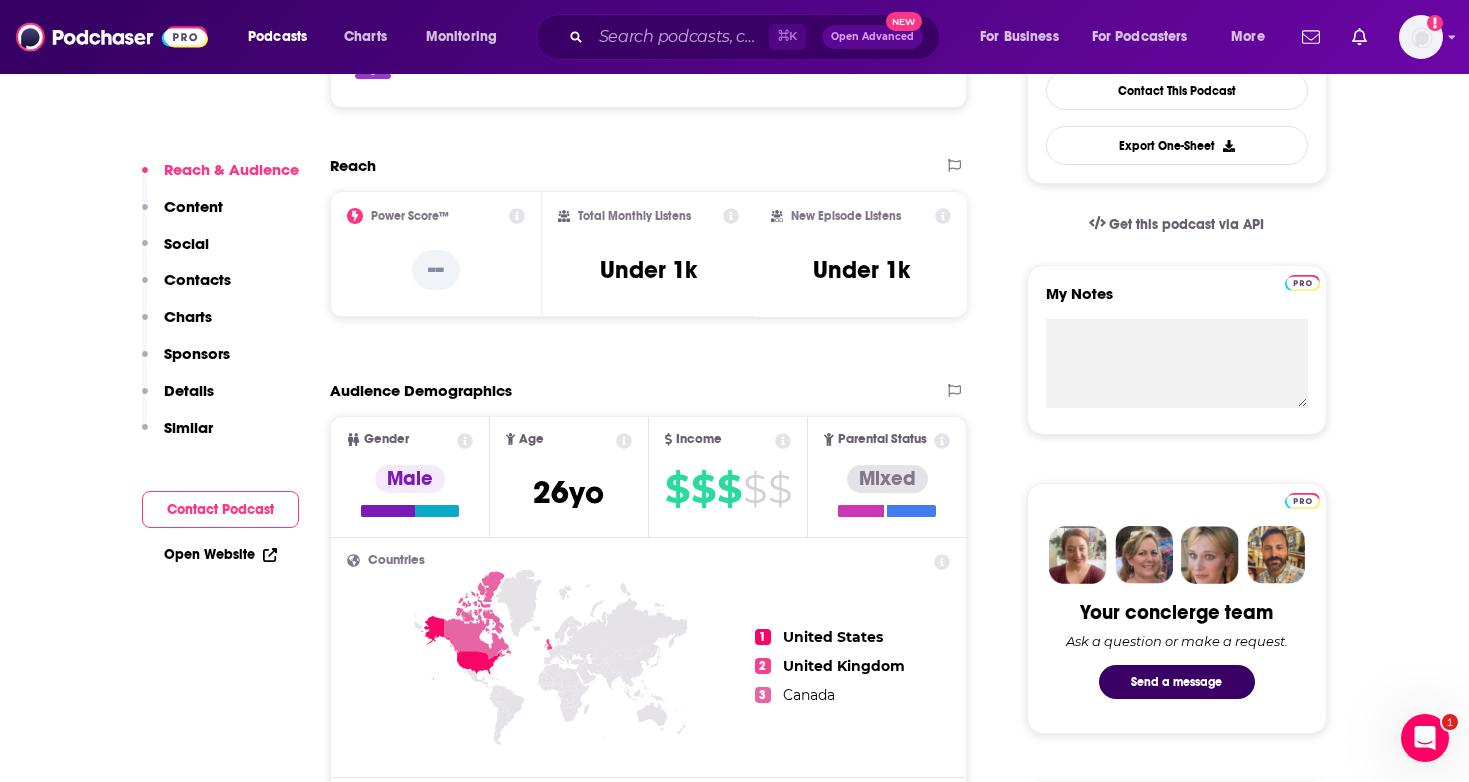 scroll, scrollTop: 0, scrollLeft: 0, axis: both 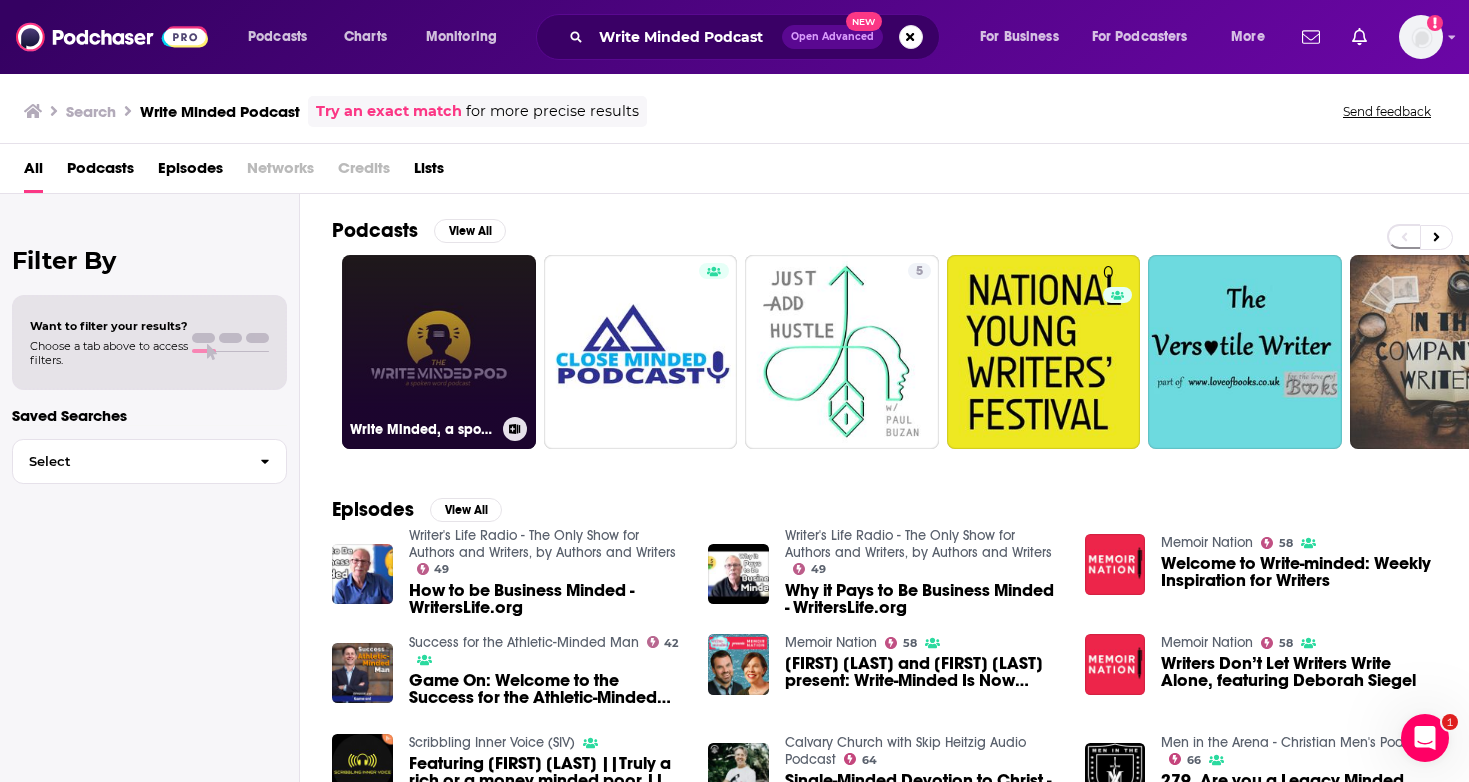 click on "Write Minded, a spoken word podcast" at bounding box center (439, 352) 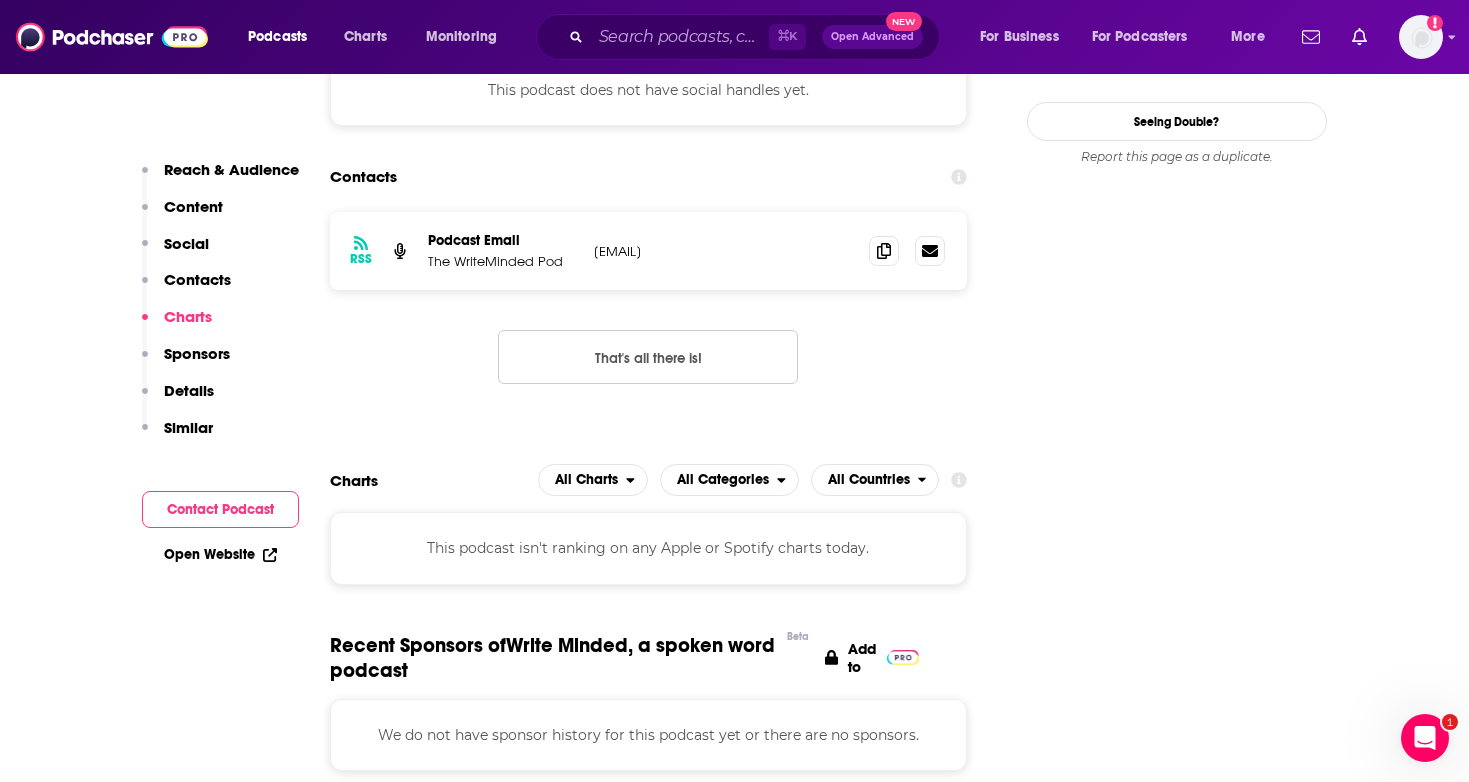 scroll, scrollTop: 1807, scrollLeft: 0, axis: vertical 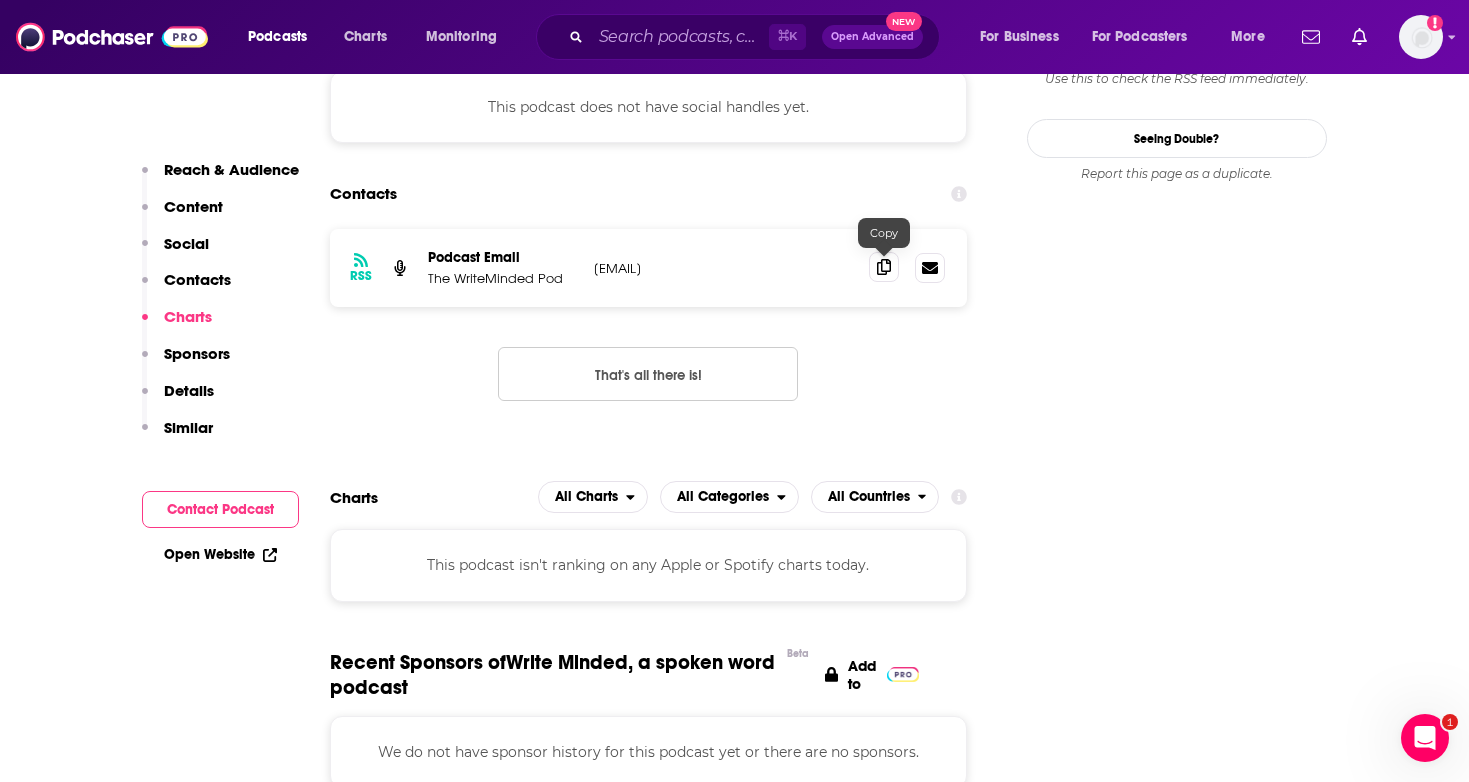 click 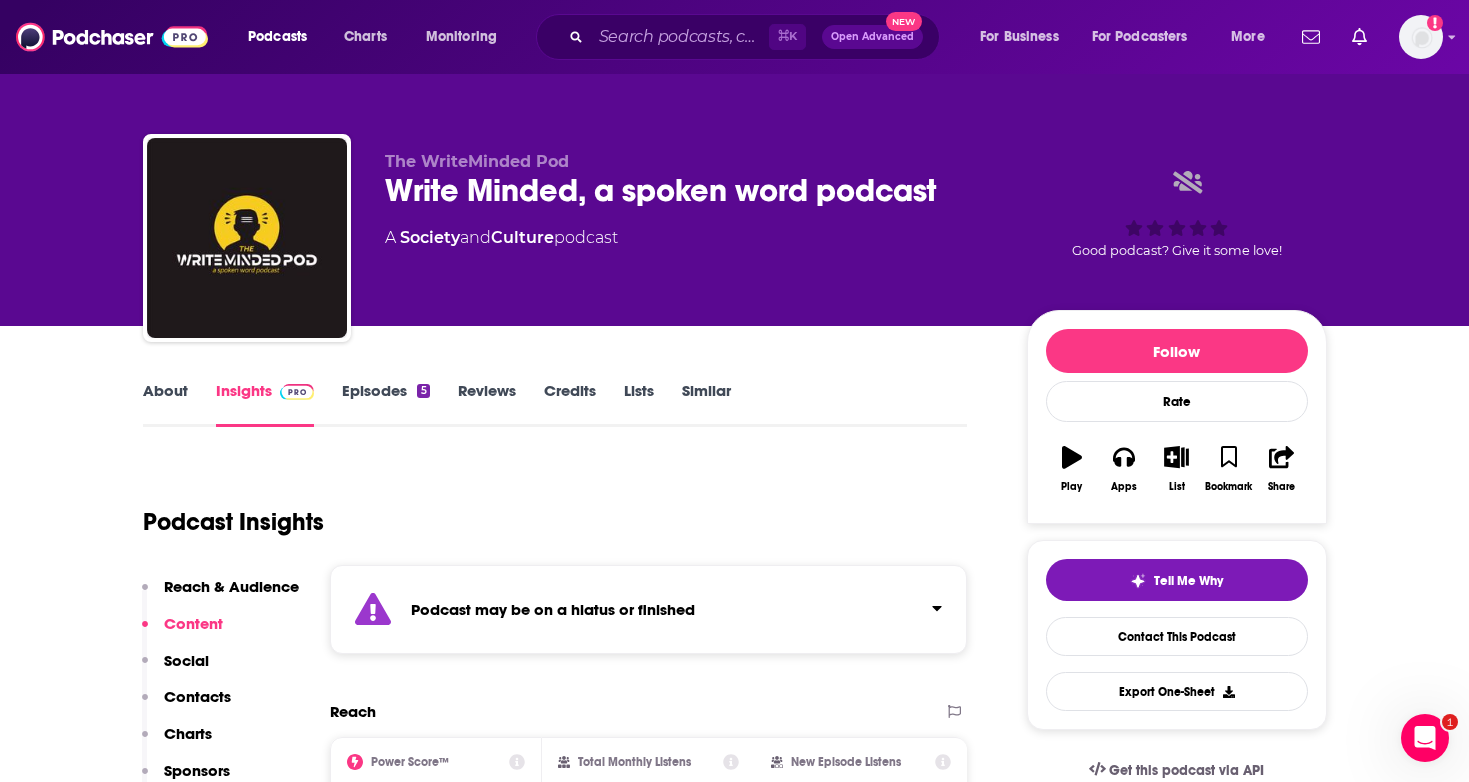 scroll, scrollTop: 0, scrollLeft: 0, axis: both 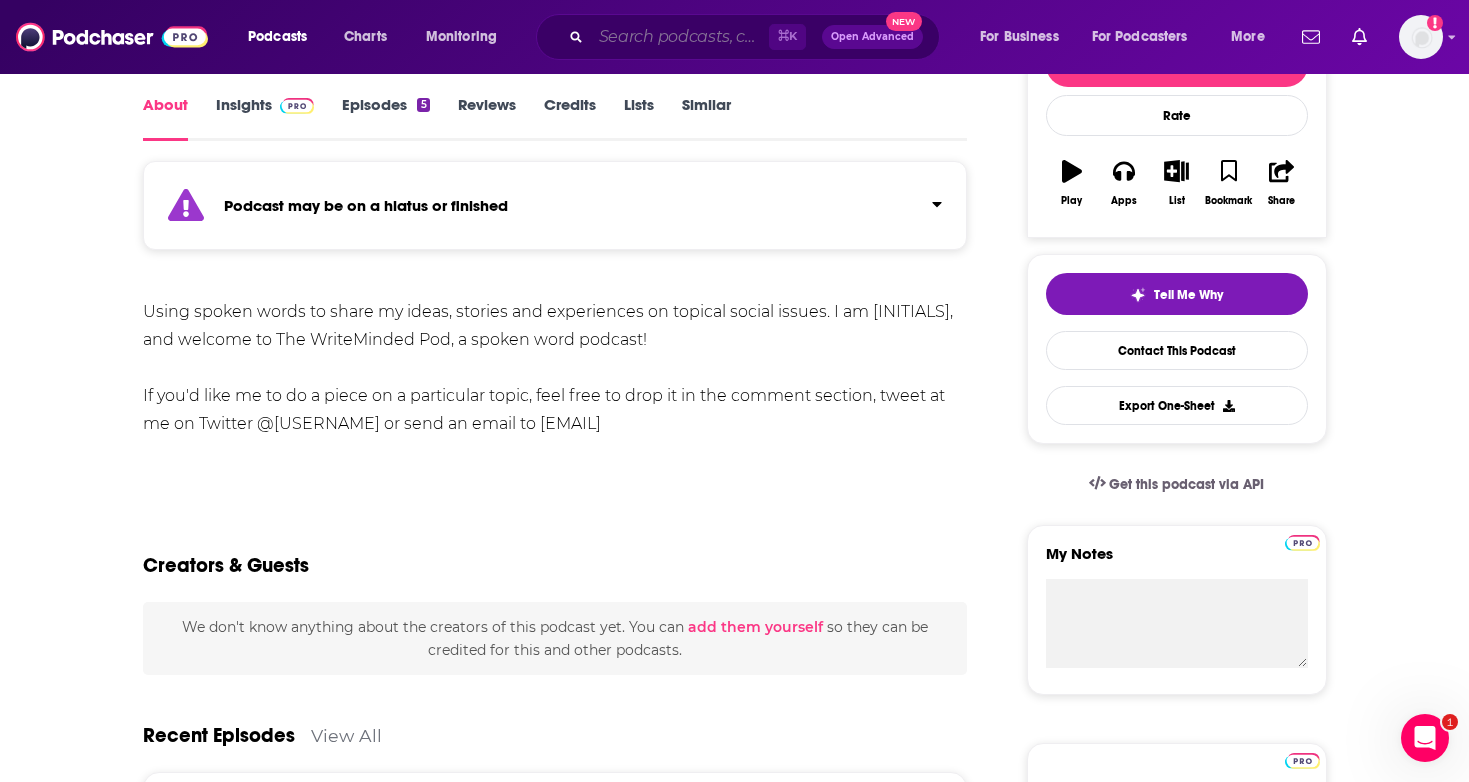 click at bounding box center (680, 37) 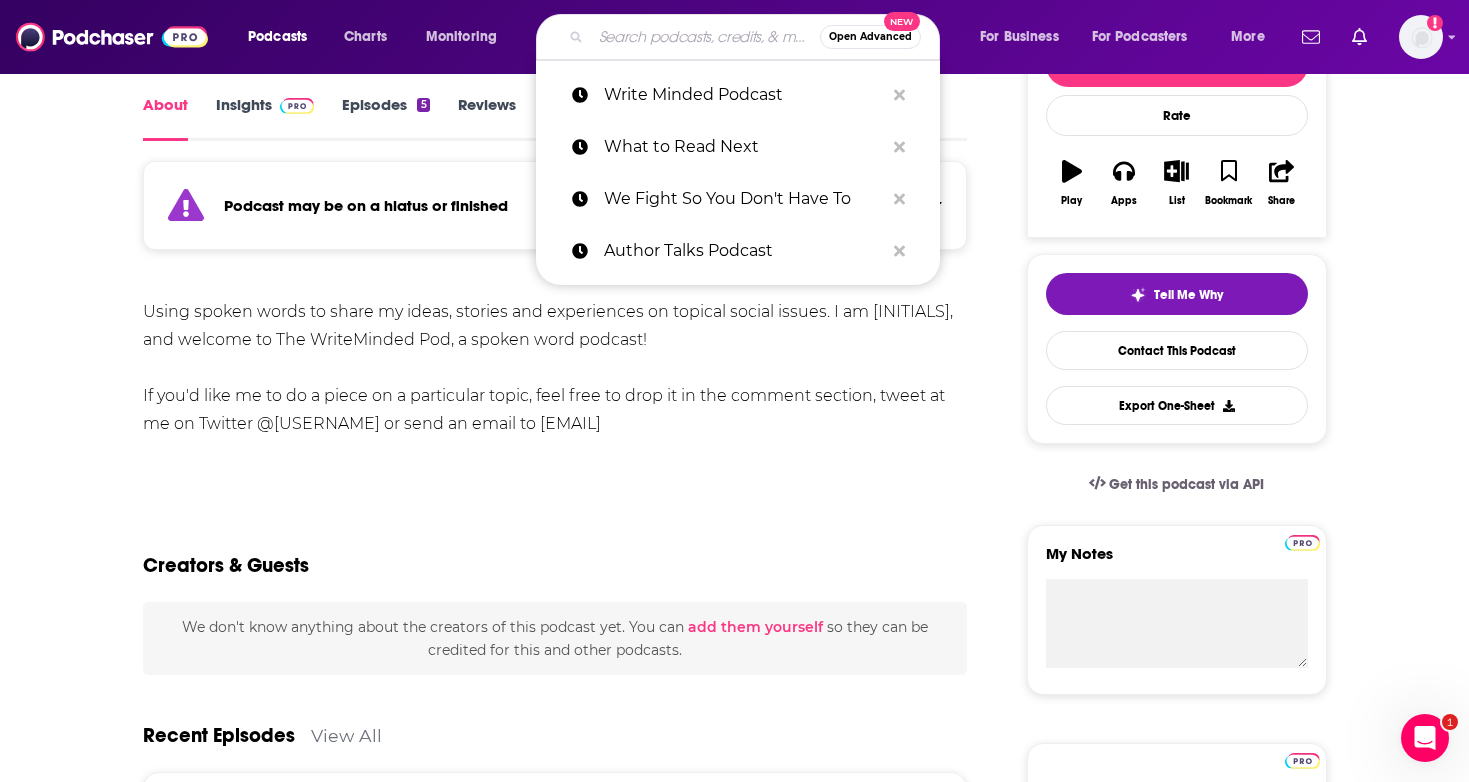 paste on "Write Now with Sarah Werner" 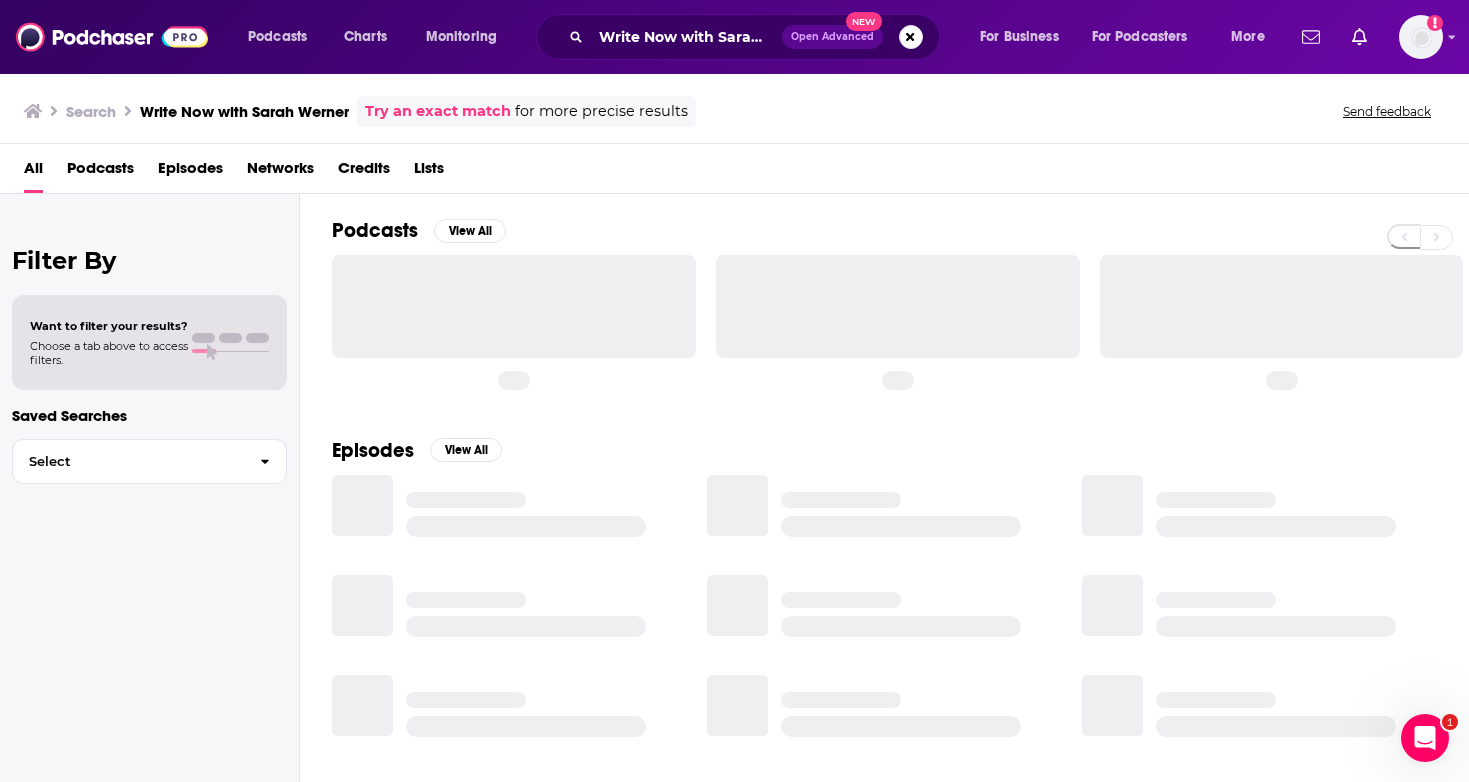 scroll, scrollTop: 0, scrollLeft: 0, axis: both 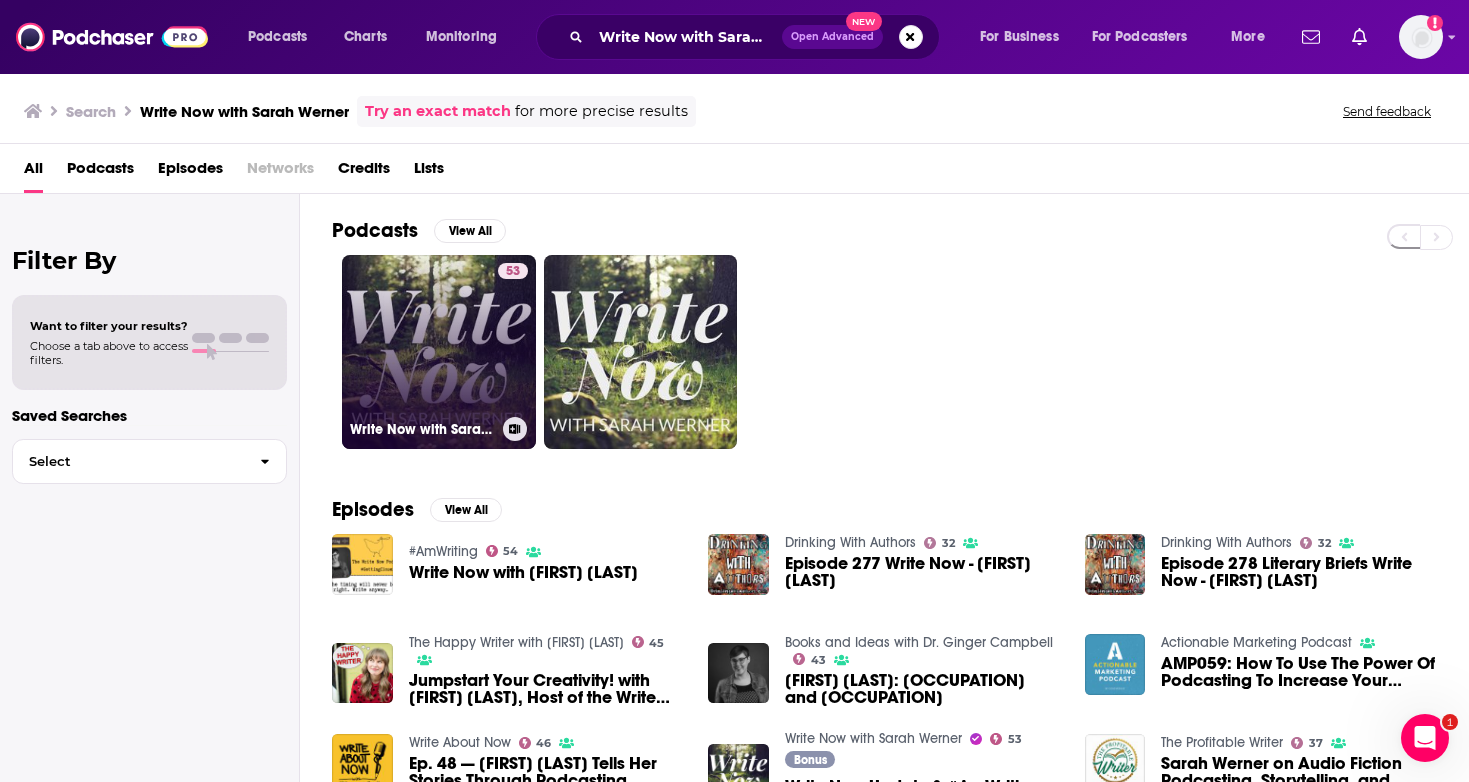 click on "53 Write Now with Sarah Werner" at bounding box center (439, 352) 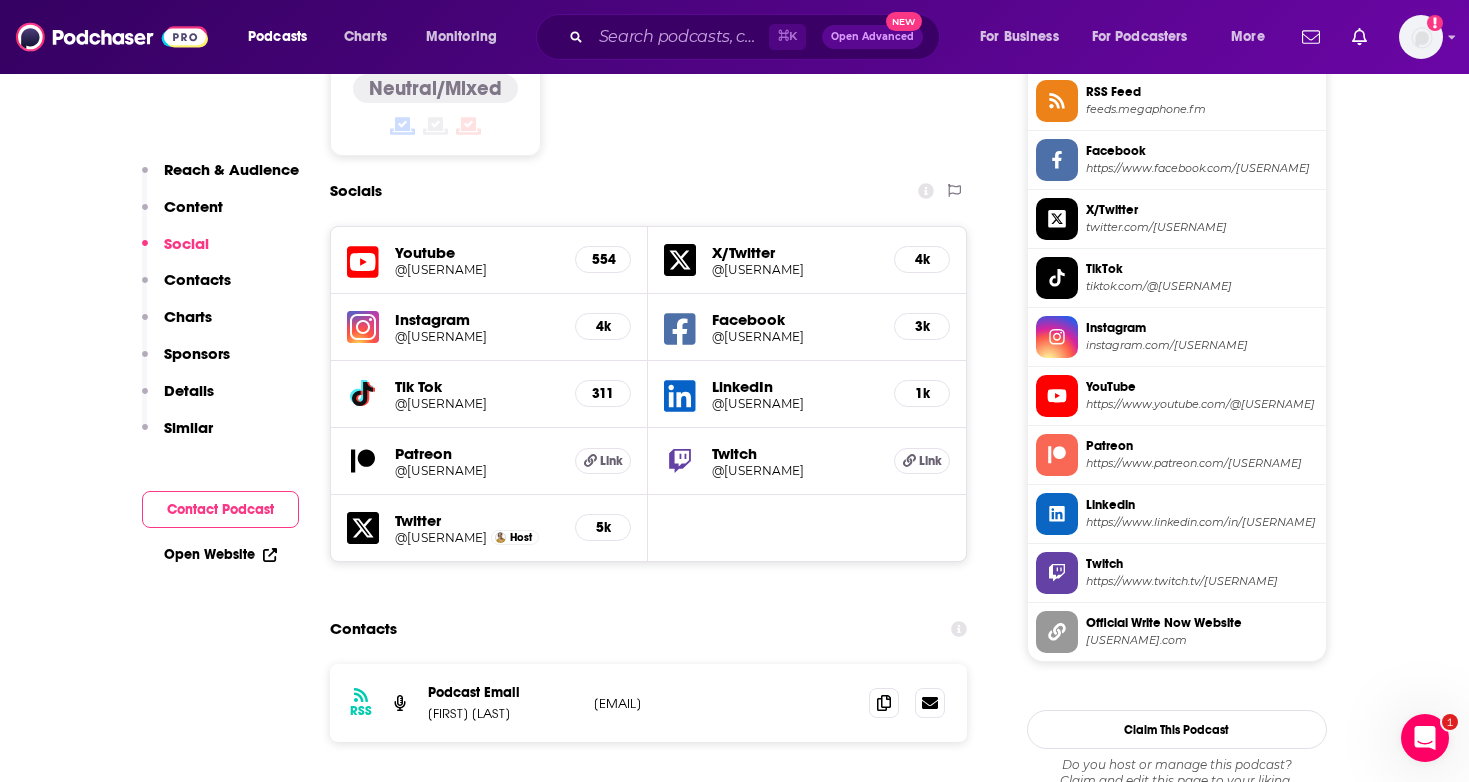 scroll, scrollTop: 2064, scrollLeft: 0, axis: vertical 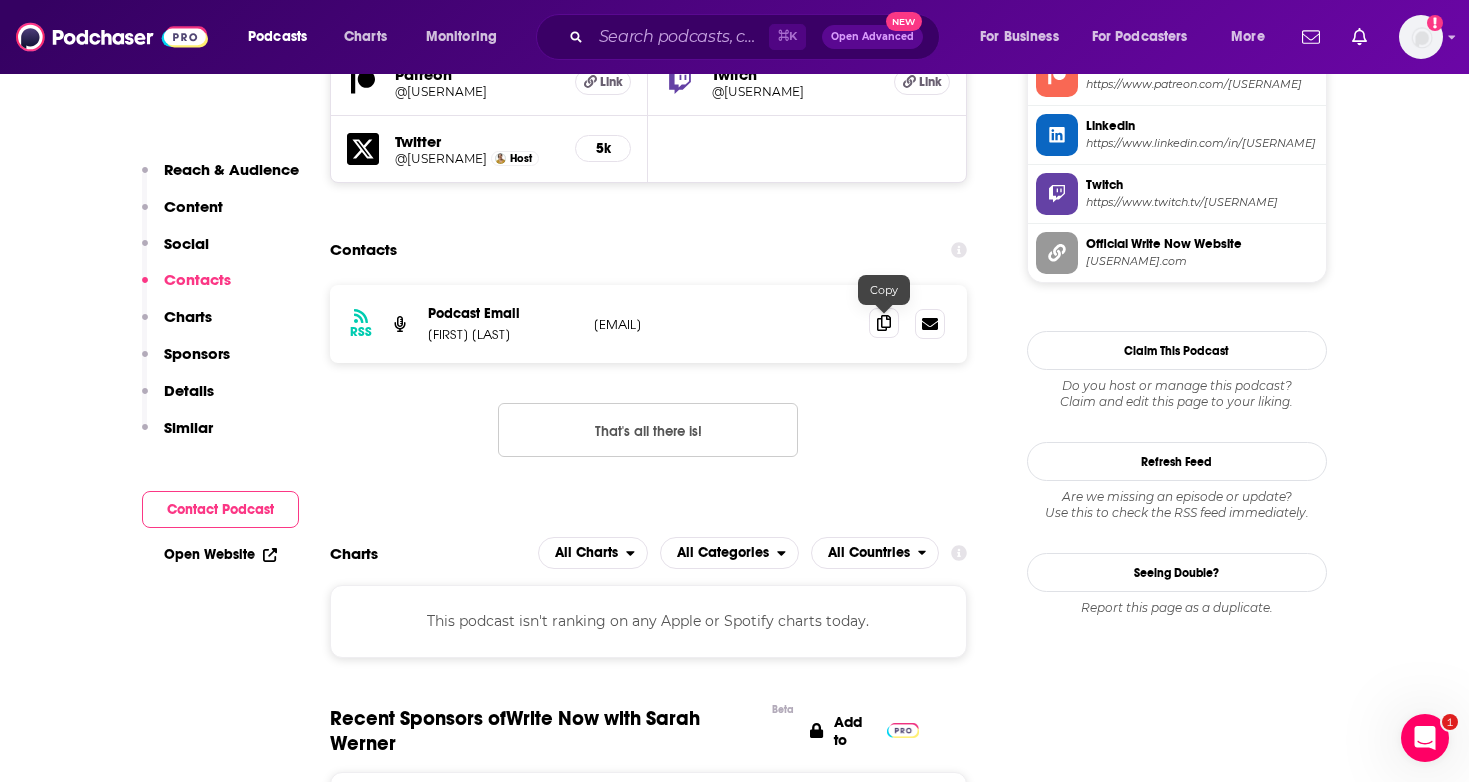 click 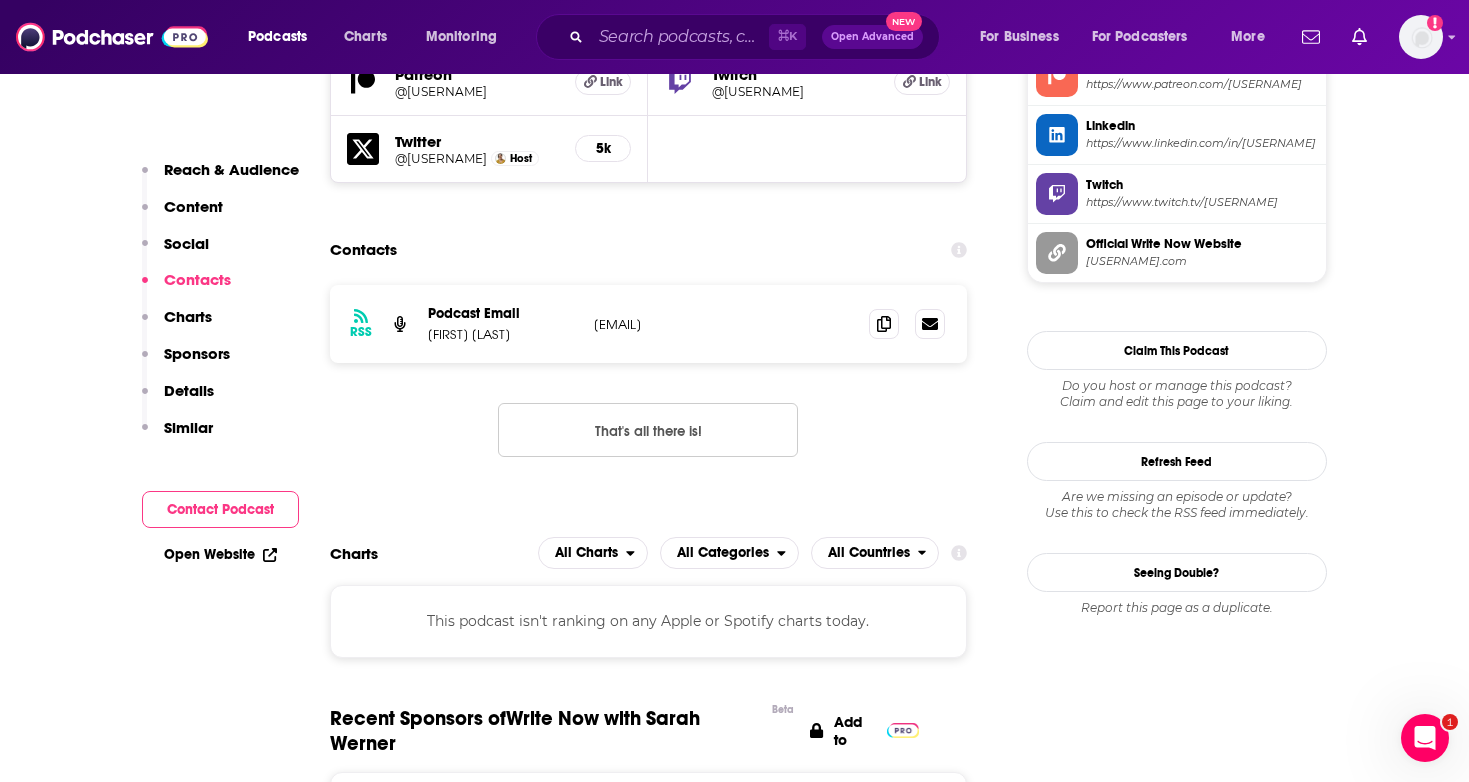 click on "⌘  K Open Advanced New" at bounding box center (738, 37) 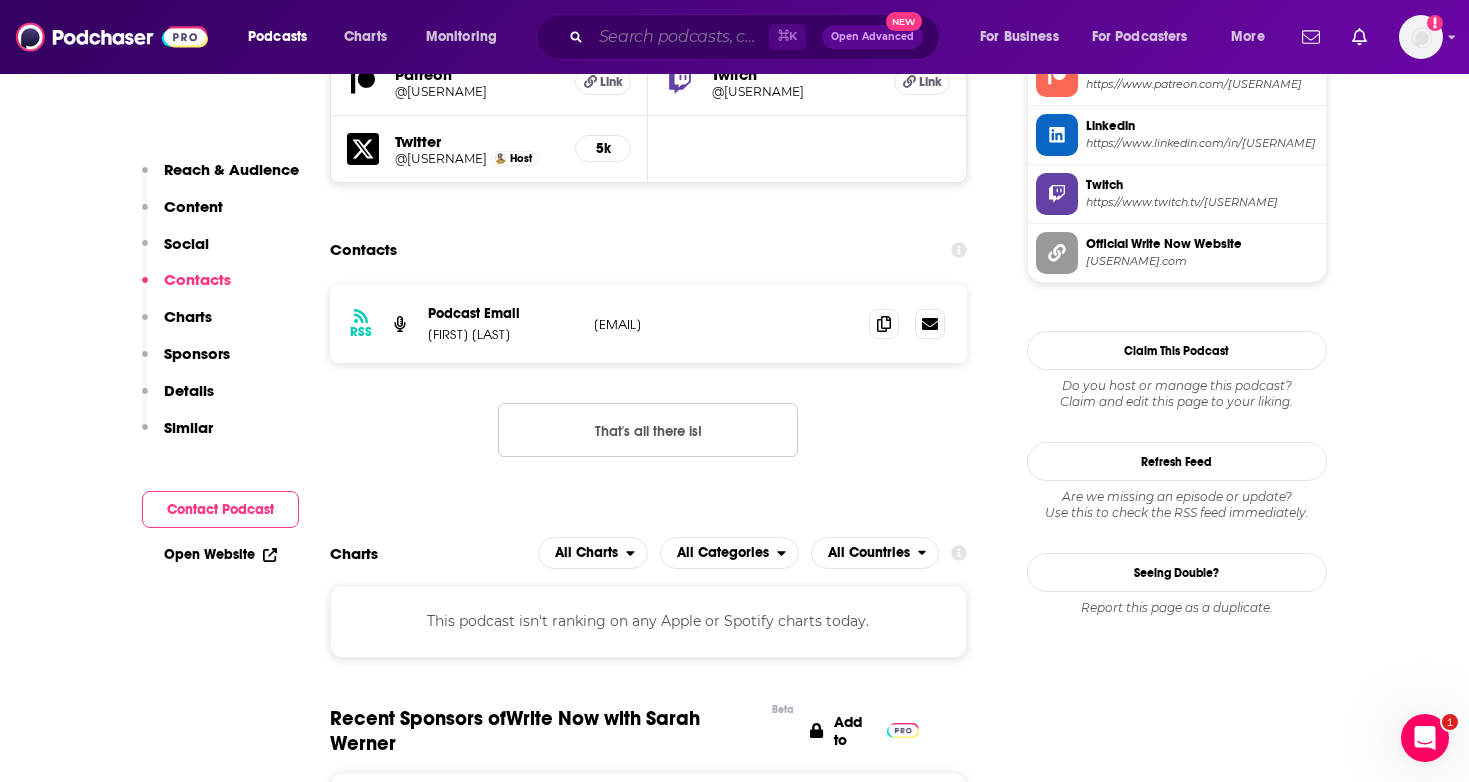 click at bounding box center [680, 37] 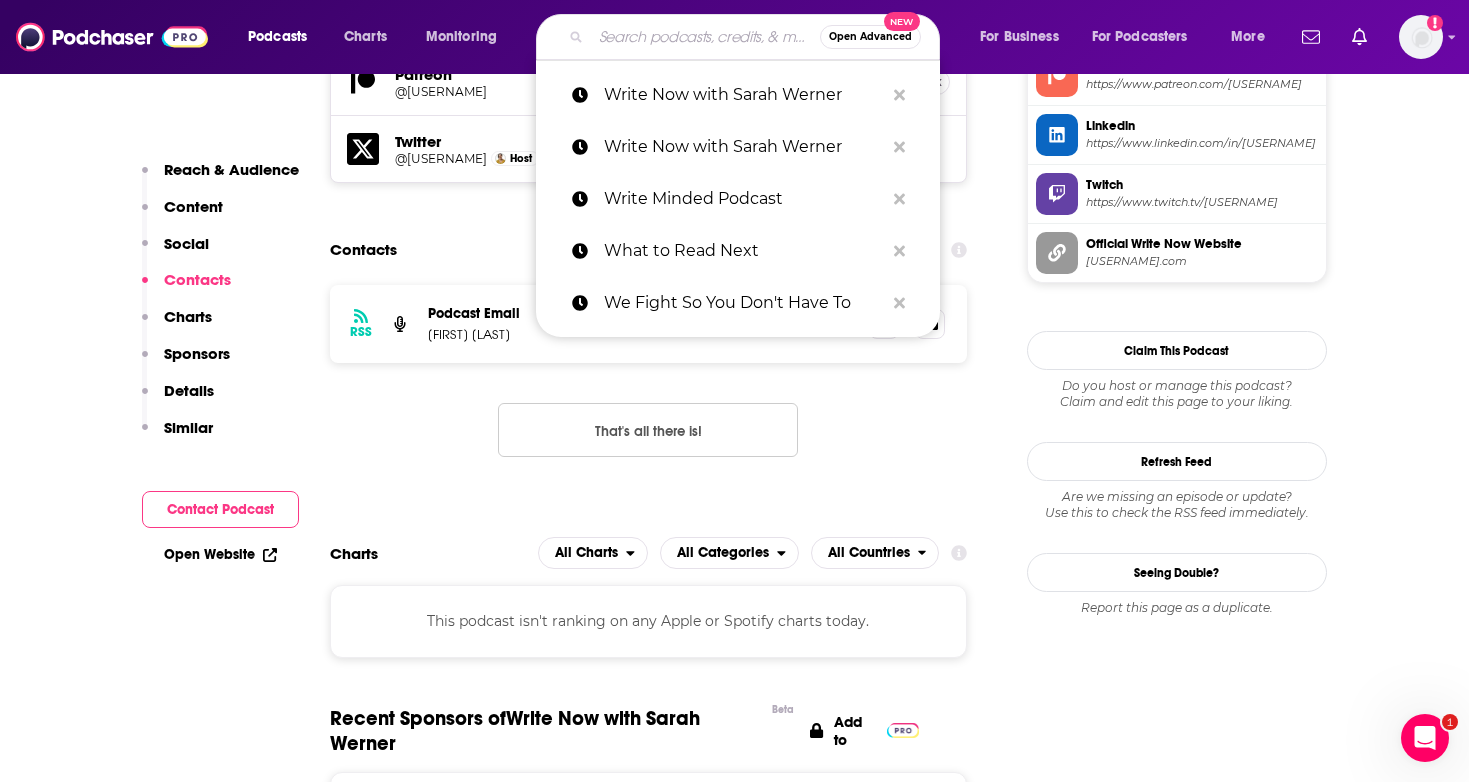 paste on "Writer Files" 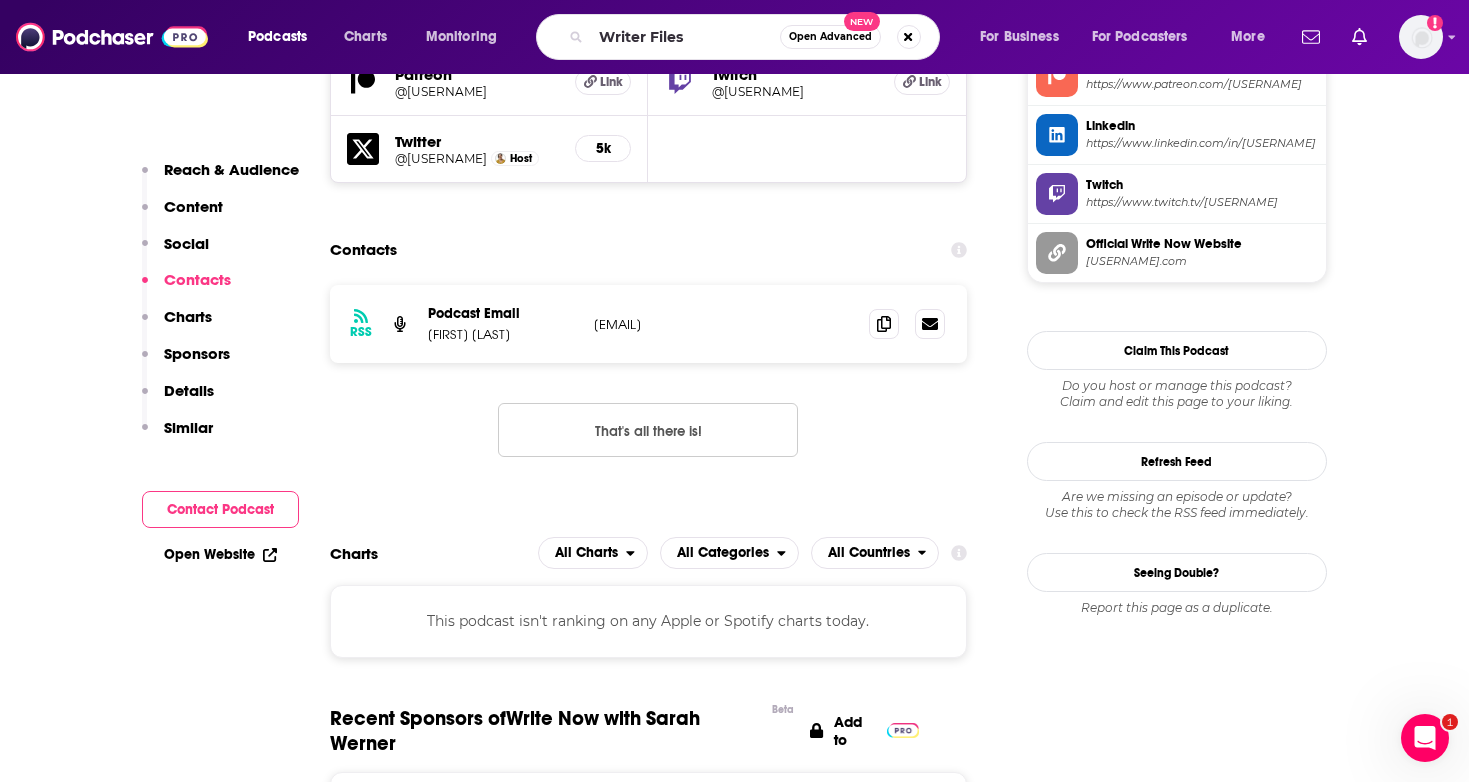 scroll, scrollTop: 0, scrollLeft: 0, axis: both 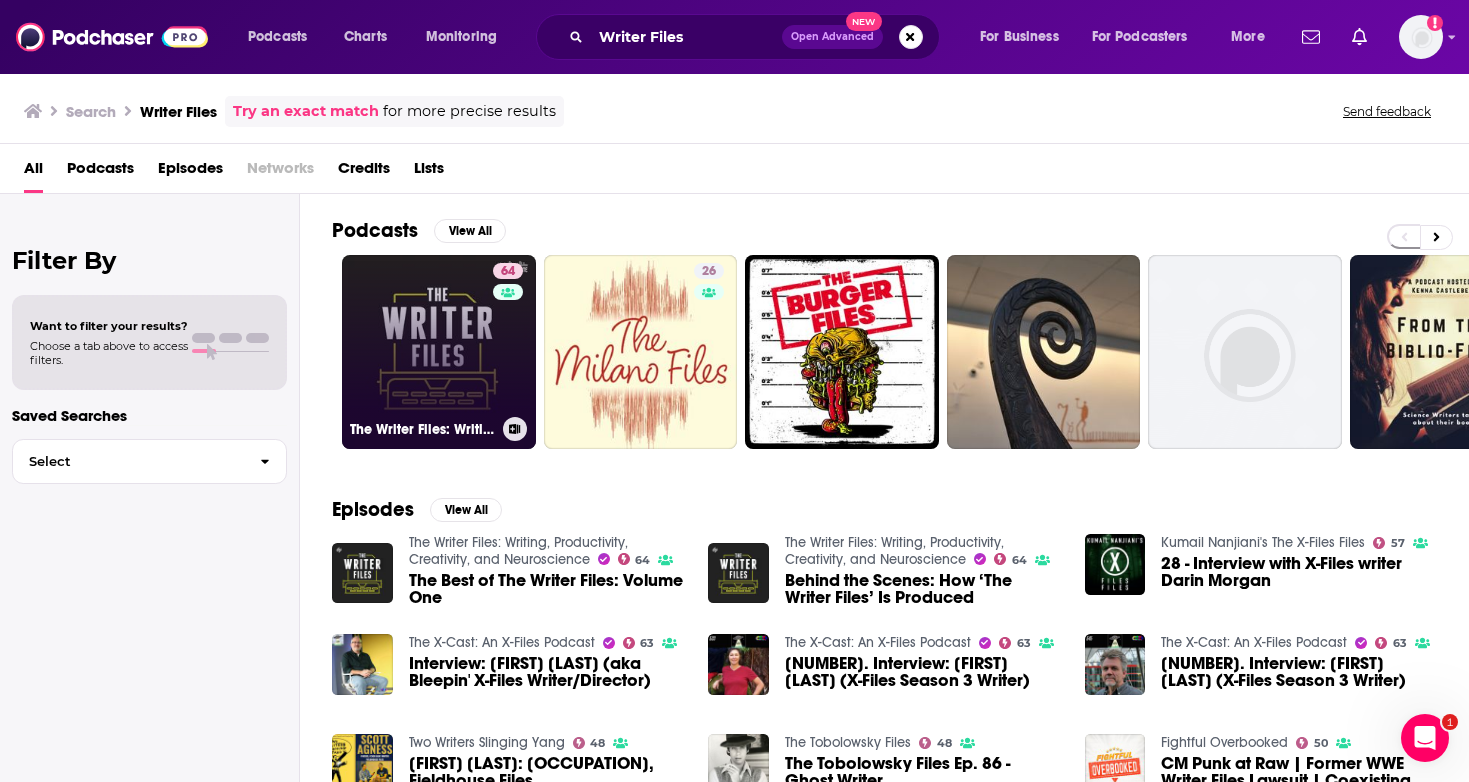 click on "64 The Writer Files: Writing, Productivity, Creativity, and Neuroscience" at bounding box center (439, 352) 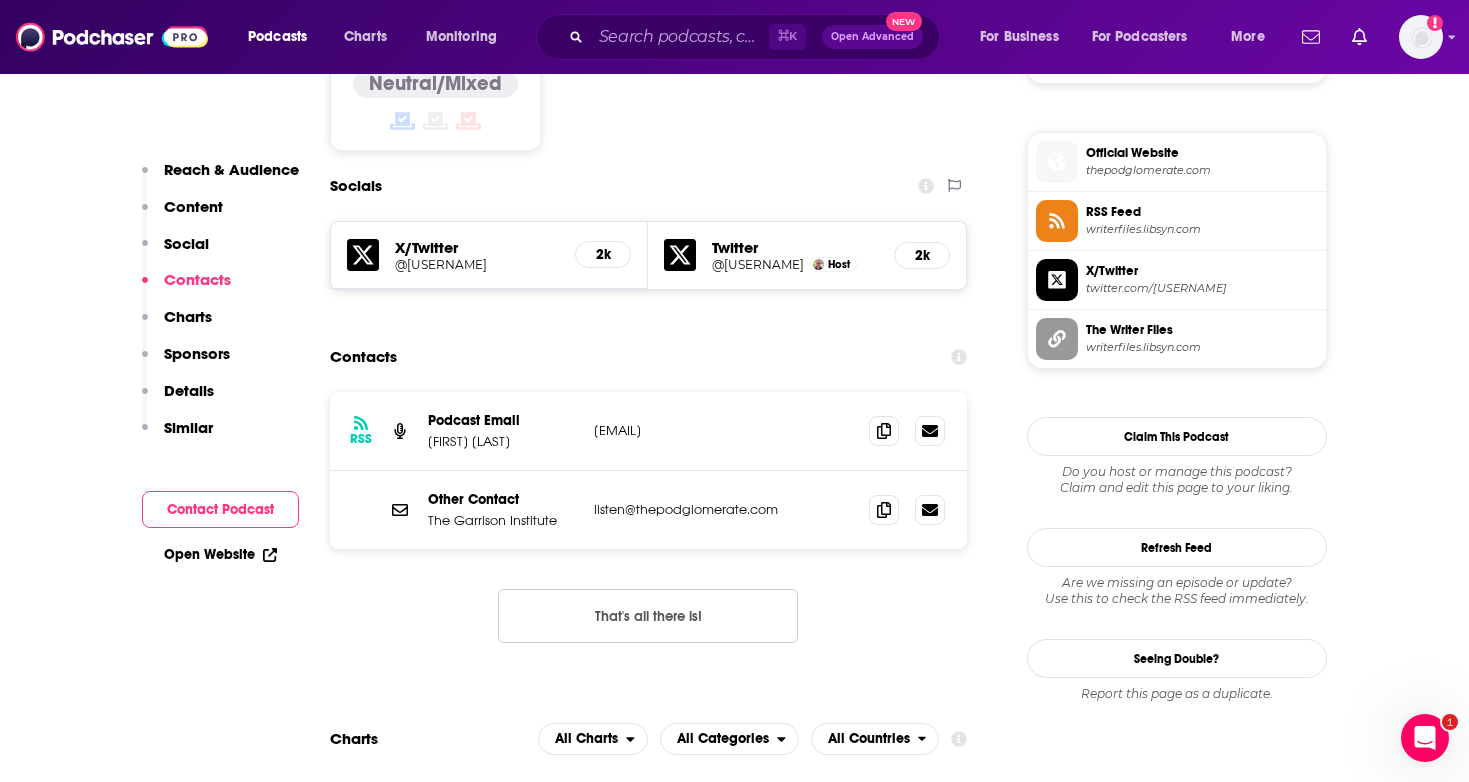 scroll, scrollTop: 1567, scrollLeft: 0, axis: vertical 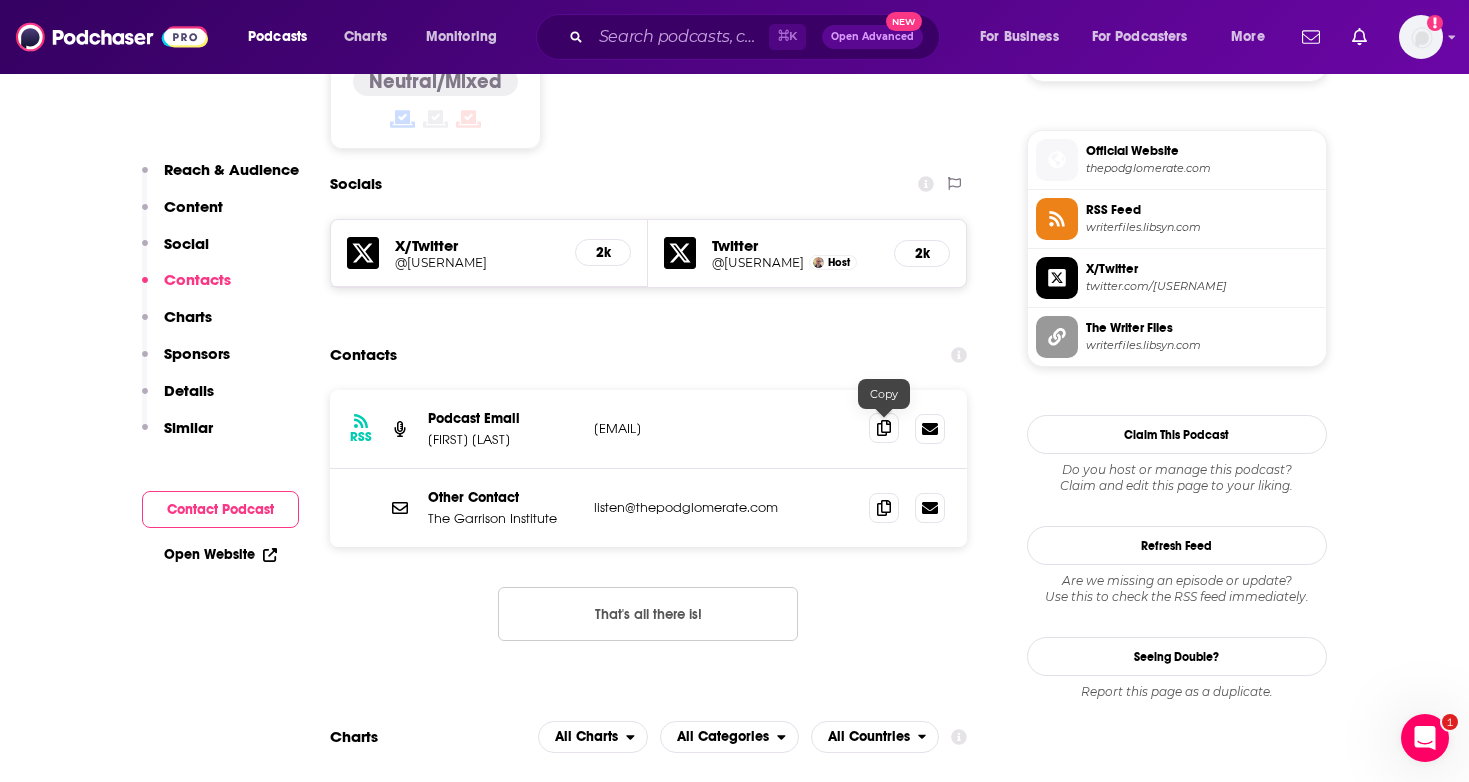 click 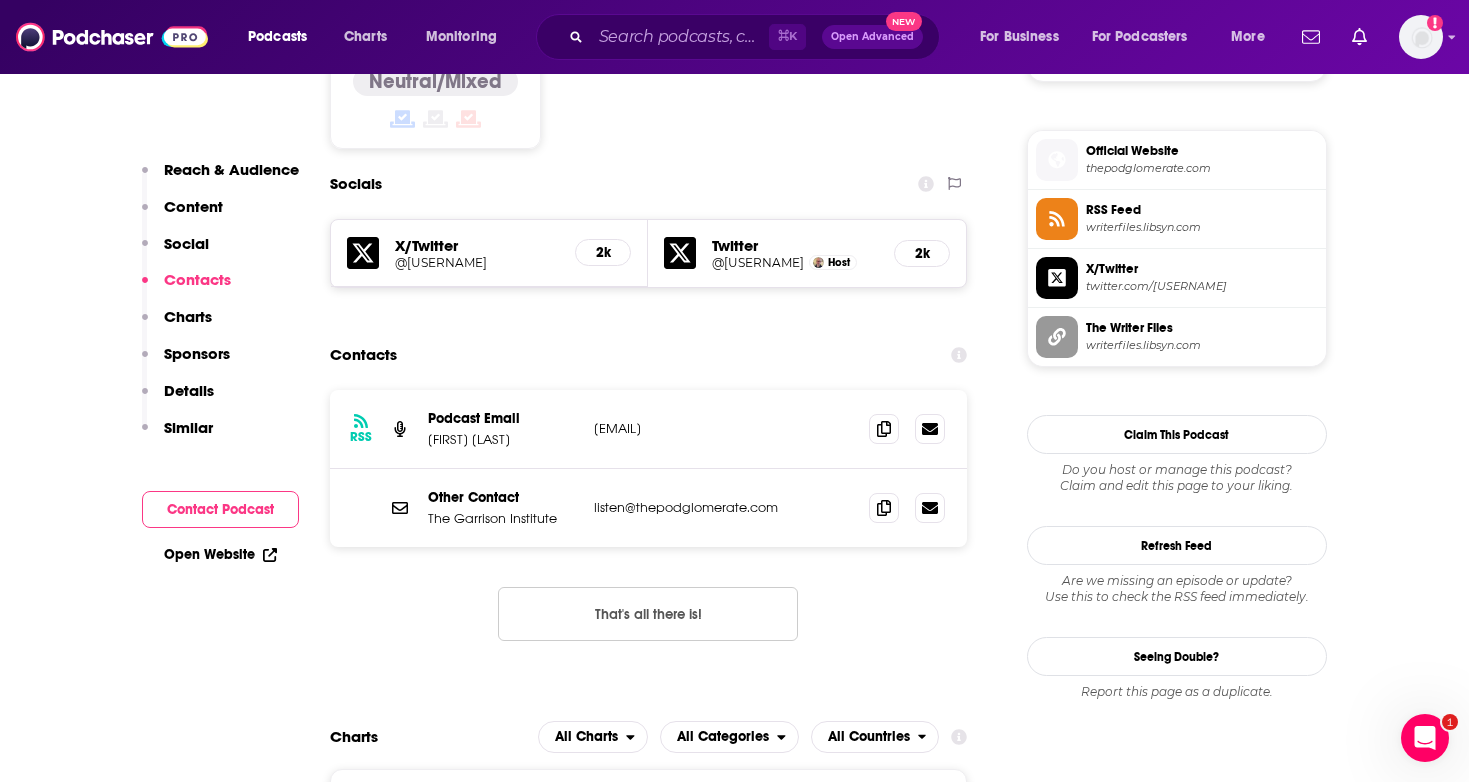 click on "⌘  K Open Advanced New" at bounding box center [738, 37] 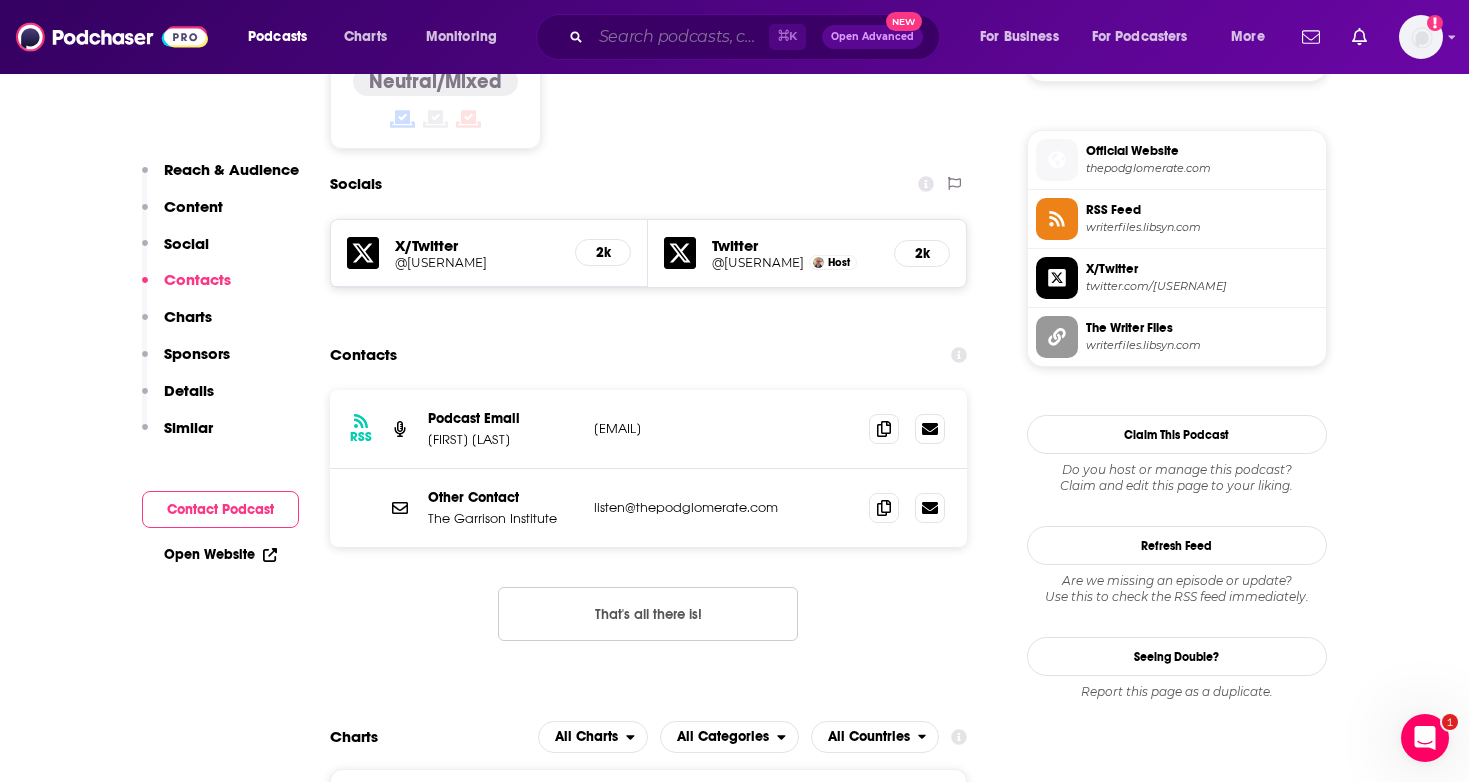 click at bounding box center (680, 37) 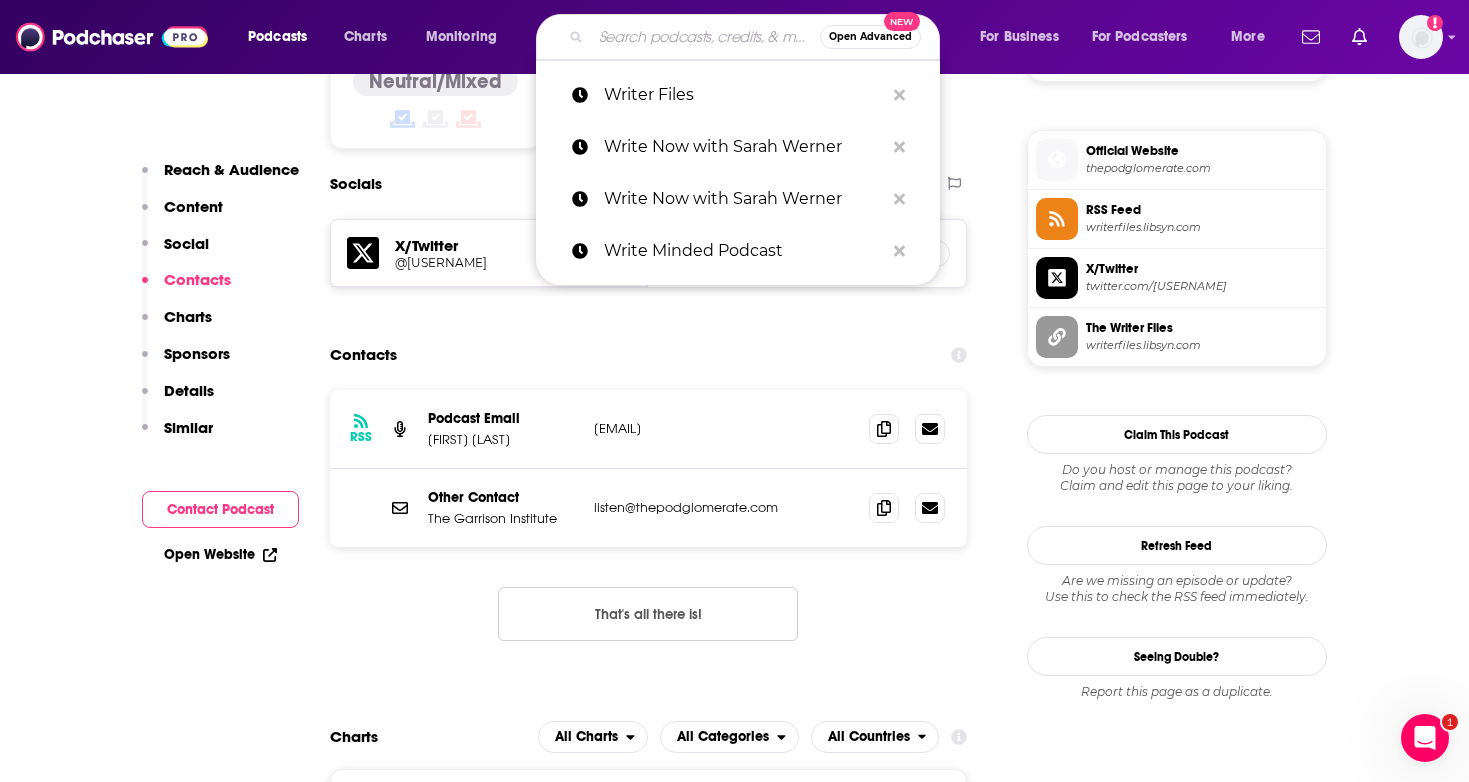paste on "Writers on Writing" 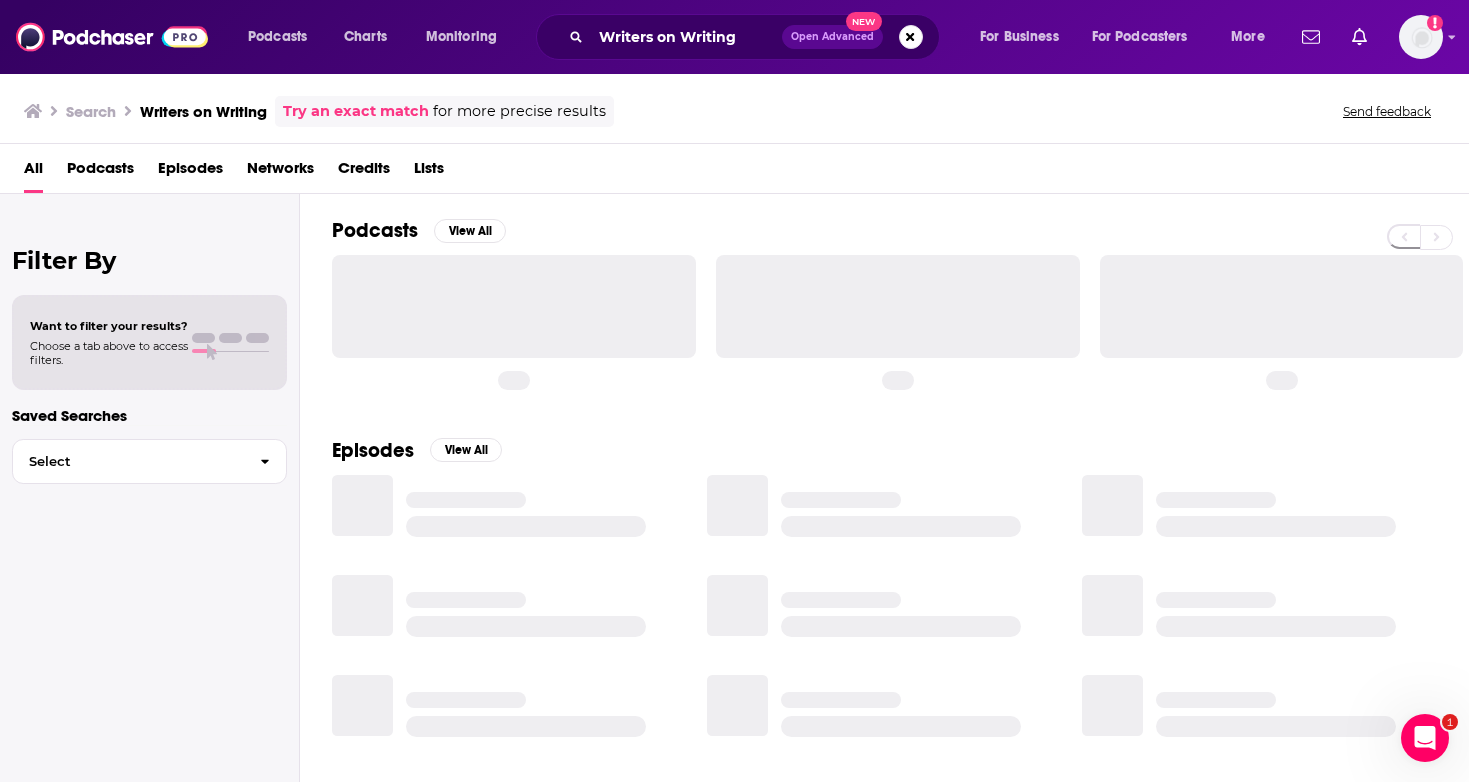 scroll, scrollTop: 0, scrollLeft: 0, axis: both 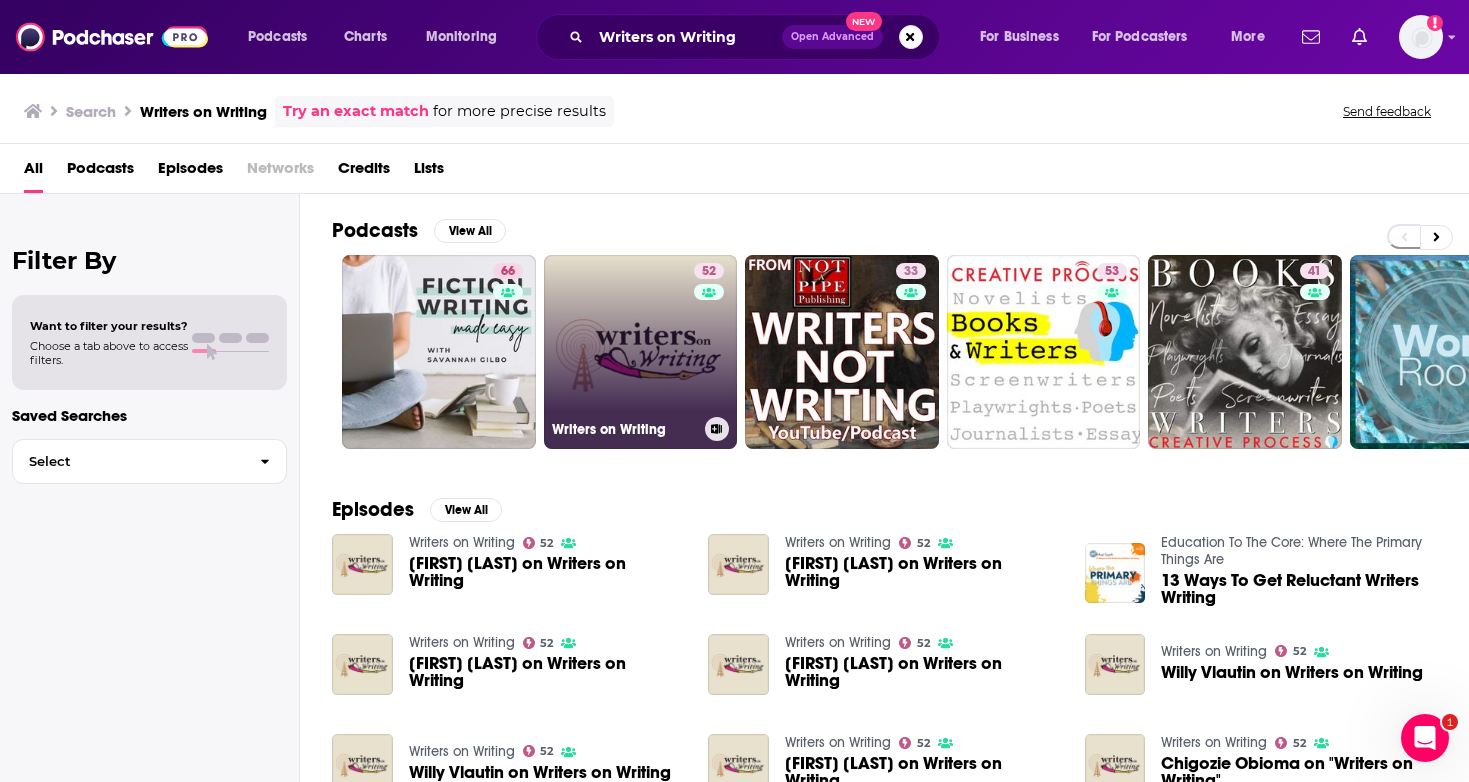click on "52 Writers on Writing" at bounding box center [641, 352] 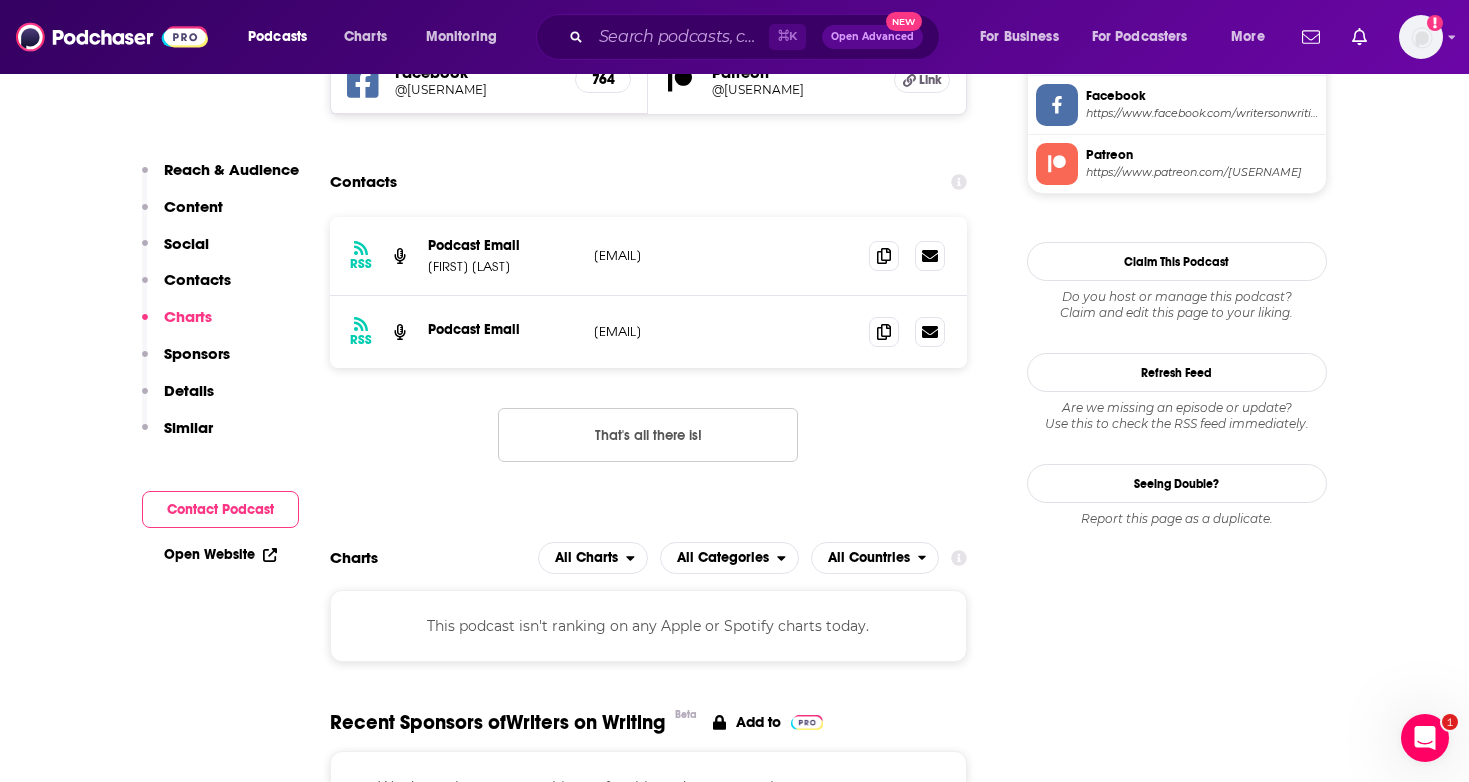 scroll, scrollTop: 1733, scrollLeft: 0, axis: vertical 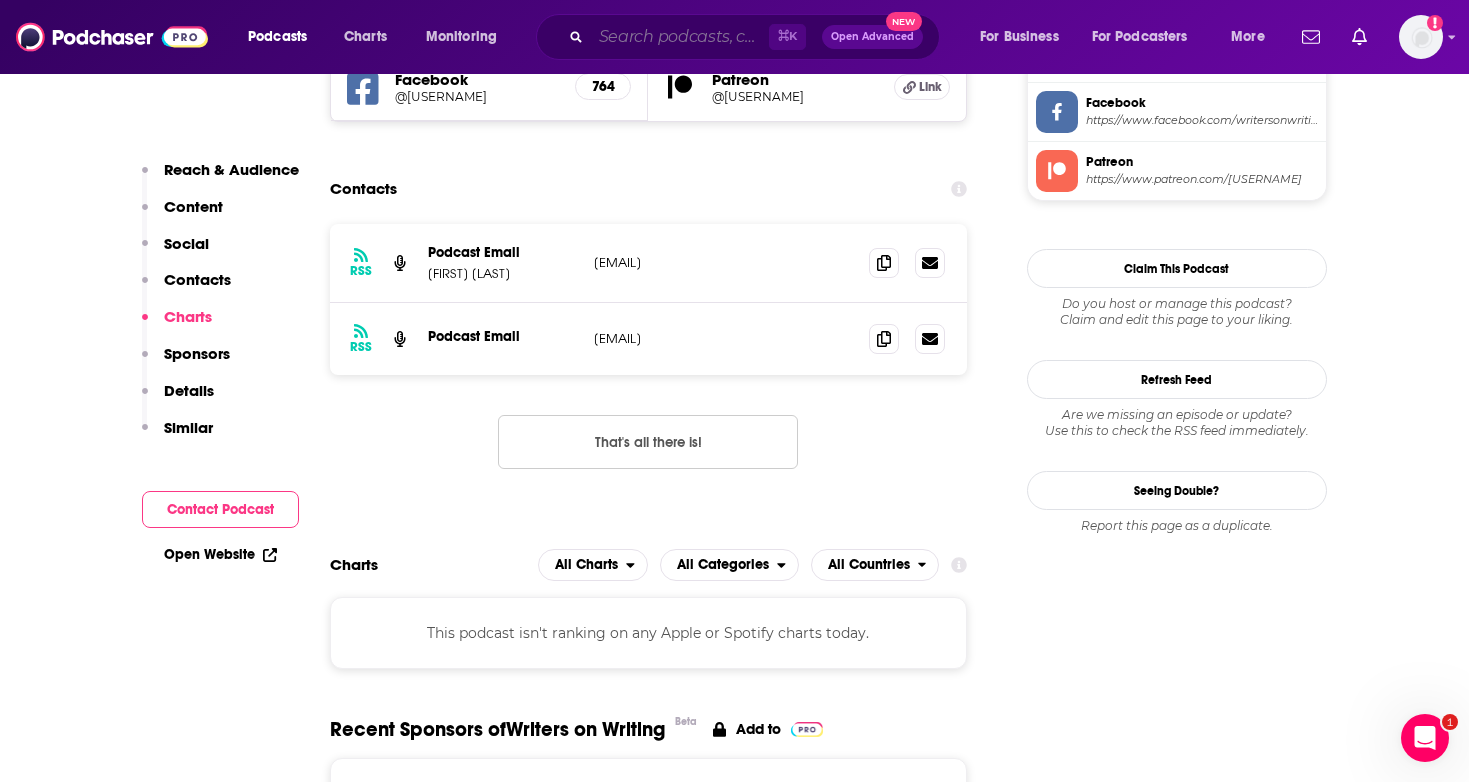 click at bounding box center [680, 37] 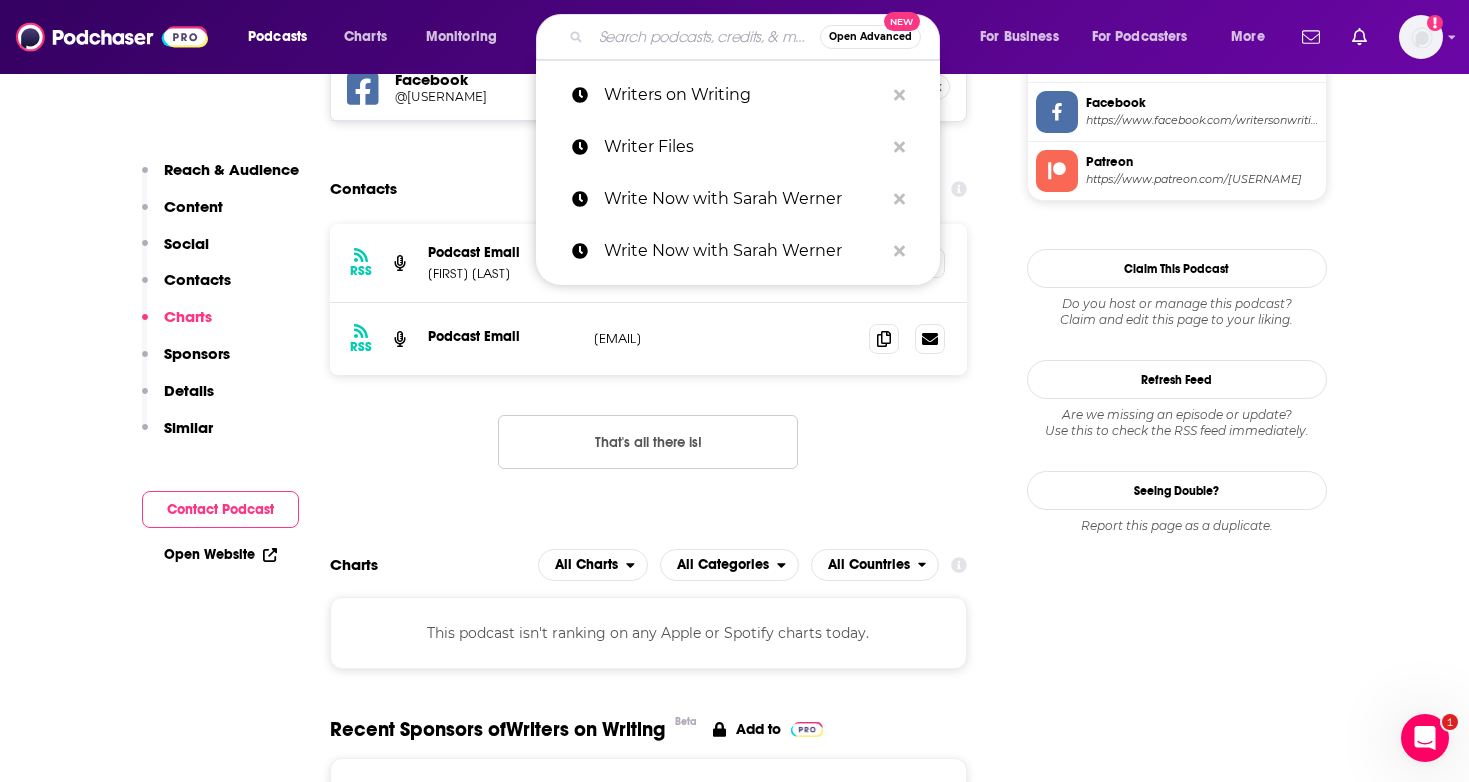 paste on "Writers, Ink Podcast" 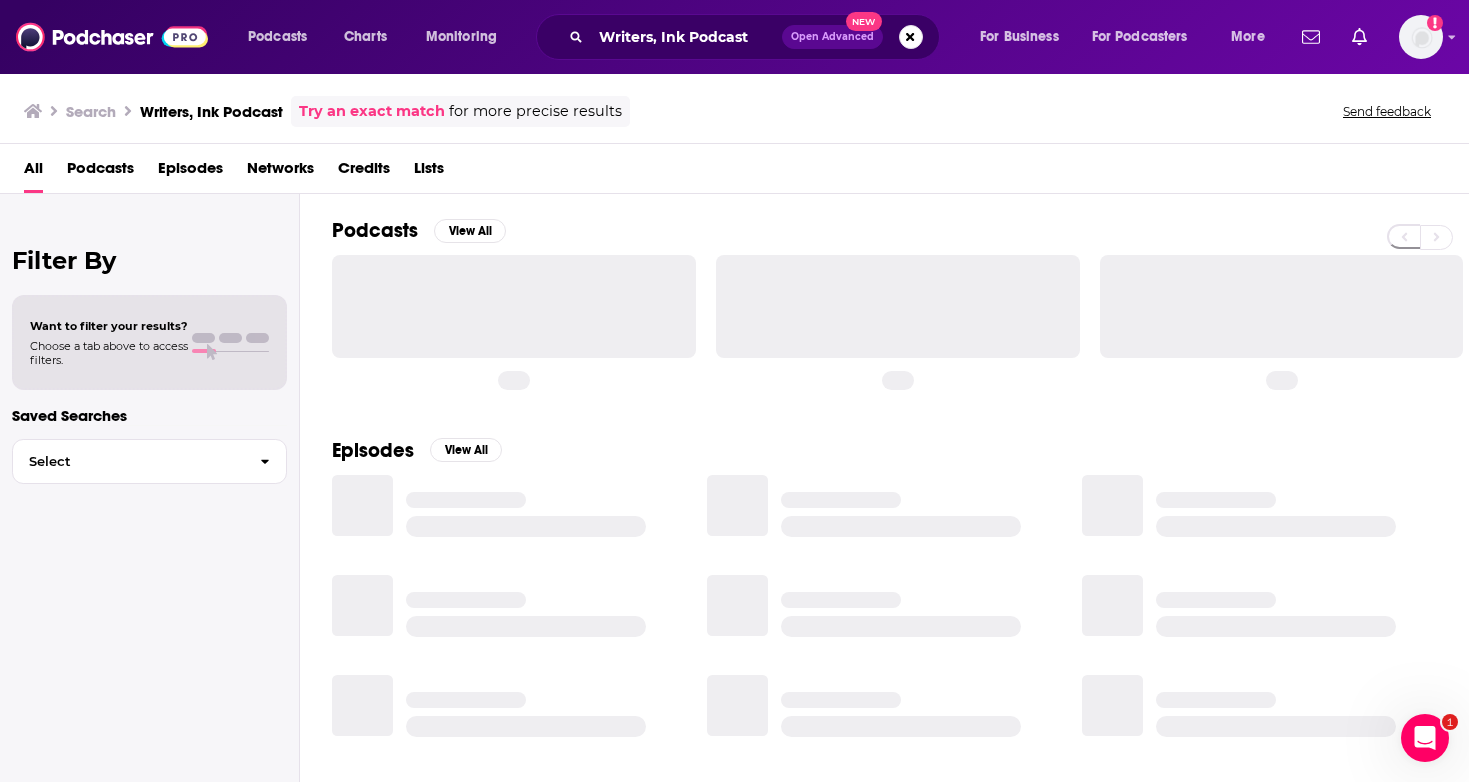 scroll, scrollTop: 0, scrollLeft: 0, axis: both 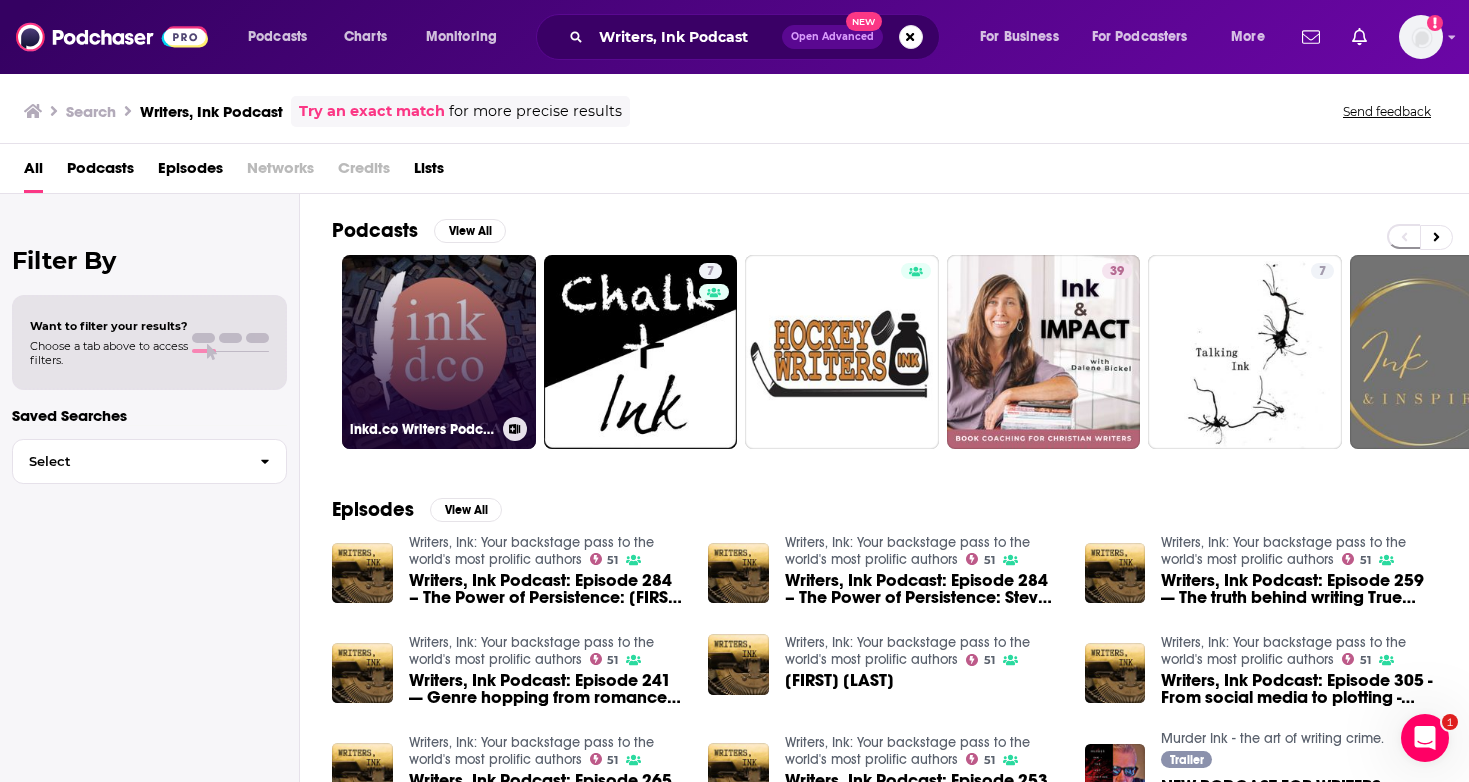 click on "inkd.co Writers Podcast" at bounding box center (439, 352) 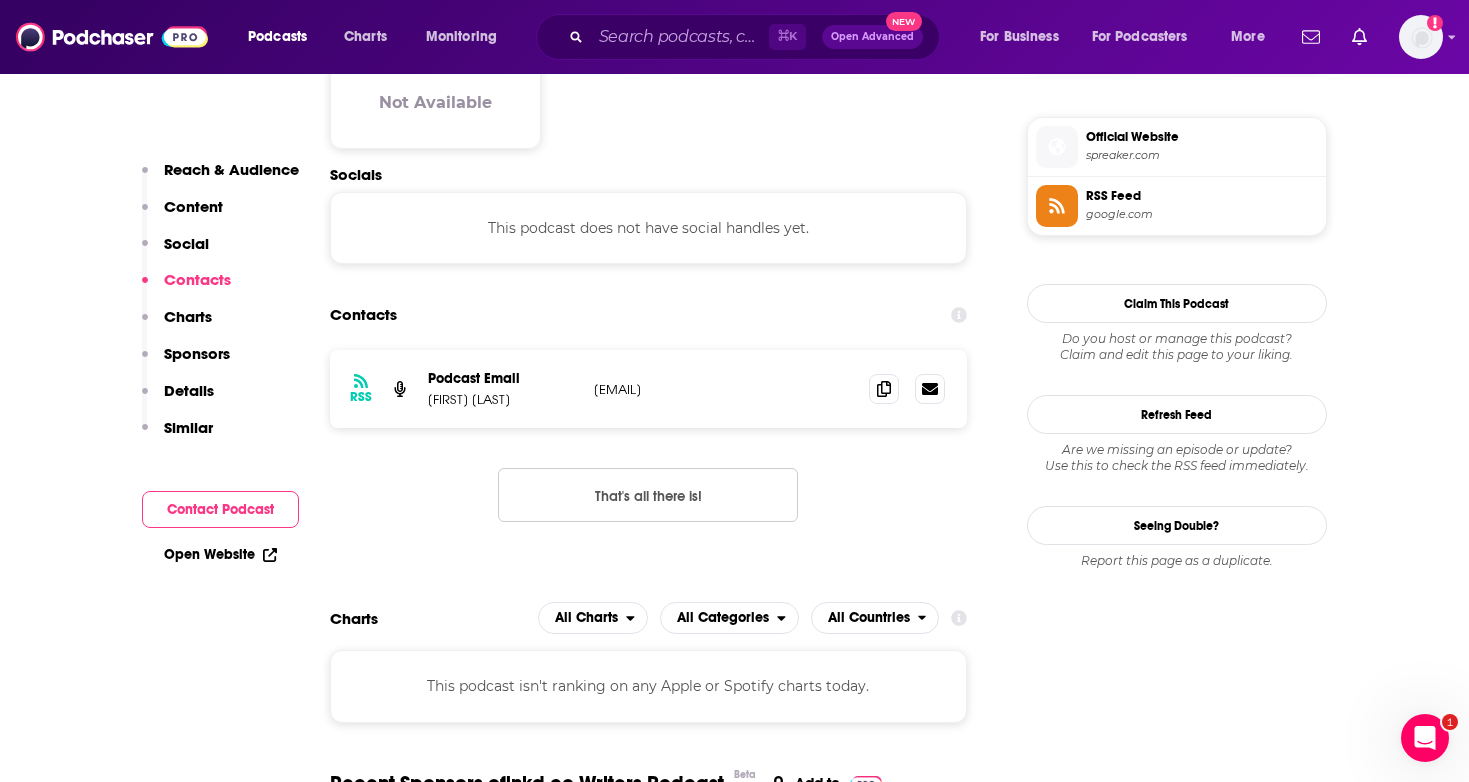 scroll, scrollTop: 1767, scrollLeft: 0, axis: vertical 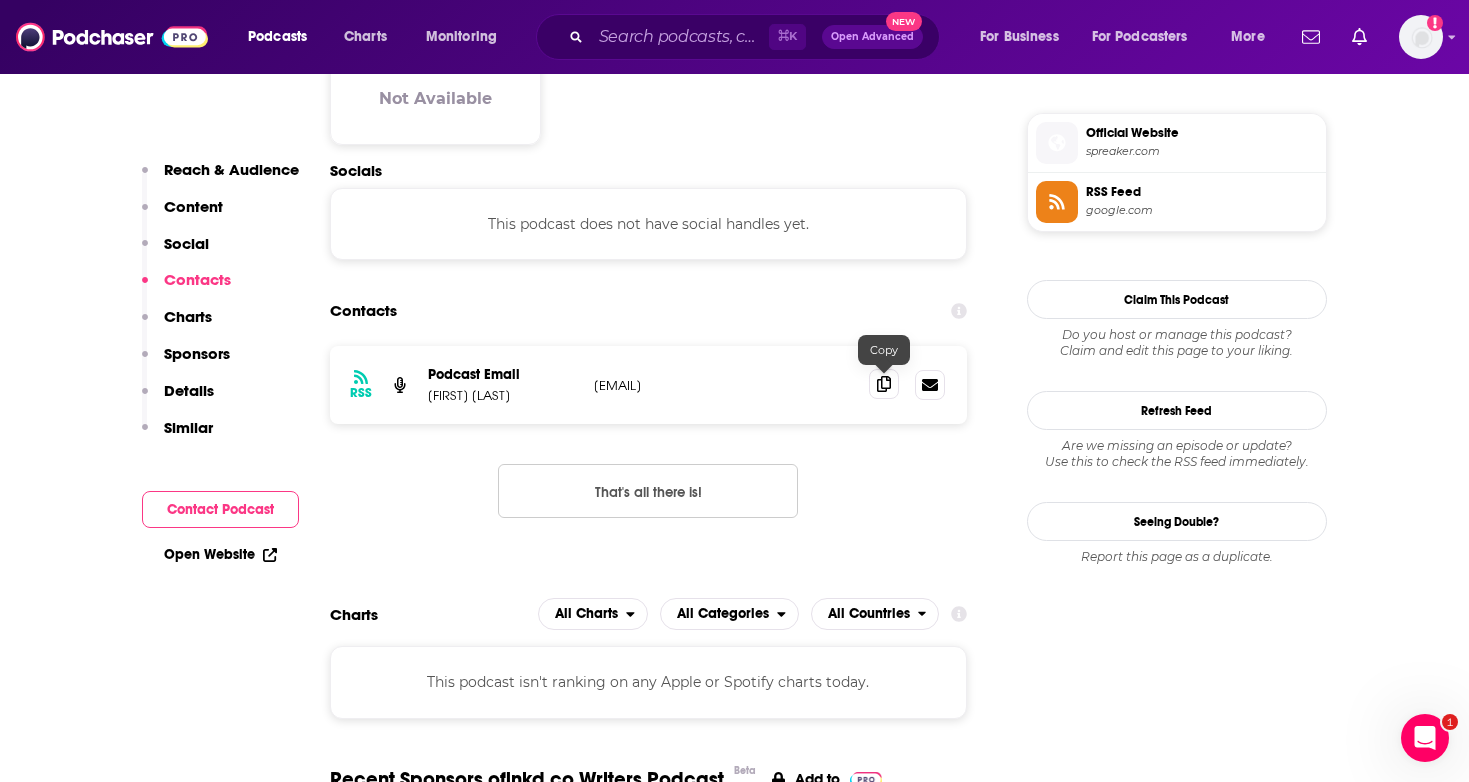 click at bounding box center [884, 384] 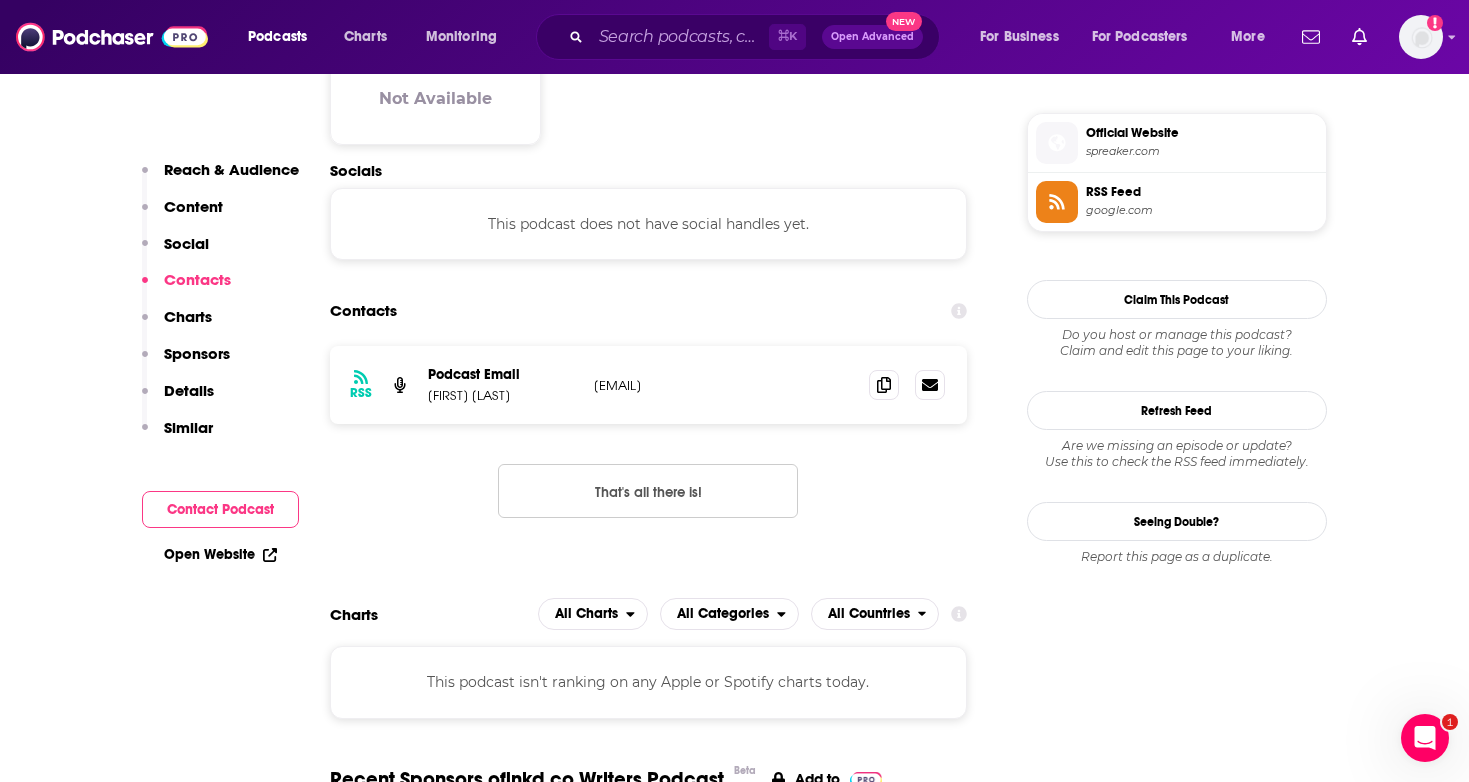 click on "Podcasts Charts Monitoring ⌘  K Open Advanced New For Business For Podcasters More Add a profile image" at bounding box center [734, 37] 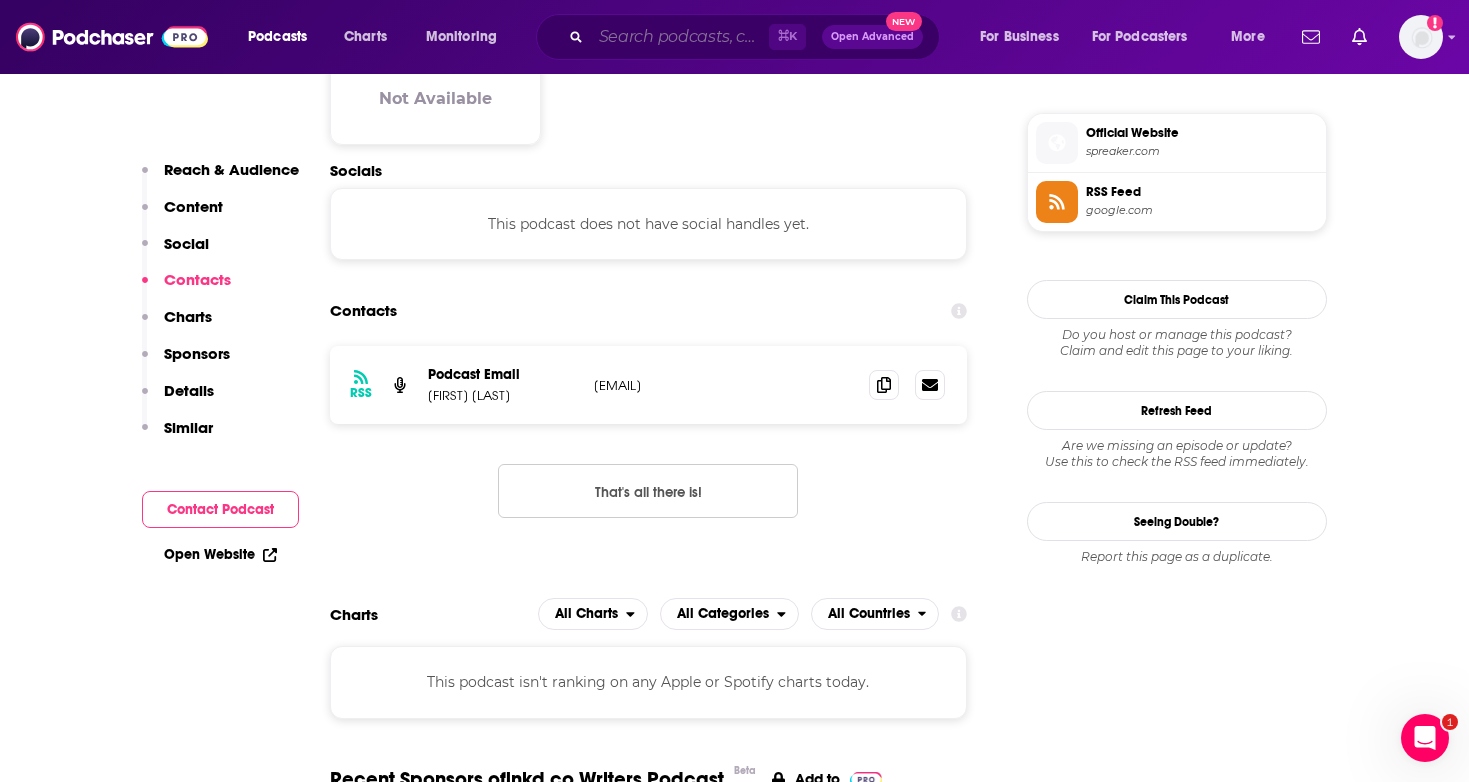 click at bounding box center [680, 37] 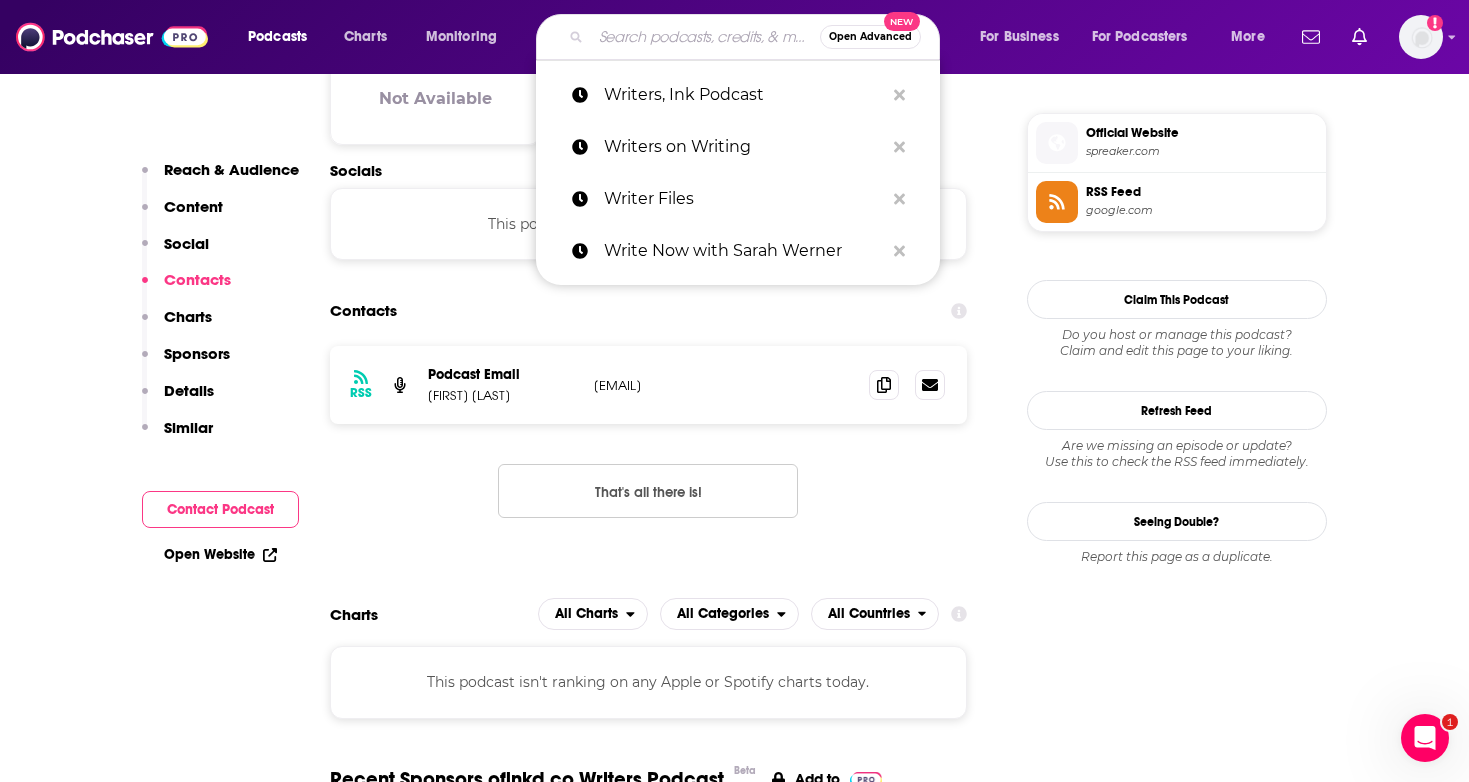 paste on "Writers' Voices" 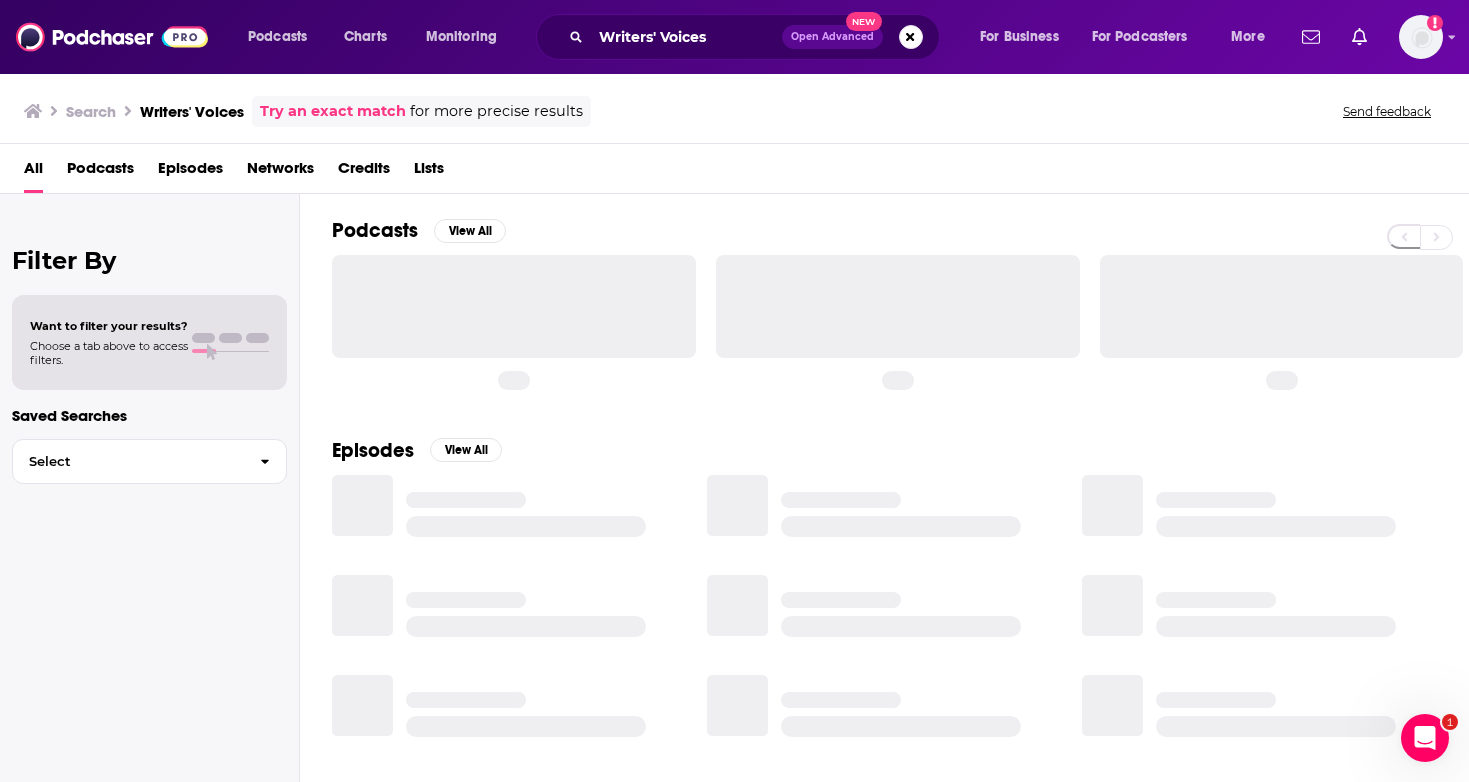 scroll, scrollTop: 0, scrollLeft: 0, axis: both 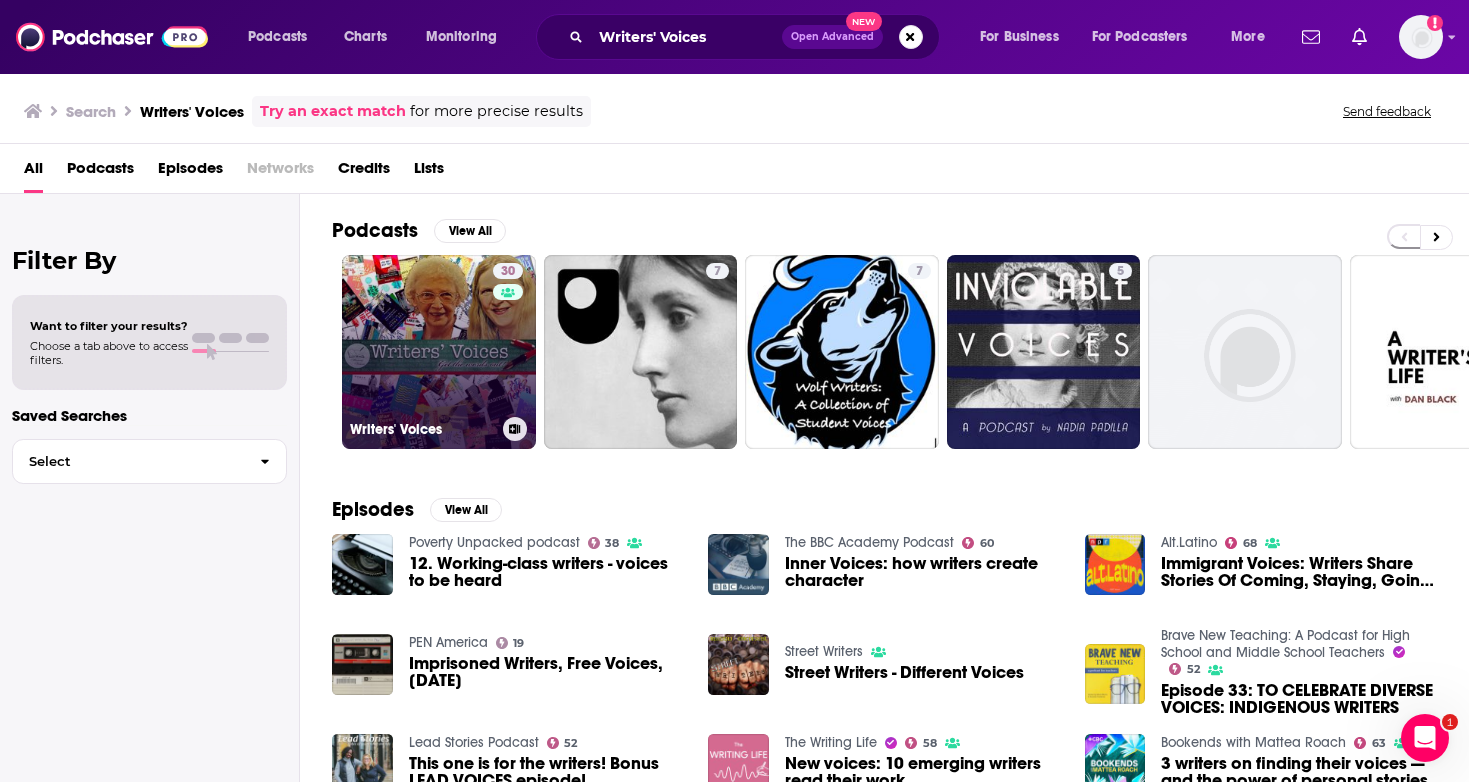 click on "30 Writers' Voices" at bounding box center [439, 352] 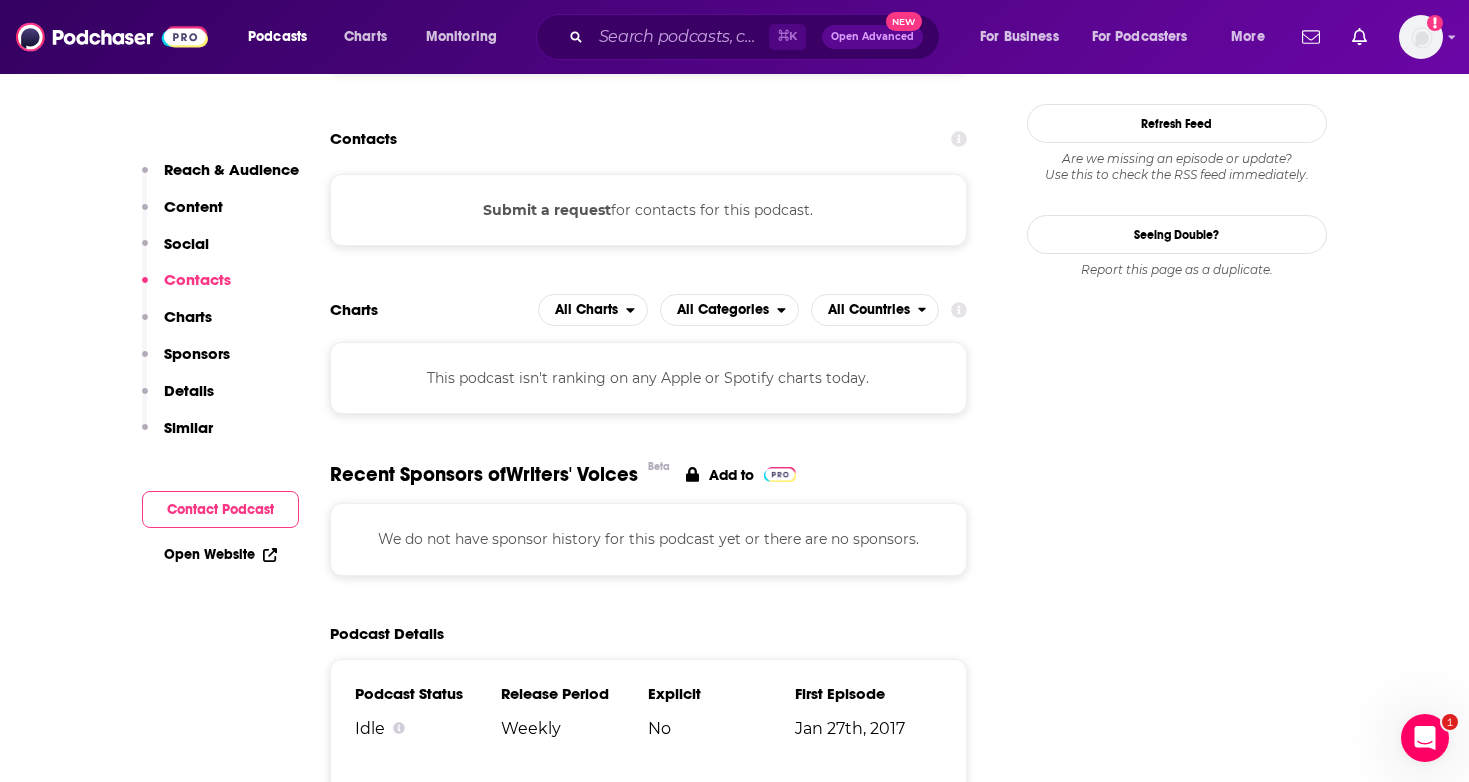 scroll, scrollTop: 277, scrollLeft: 0, axis: vertical 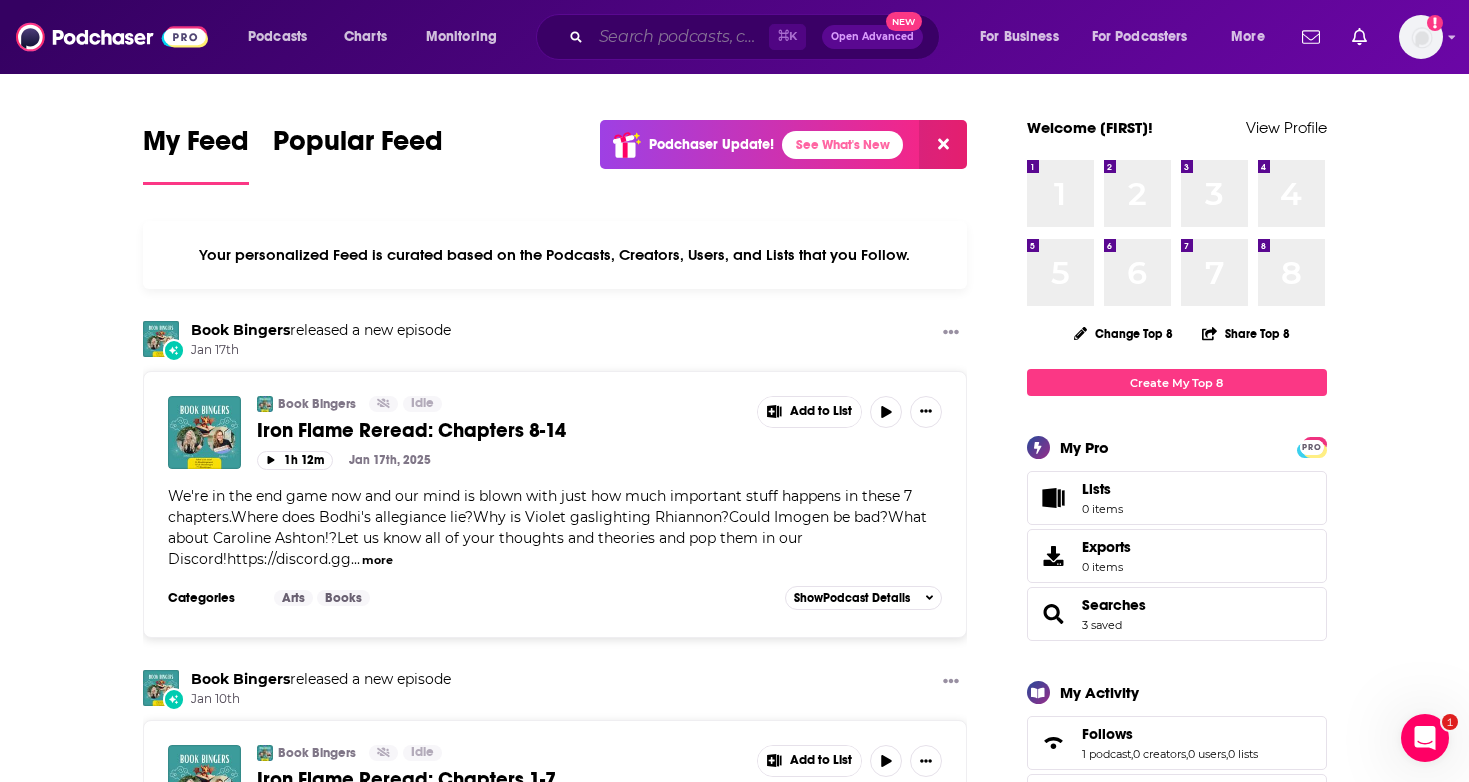 click at bounding box center (680, 37) 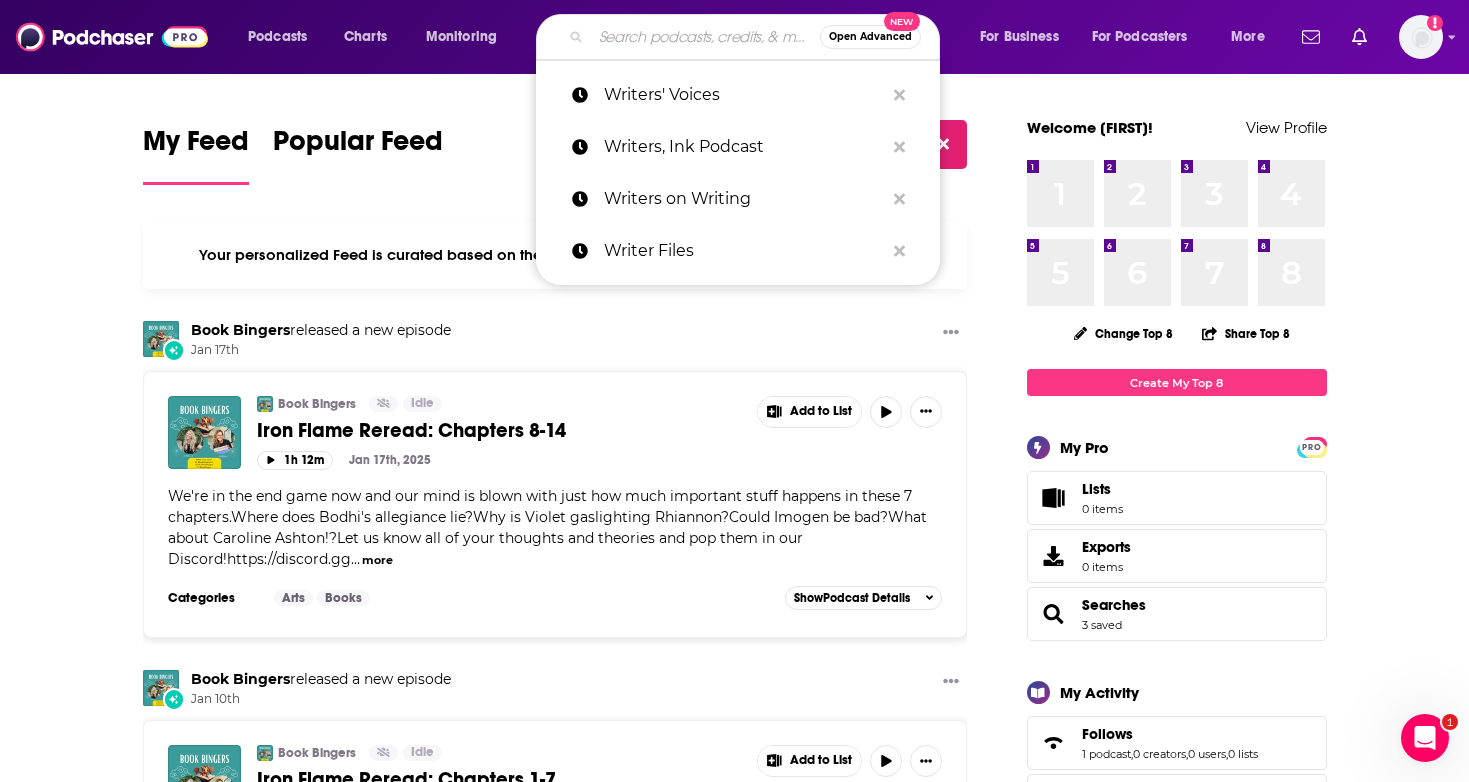 paste on "Writing Table Podcast" 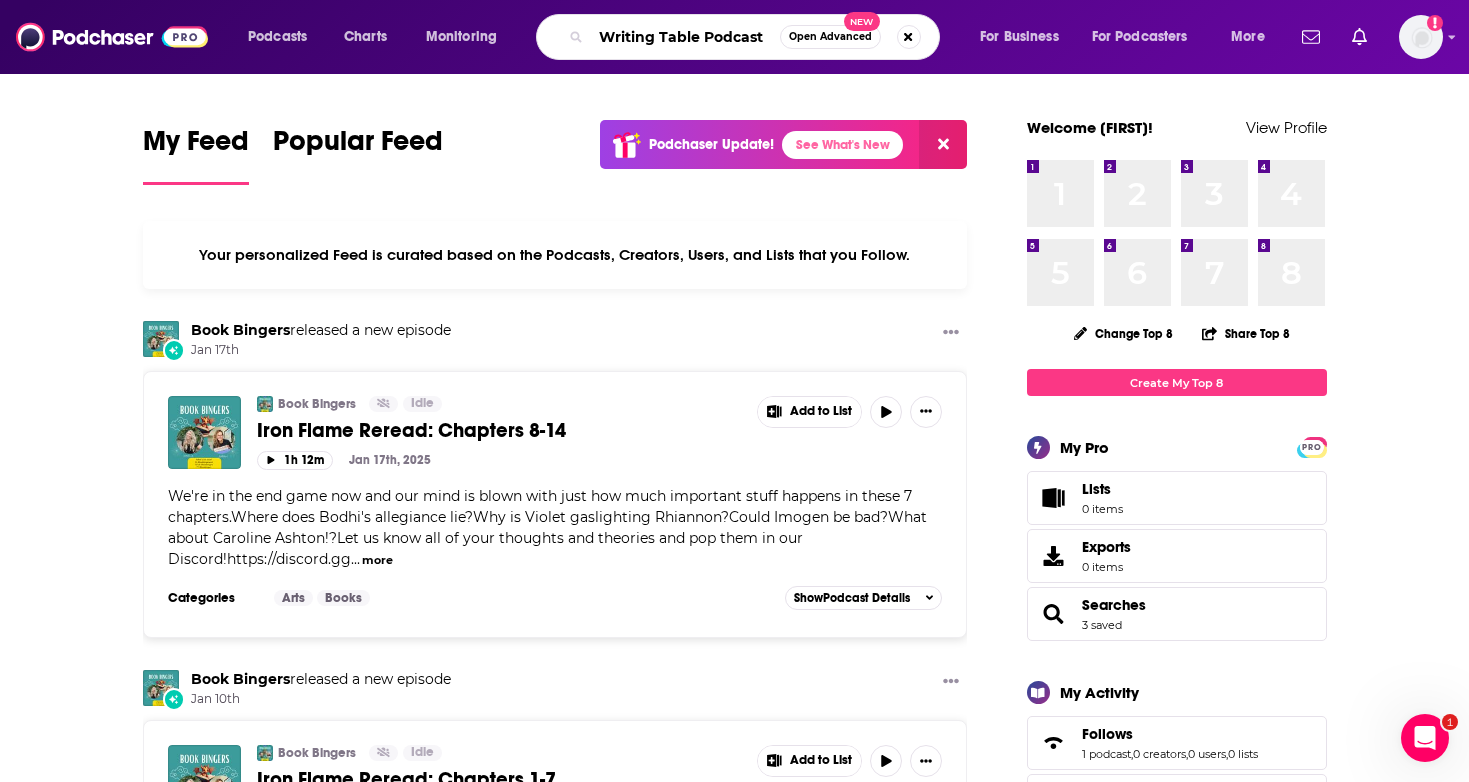type on "Writing Table Podcast" 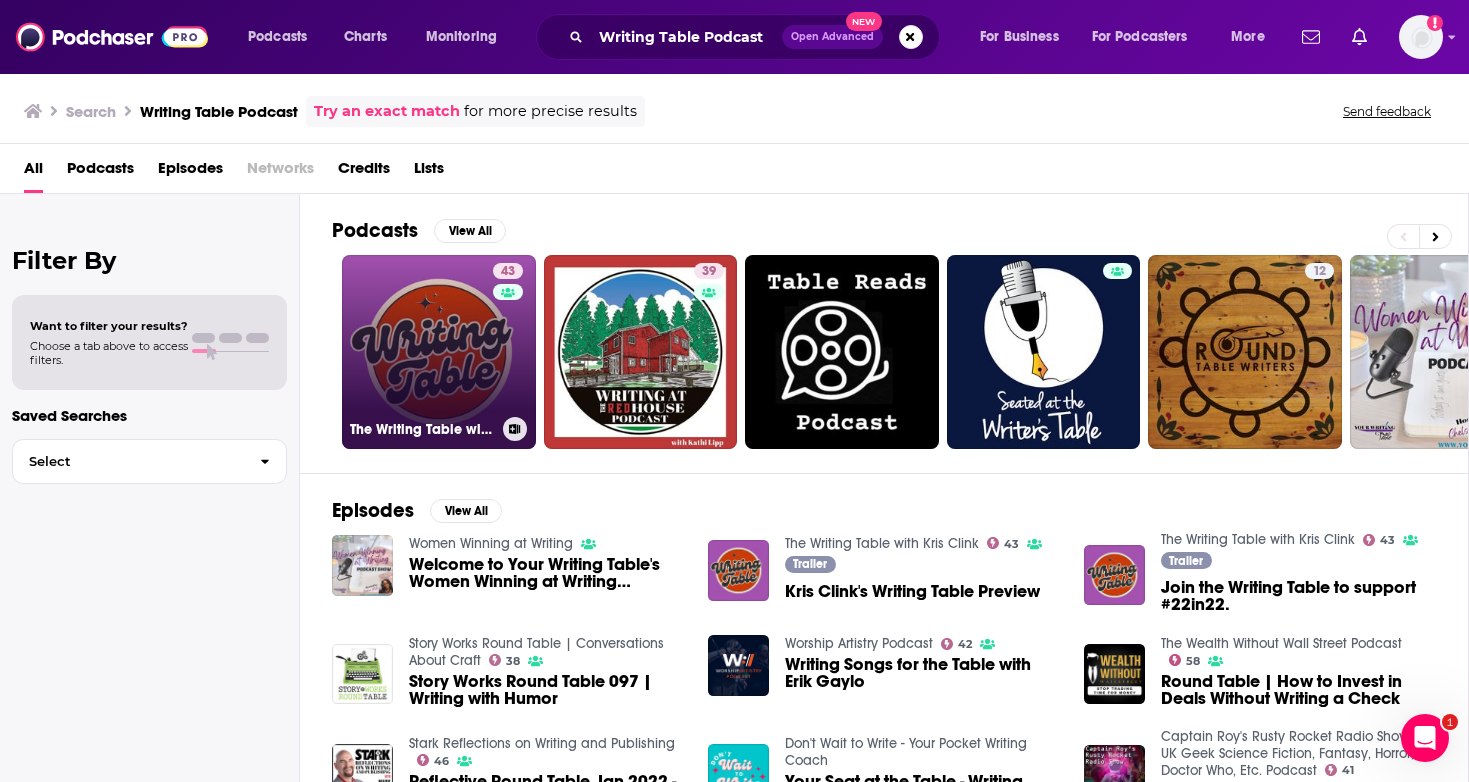 click on "43 The Writing Table with Kris Clink" at bounding box center [439, 352] 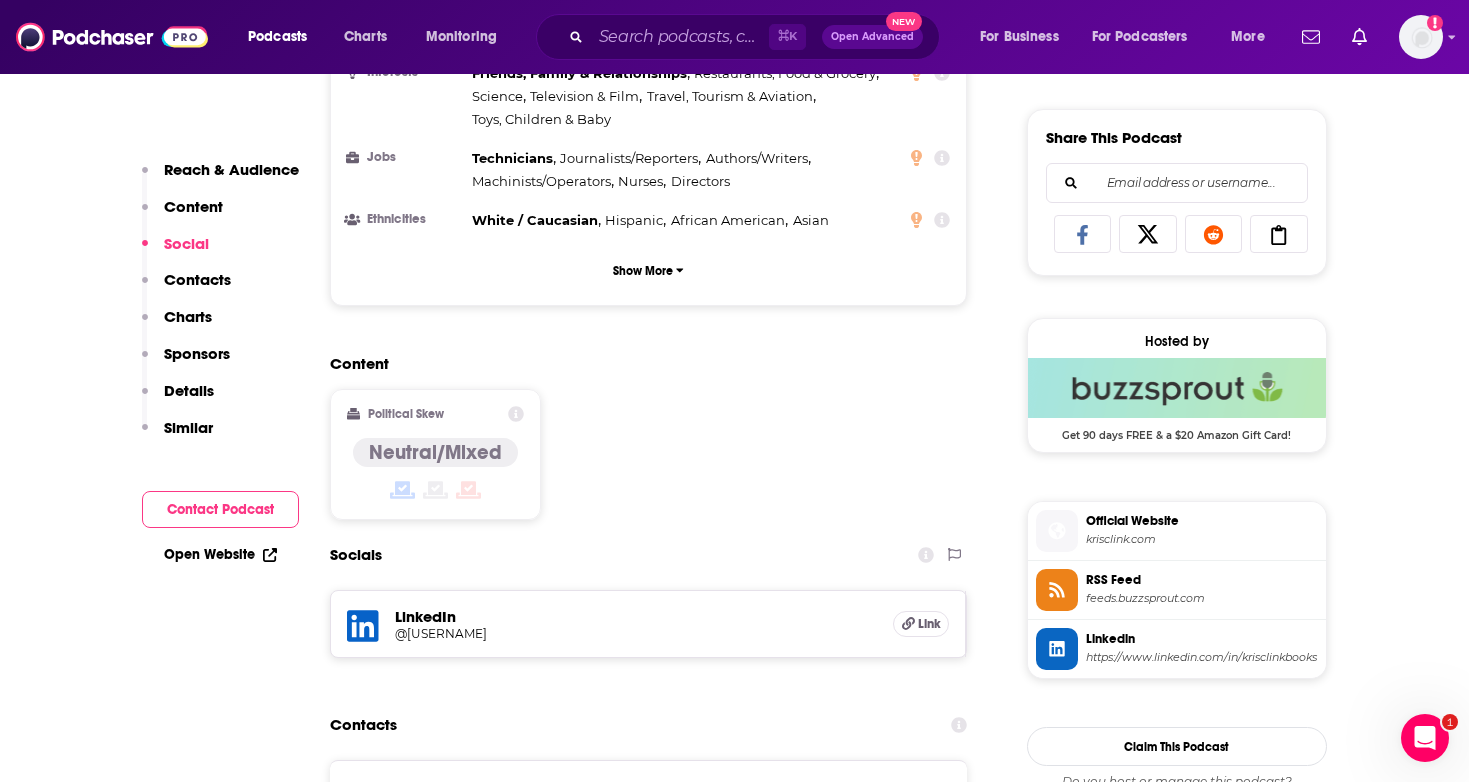 scroll, scrollTop: 1439, scrollLeft: 0, axis: vertical 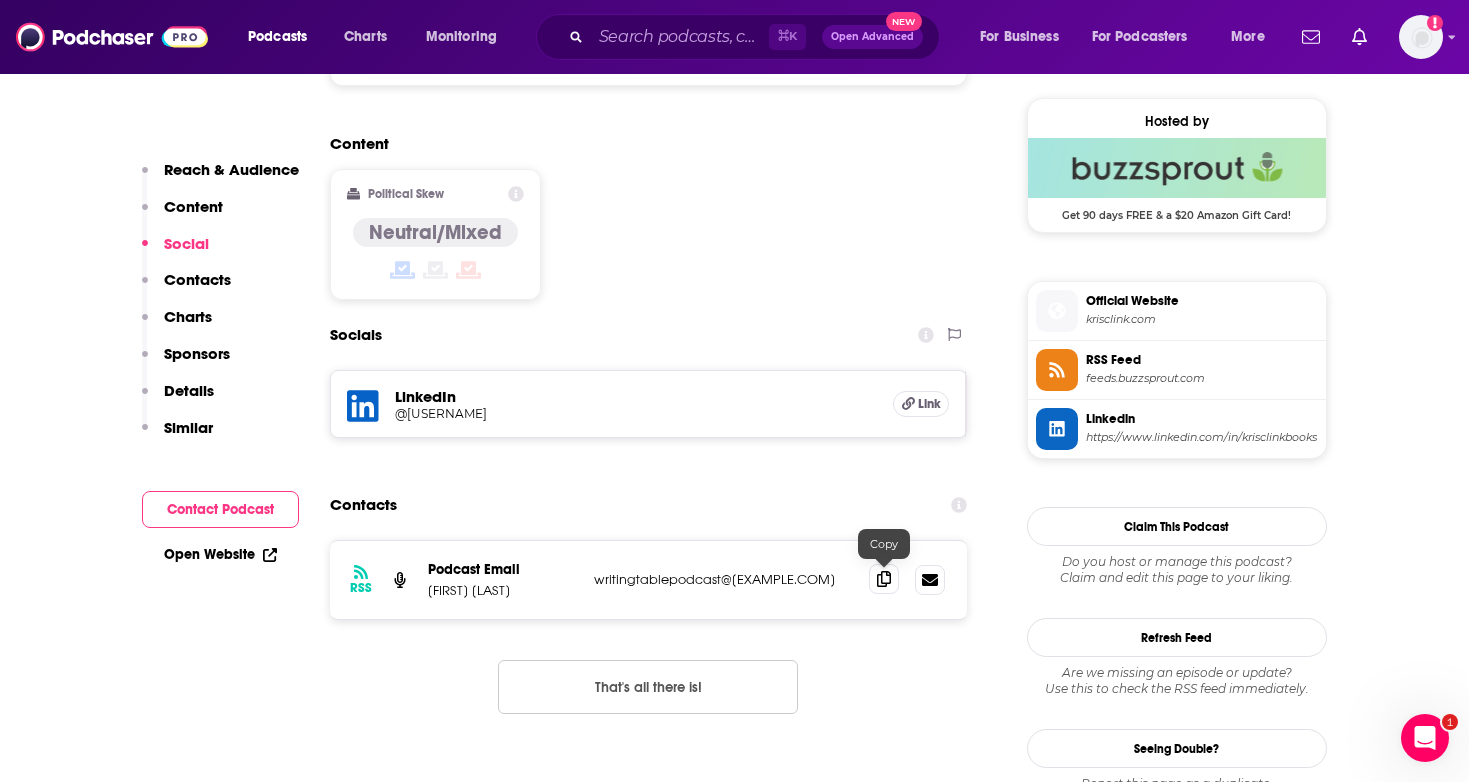 click 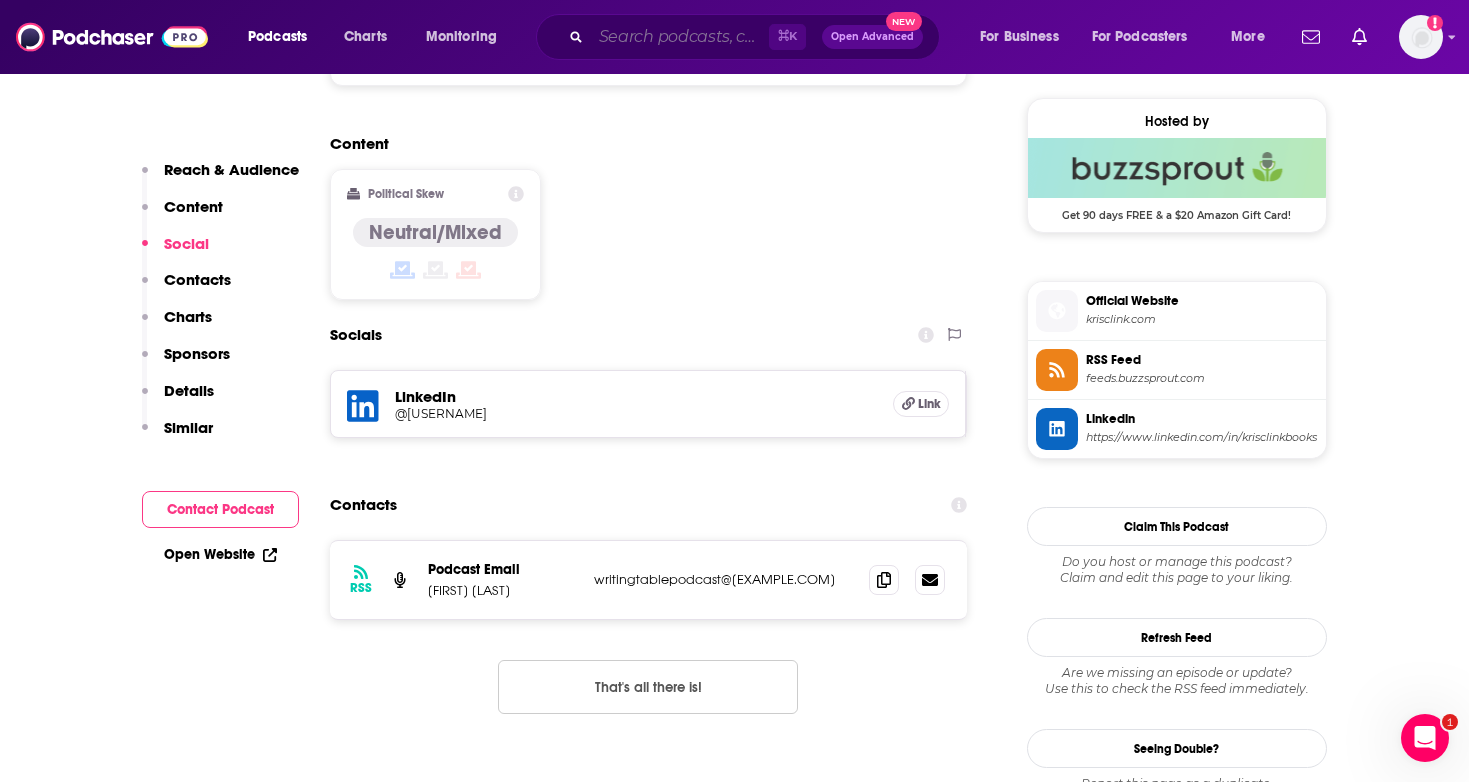 click at bounding box center (680, 37) 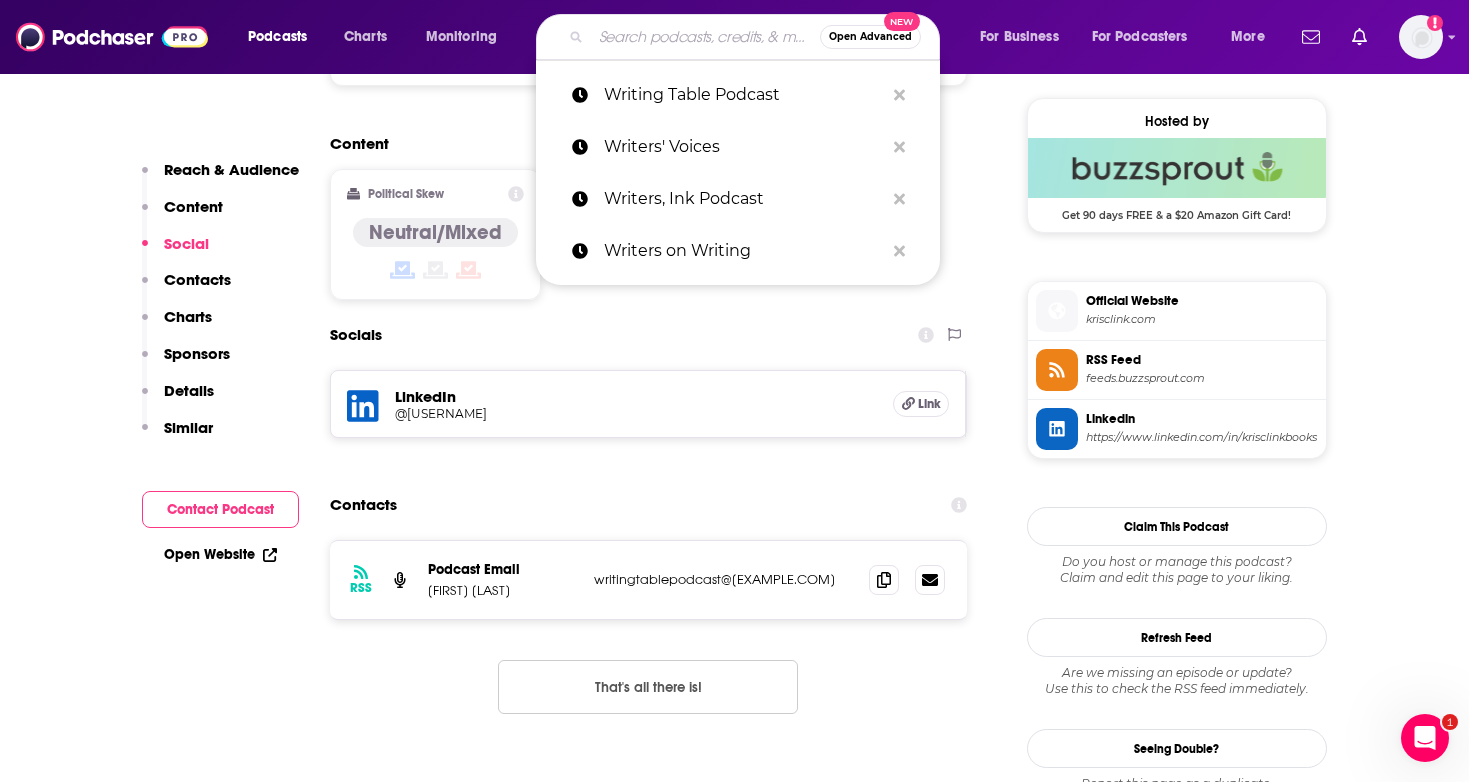 paste on "WYPR | The Weekly Reader" 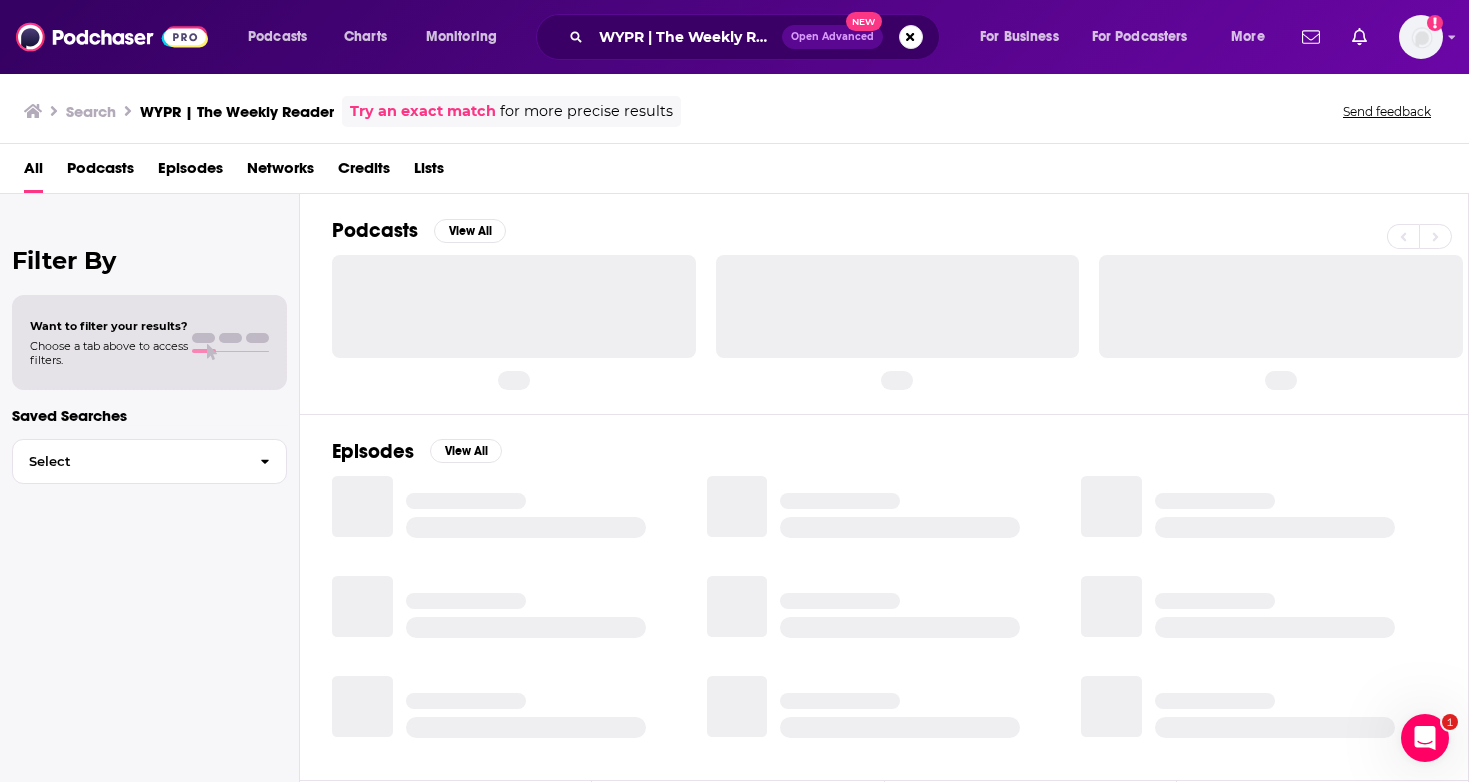 scroll, scrollTop: 0, scrollLeft: 0, axis: both 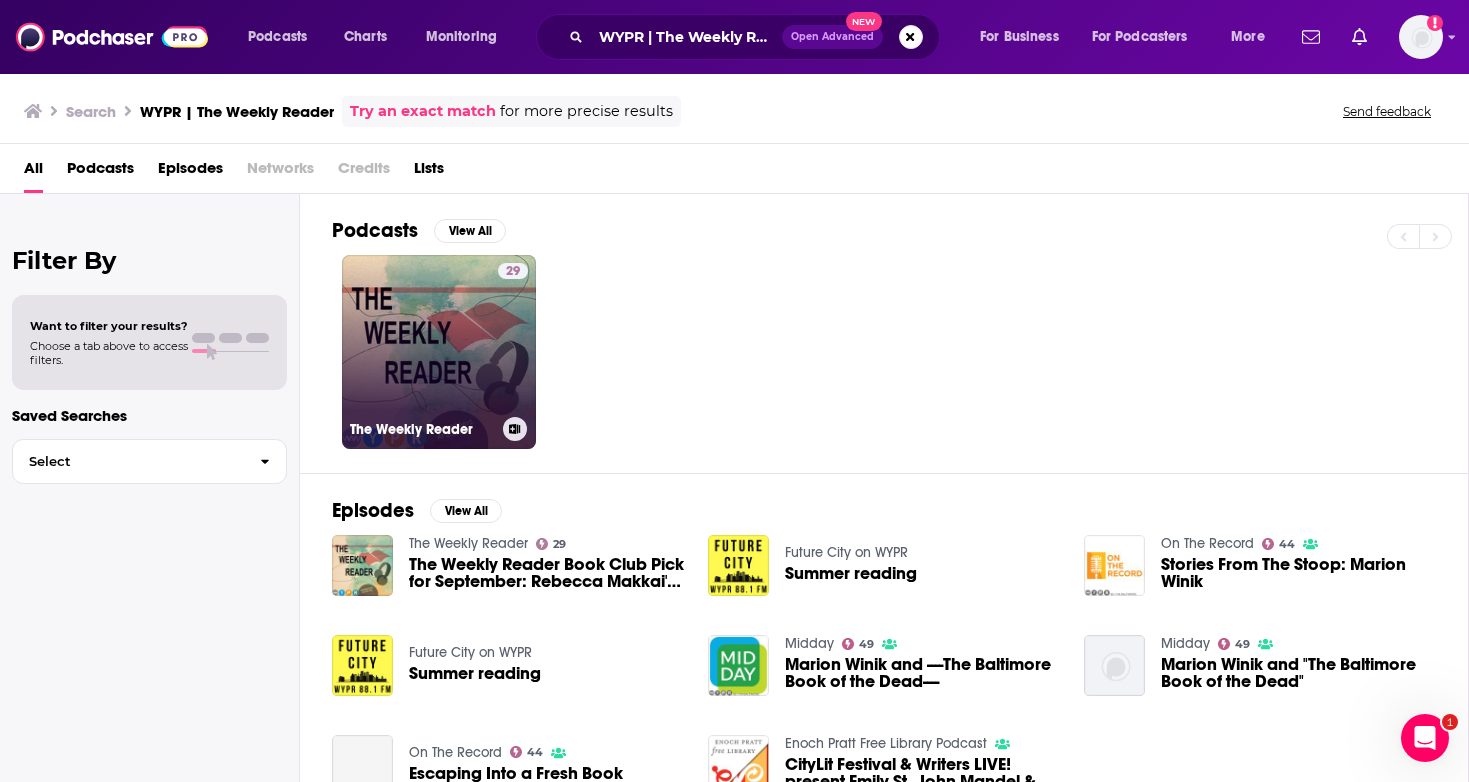 click on "29 The Weekly Reader" at bounding box center [439, 352] 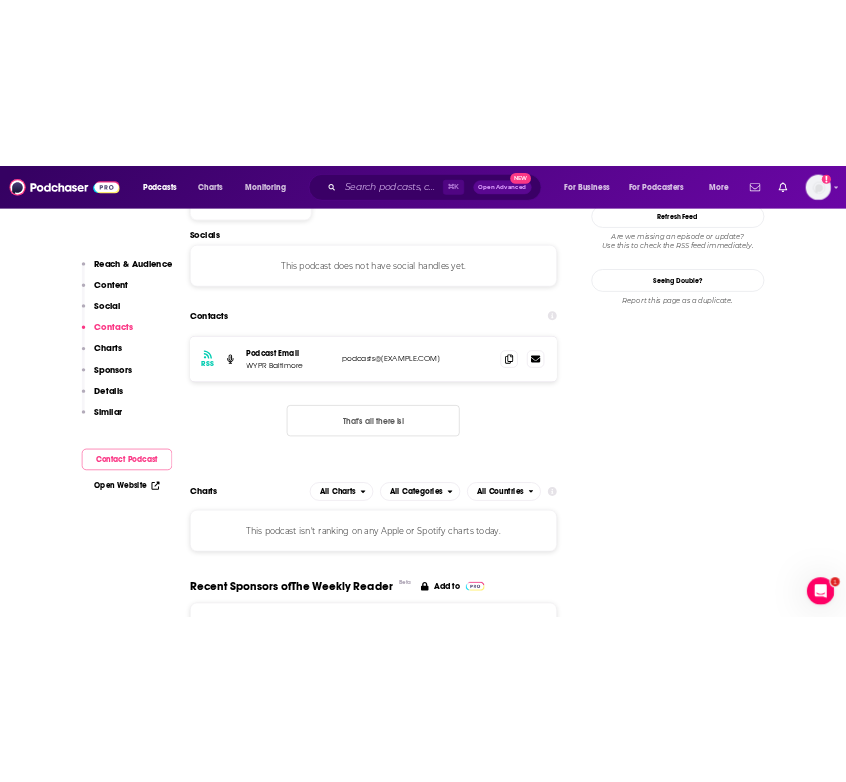scroll, scrollTop: 1806, scrollLeft: 0, axis: vertical 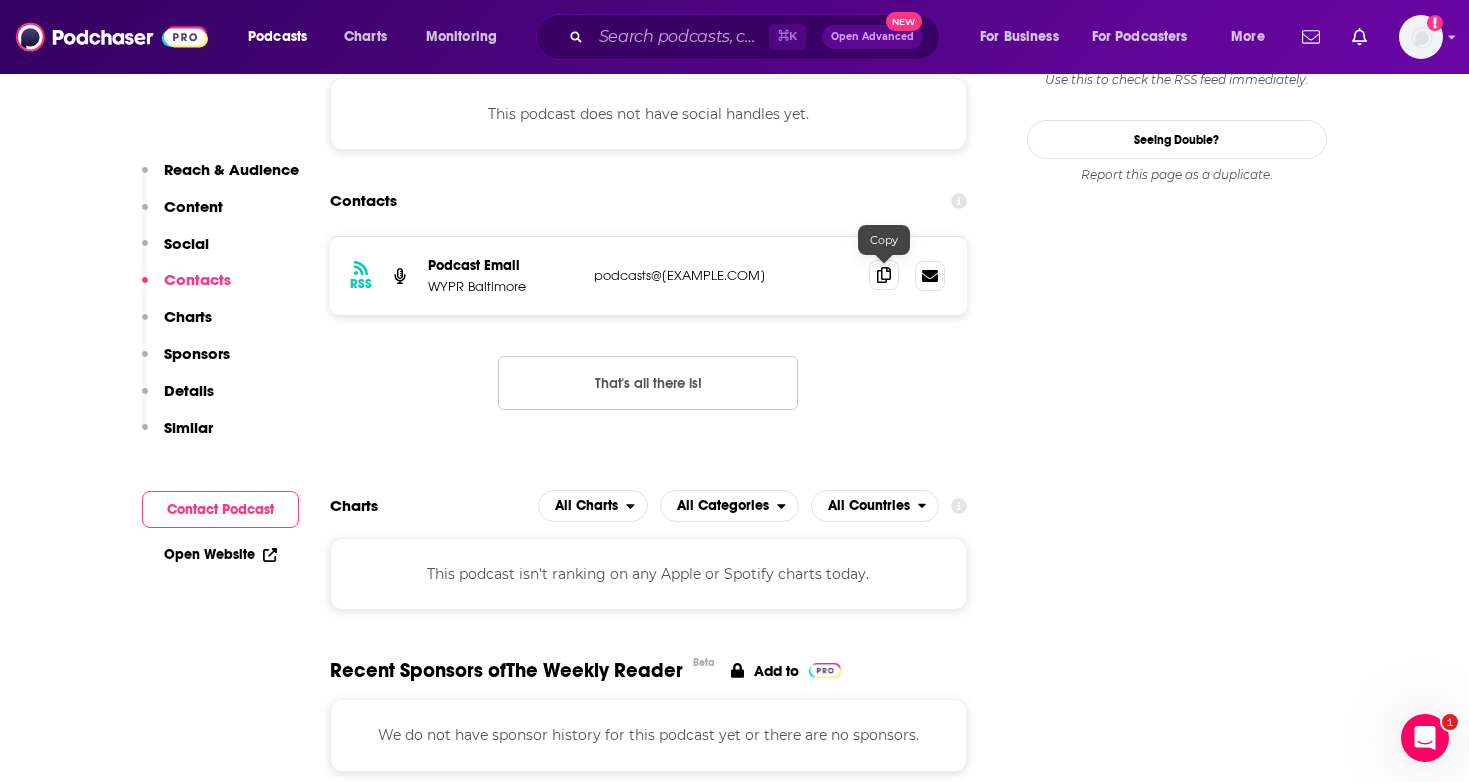 click 